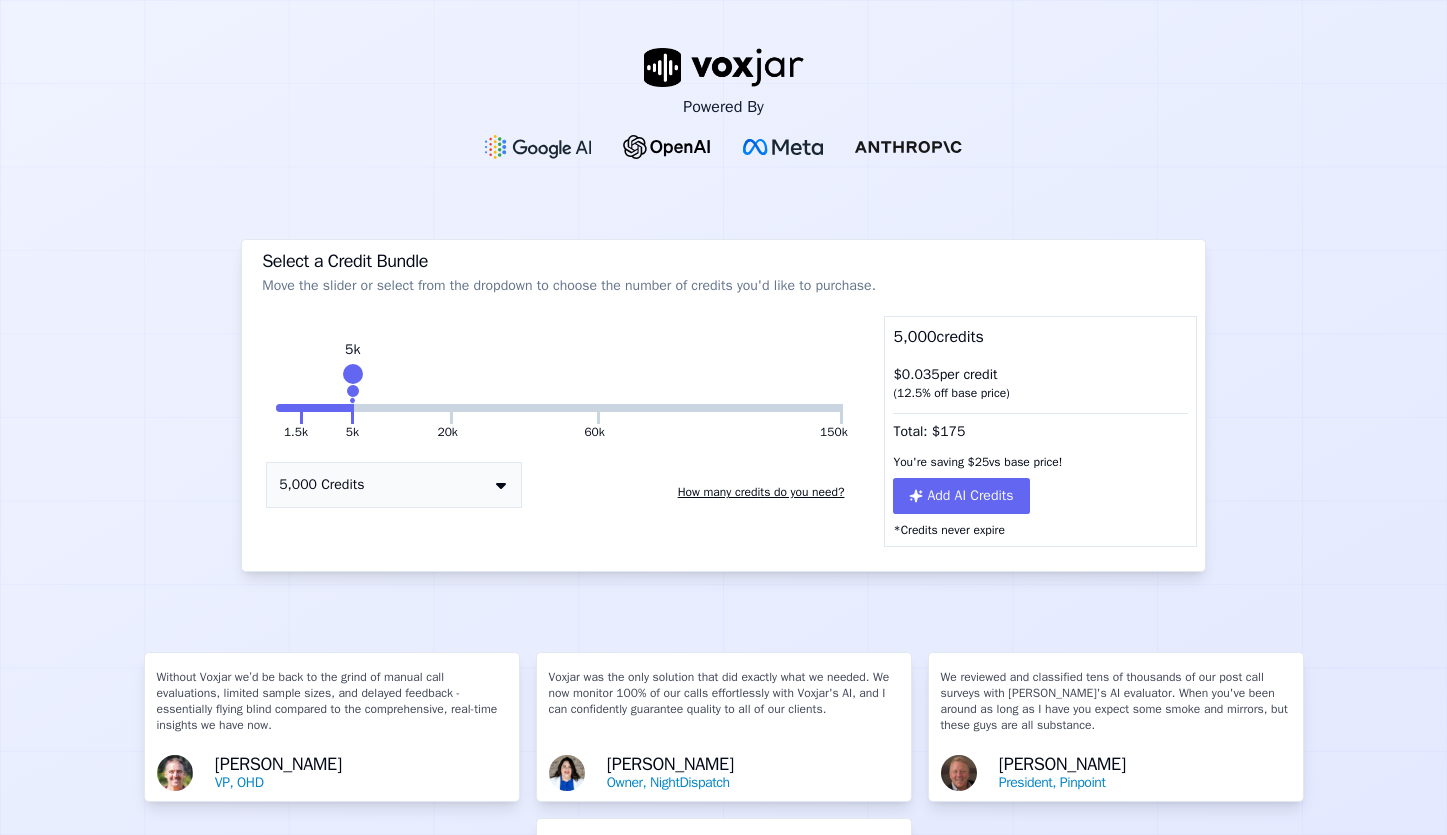 scroll, scrollTop: 0, scrollLeft: 0, axis: both 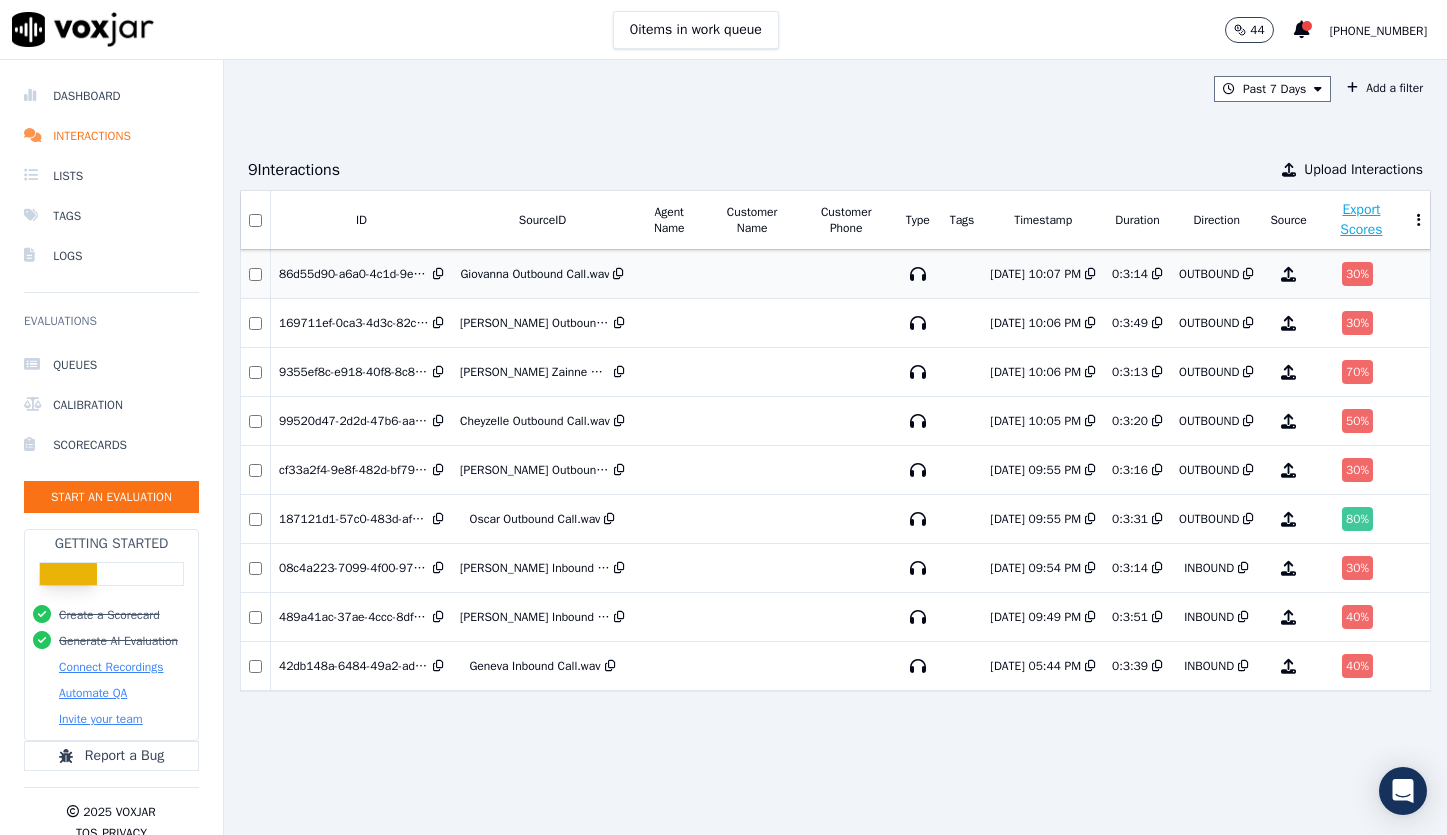 click on "30 %" at bounding box center (1357, 274) 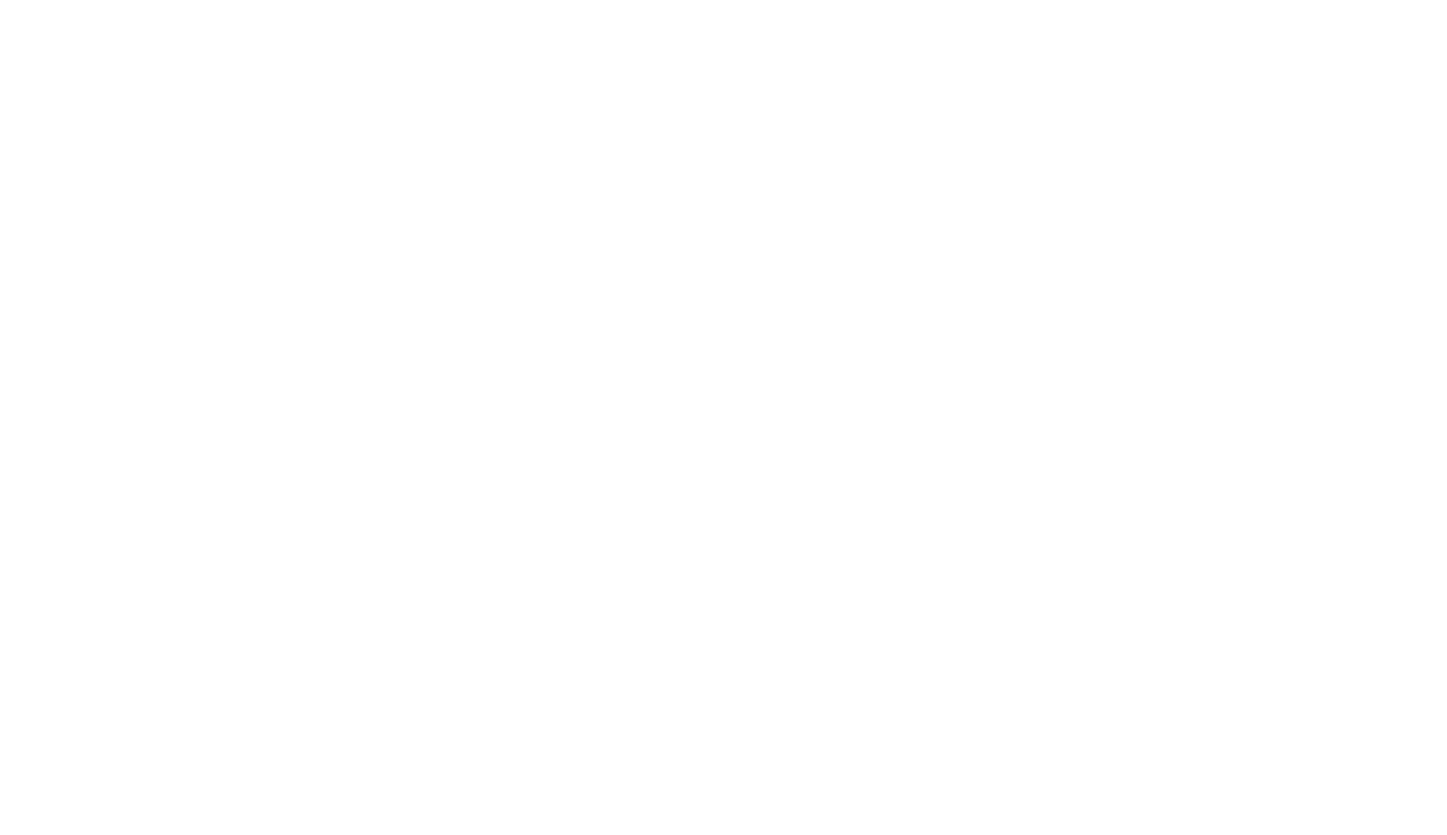 scroll, scrollTop: 0, scrollLeft: 0, axis: both 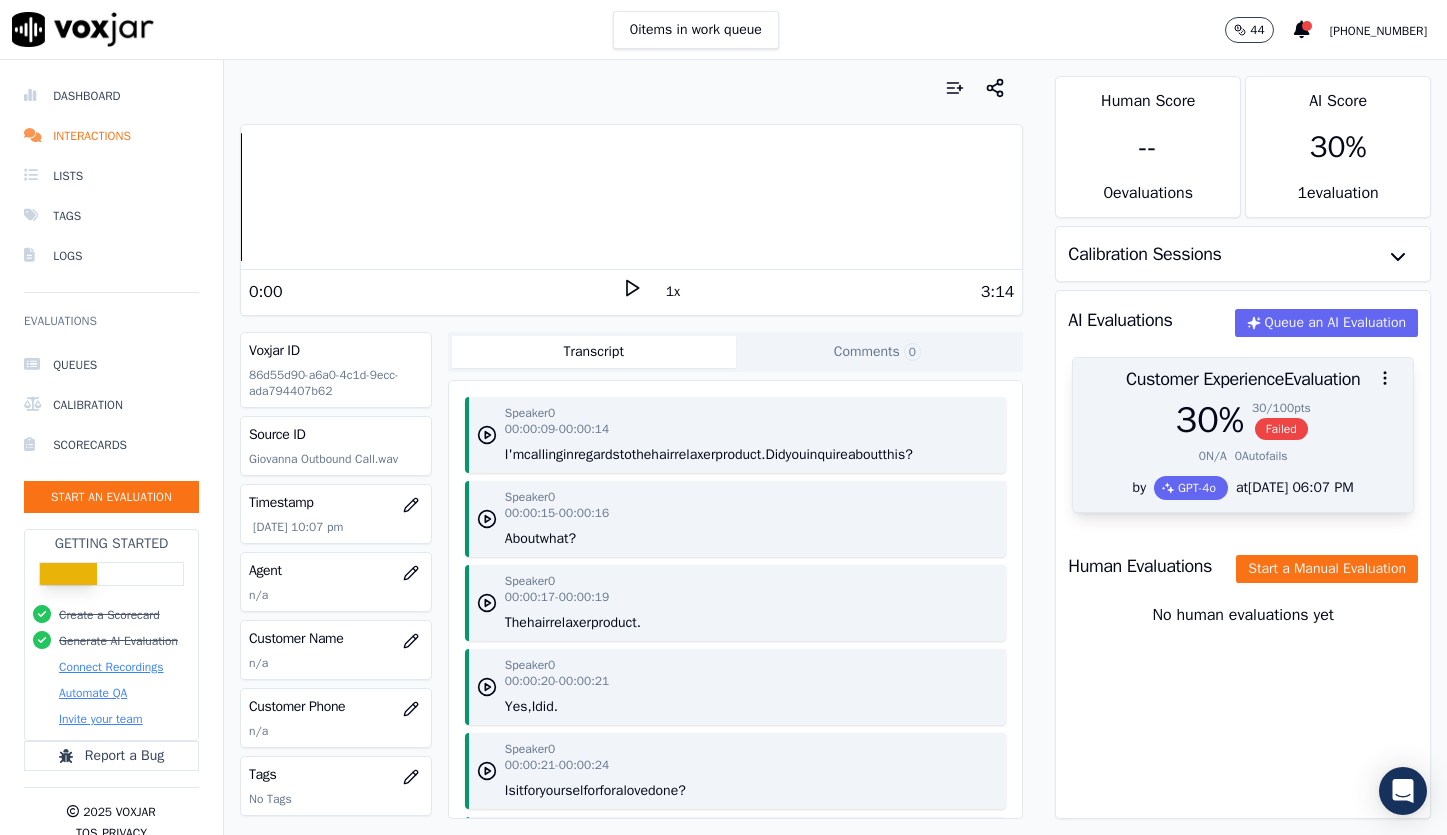 click on "30 %" at bounding box center [1210, 420] 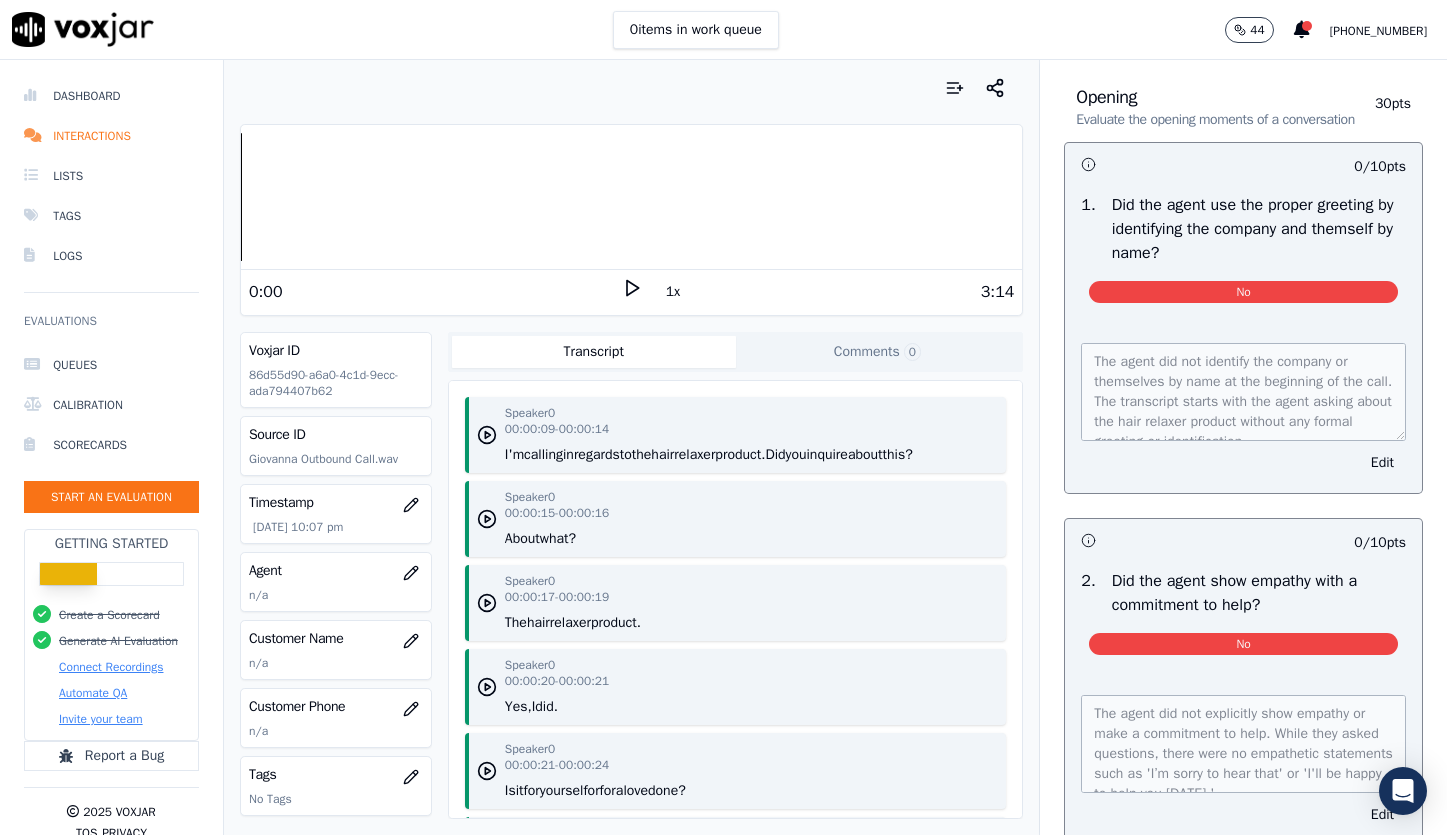 scroll, scrollTop: 115, scrollLeft: 0, axis: vertical 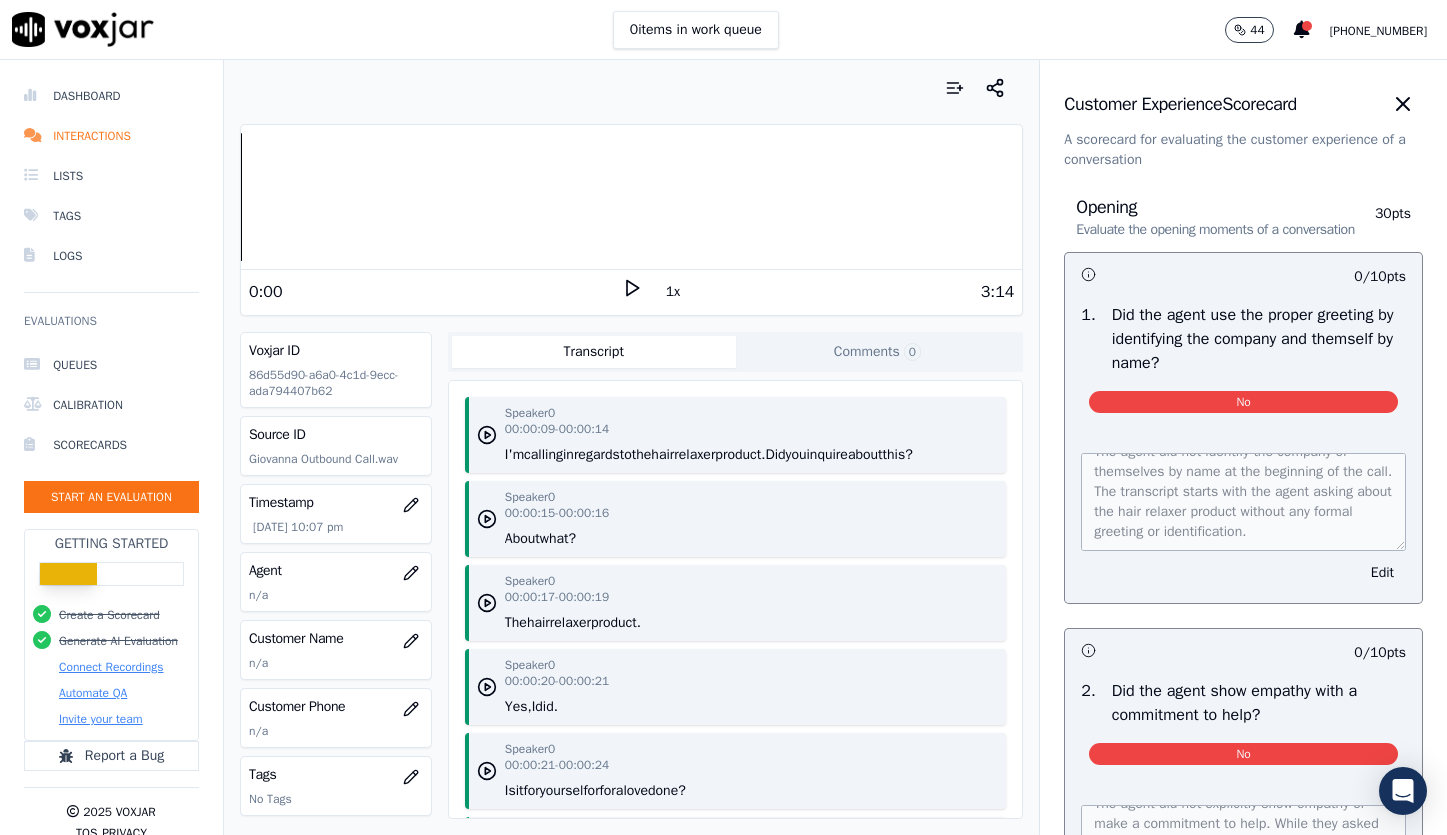 click on "0  items in work queue     44         1-800-LAW-FIRM" at bounding box center [723, 30] 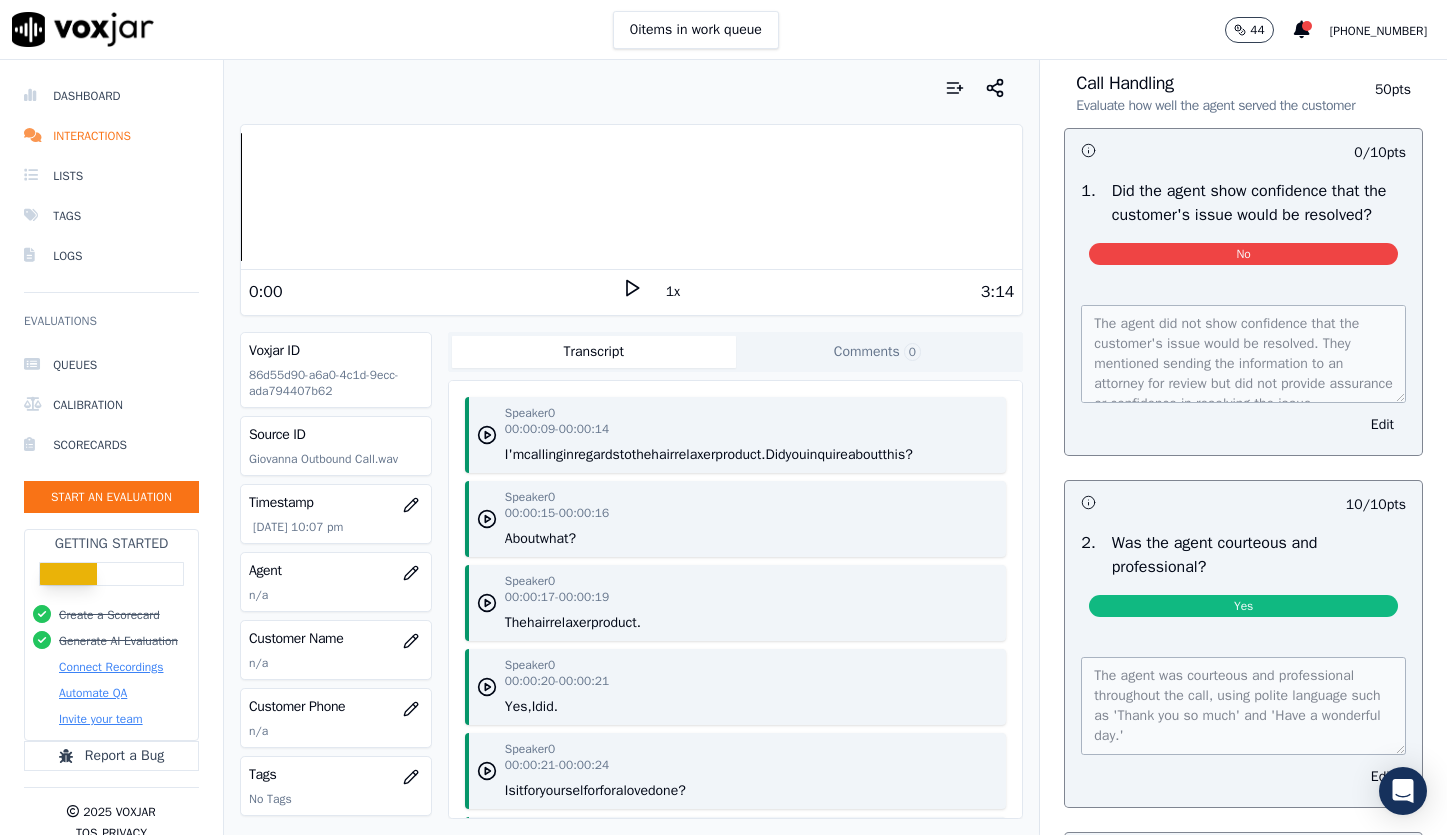 scroll, scrollTop: 1327, scrollLeft: 0, axis: vertical 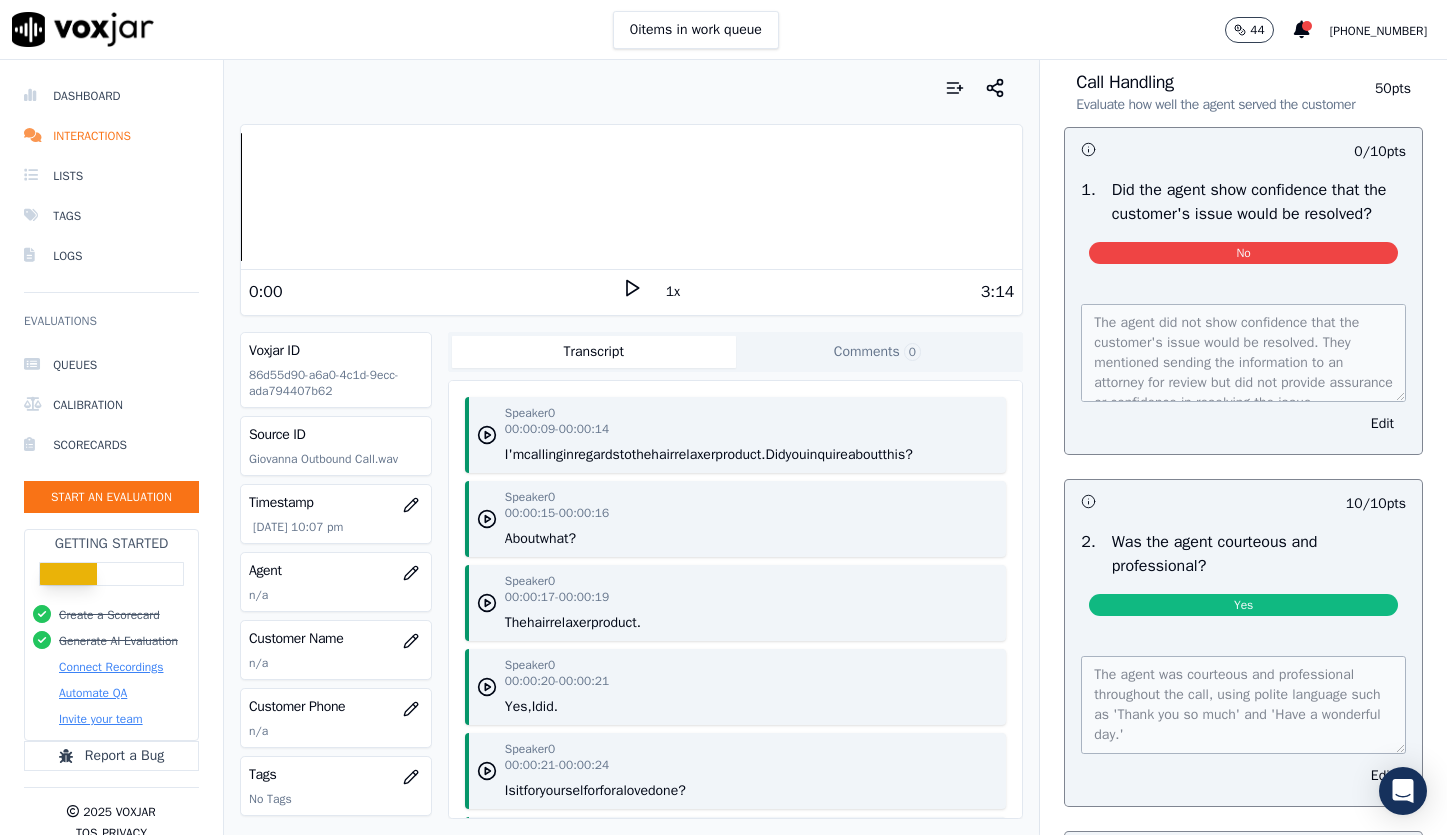 click on "0  items in work queue     44         1-800-LAW-FIRM" at bounding box center (723, 30) 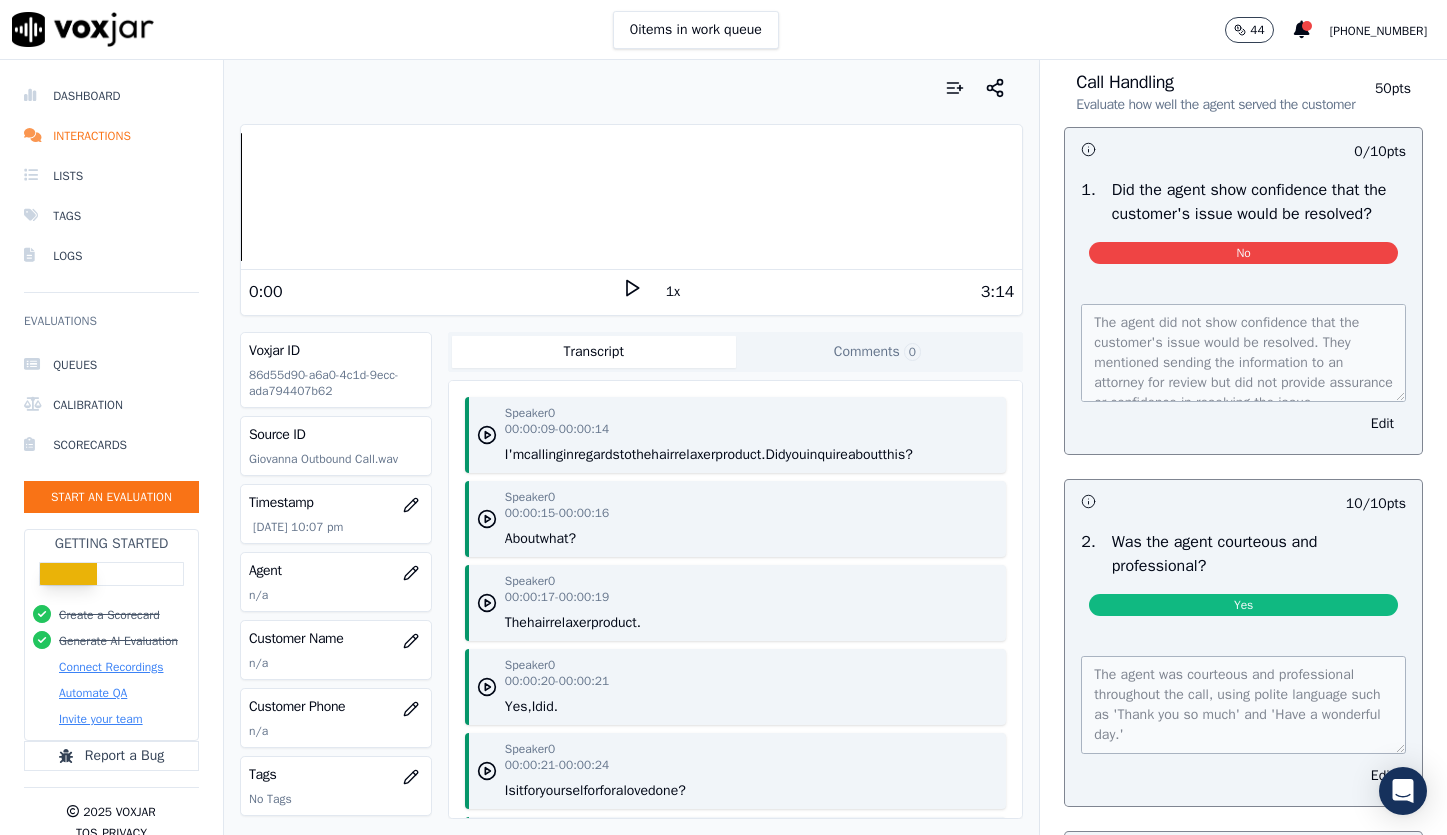 click on "0  items in work queue     44         1-800-LAW-FIRM" at bounding box center (723, 30) 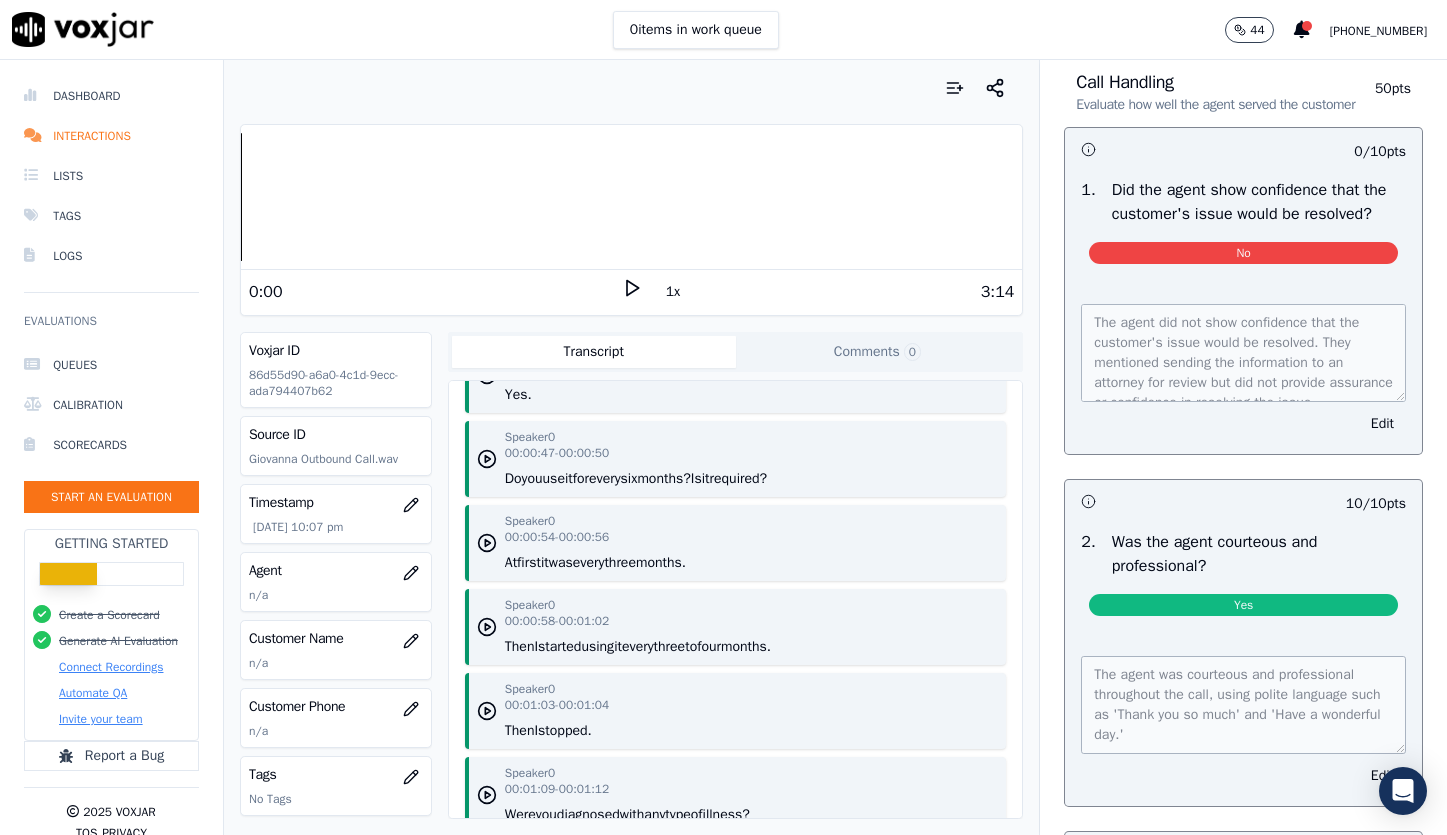 scroll, scrollTop: 0, scrollLeft: 0, axis: both 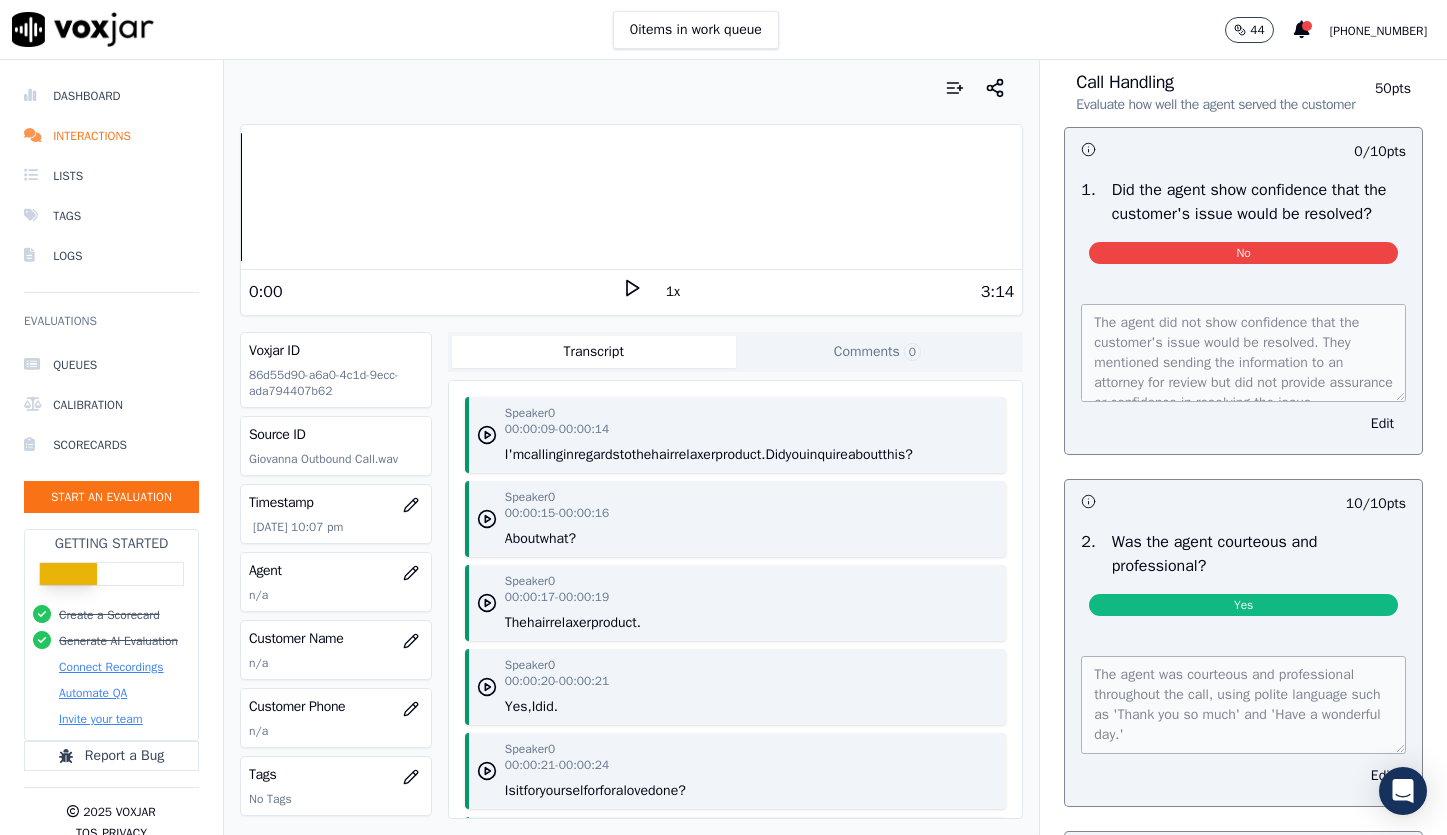 click on "Your browser does not support the audio element.   0:00     1x   3:14   Voxjar ID   86d55d90-a6a0-4c1d-9ecc-ada794407b62   Source ID   Giovanna Outbound Call.wav   Timestamp
07/07/2025 10:07 pm     Agent
n/a     Customer Name     n/a     Customer Phone     n/a     Tags
No Tags     Source     manualUpload   Type     AUDIO       Transcript   Comments  0     Speaker  0   00:00:09  -  00:00:14    I'm  calling  in  regards  to  the  hair  relaxer  product.  Did  you  inquire  about  this?     Speaker  0   00:00:15  -  00:00:16    About  what?     Speaker  0   00:00:17  -  00:00:19    The  hair  relaxer  product.     Speaker  0   00:00:20  -  00:00:21    Yes,  I  did.     Speaker  0   00:00:21  -  00:00:24    Is  it  for  yourself  or  for  a  loved  one?     Speaker  0   00:00:26  -  00:00:27    For  myself.     Speaker  0   00:00:28  -  00:00:30    How  long  did  you  use  the  hair  relaxer  product?     Speaker  0   00:00:32  -  00:00:33    It  was  for  years.     Speaker  0" at bounding box center (631, 447) 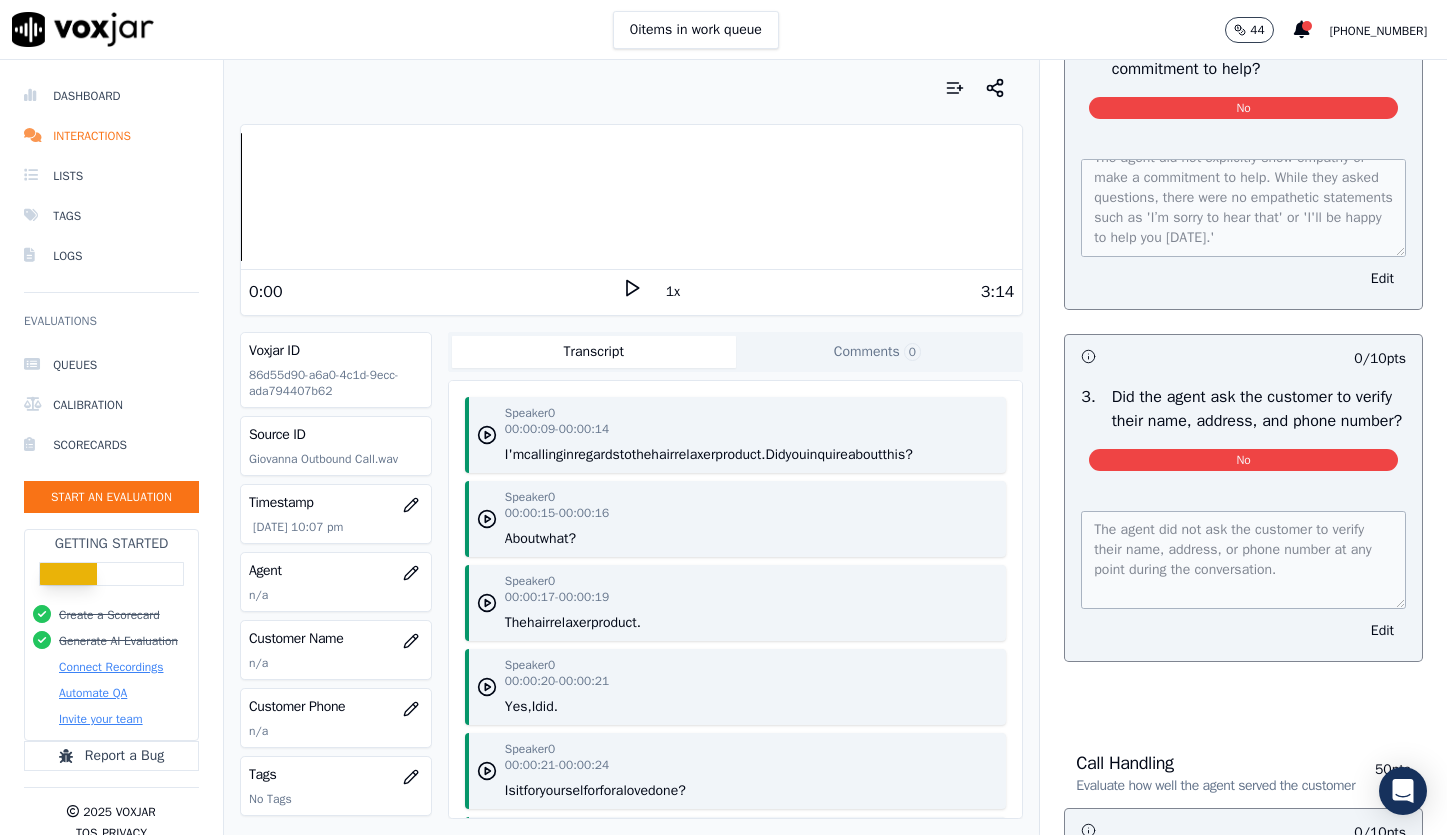 scroll, scrollTop: 0, scrollLeft: 0, axis: both 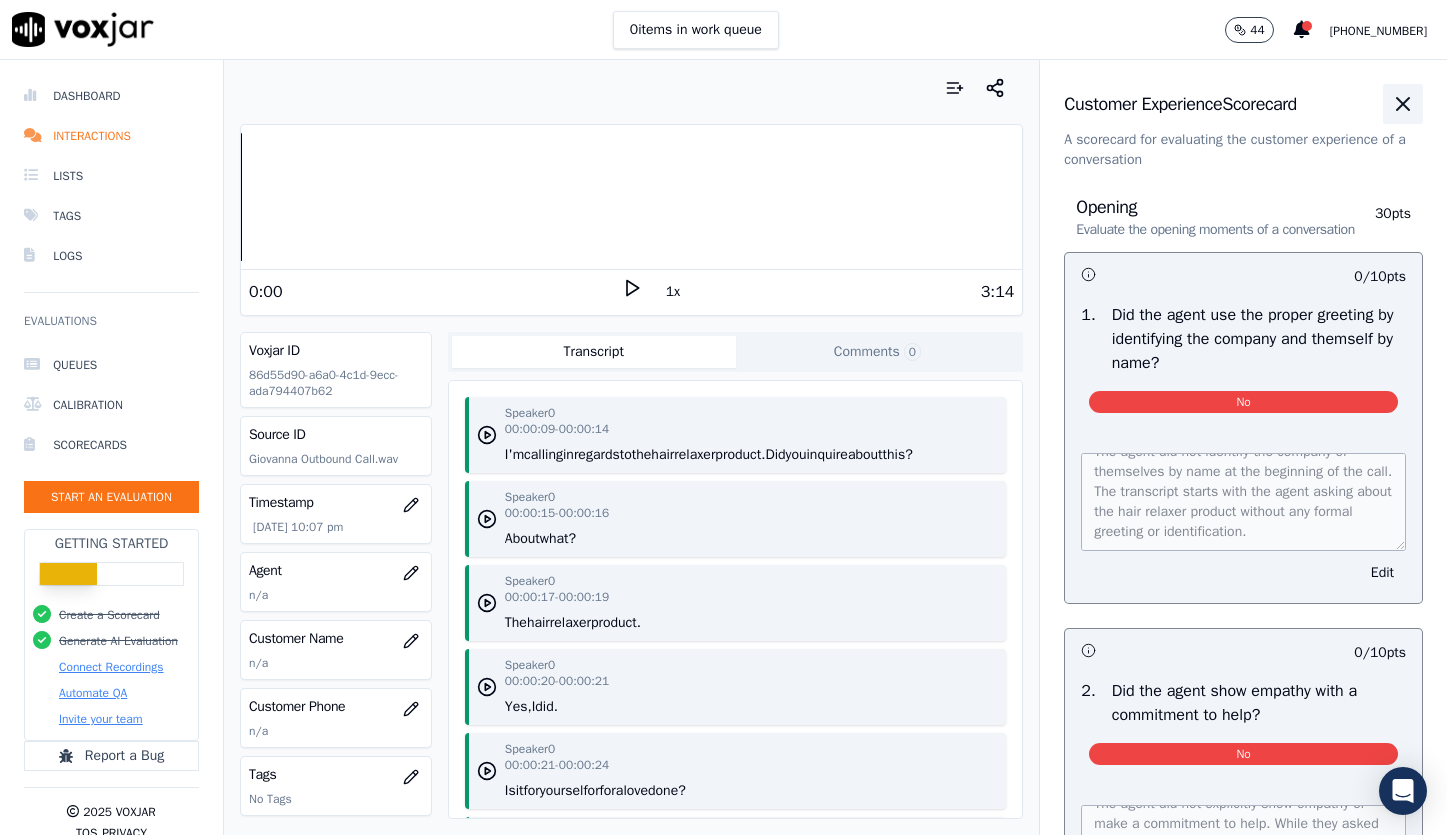 click 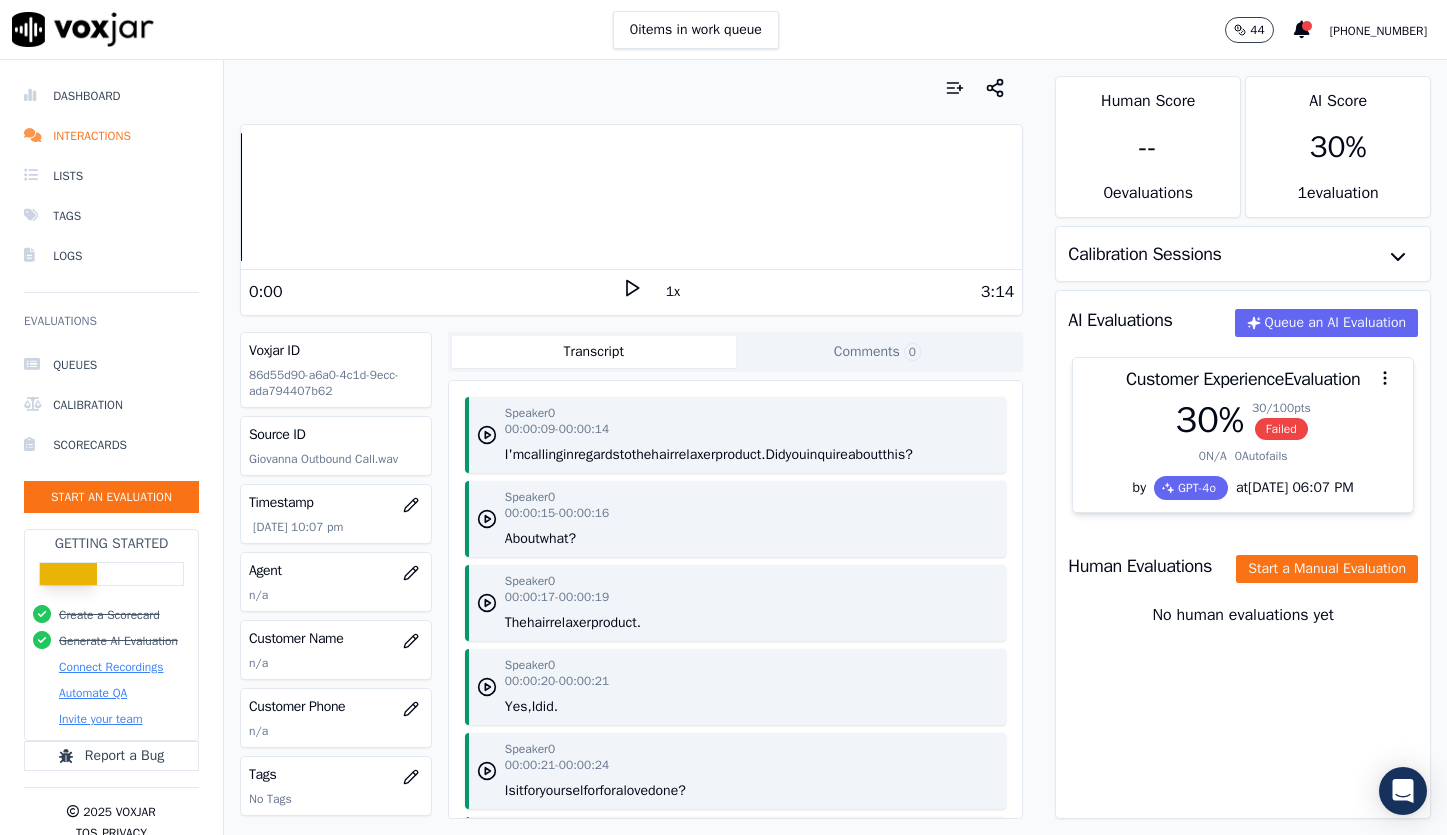 click on "0  items in work queue     44         1-800-LAW-FIRM" at bounding box center [723, 30] 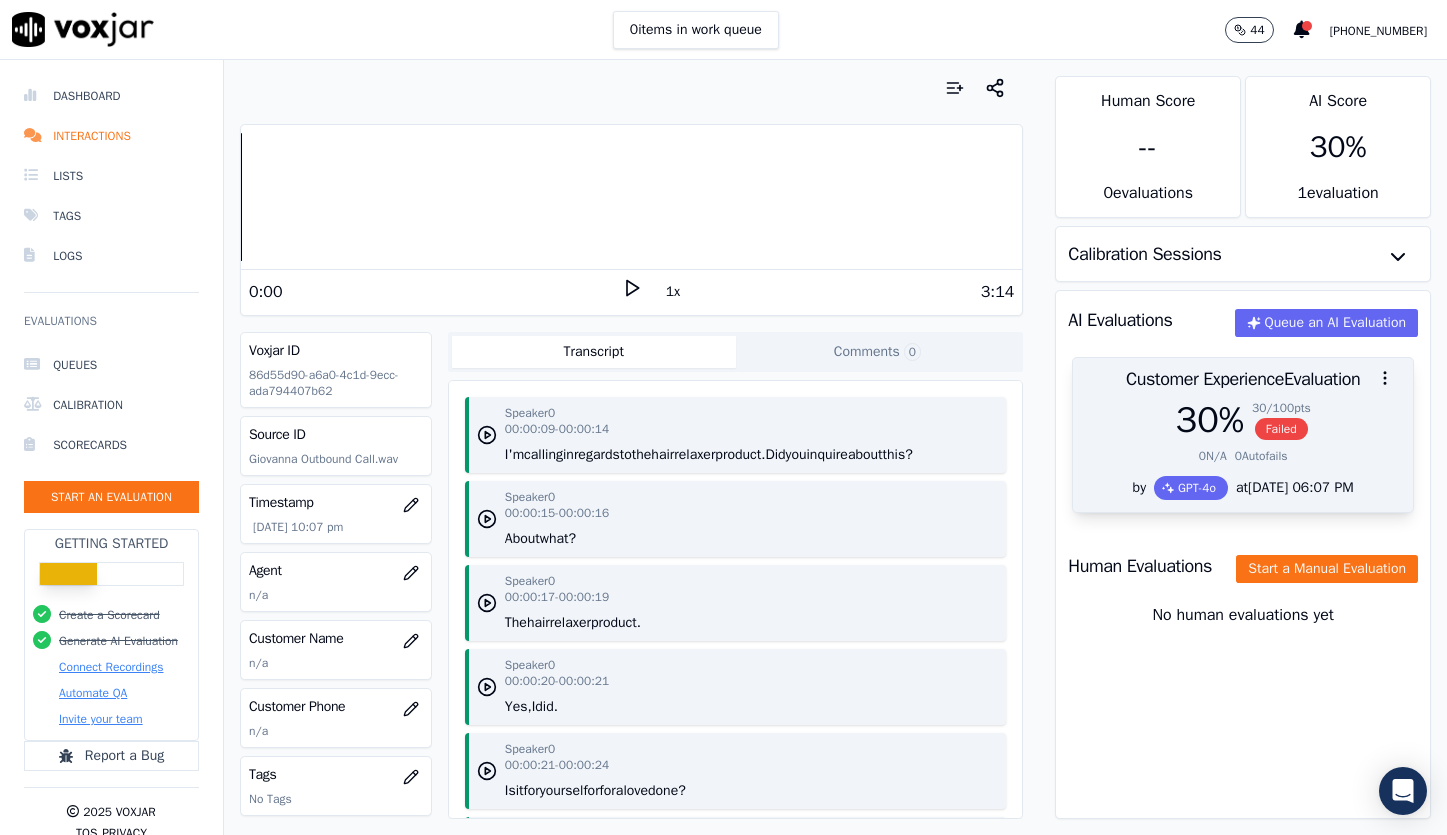 click on "Failed" at bounding box center (1281, 429) 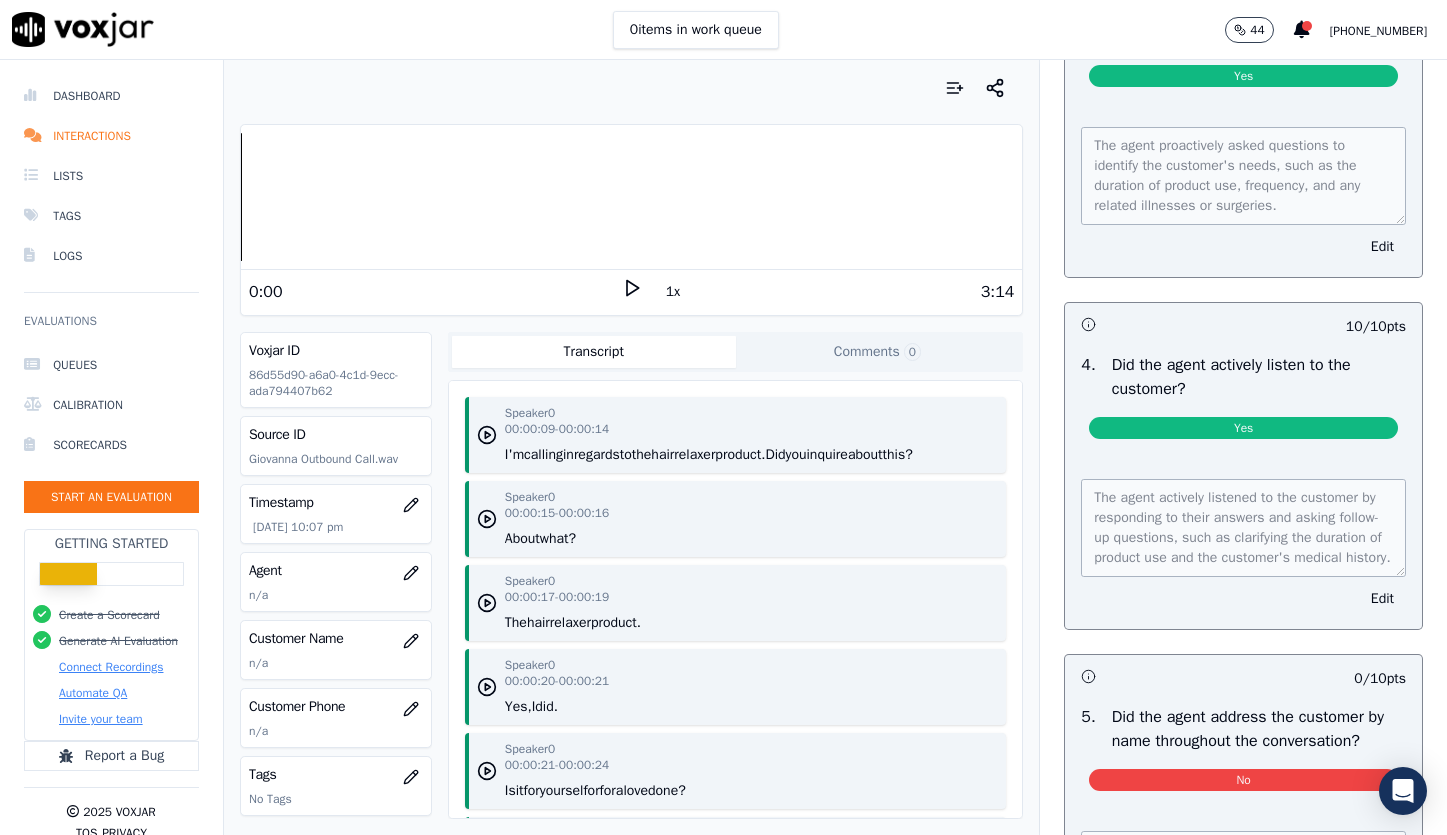 scroll, scrollTop: 2302, scrollLeft: 0, axis: vertical 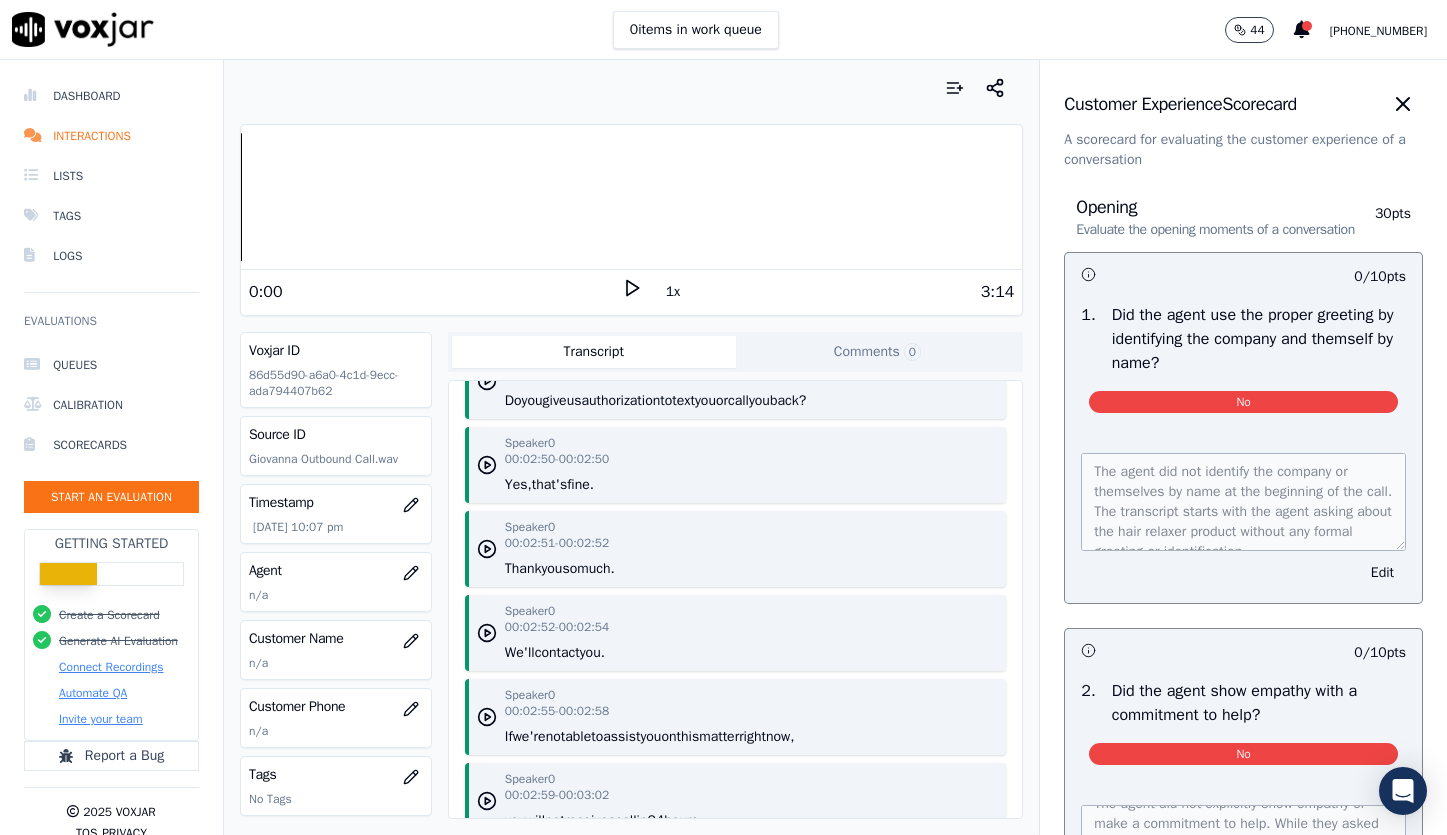 click on "Opening   Evaluate the opening moments of a conversation   30  pts                 0 / 10  pts     1 .   Did the agent use the proper greeting by identifying the company and themself by name?    No         The agent did not identify the company or themselves by name at the beginning of the call. The transcript starts with the agent asking about the hair relaxer product without any formal greeting or identification.       Edit                   0 / 10  pts     2 .   Did the agent show empathy with a commitment to help?     No         The agent did not explicitly show empathy or make a commitment to help. While they asked questions, there were no empathetic statements such as 'I’m sorry to hear that' or 'I'll be happy to help you today.'       Edit                   0 / 10  pts     3 .   Did the agent ask the customer to verify their name, address, and phone number?   No         The agent did not ask the customer to verify their name, address, or phone number at any point during the conversation.       Edit" at bounding box center [1243, 759] 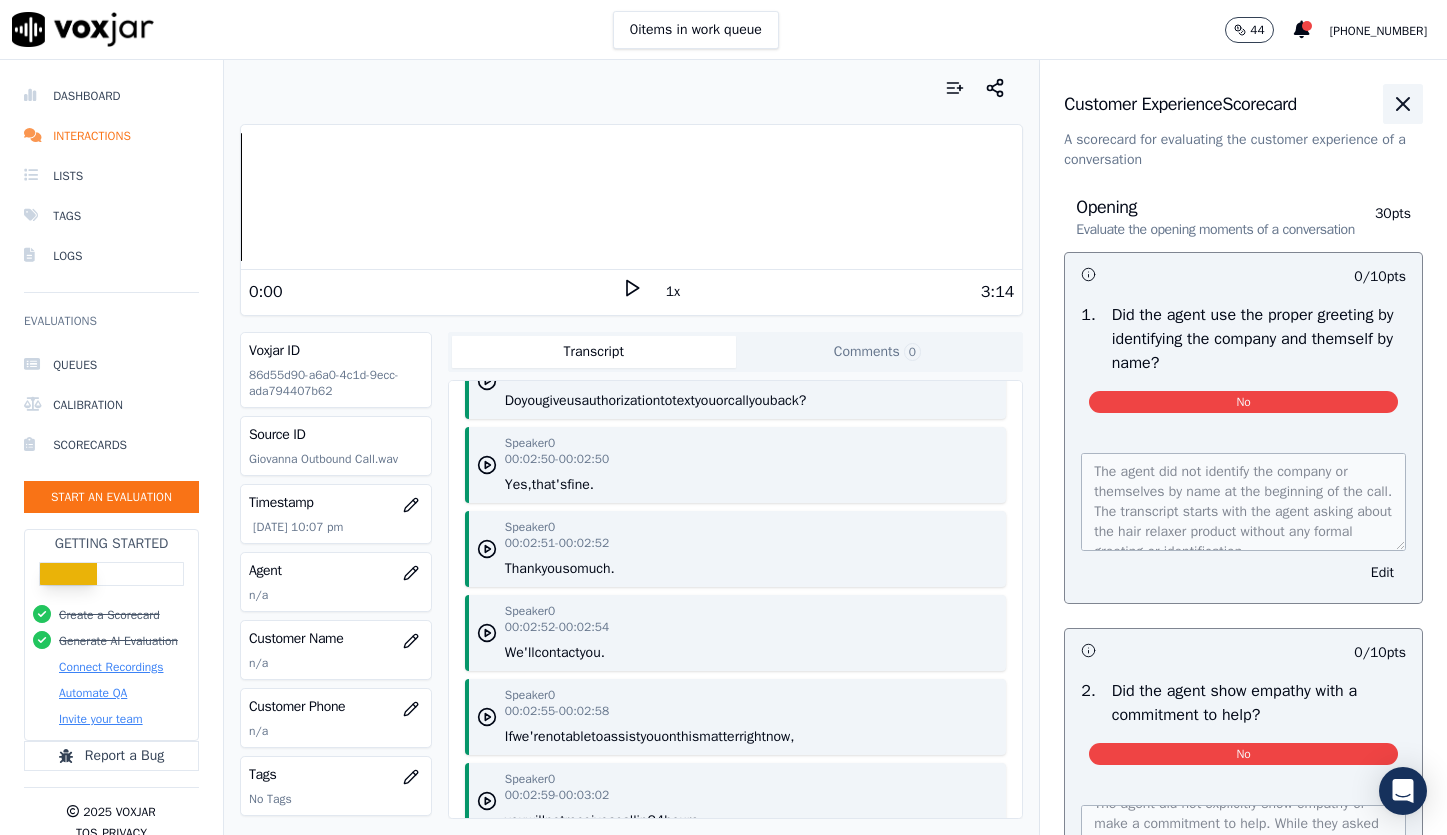 click 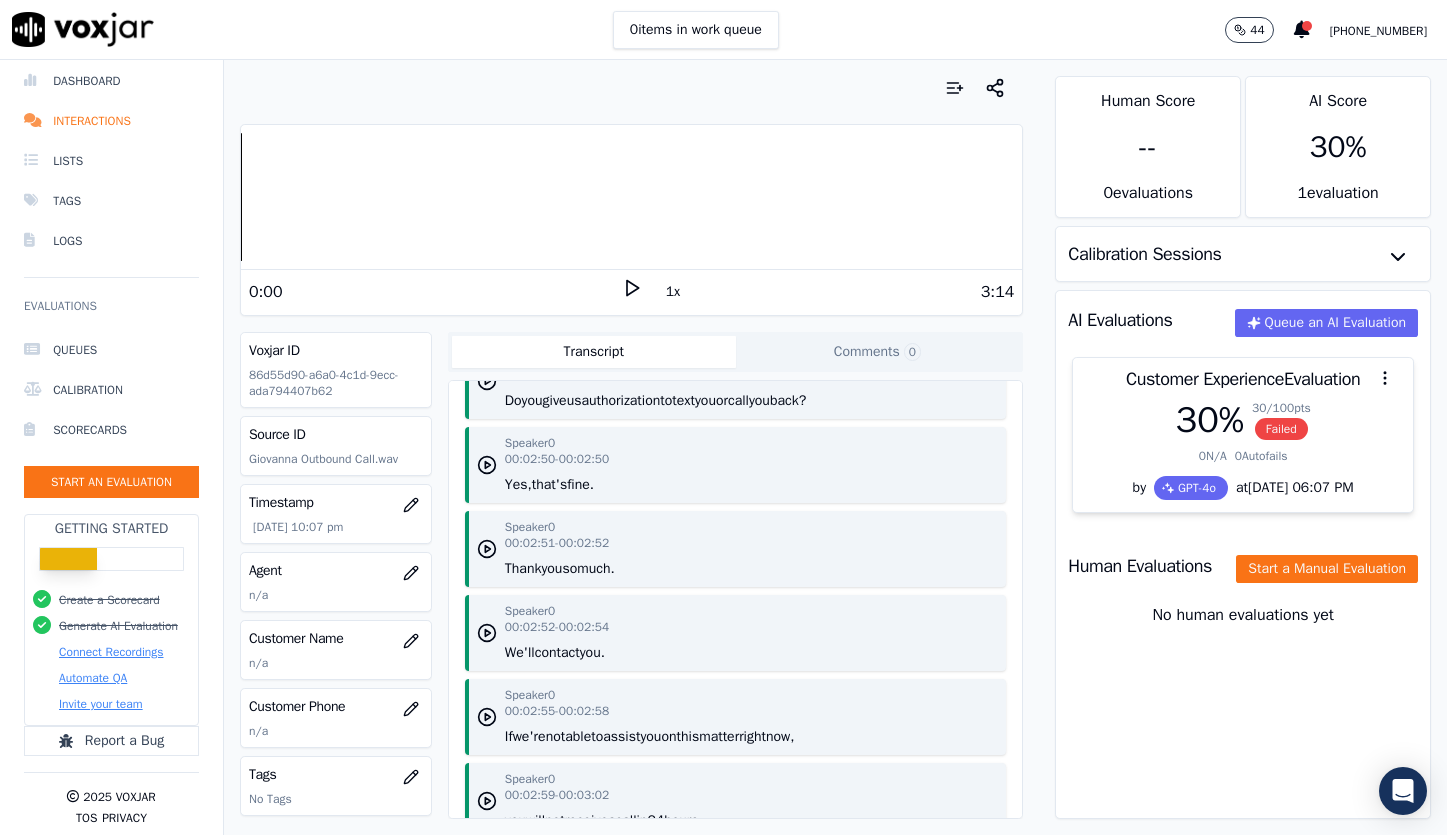 scroll, scrollTop: 0, scrollLeft: 0, axis: both 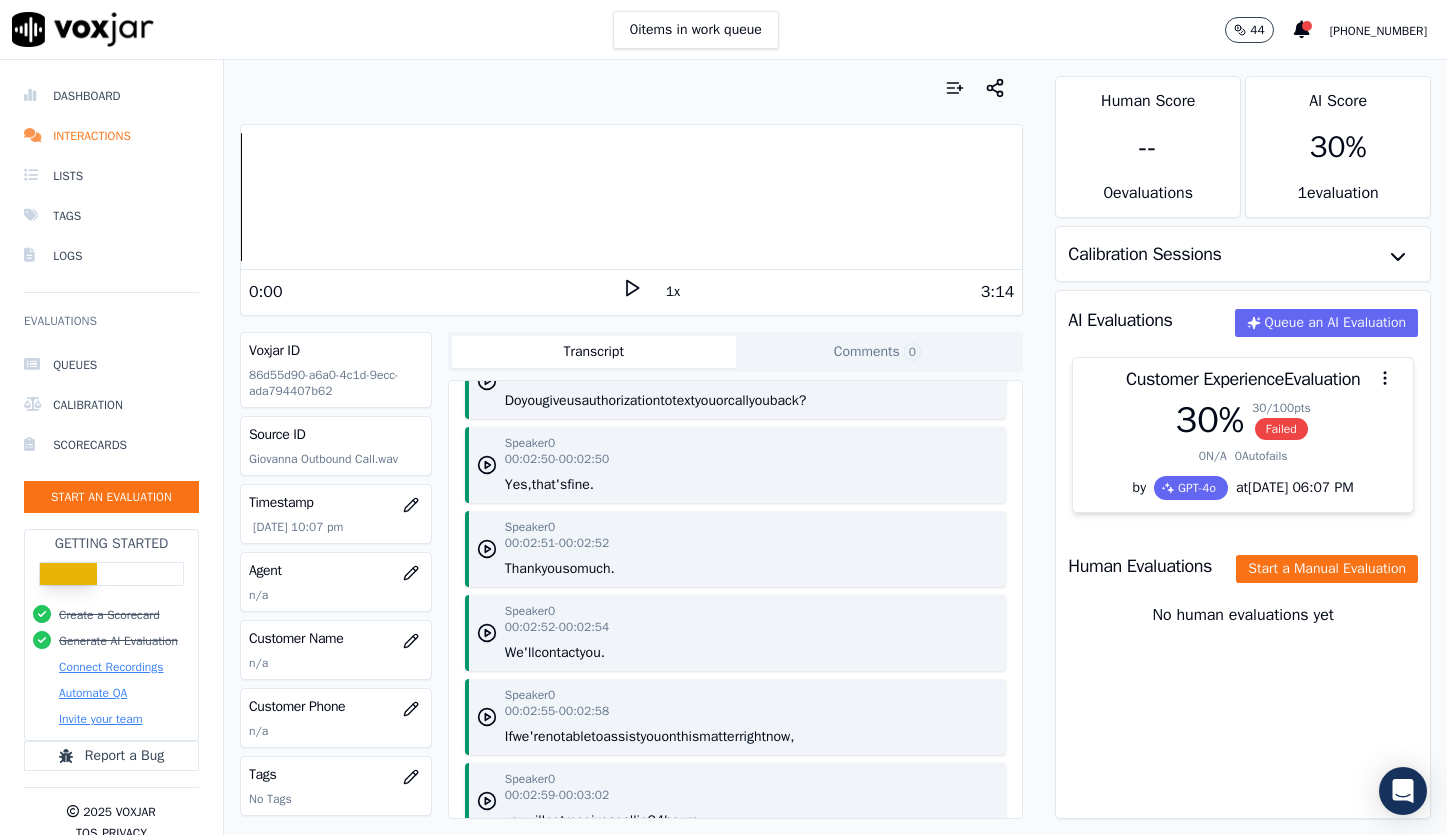 click on "Your browser does not support the audio element.   0:00     1x   3:14   Voxjar ID   86d55d90-a6a0-4c1d-9ecc-ada794407b62   Source ID   Giovanna Outbound Call.wav   Timestamp
07/07/2025 10:07 pm     Agent
n/a     Customer Name     n/a     Customer Phone     n/a     Tags
No Tags     Source     manualUpload   Type     AUDIO       Transcript   Comments  0     Speaker  0   00:00:09  -  00:00:14    I'm  calling  in  regards  to  the  hair  relaxer  product.  Did  you  inquire  about  this?     Speaker  0   00:00:15  -  00:00:16    About  what?     Speaker  0   00:00:17  -  00:00:19    The  hair  relaxer  product.     Speaker  0   00:00:20  -  00:00:21    Yes,  I  did.     Speaker  0   00:00:21  -  00:00:24    Is  it  for  yourself  or  for  a  loved  one?     Speaker  0   00:00:26  -  00:00:27    For  myself.     Speaker  0   00:00:28  -  00:00:30    How  long  did  you  use  the  hair  relaxer  product?     Speaker  0   00:00:32  -  00:00:33    It  was  for  years.     Speaker  0" at bounding box center [631, 447] 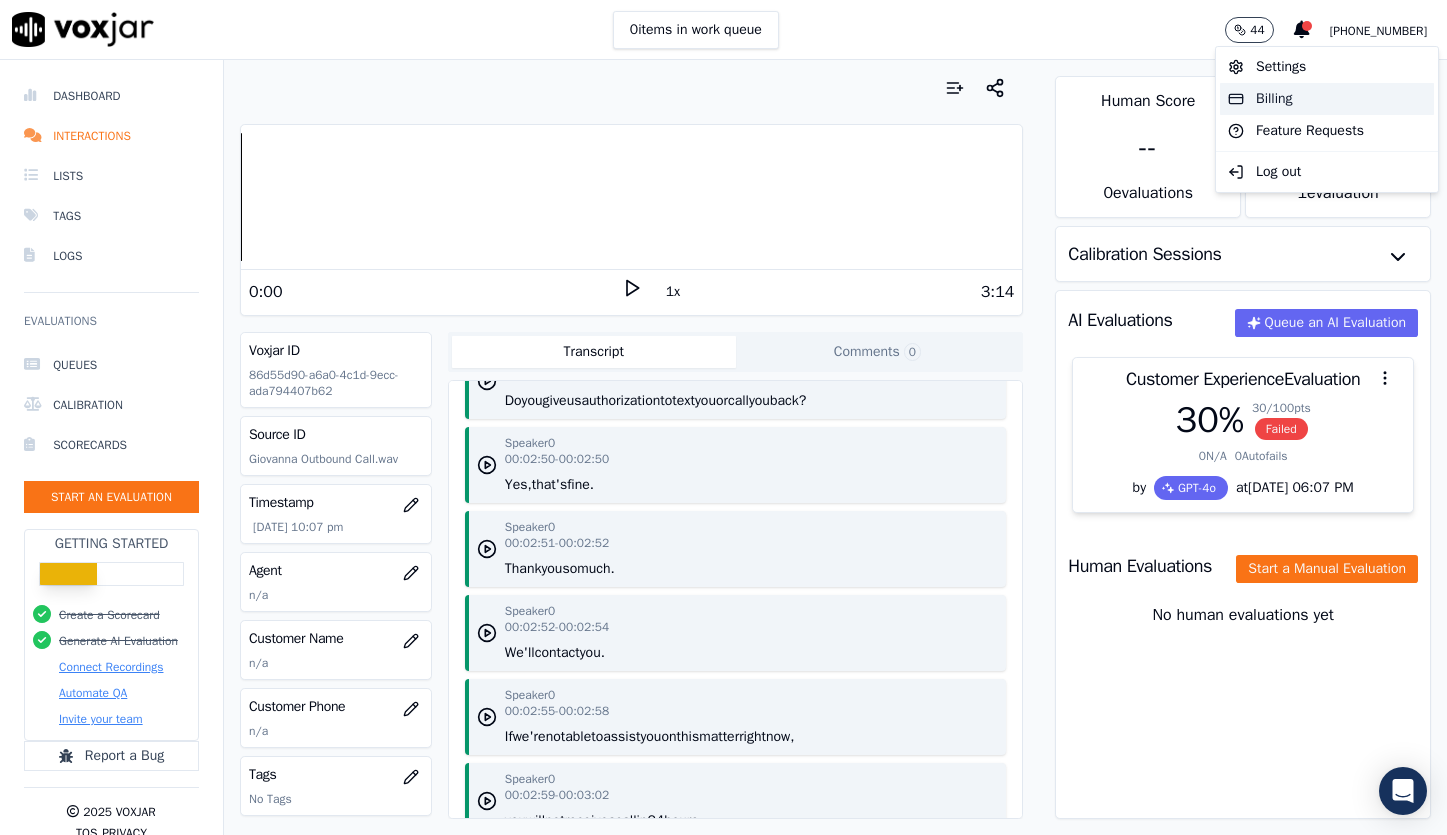 click on "Billing" 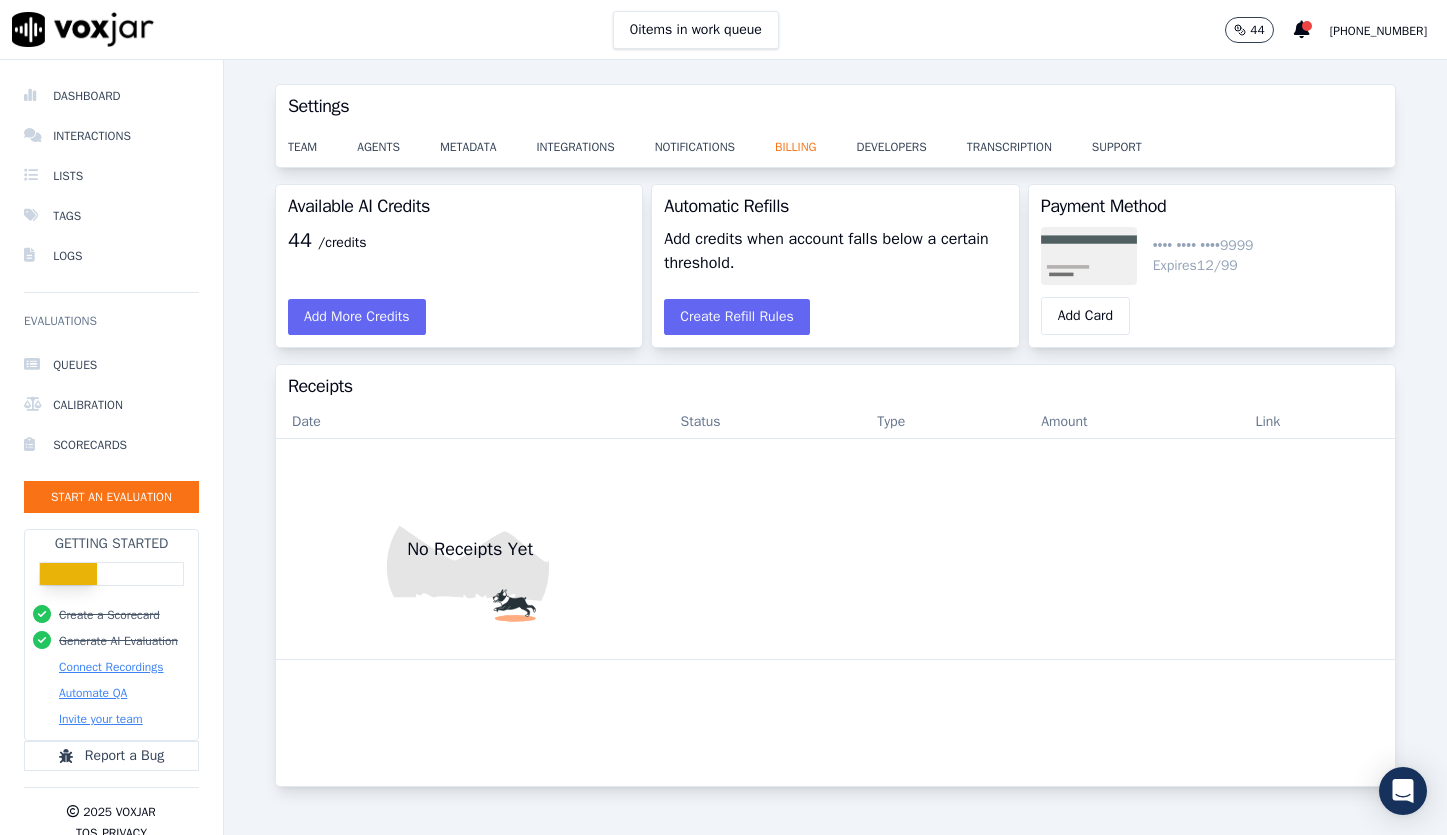 click on "Available AI Credits     44   /credits   Add More Credits   Automatic Refills   Add credits when account falls below a certain threshold.   Create Refill Rules   Payment Method     •••• •••• ••••  9999   Expires  12/99   Add Card     Receipts   Date   Status   Type   Amount   Link     No Receipts Yet" at bounding box center [835, 497] 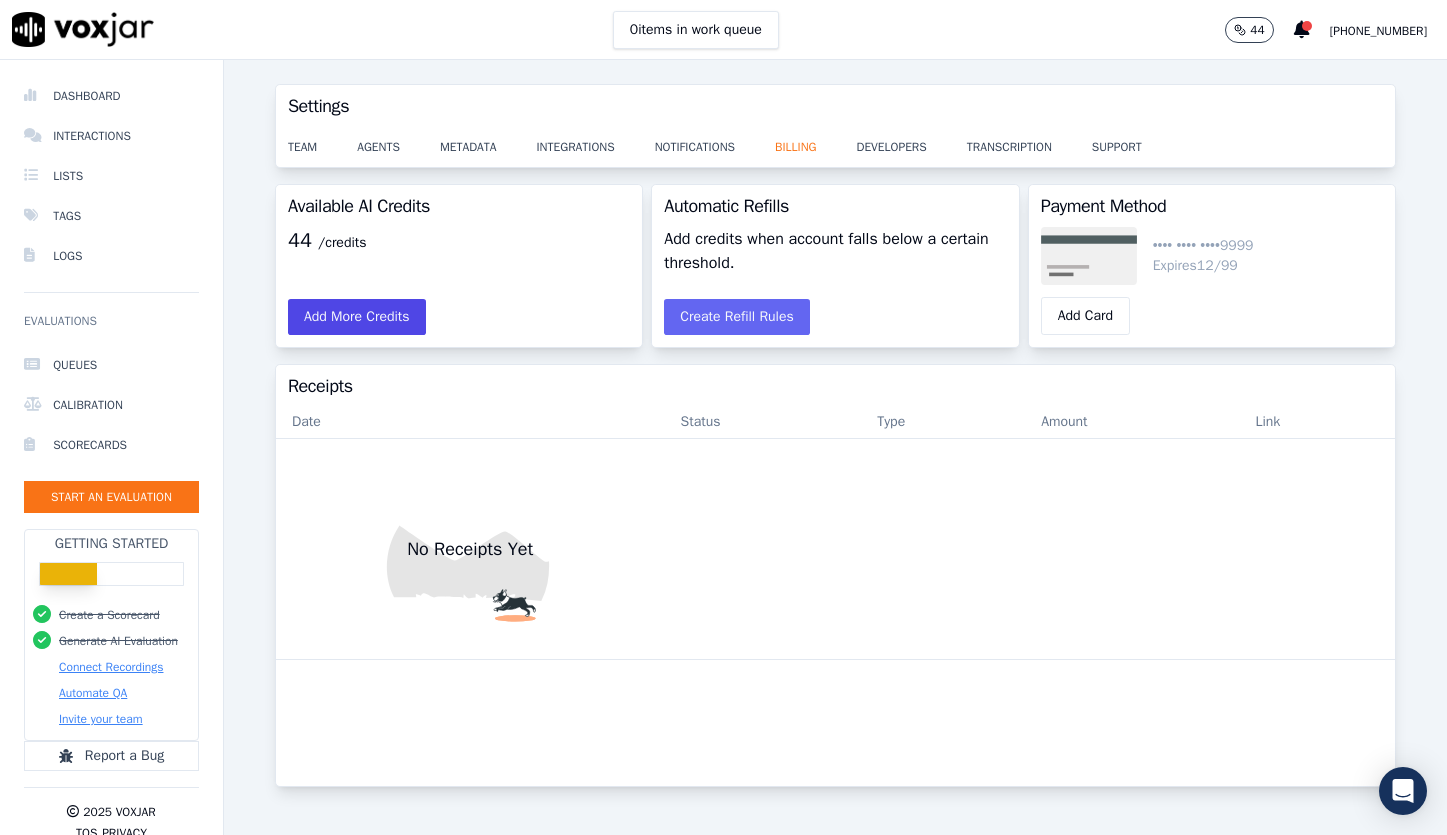 click on "Add More Credits" at bounding box center (357, 317) 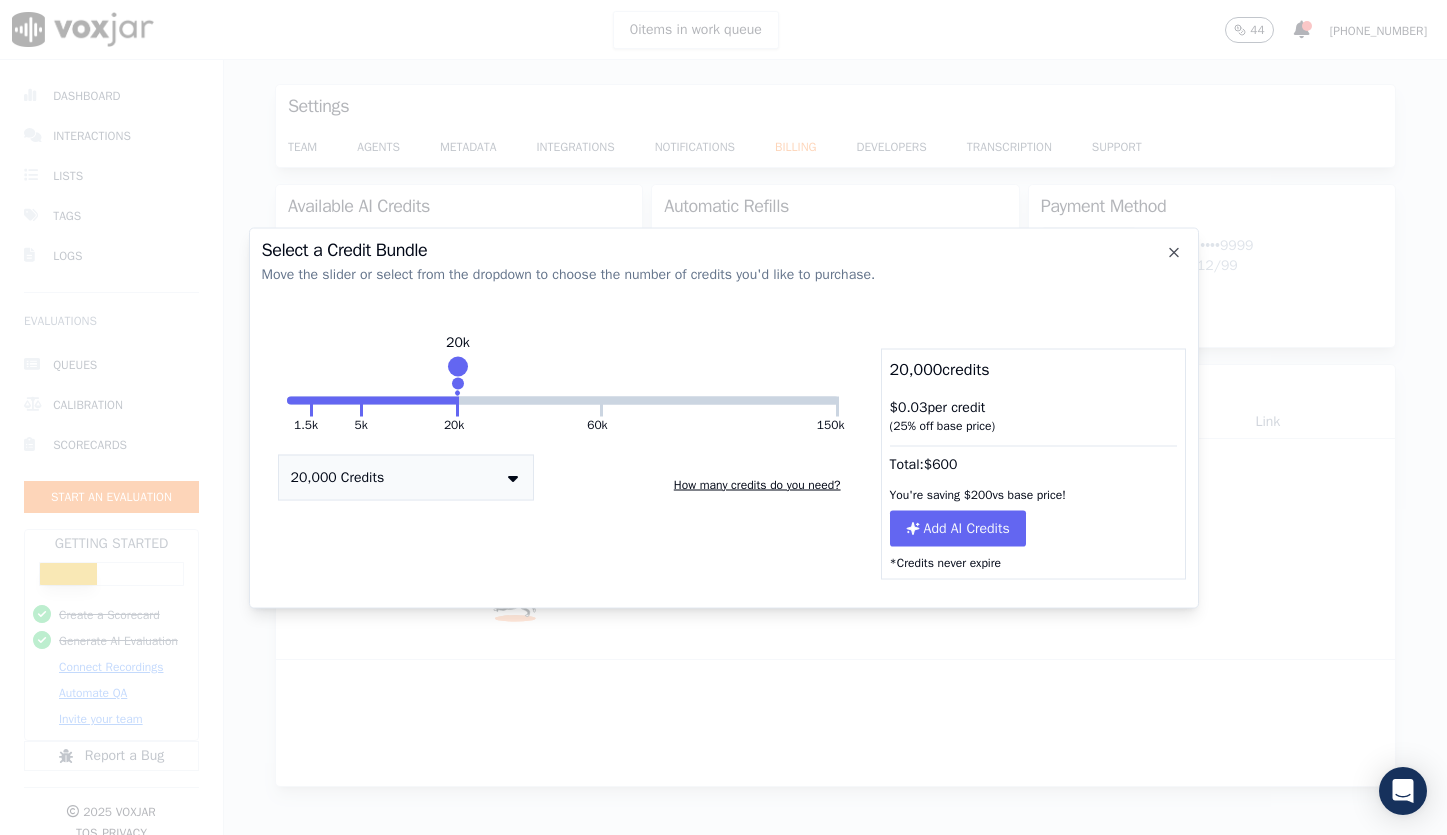 click at bounding box center (361, 406) 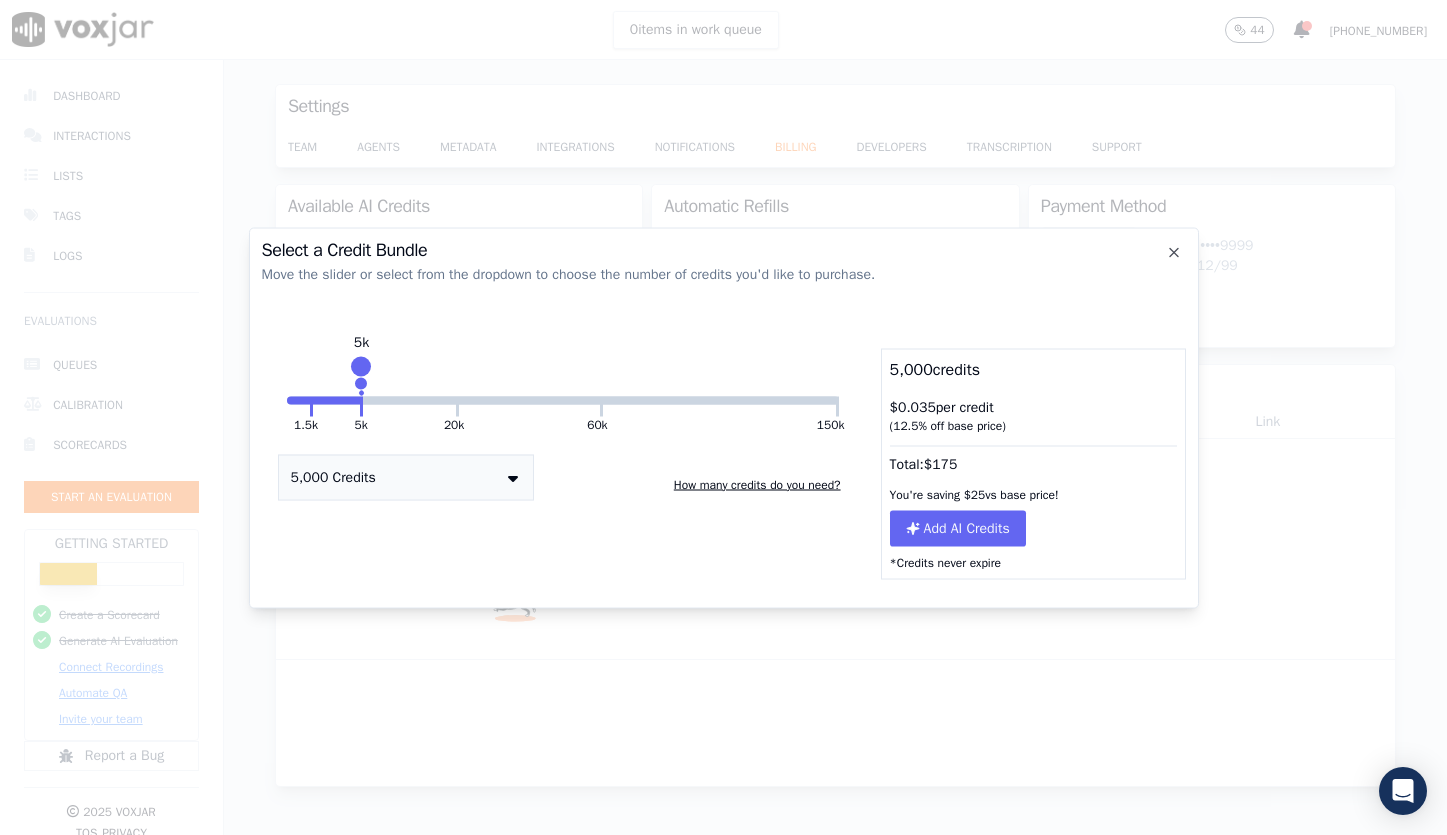 click at bounding box center (457, 406) 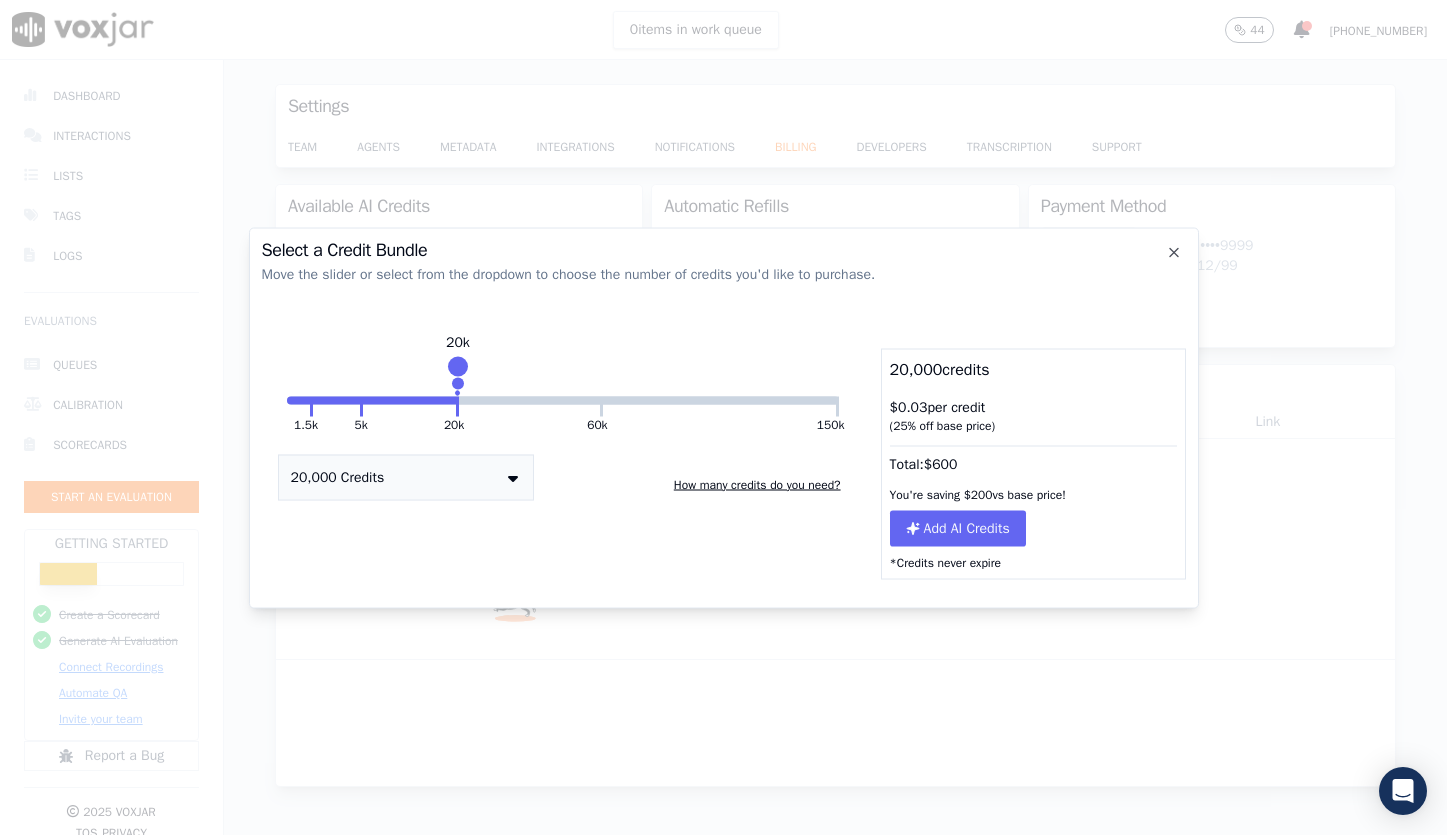 click on "5k" at bounding box center [336, 400] 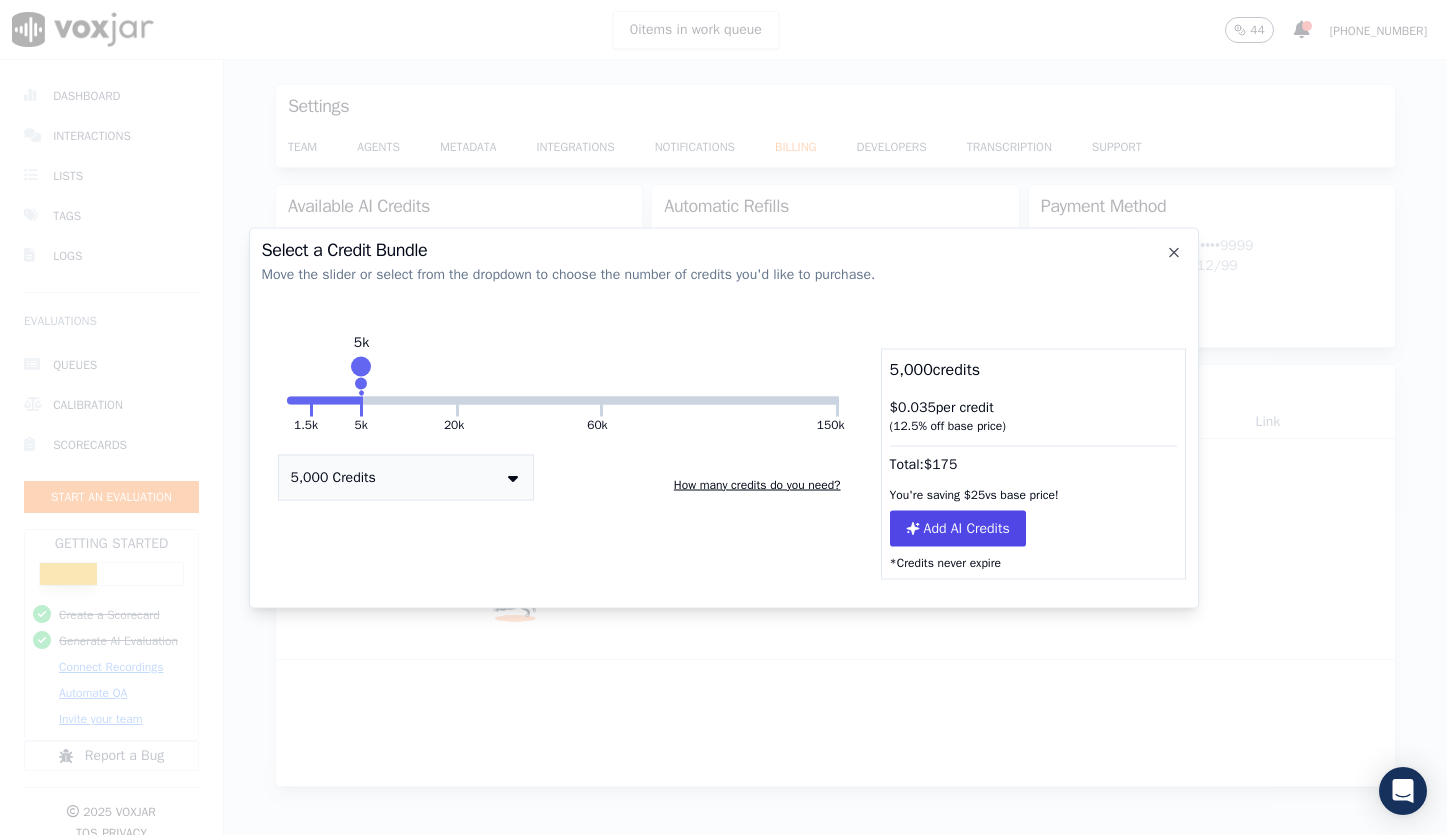 click on "Add AI Credits" at bounding box center (958, 528) 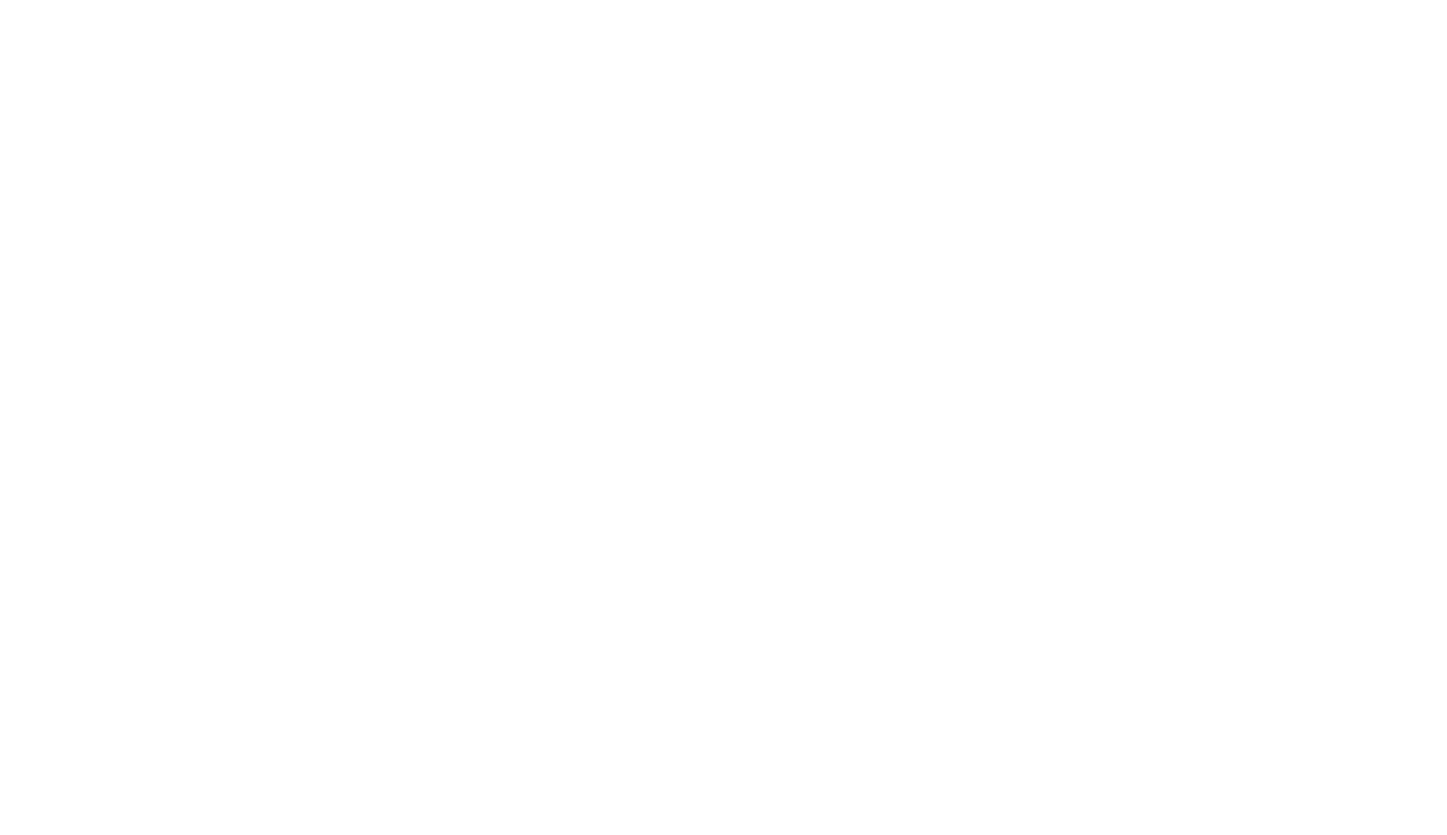 scroll, scrollTop: 0, scrollLeft: 0, axis: both 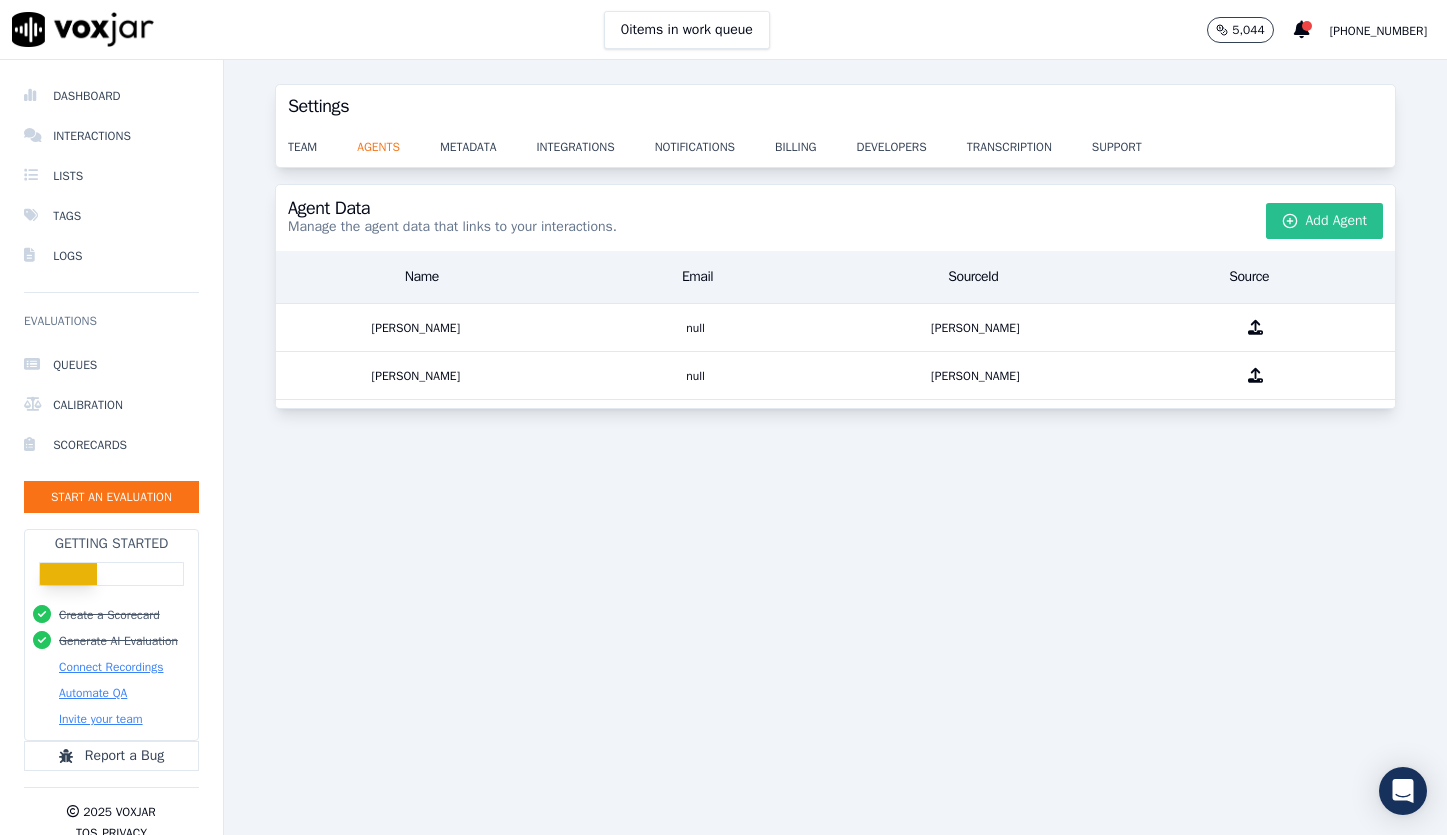 click on "Add Agent" at bounding box center (1325, 221) 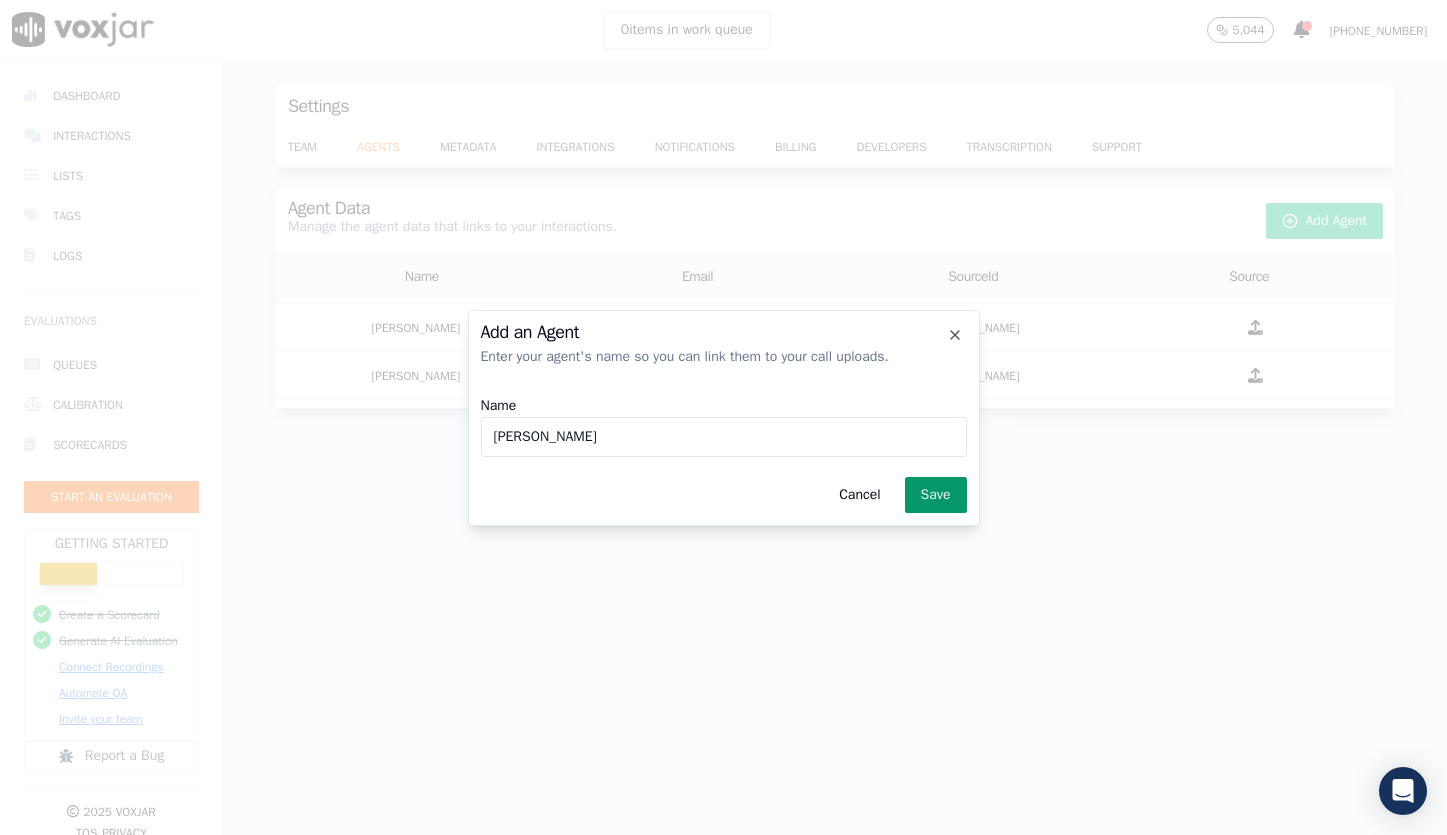 type on "Levy Padrigano" 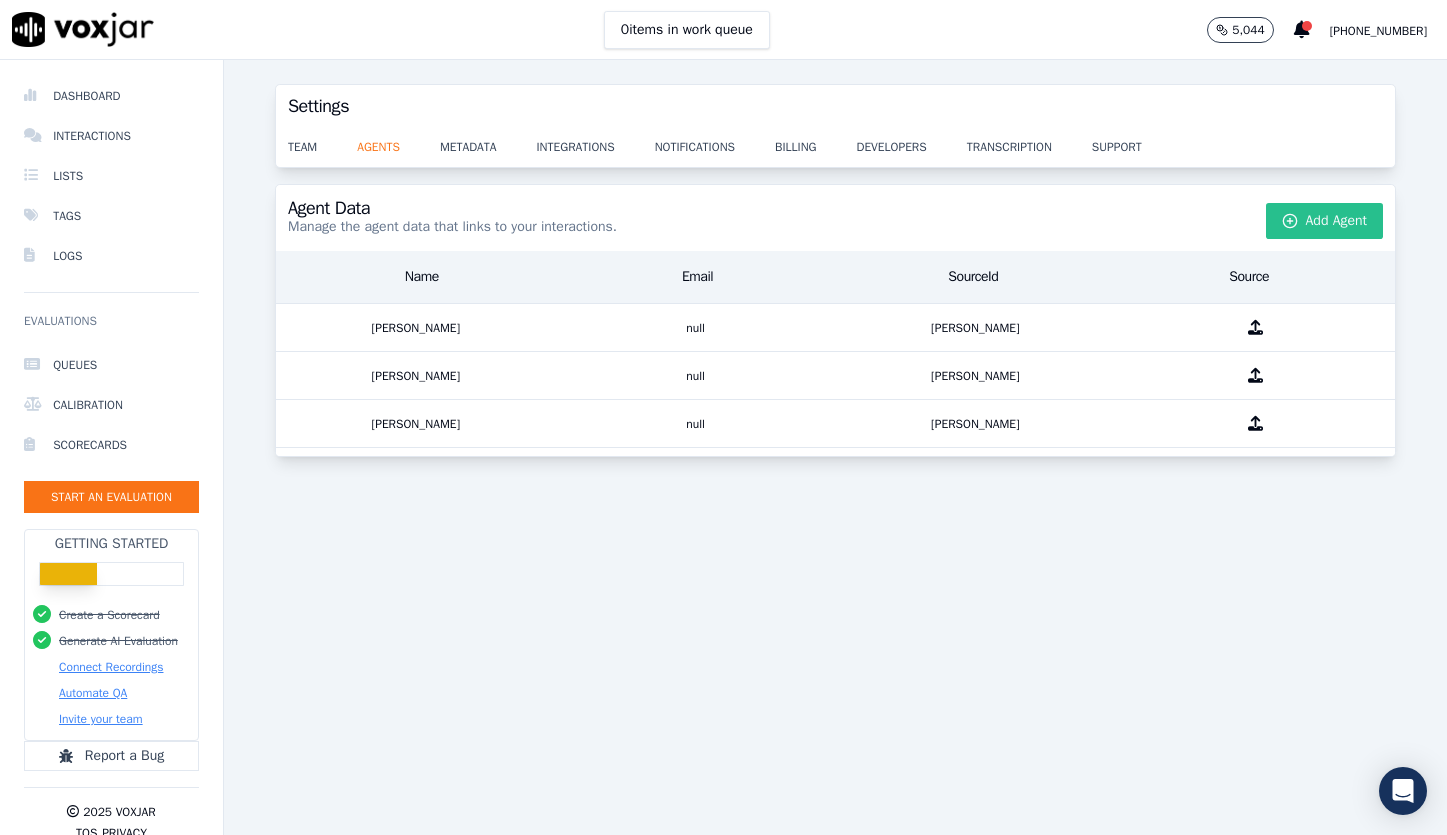 click on "Add Agent" at bounding box center (1325, 221) 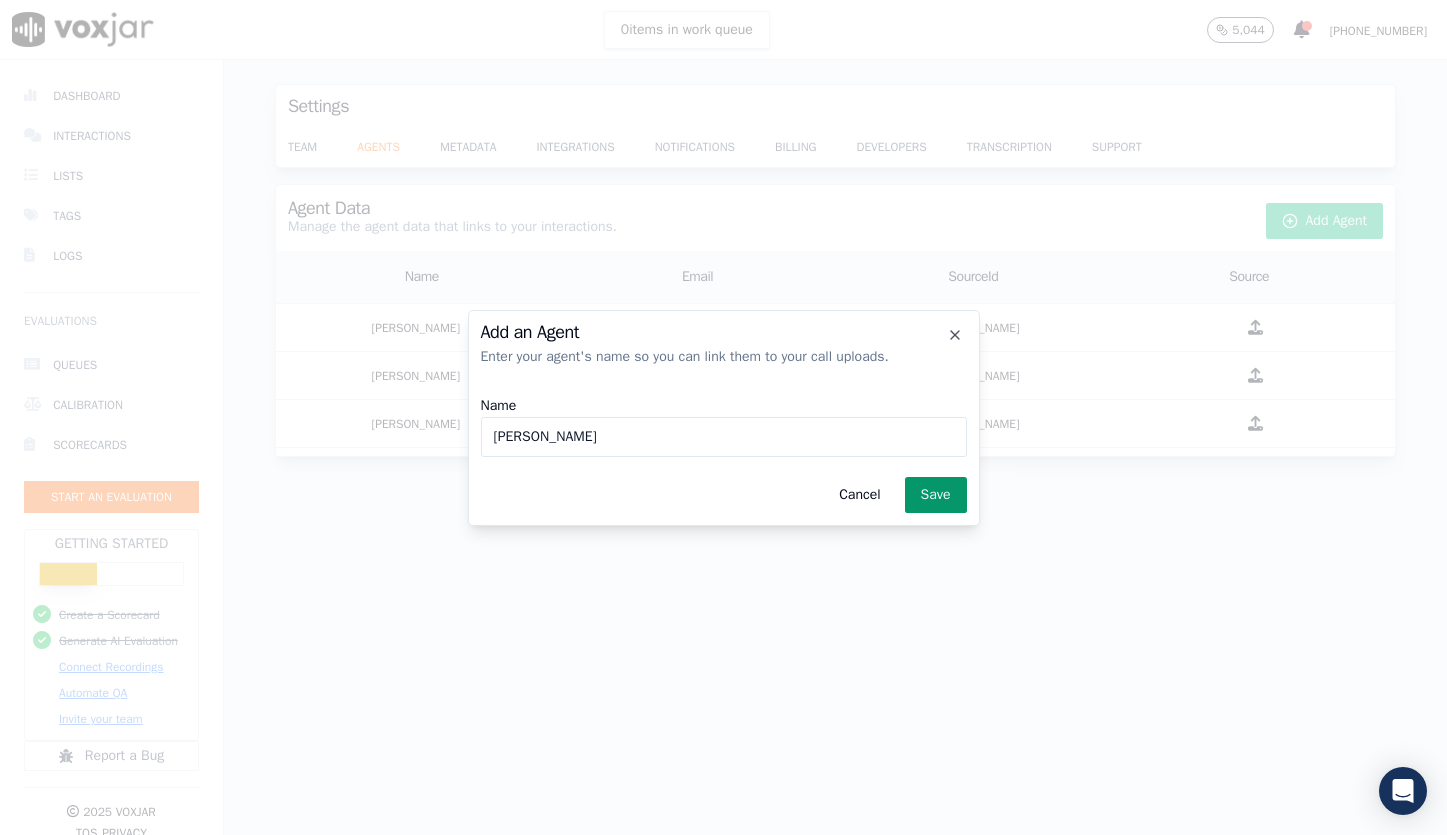 type on "[PERSON_NAME]" 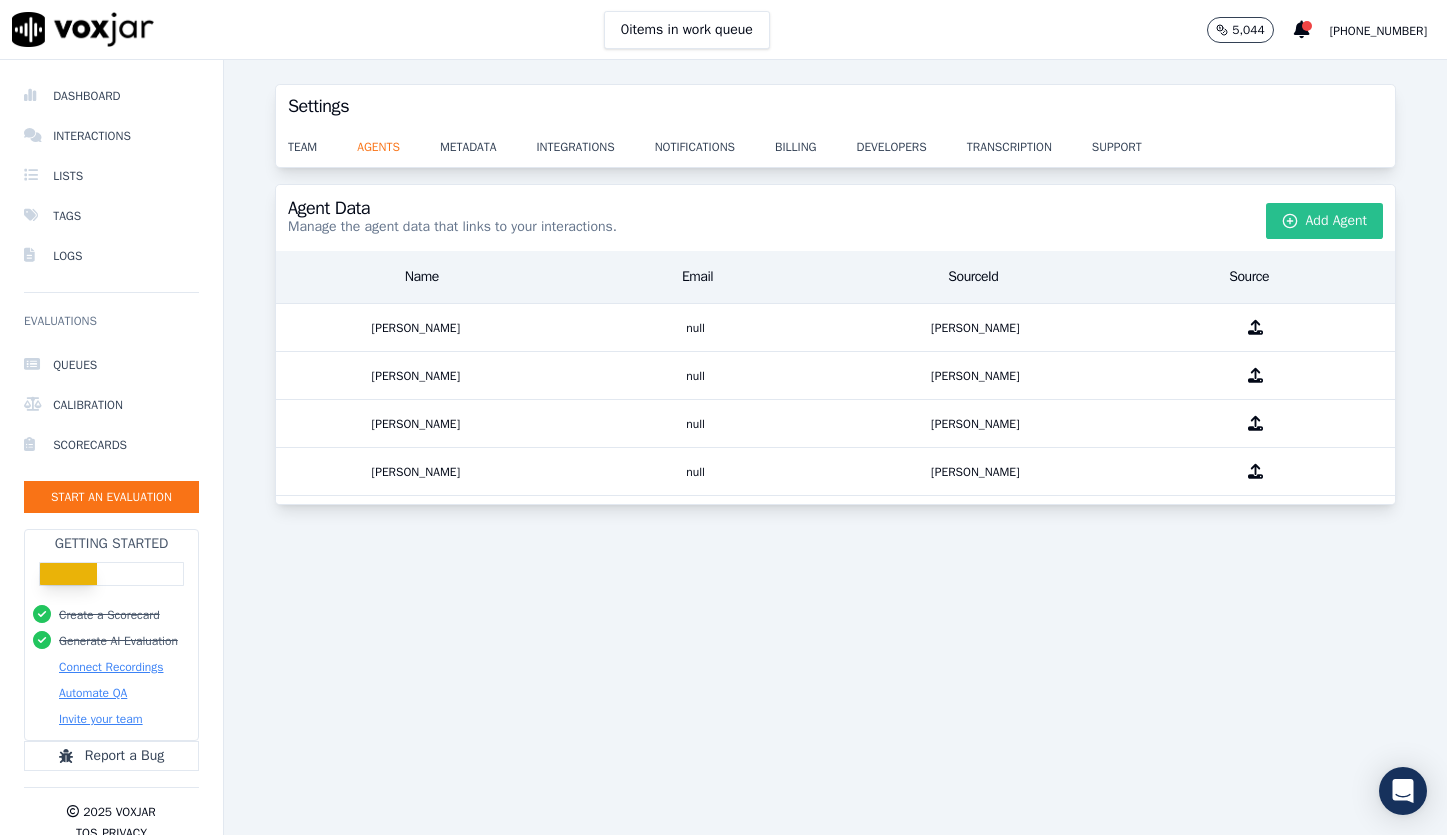 click on "Add Agent" at bounding box center [1325, 221] 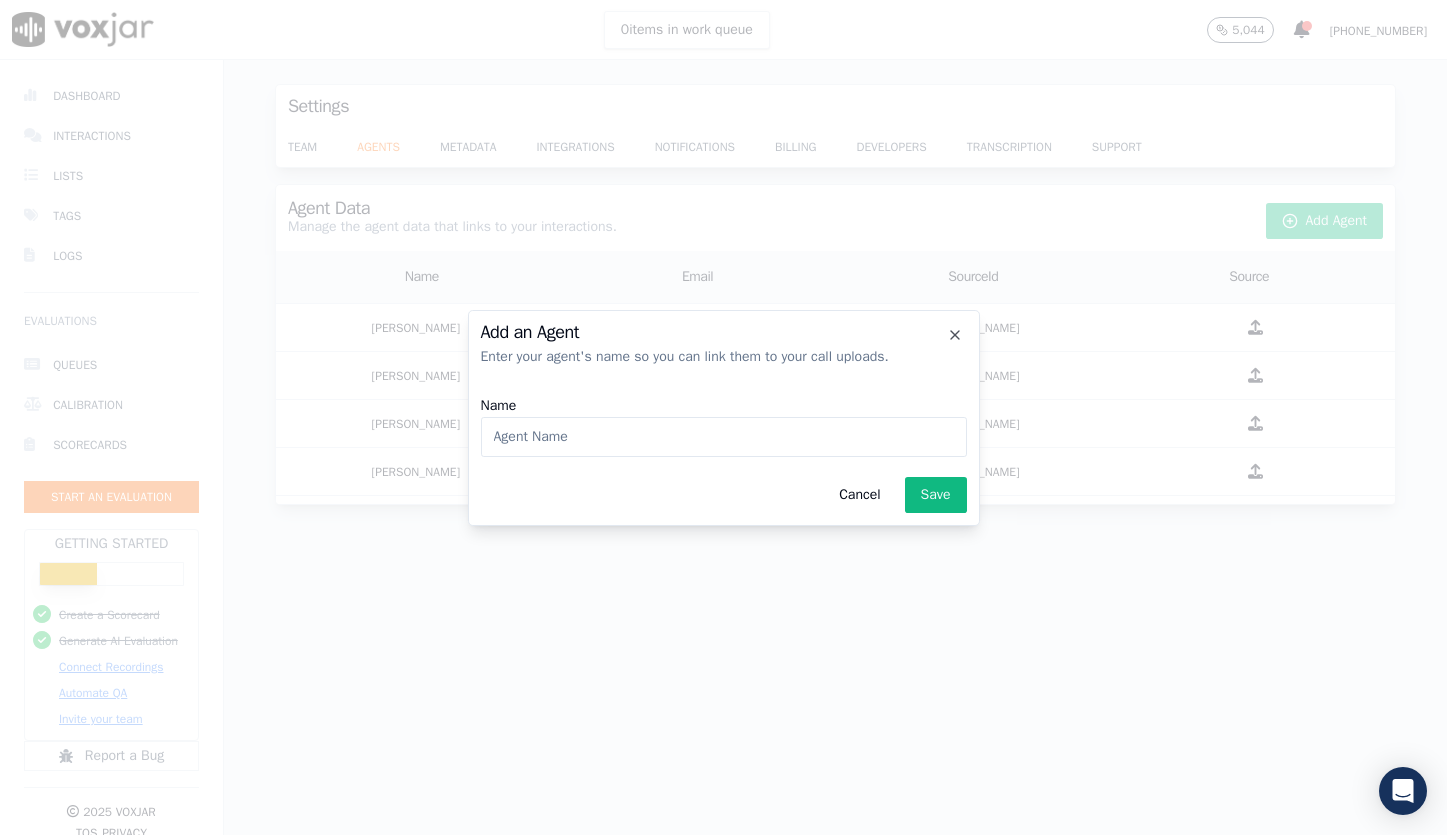 click on "Name" 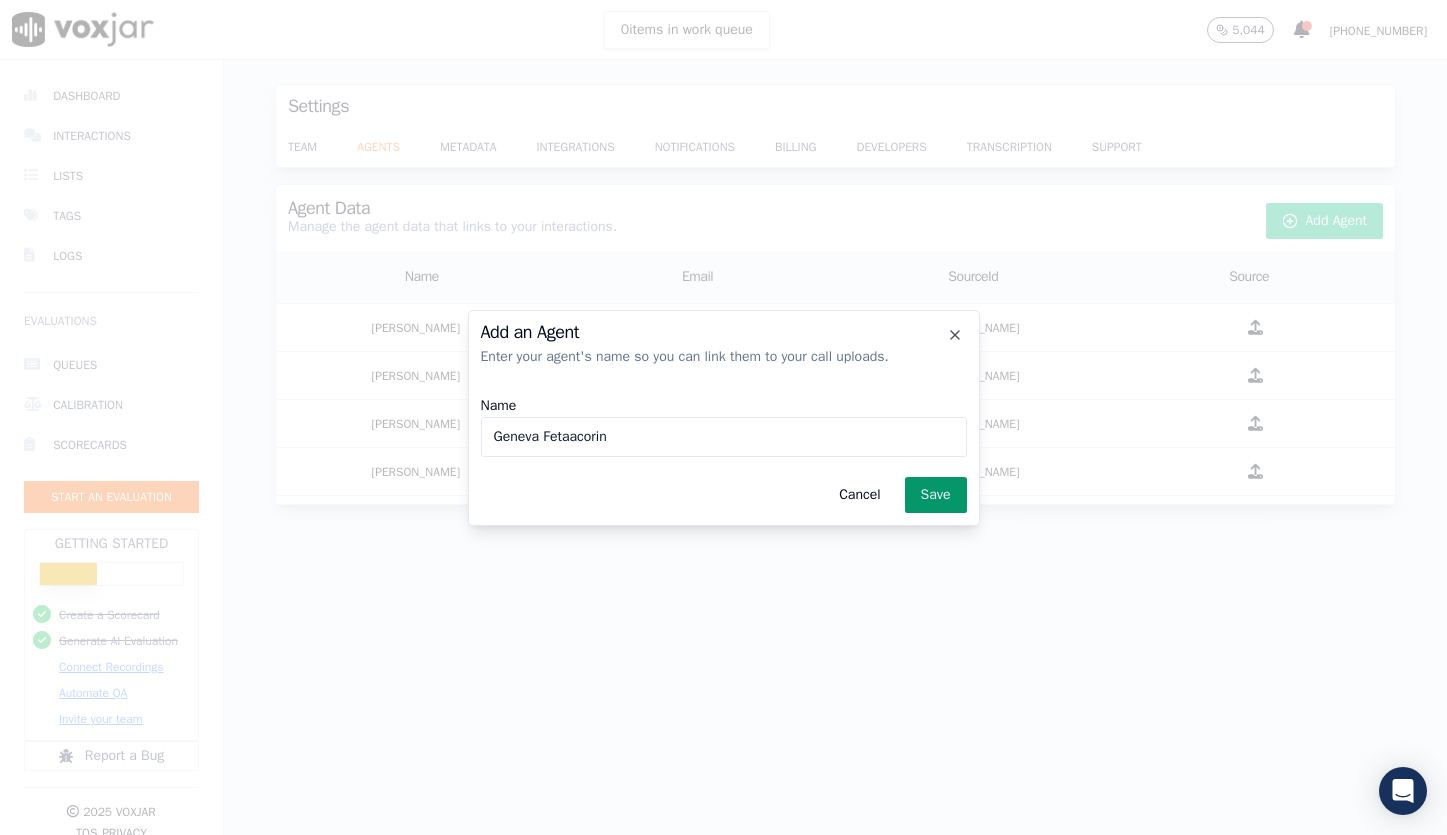 type on "Geneva Fetaacorin" 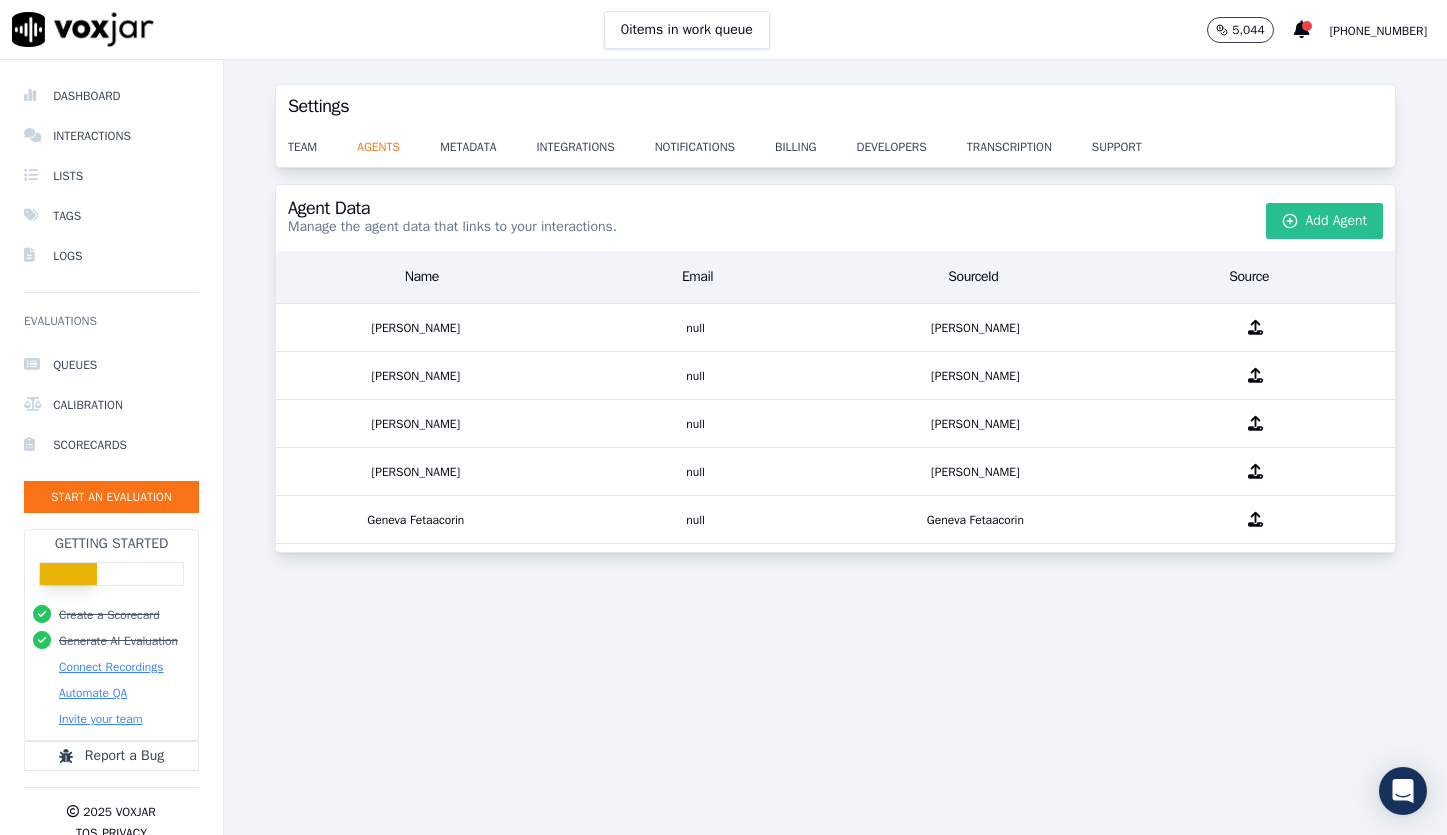 click 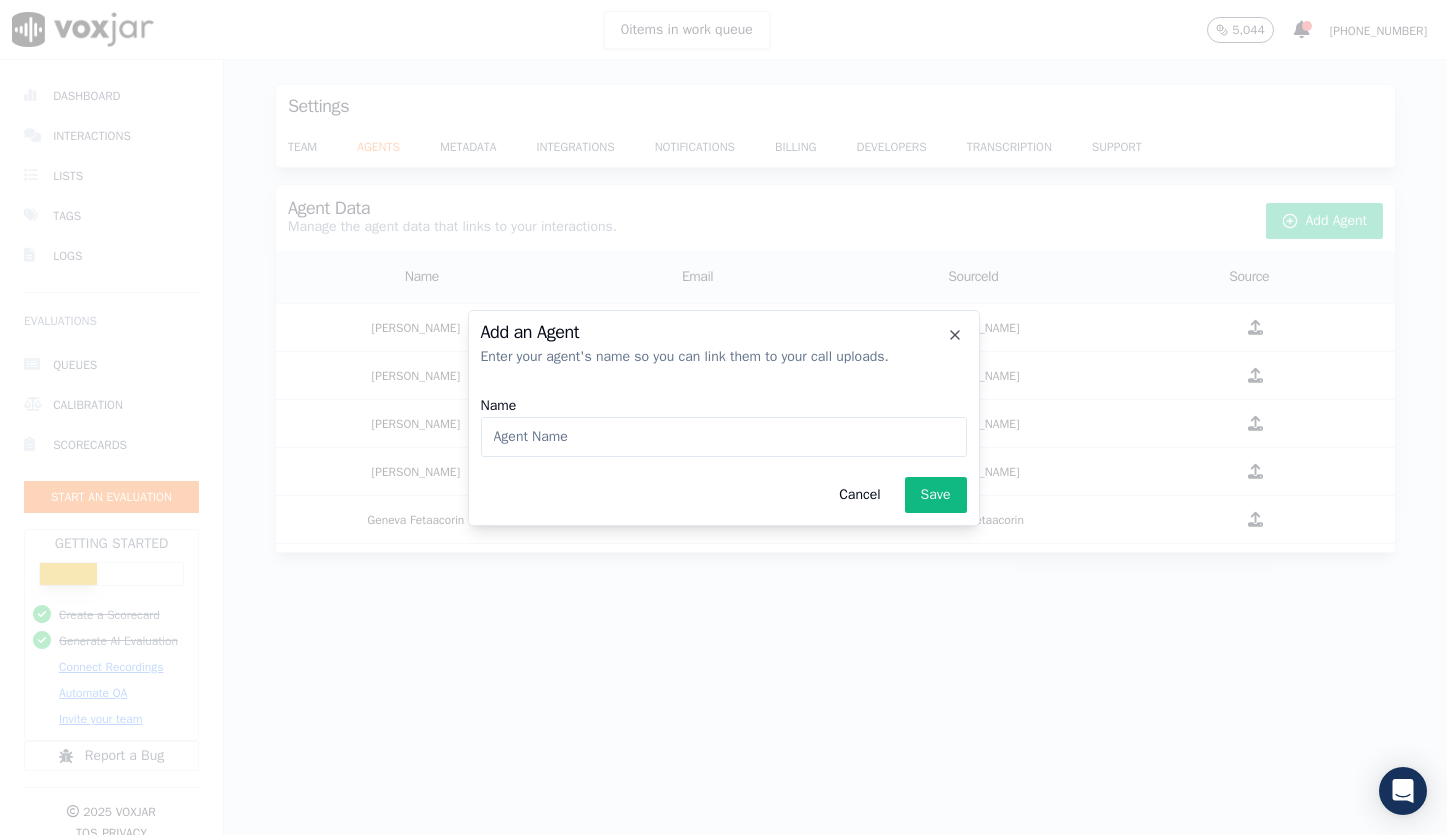 click on "Name" 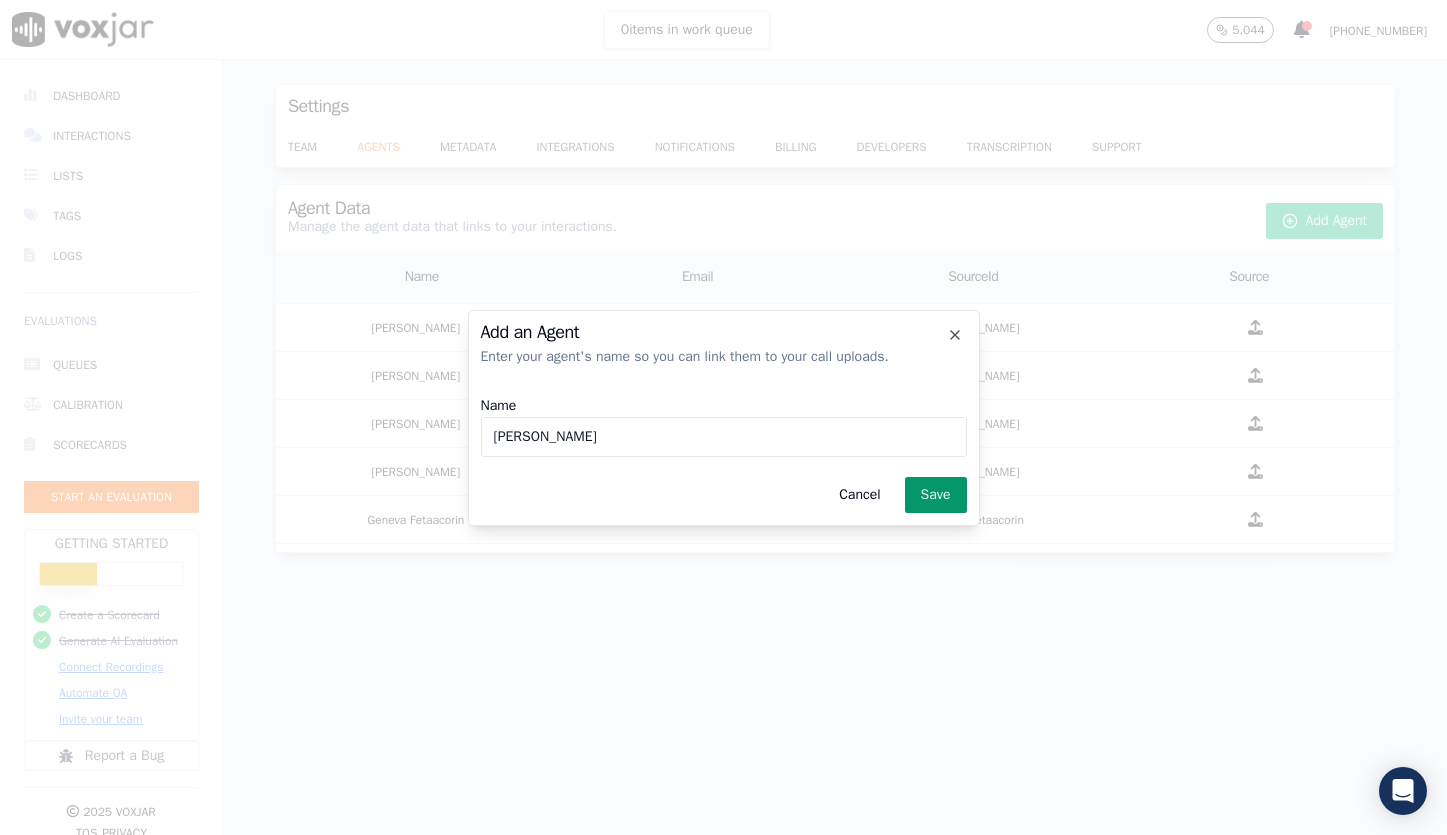 type on "[PERSON_NAME]" 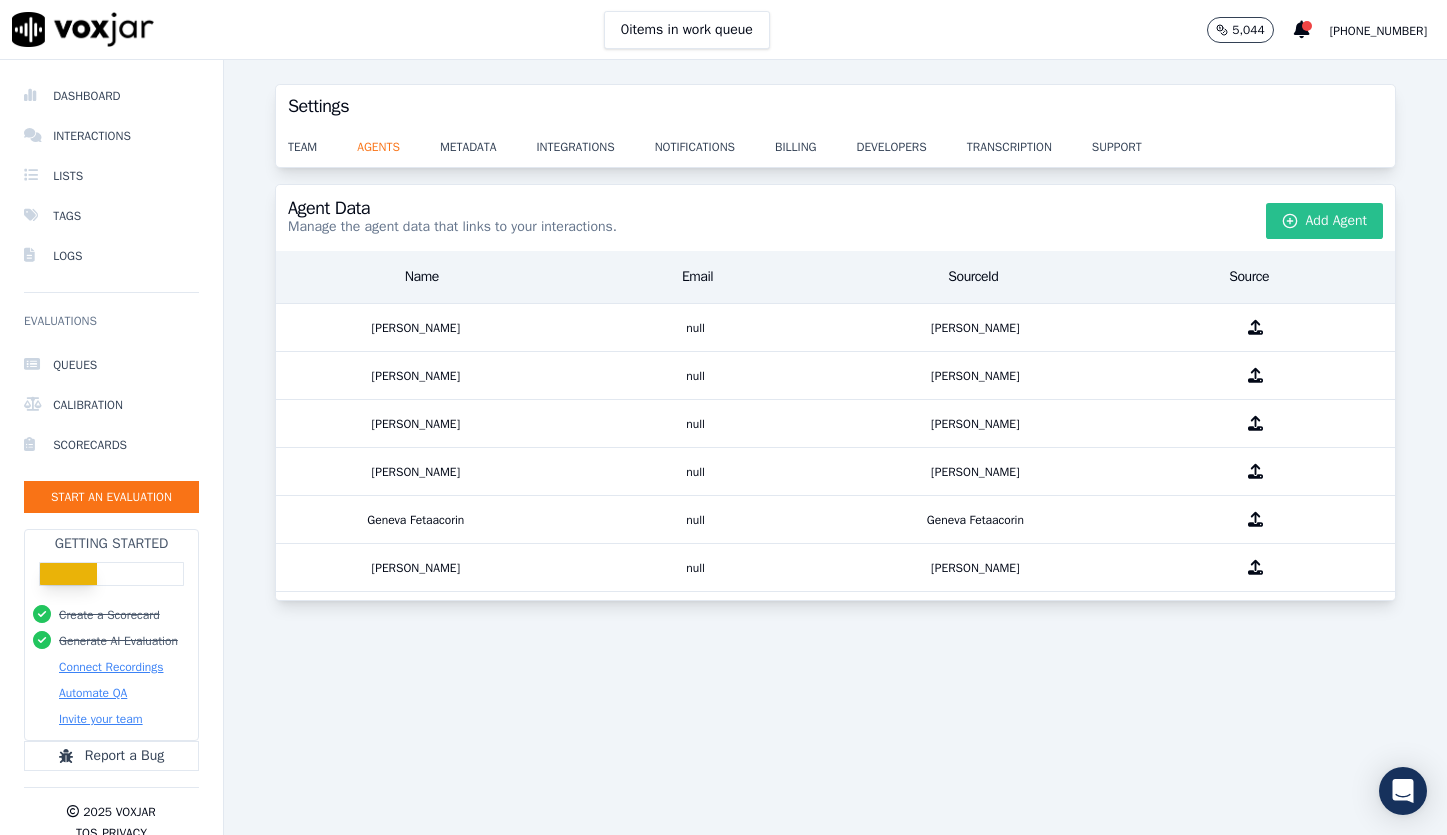 click on "Add Agent" at bounding box center [1325, 221] 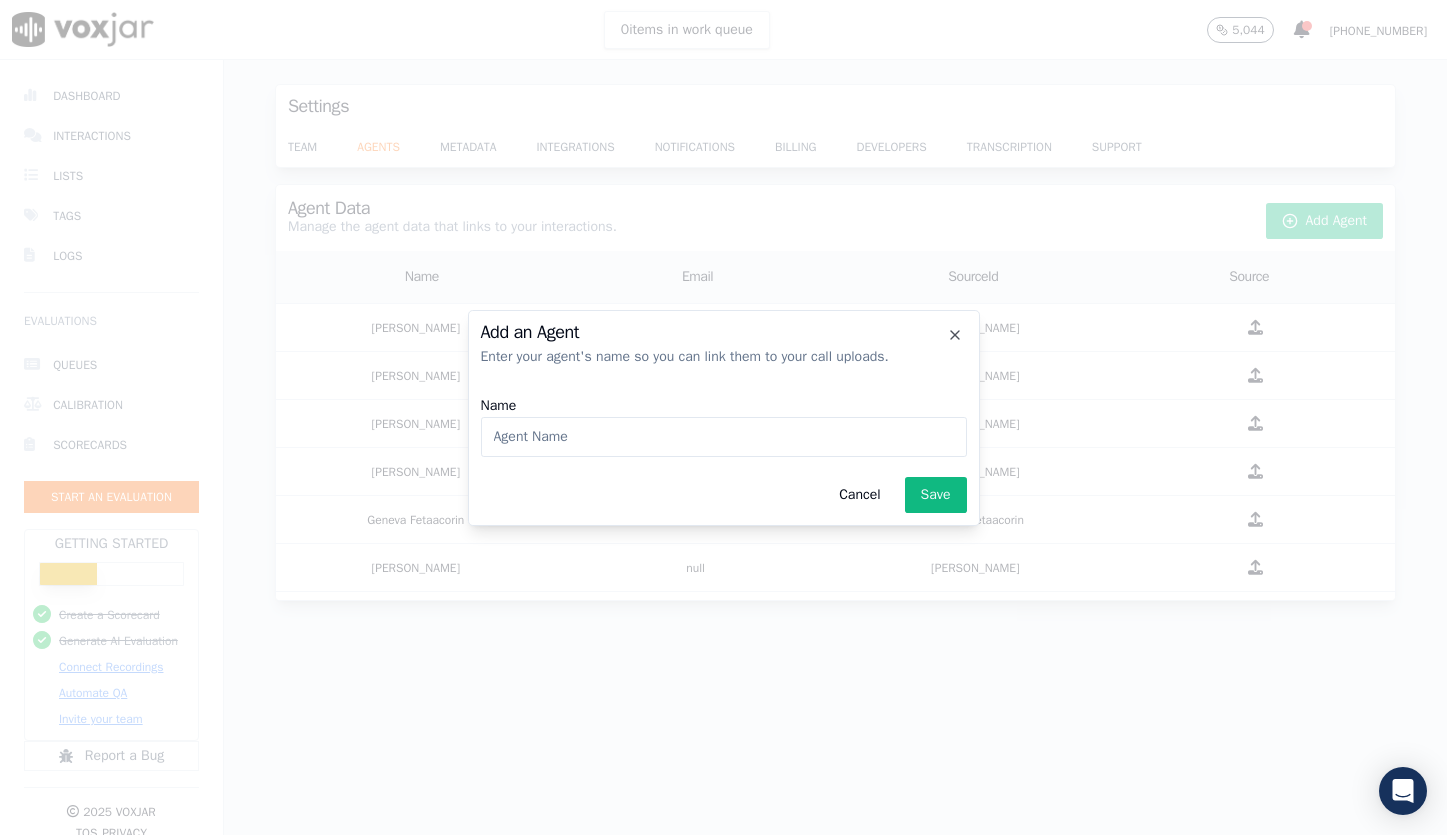 click on "Name" 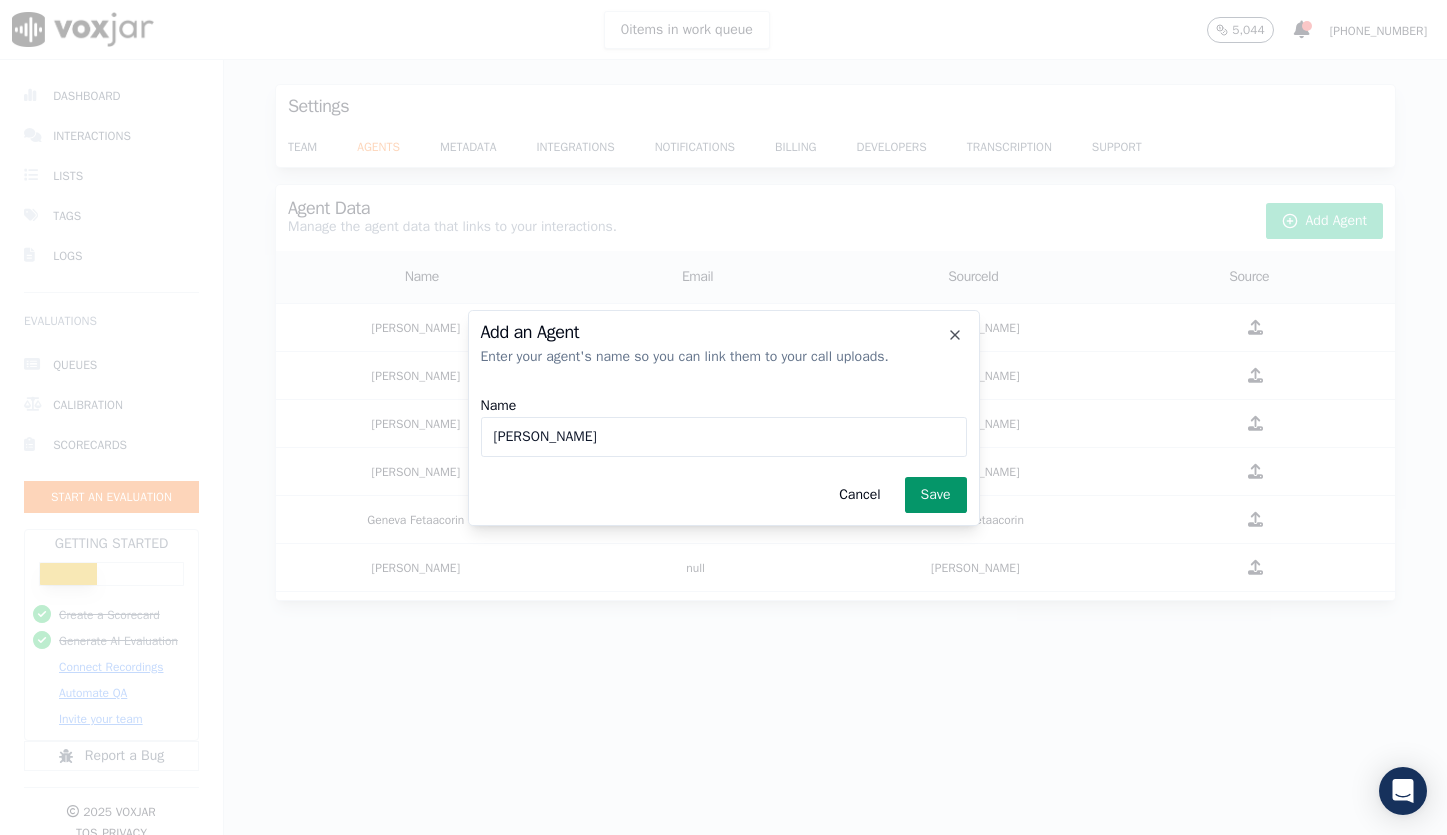 type on "[PERSON_NAME]" 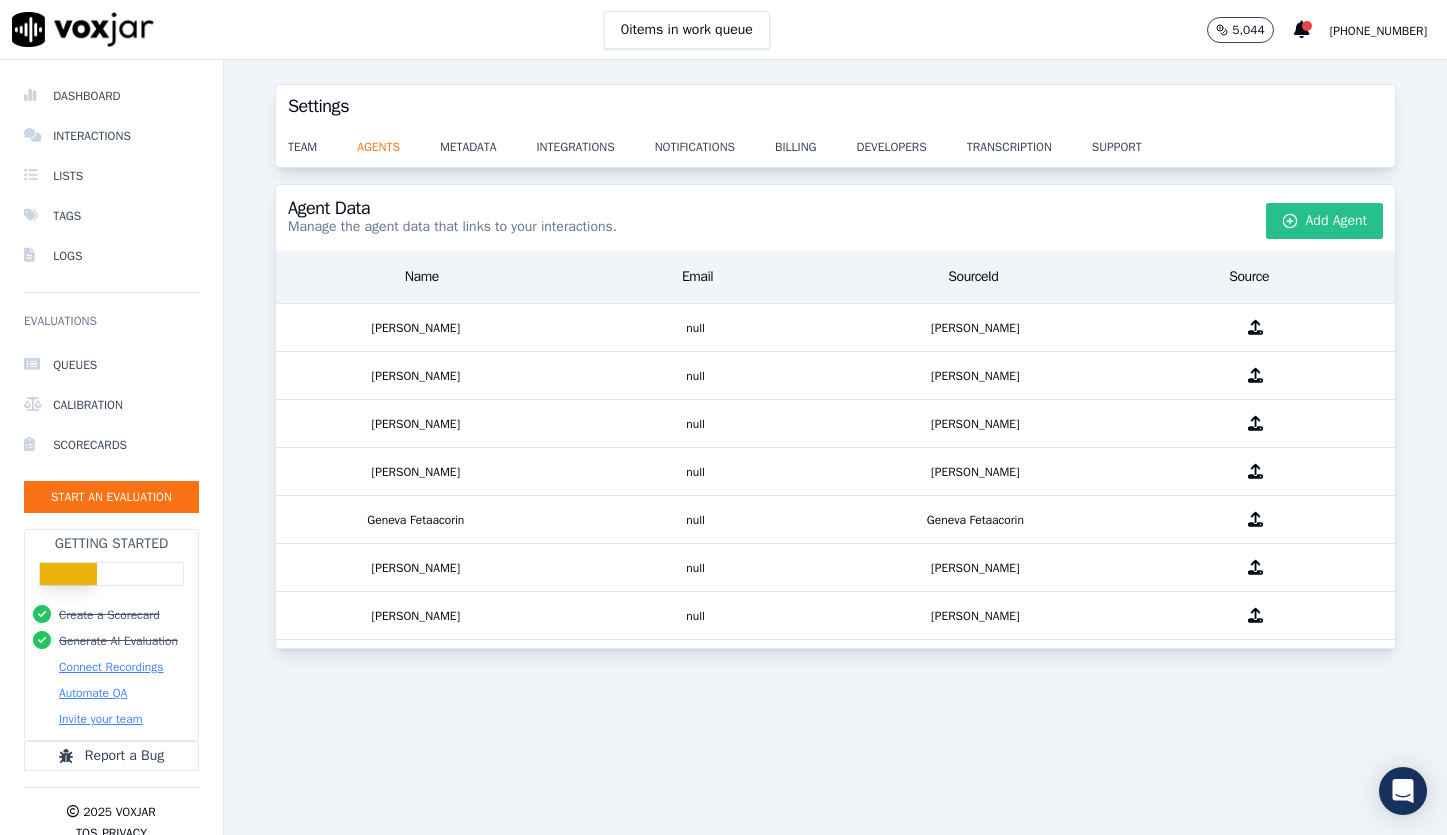 click on "Add Agent" at bounding box center (1325, 221) 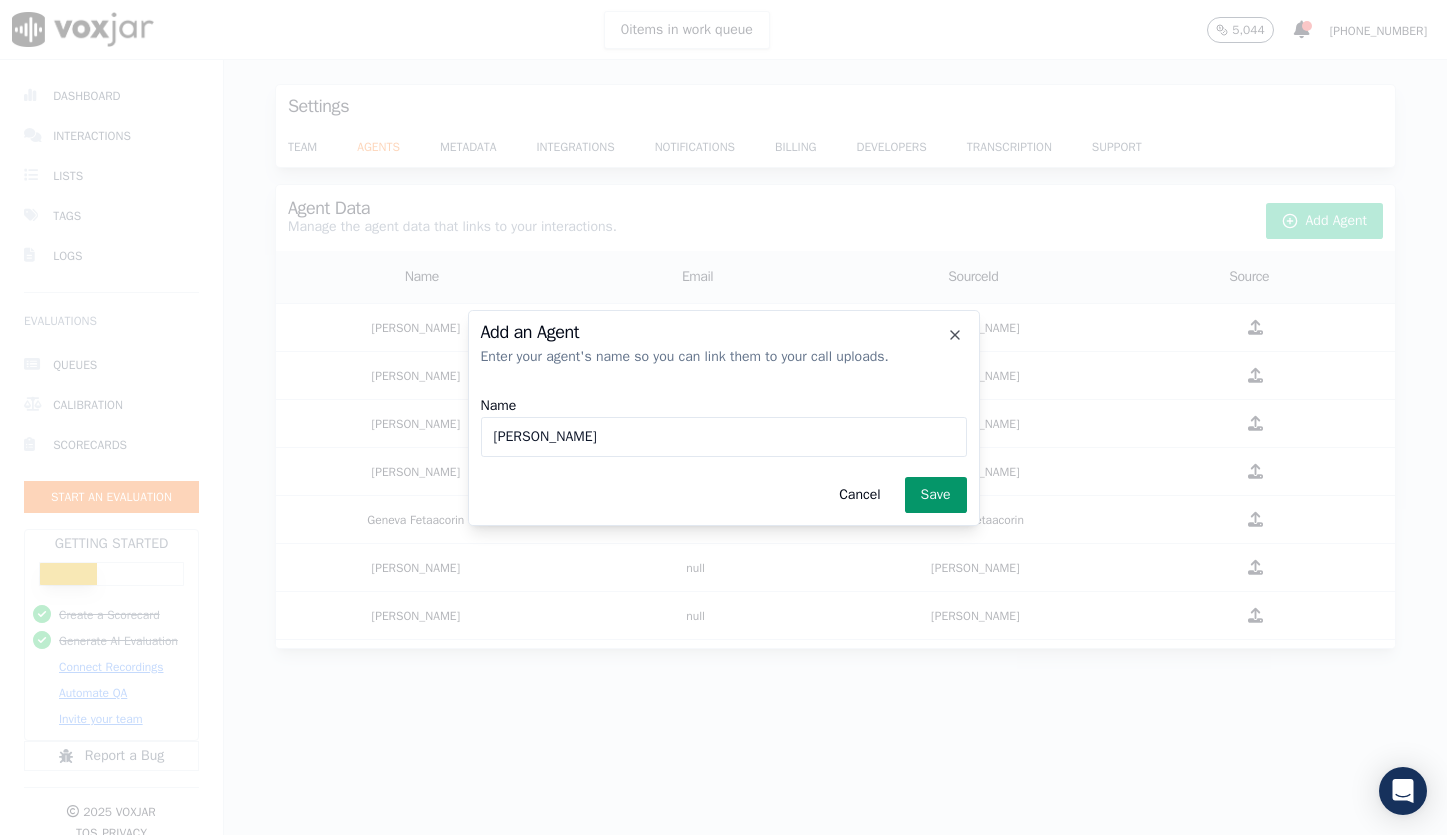 type on "[PERSON_NAME]" 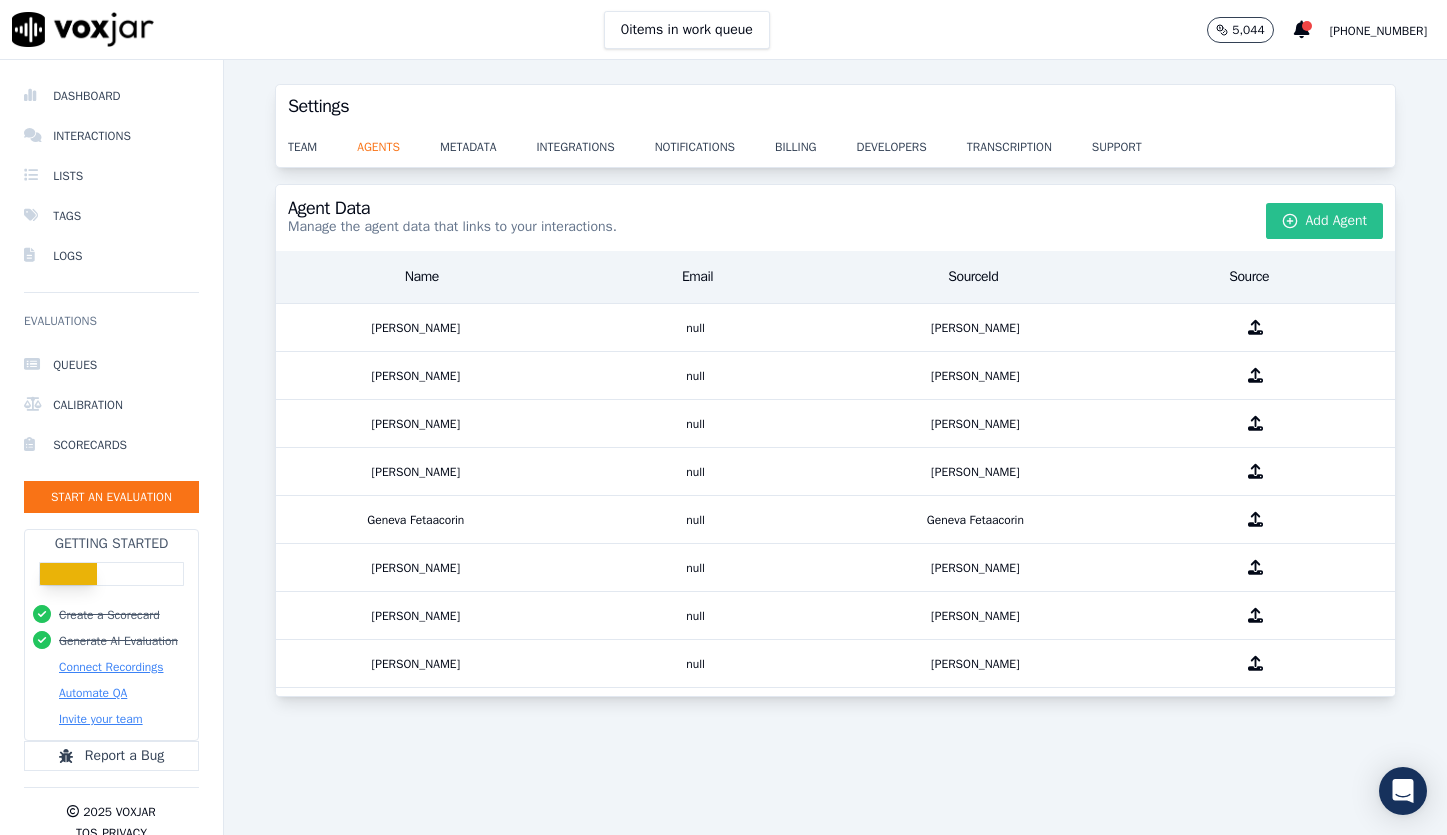 click on "Add Agent" at bounding box center (1325, 221) 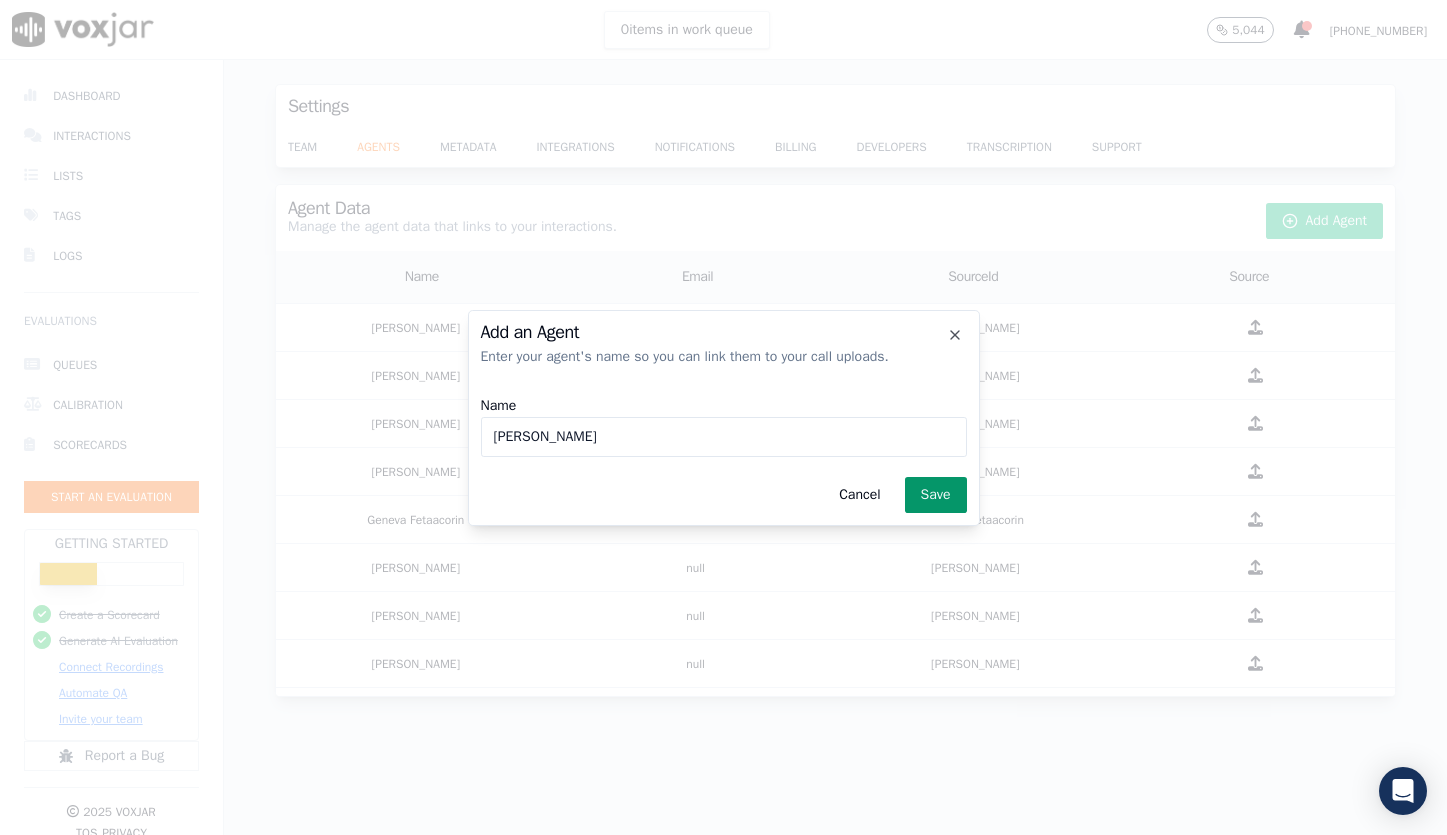 type on "[PERSON_NAME]" 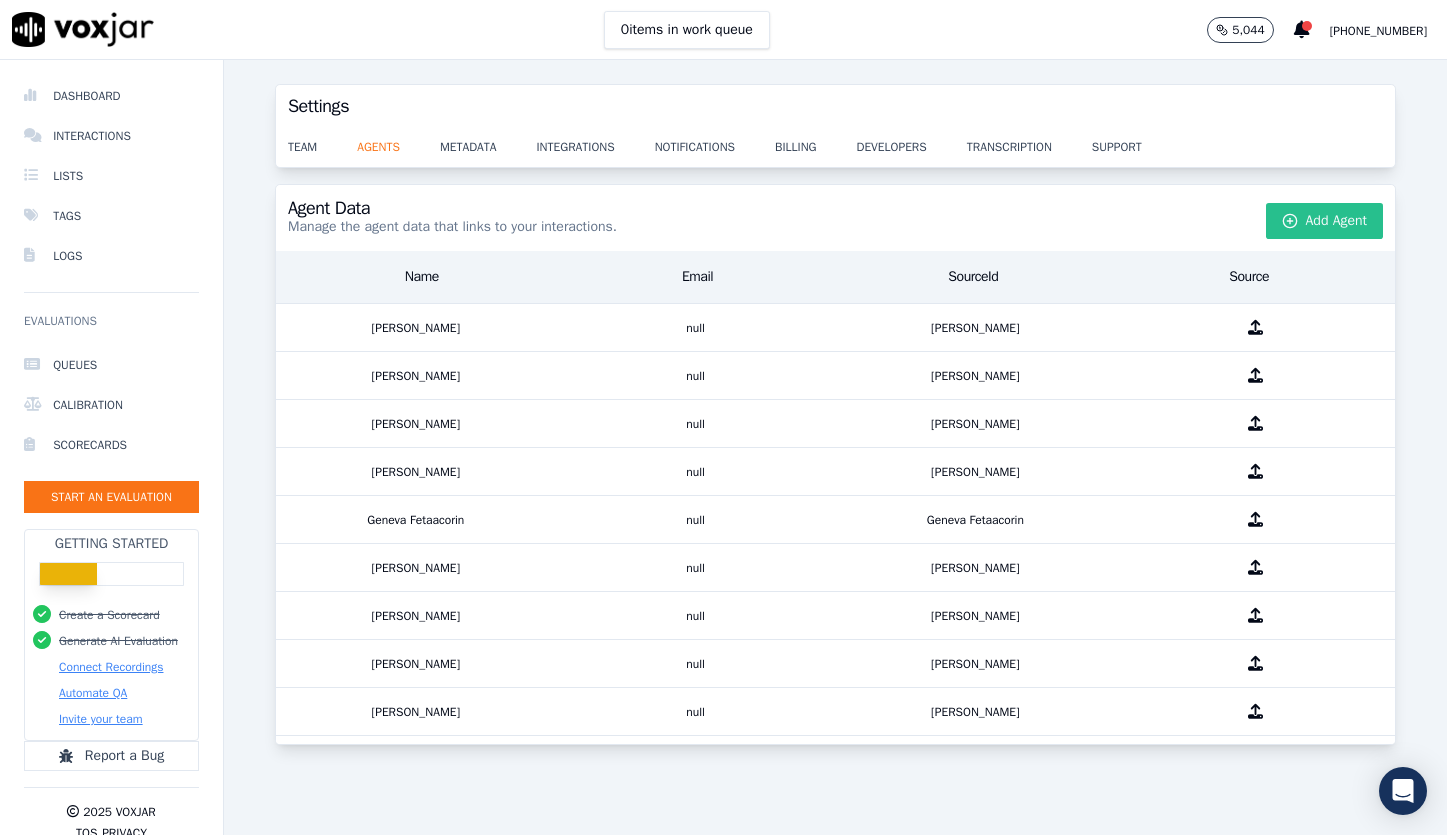 click on "Add Agent" at bounding box center [1325, 221] 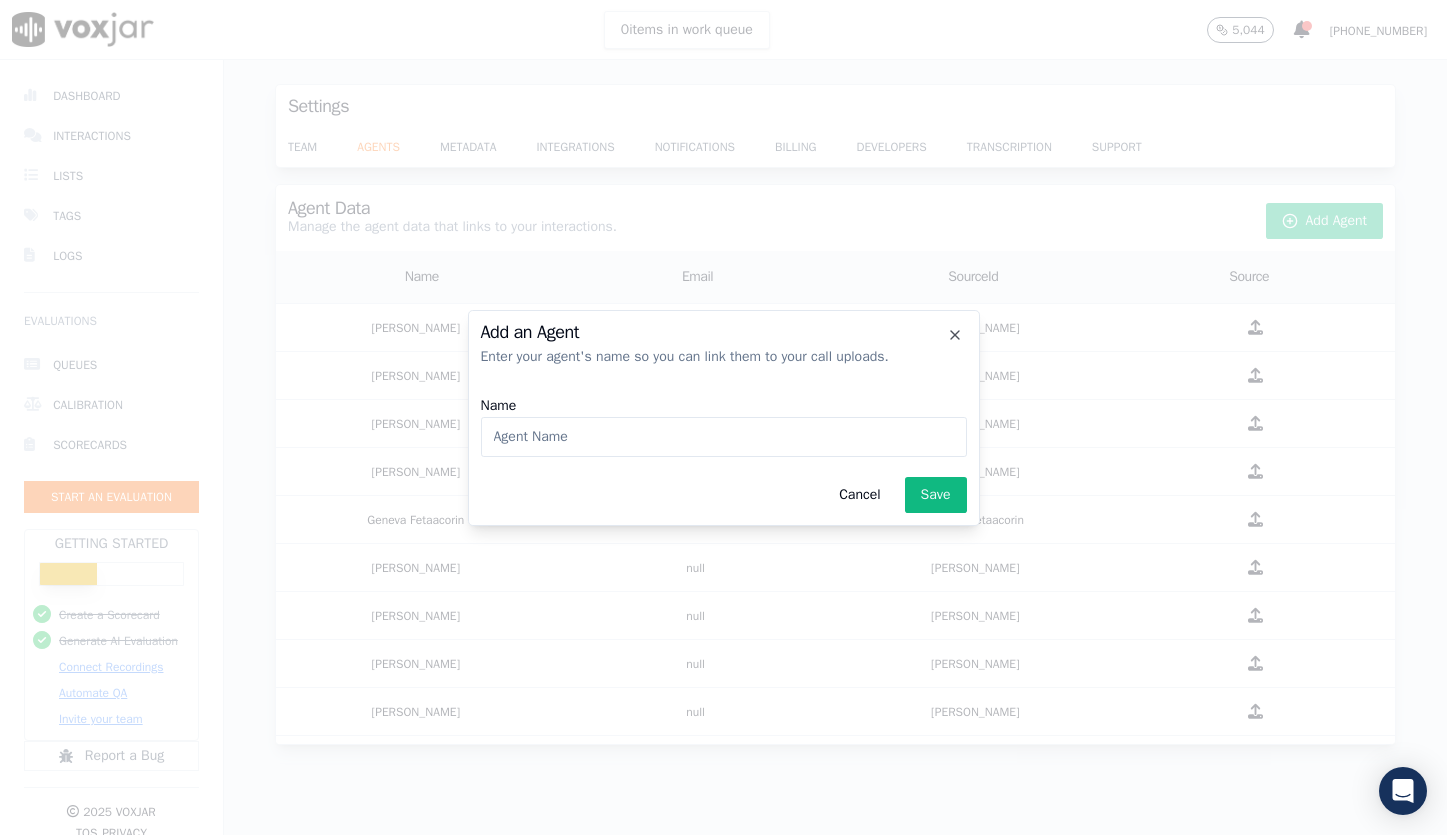 click on "Name" 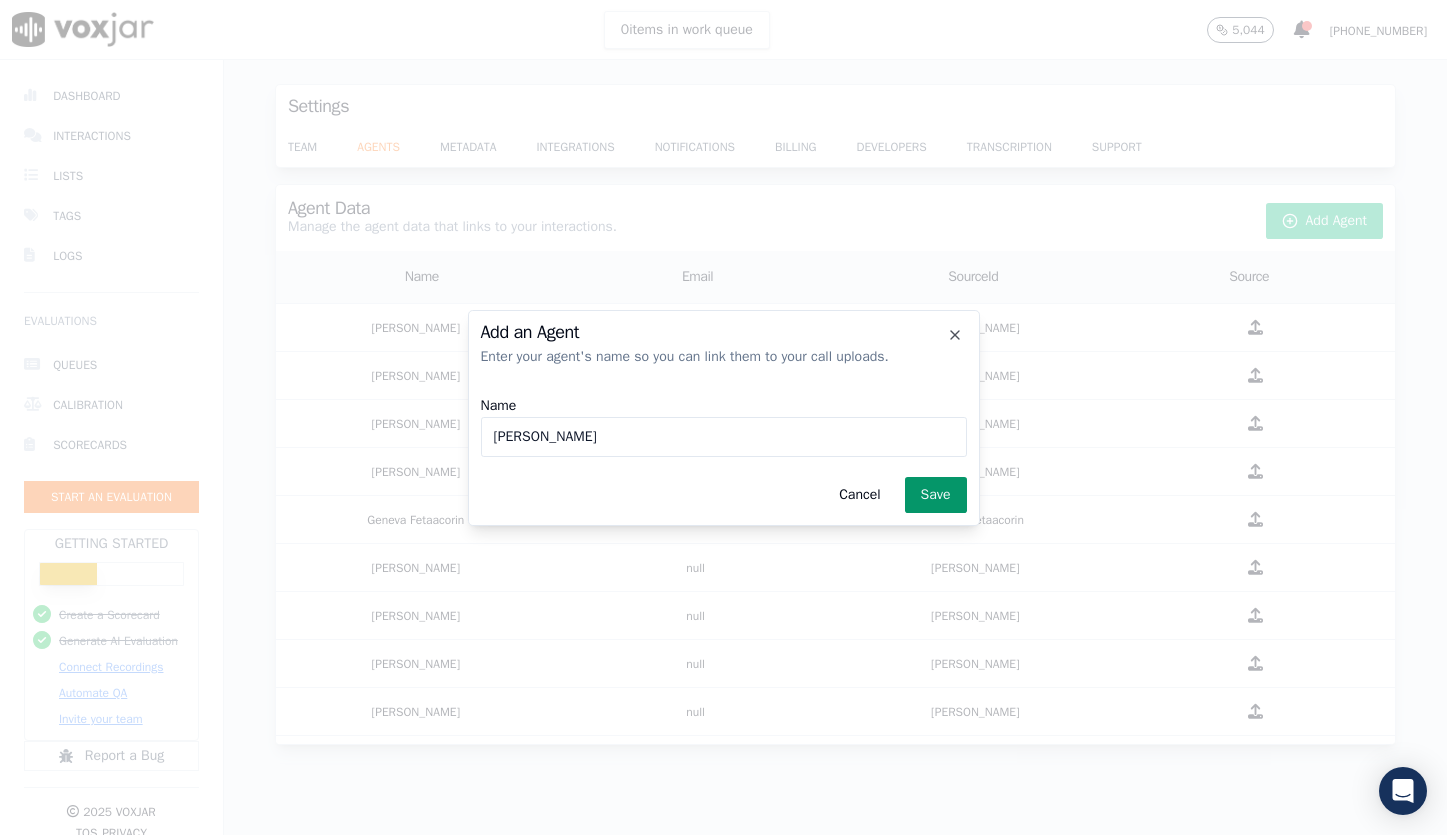 type on "[PERSON_NAME]" 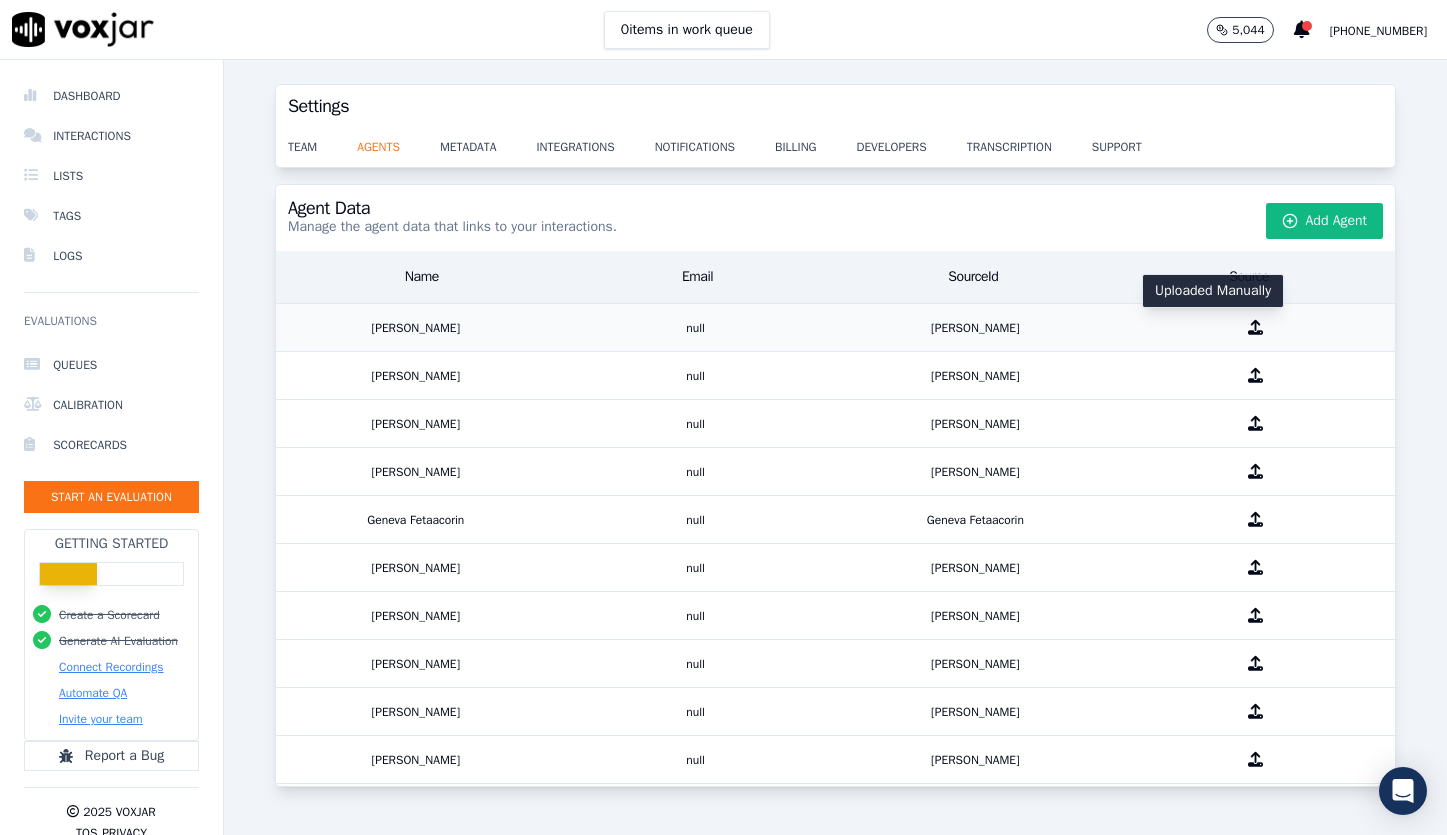 click at bounding box center [1255, 327] 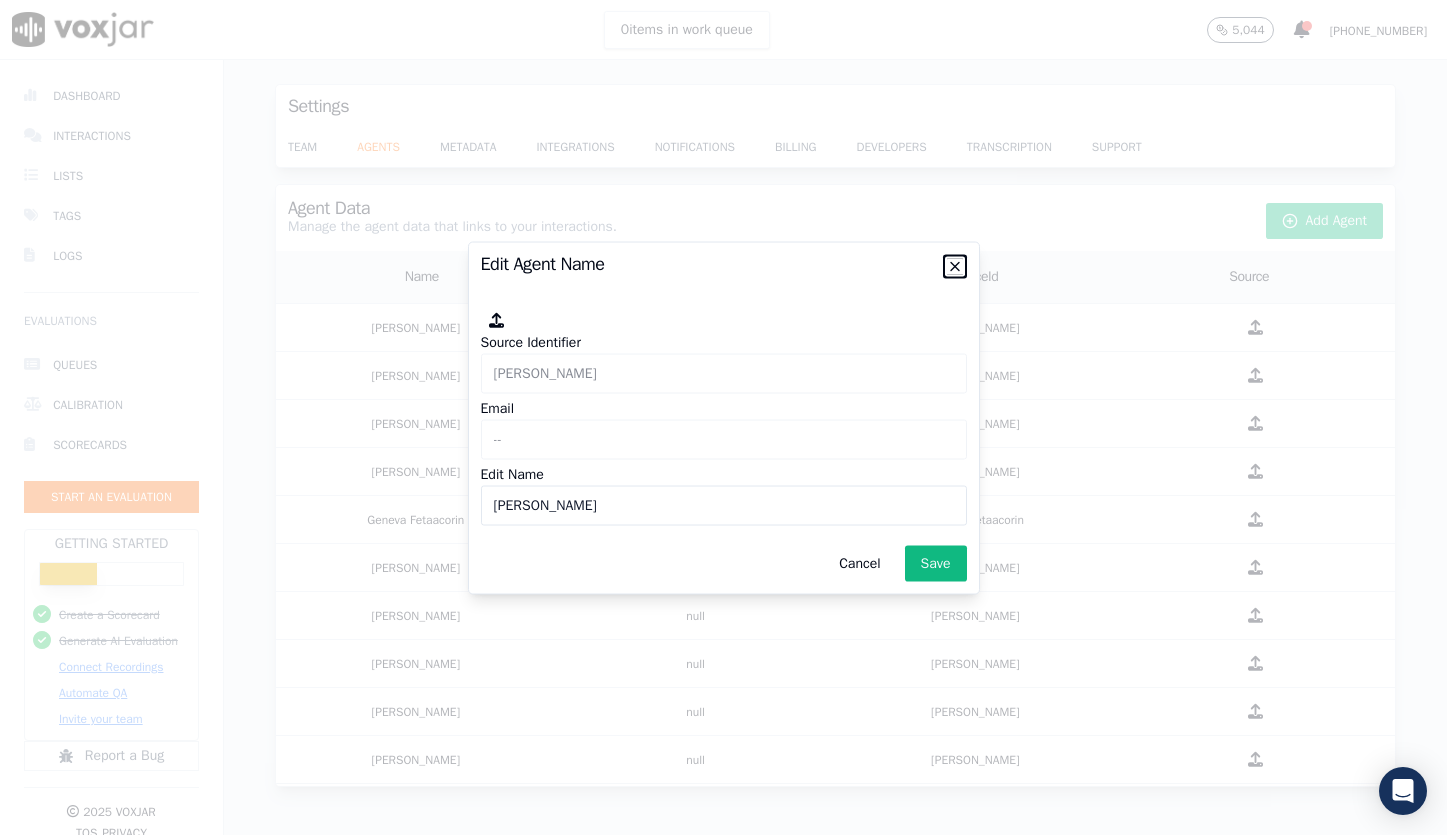 click 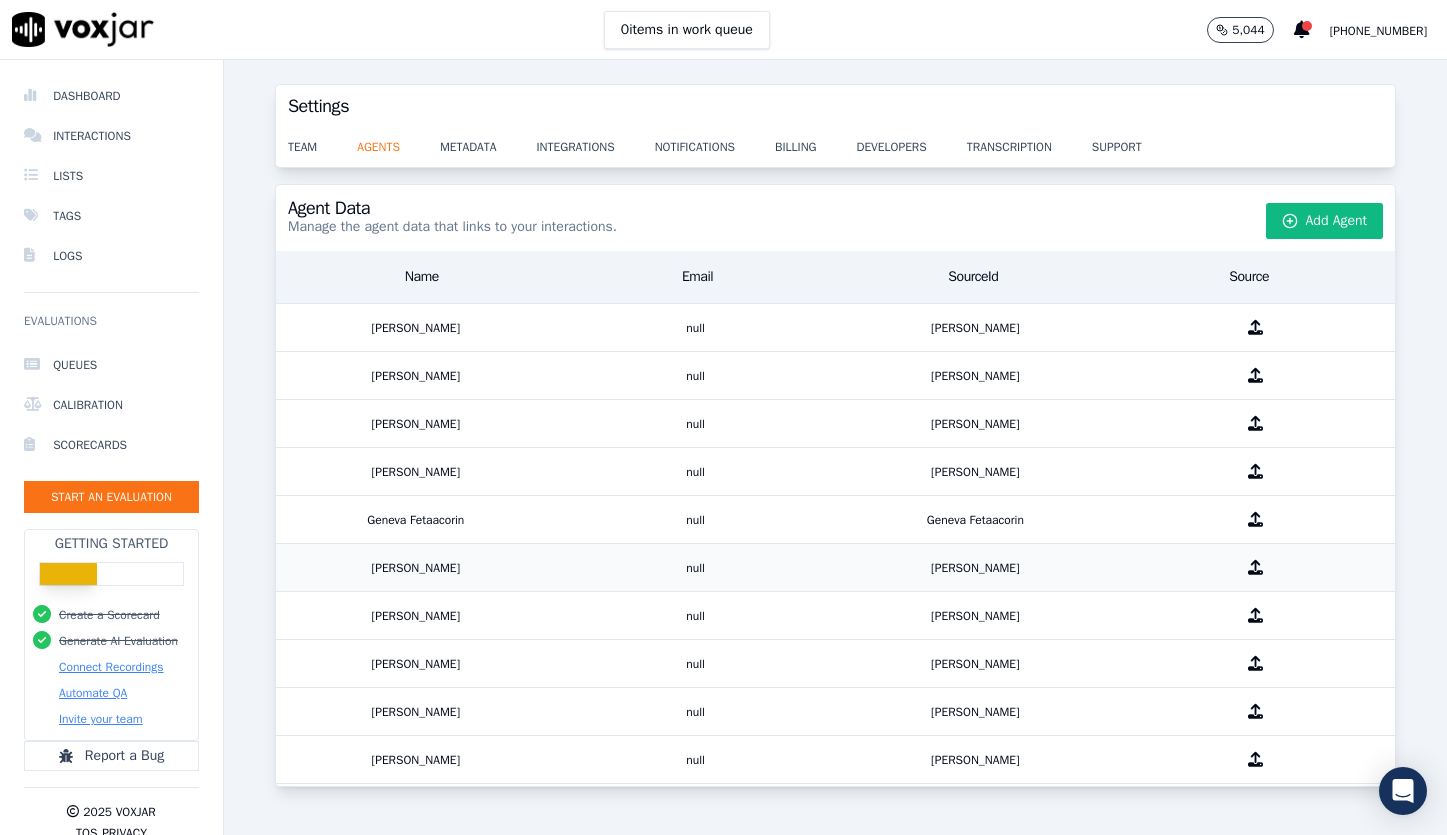 click on "[PERSON_NAME]" at bounding box center [416, 567] 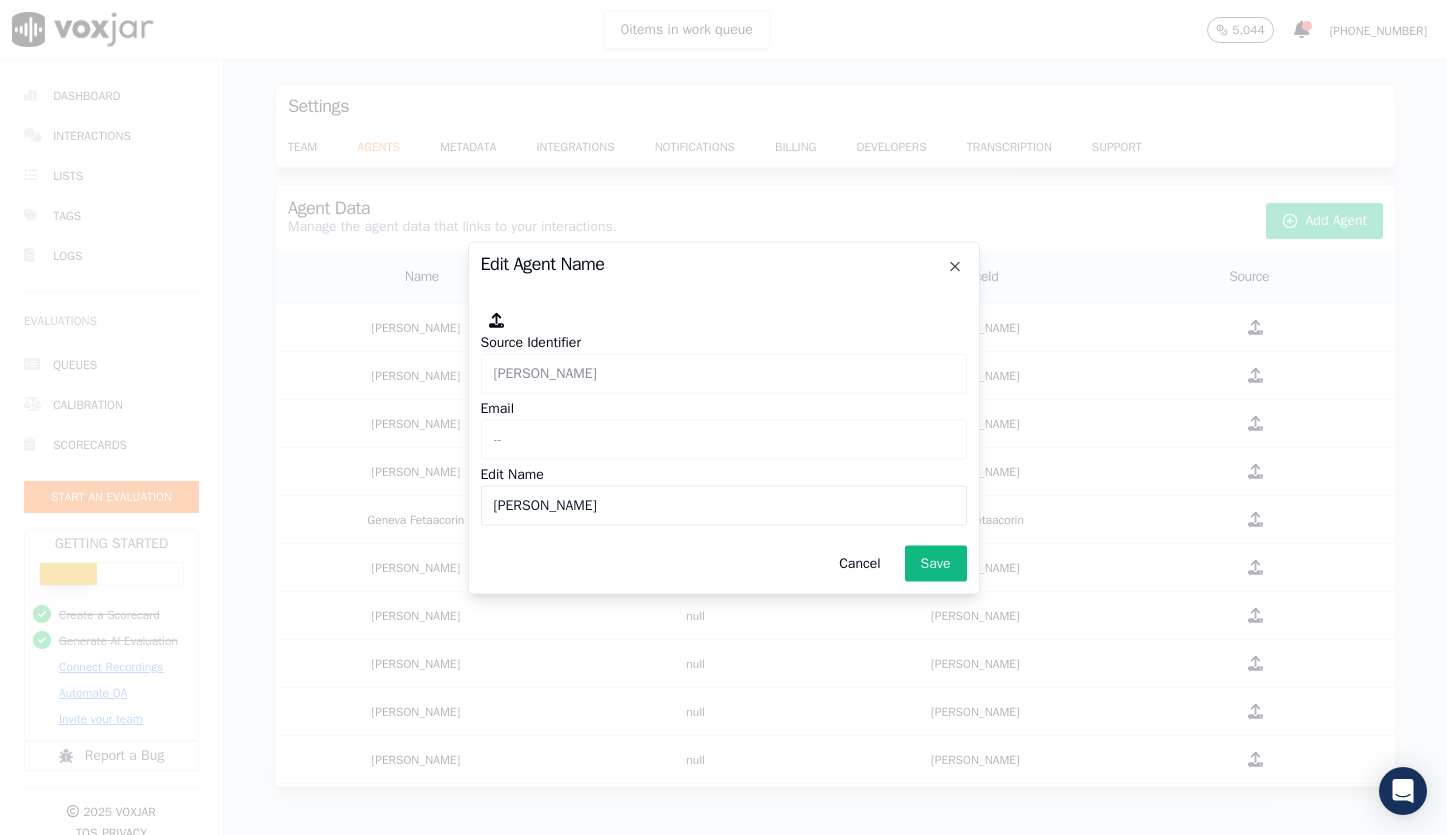 click on "Edit Agent Name     Source Identifier   Cheyzelle David   Email   --   Edit Name   Cheyzelle David   Cancel   Save     Close" 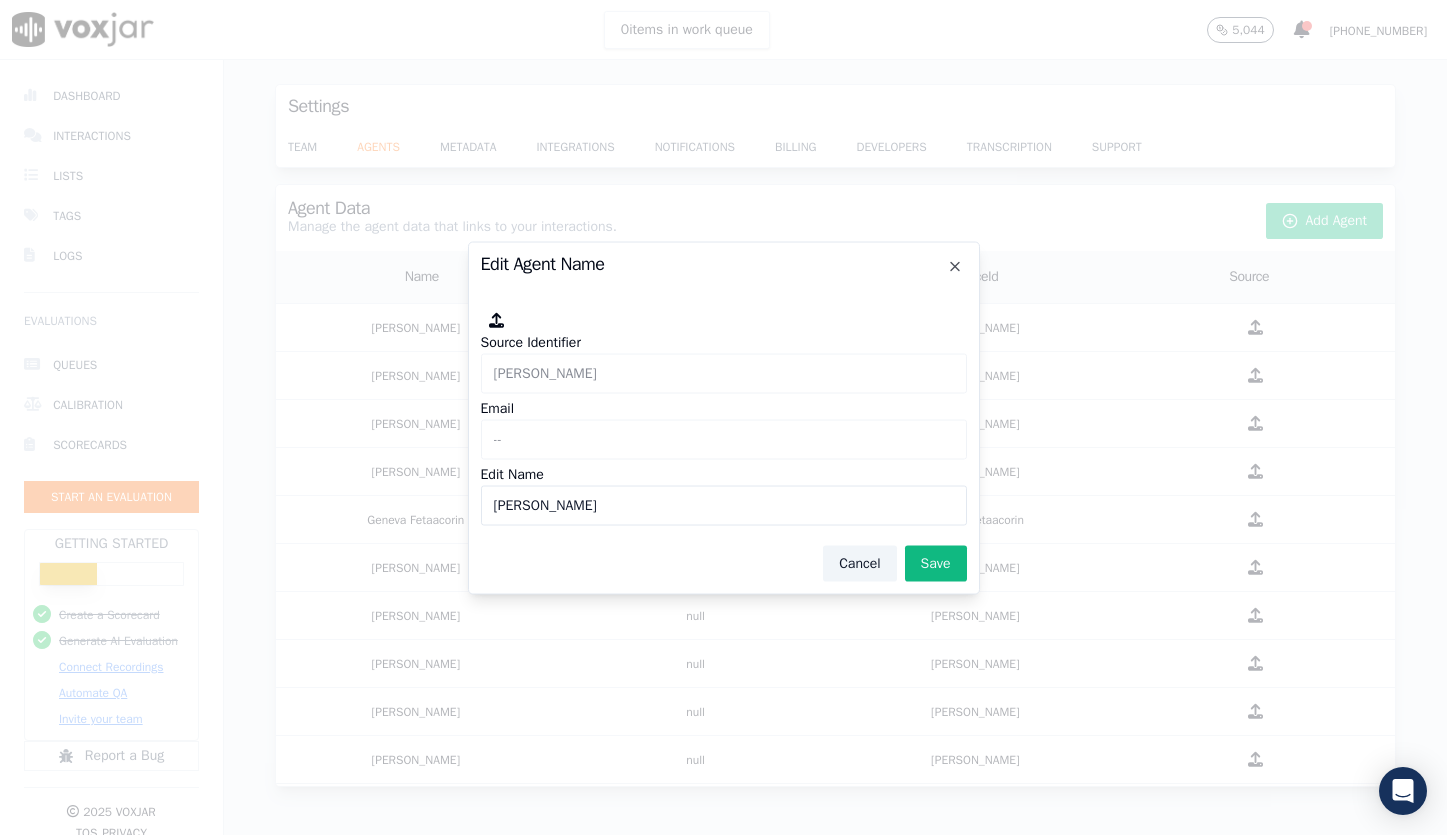 click on "Cancel" at bounding box center [859, 563] 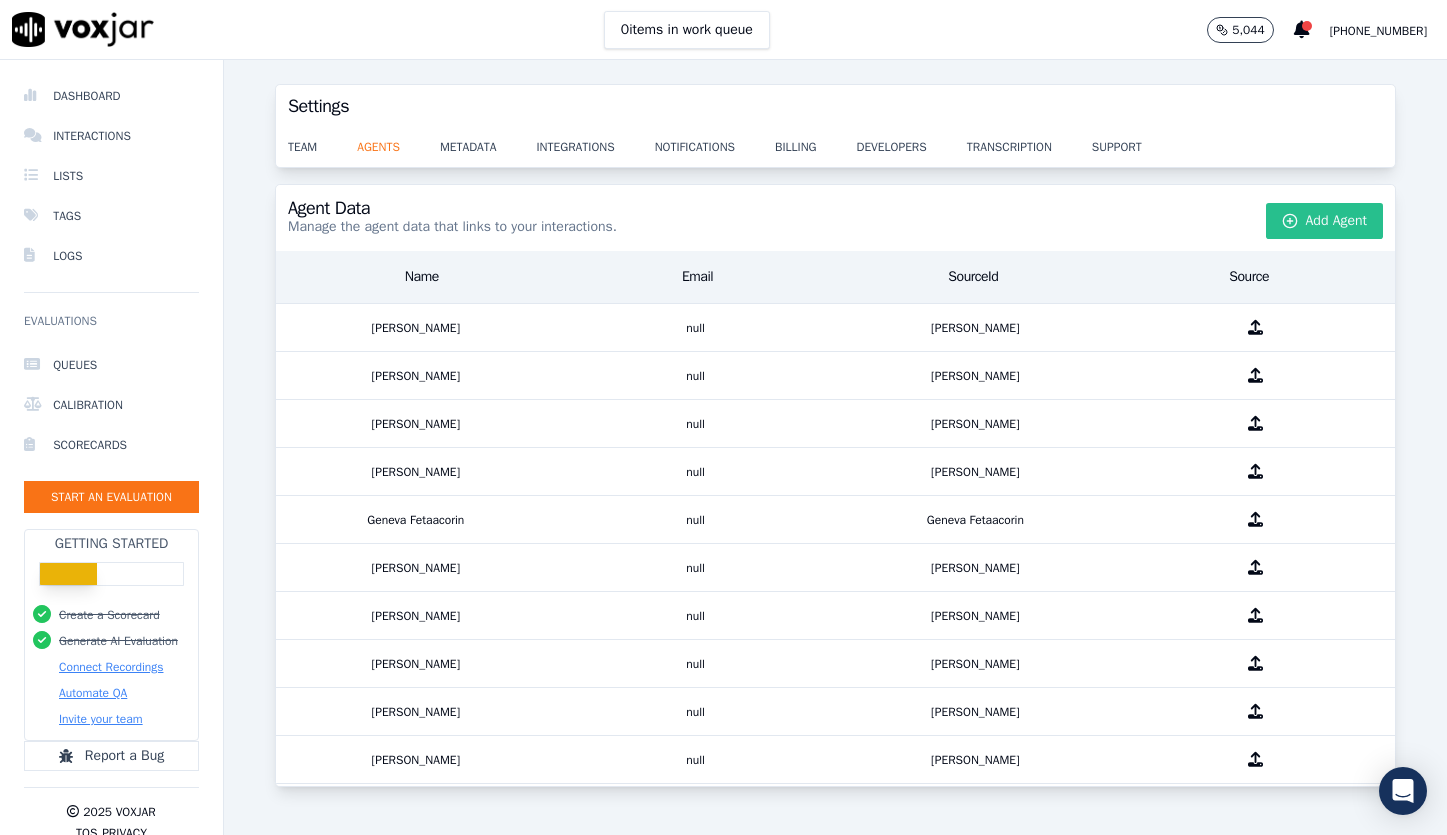 click on "Add Agent" at bounding box center (1325, 221) 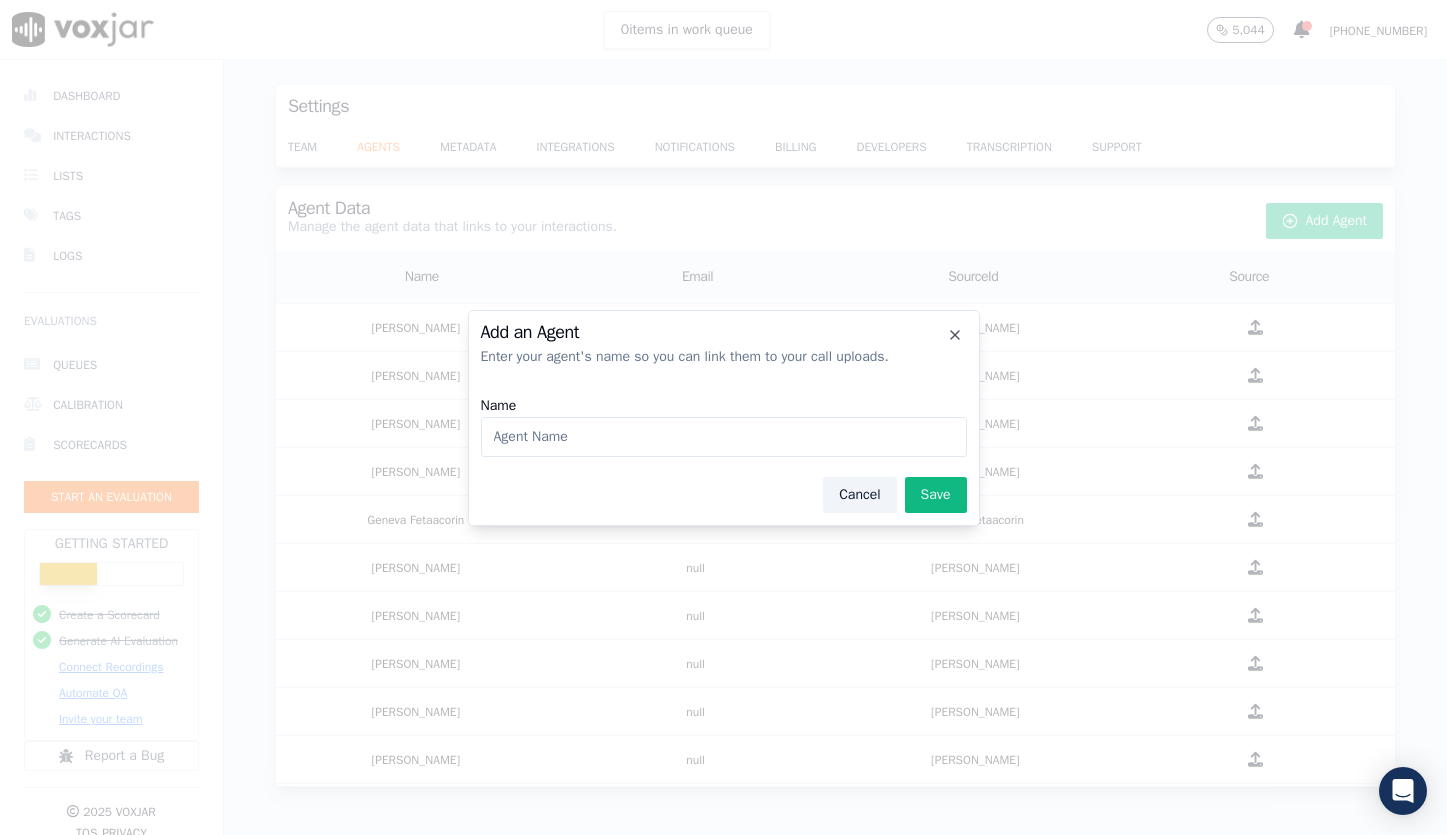 click on "Cancel" at bounding box center [859, 495] 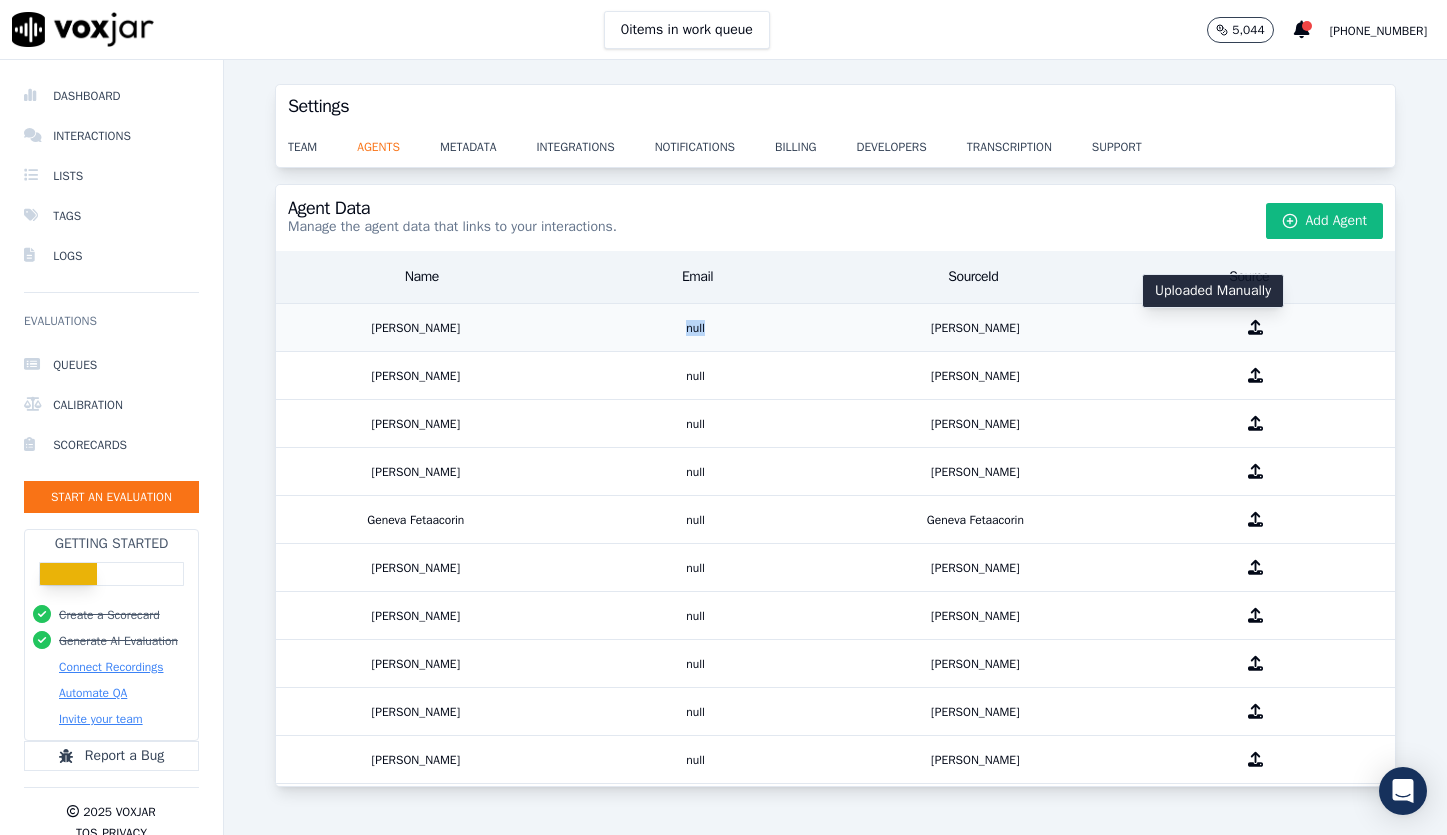click at bounding box center (1255, 327) 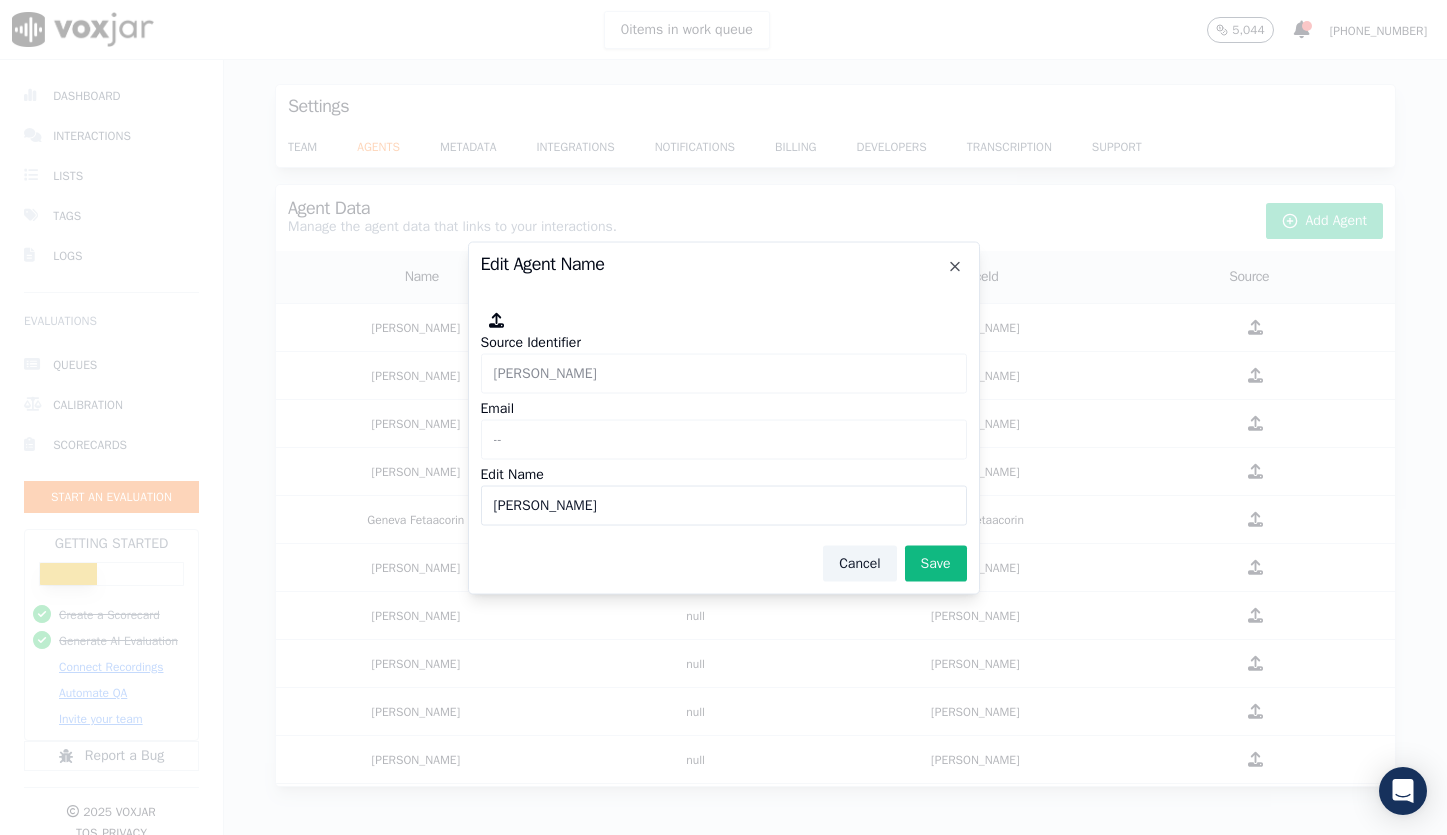 click on "Cancel" at bounding box center (859, 563) 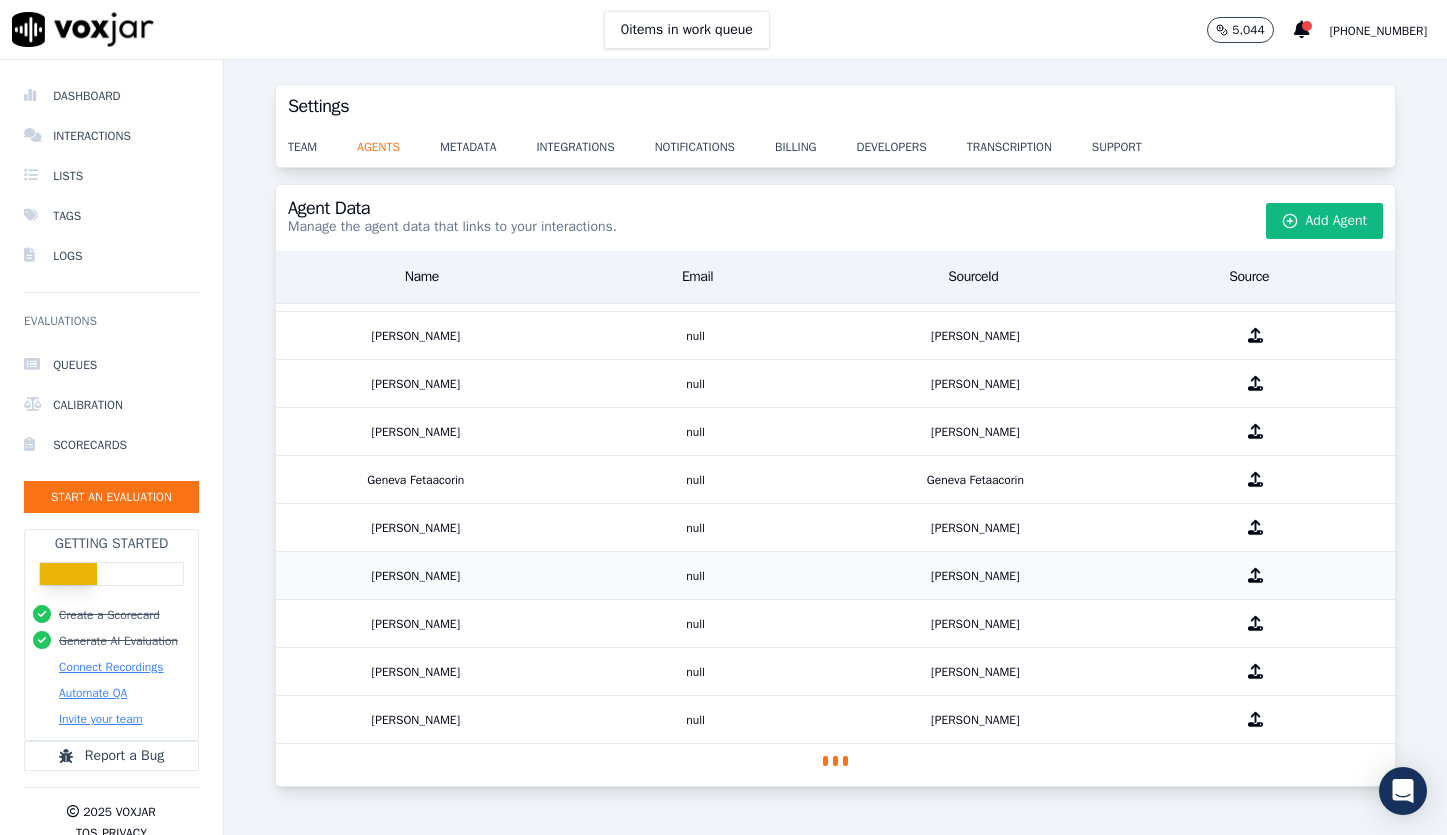 scroll, scrollTop: 51, scrollLeft: 0, axis: vertical 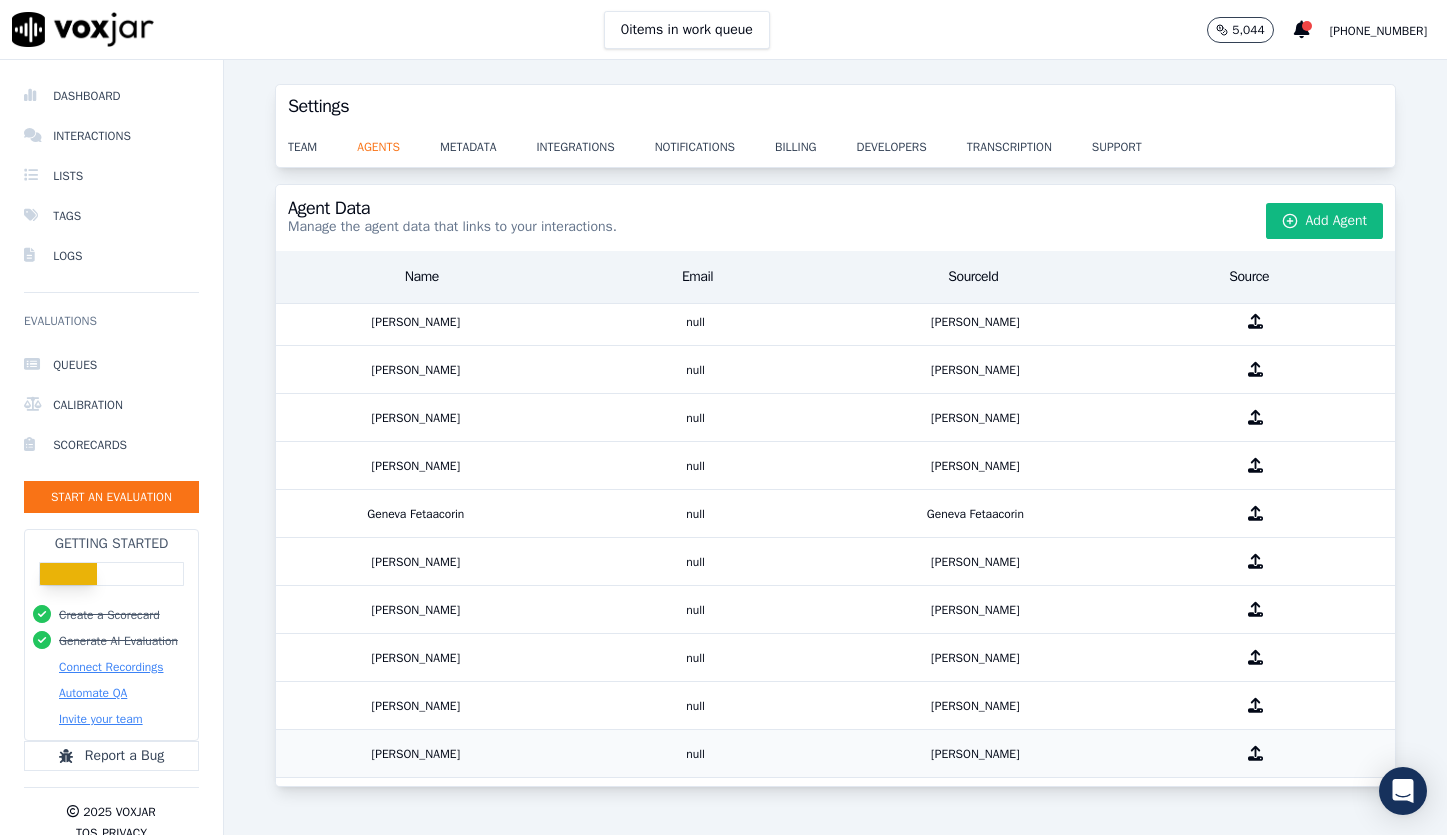 click on "[PERSON_NAME]" at bounding box center [416, 753] 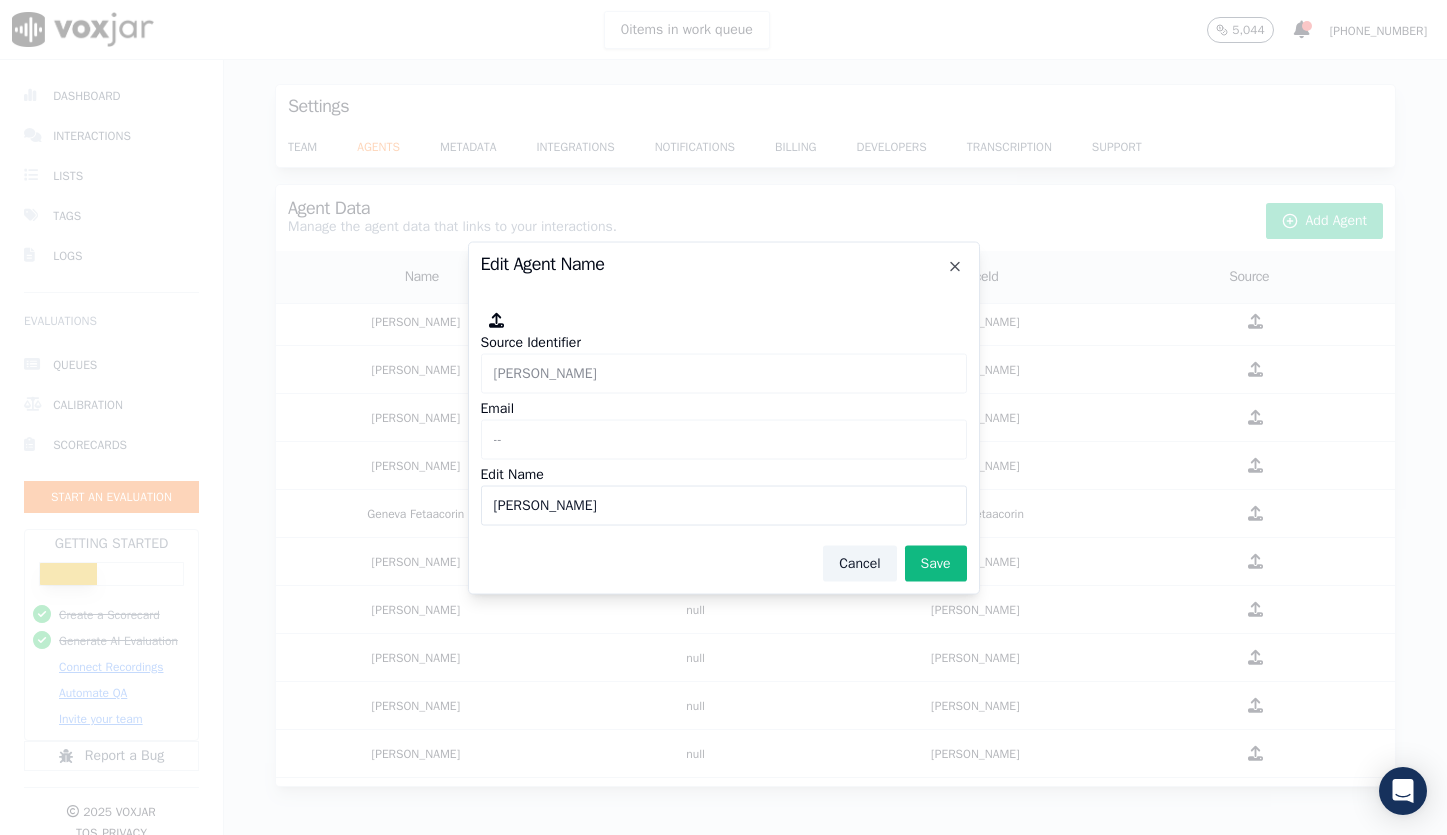 click on "Cancel" at bounding box center [859, 563] 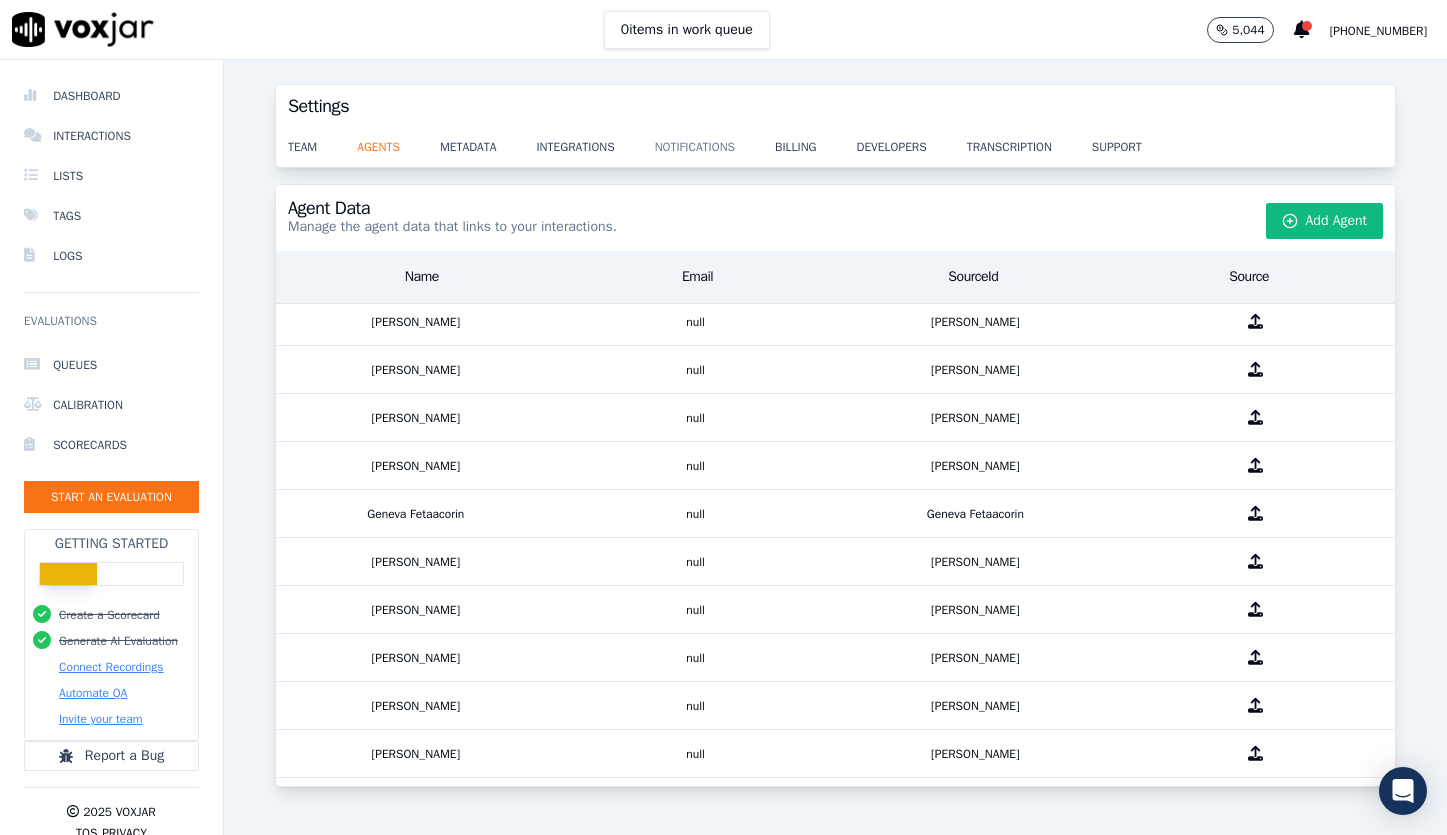 click on "notifications" at bounding box center (715, 141) 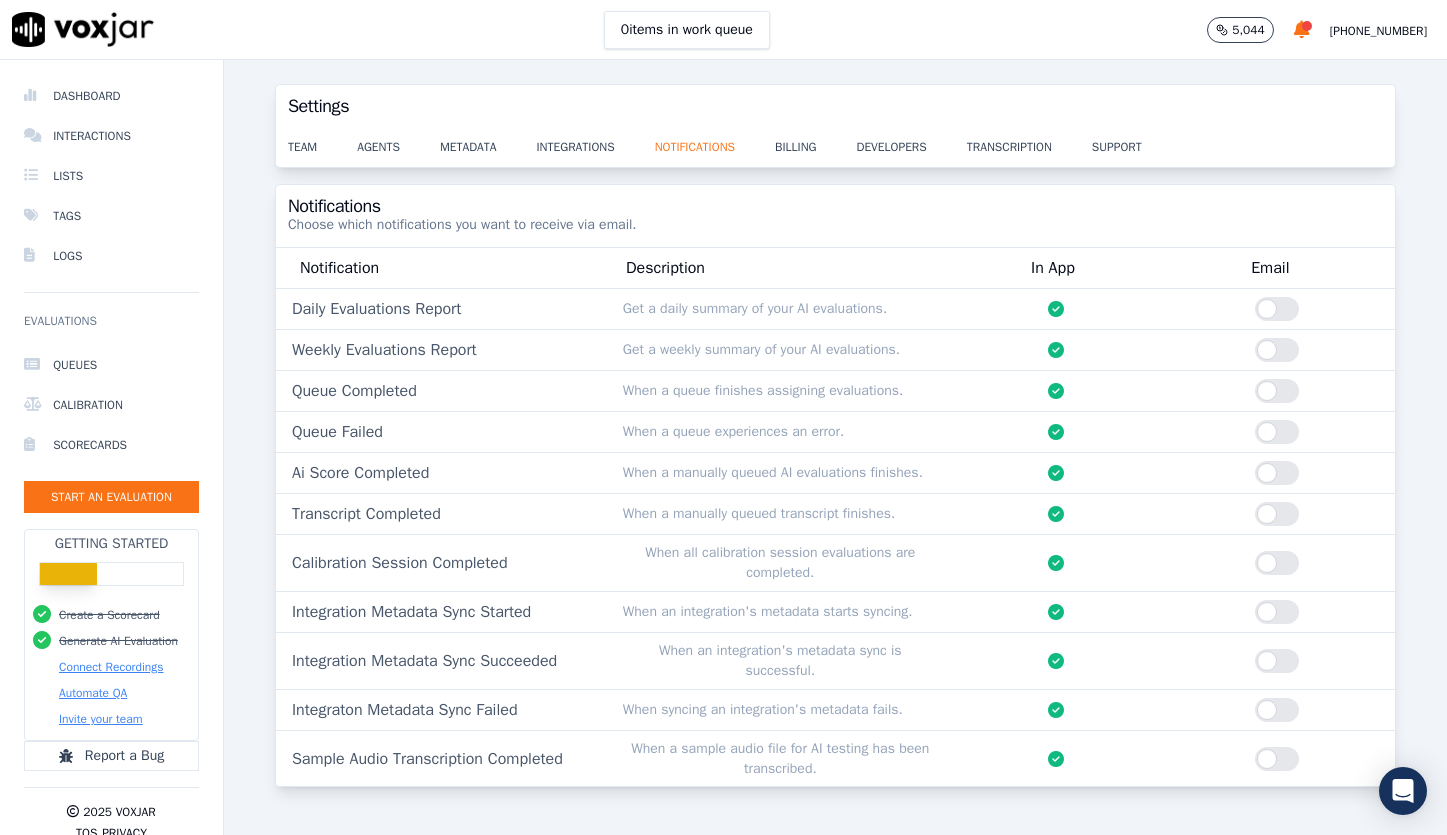 click on "Notifications   Choose which notifications you want to receive via email." at bounding box center (835, 216) 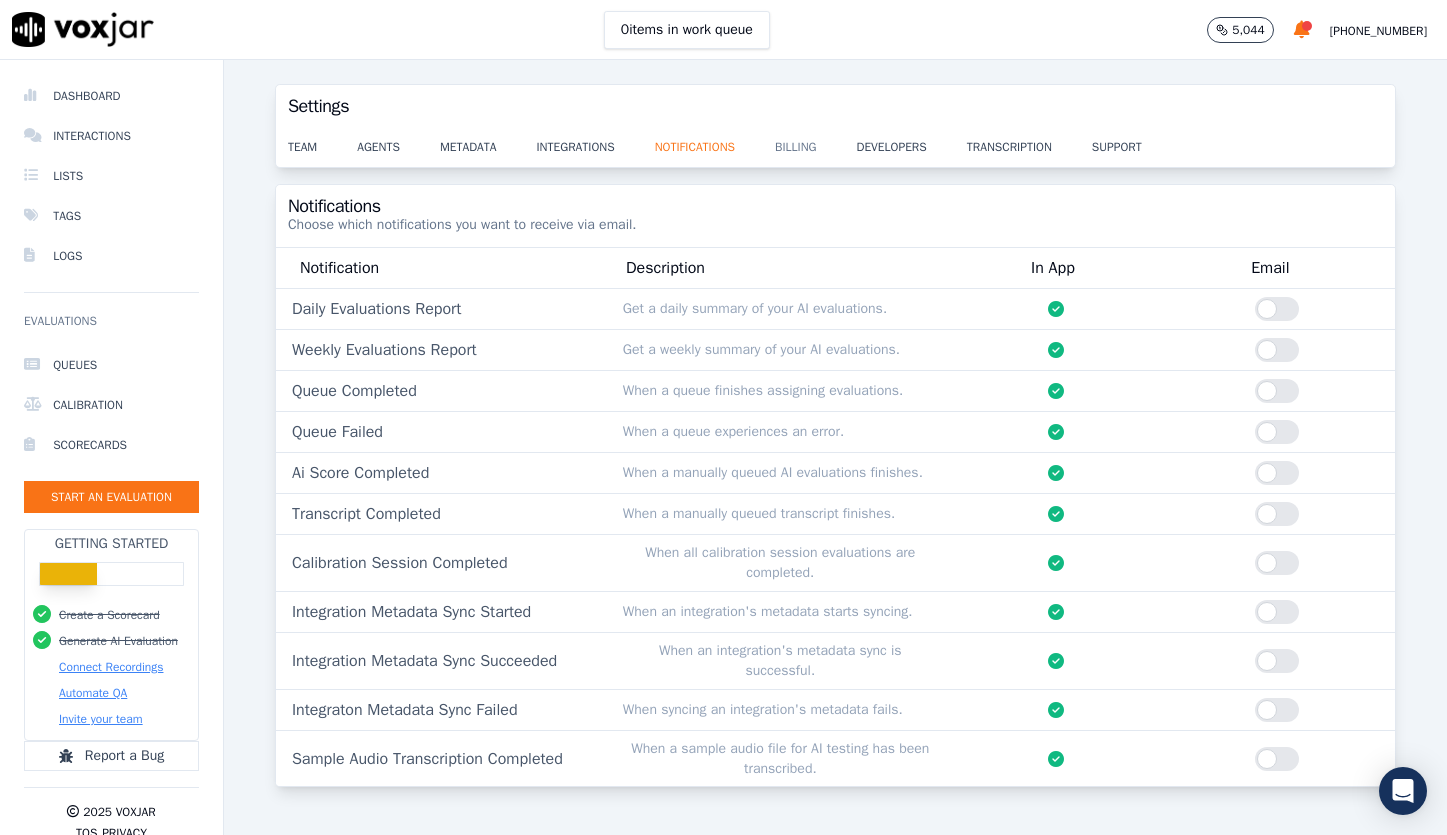 click on "billing" at bounding box center [815, 141] 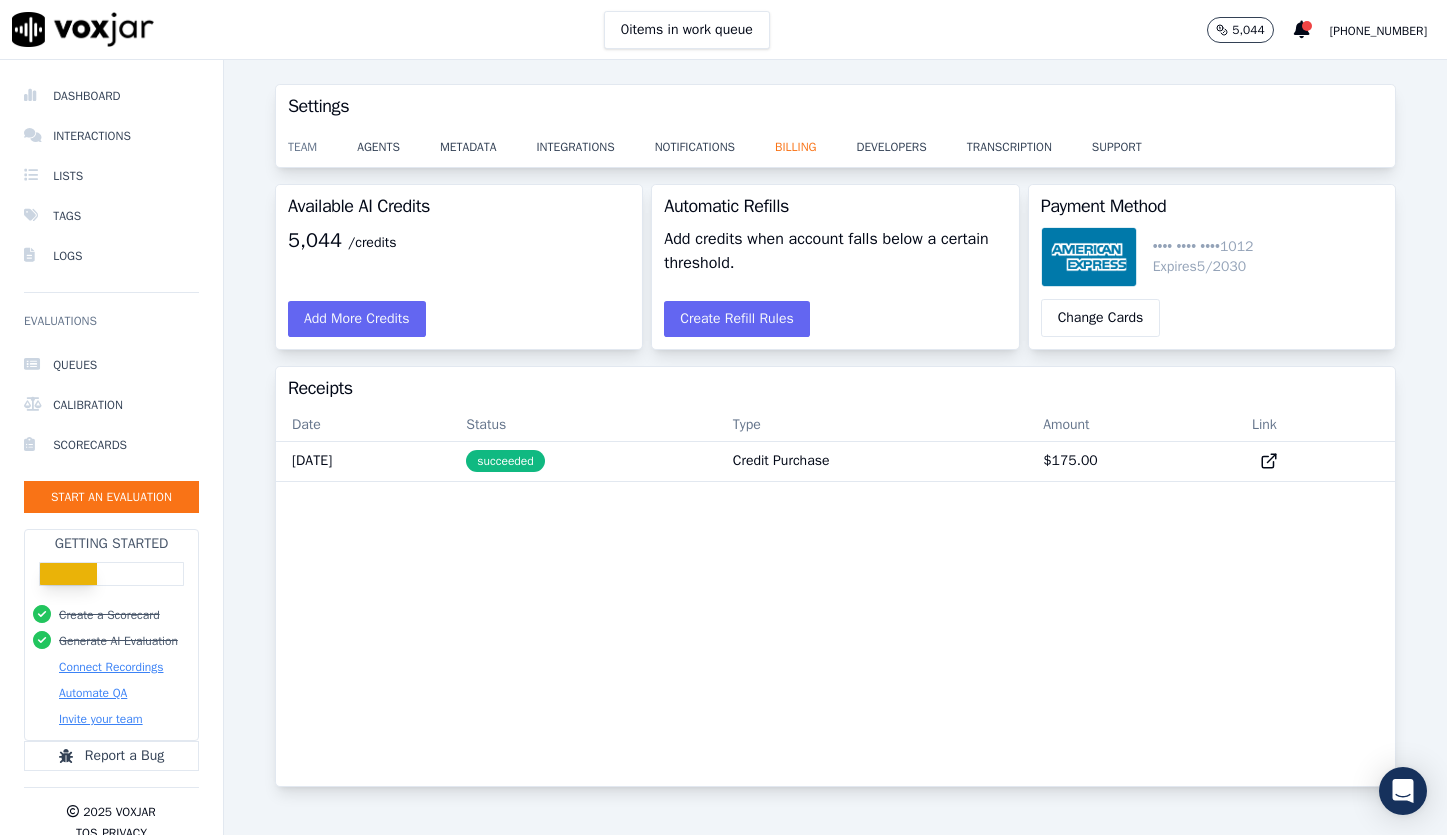 click on "team" at bounding box center (322, 141) 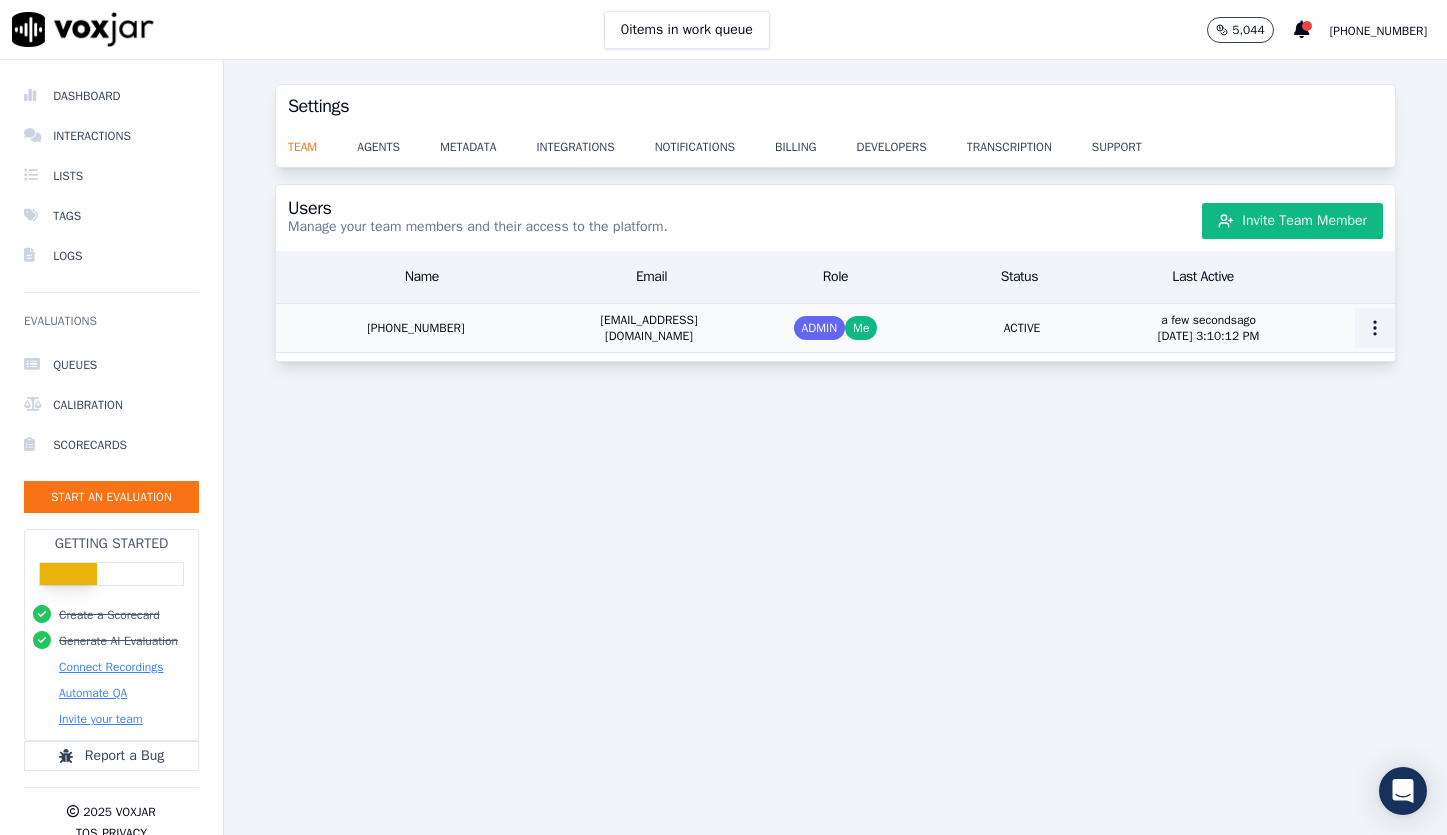 click 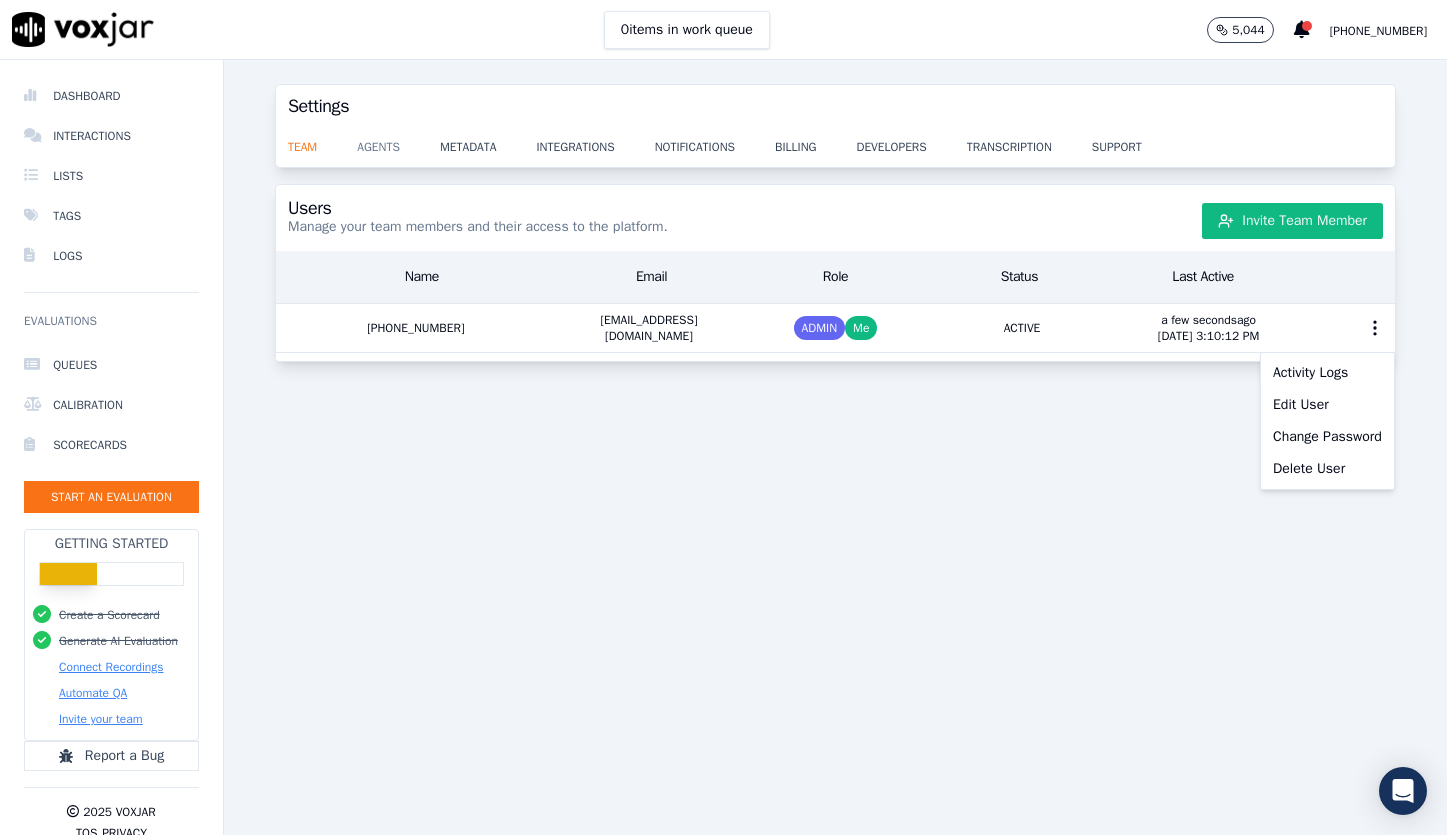 click on "agents" at bounding box center (398, 141) 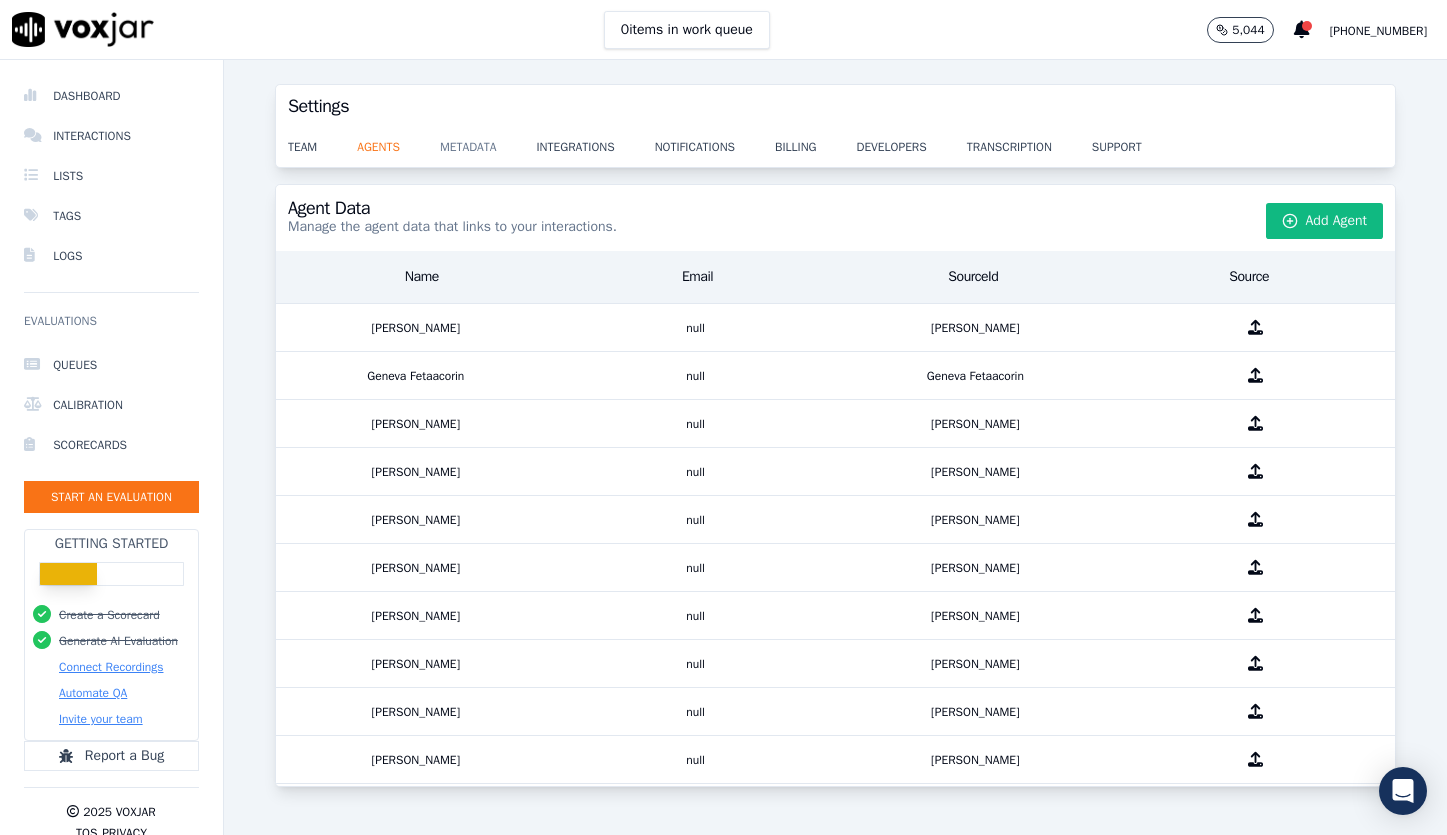 click on "metadata" at bounding box center (488, 141) 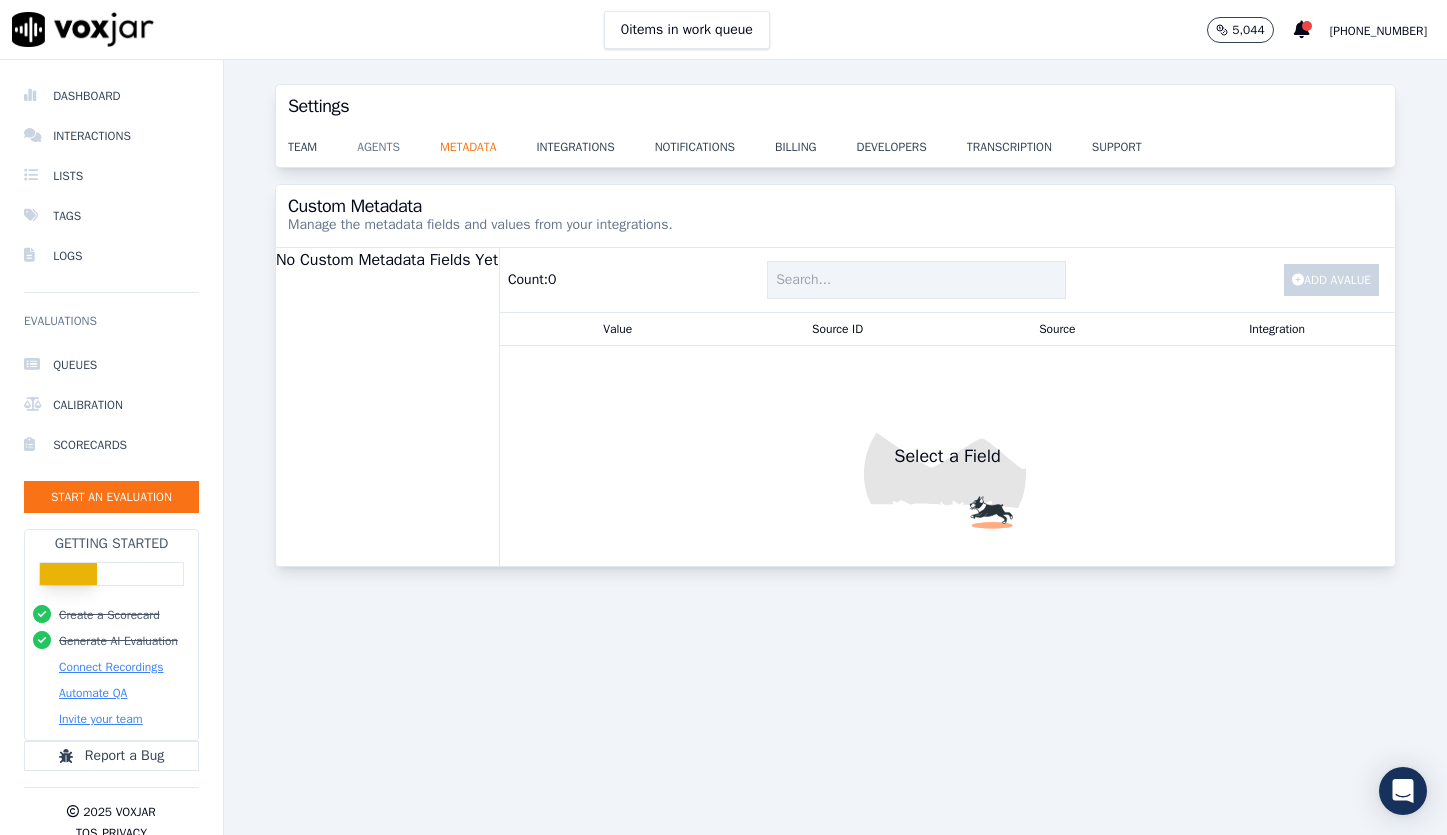 click on "agents" at bounding box center [398, 141] 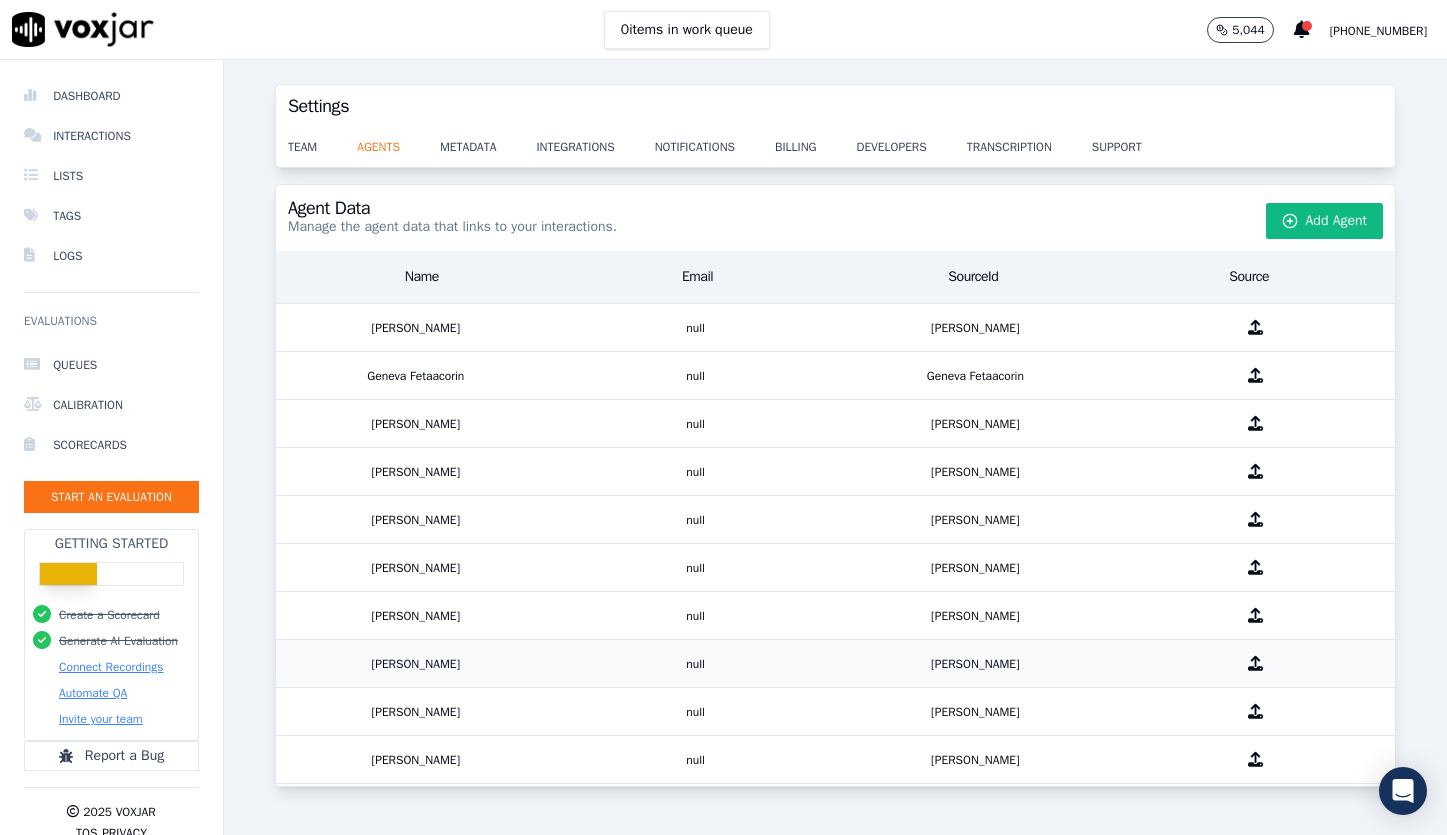 click at bounding box center [1255, 663] 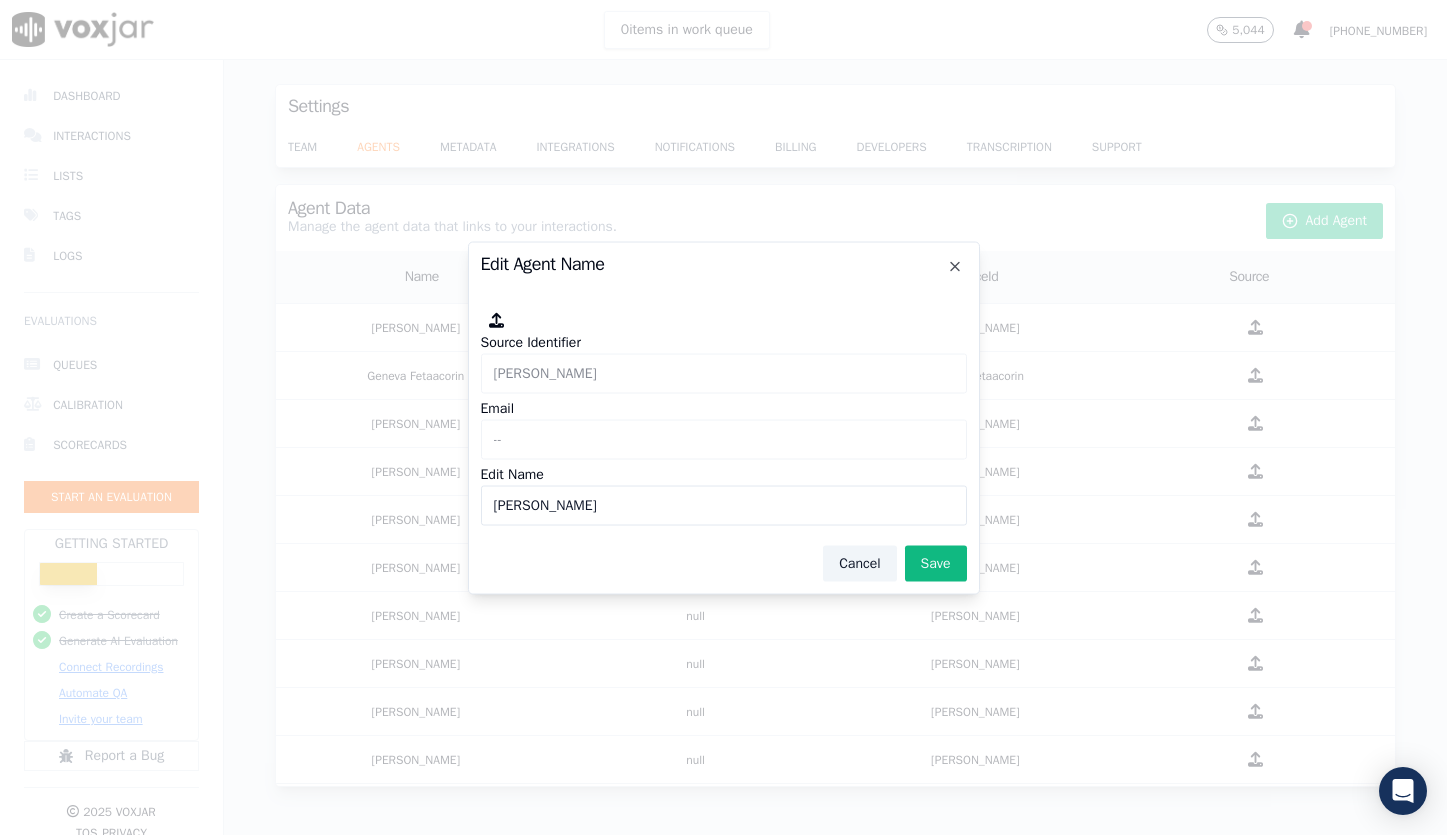 click on "Cancel" at bounding box center [859, 563] 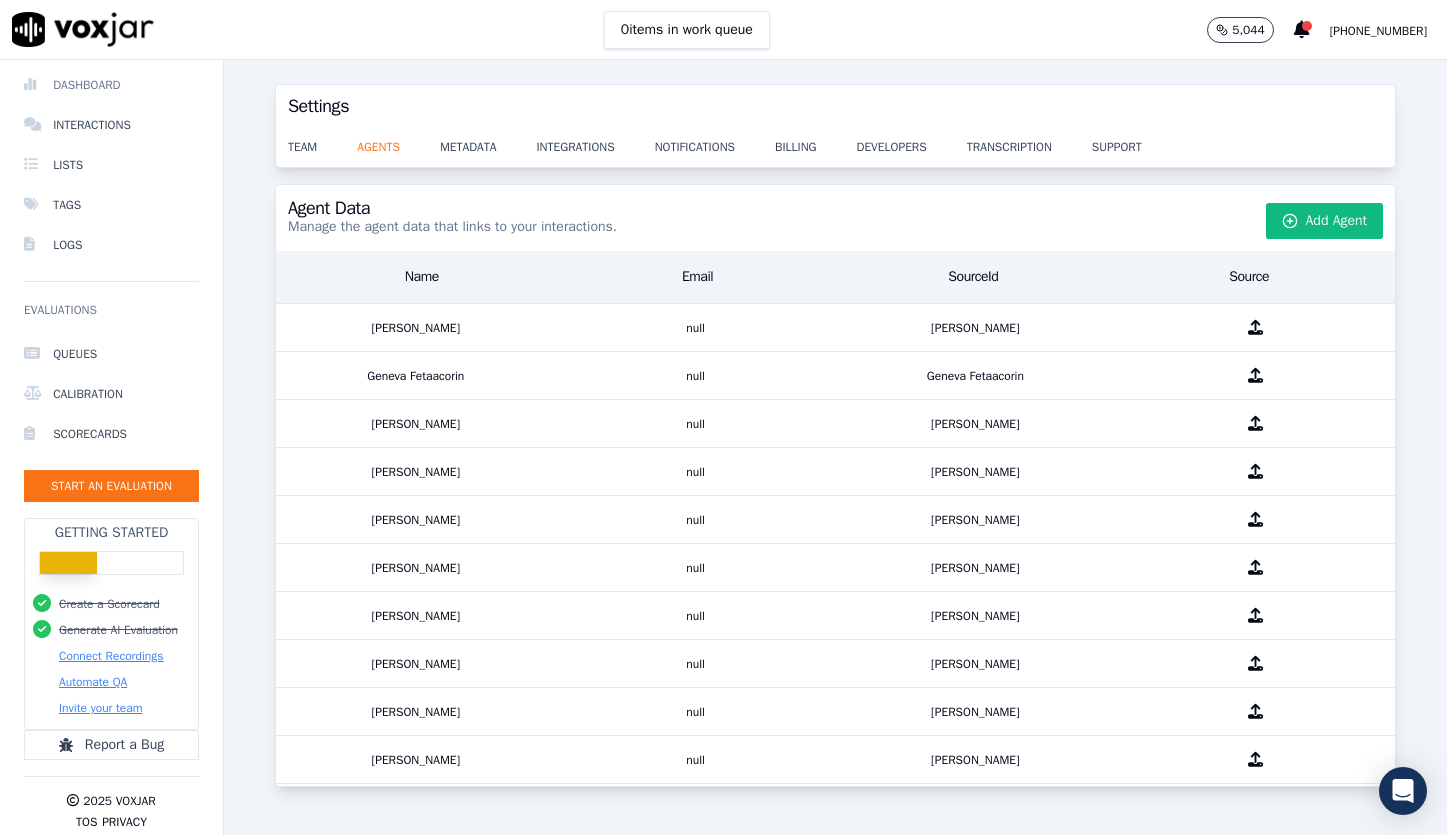scroll, scrollTop: 0, scrollLeft: 0, axis: both 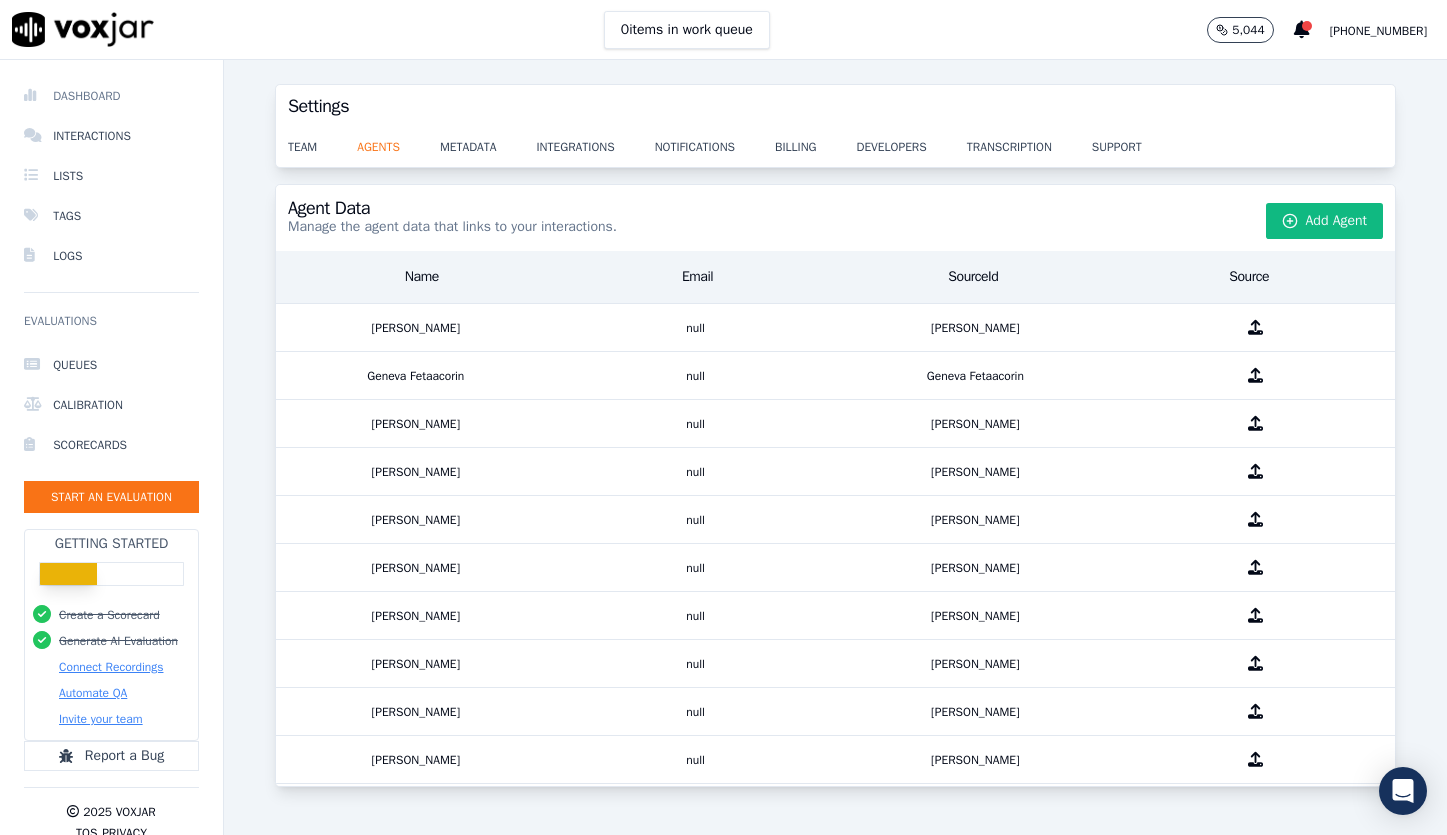 click on "Dashboard" at bounding box center [111, 96] 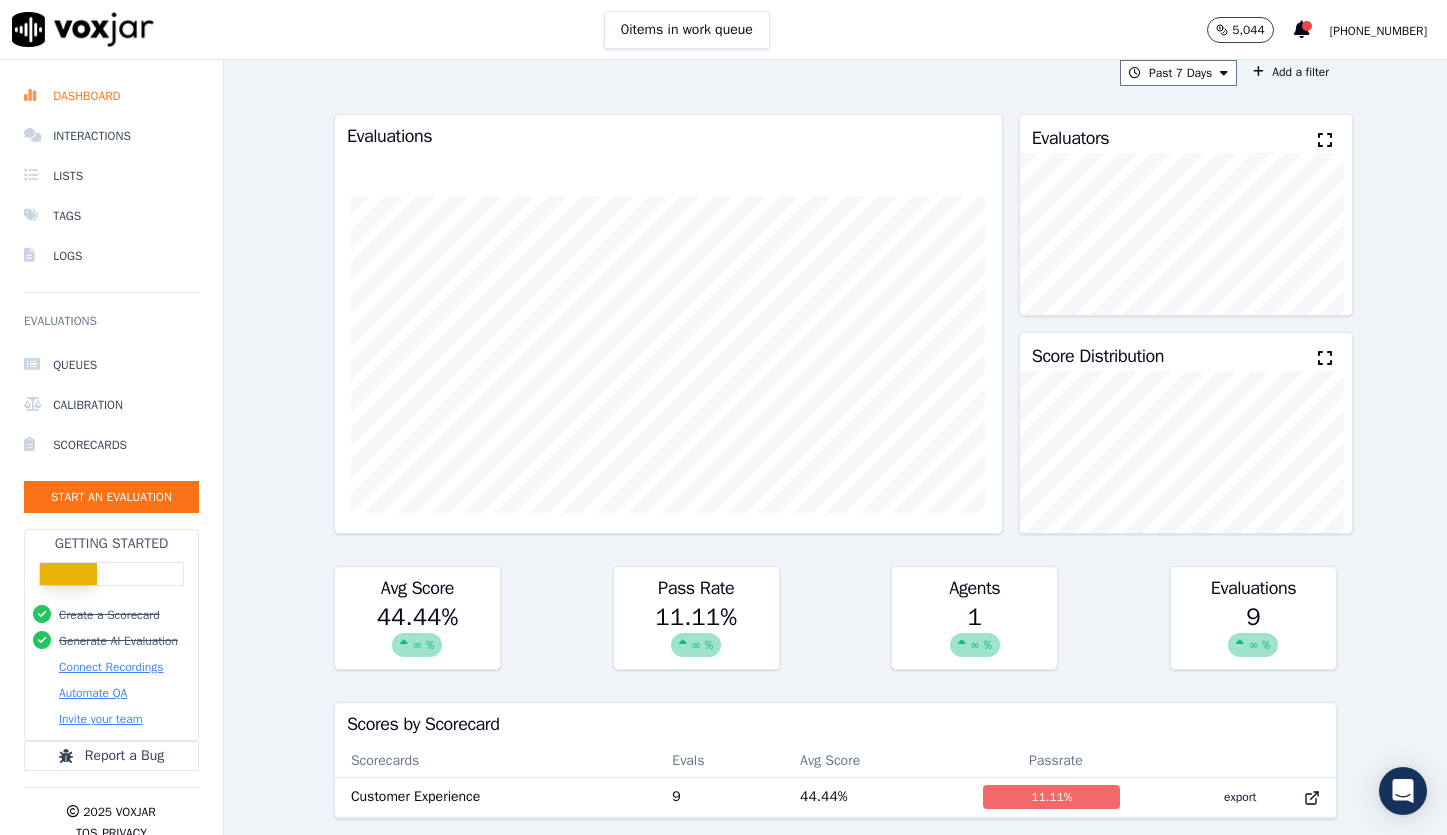 scroll, scrollTop: 0, scrollLeft: 0, axis: both 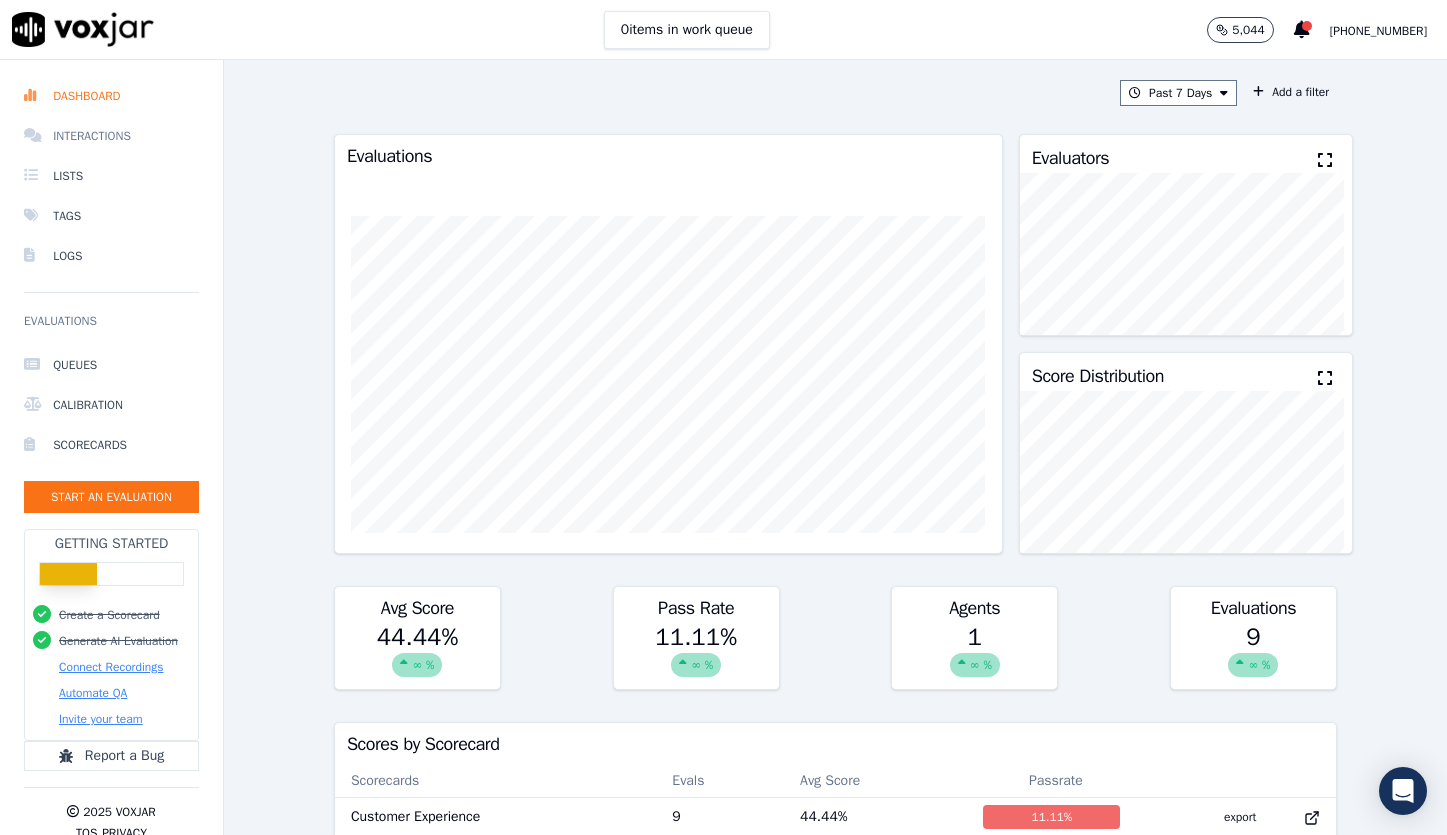click on "Interactions" at bounding box center [111, 136] 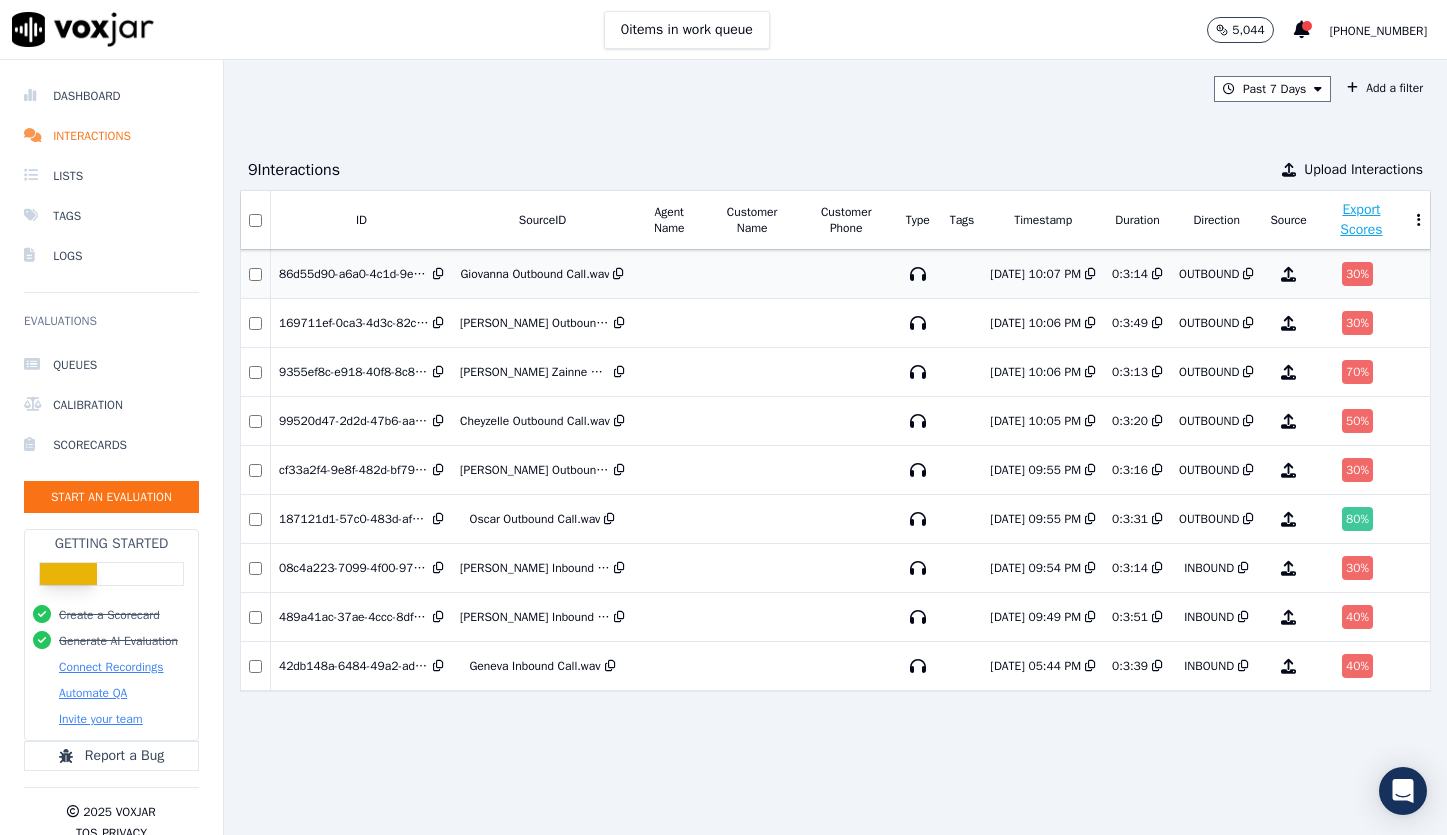 click on "86d55d90-a6a0-4c1d-9ecc-ada794407b62" at bounding box center [354, 274] 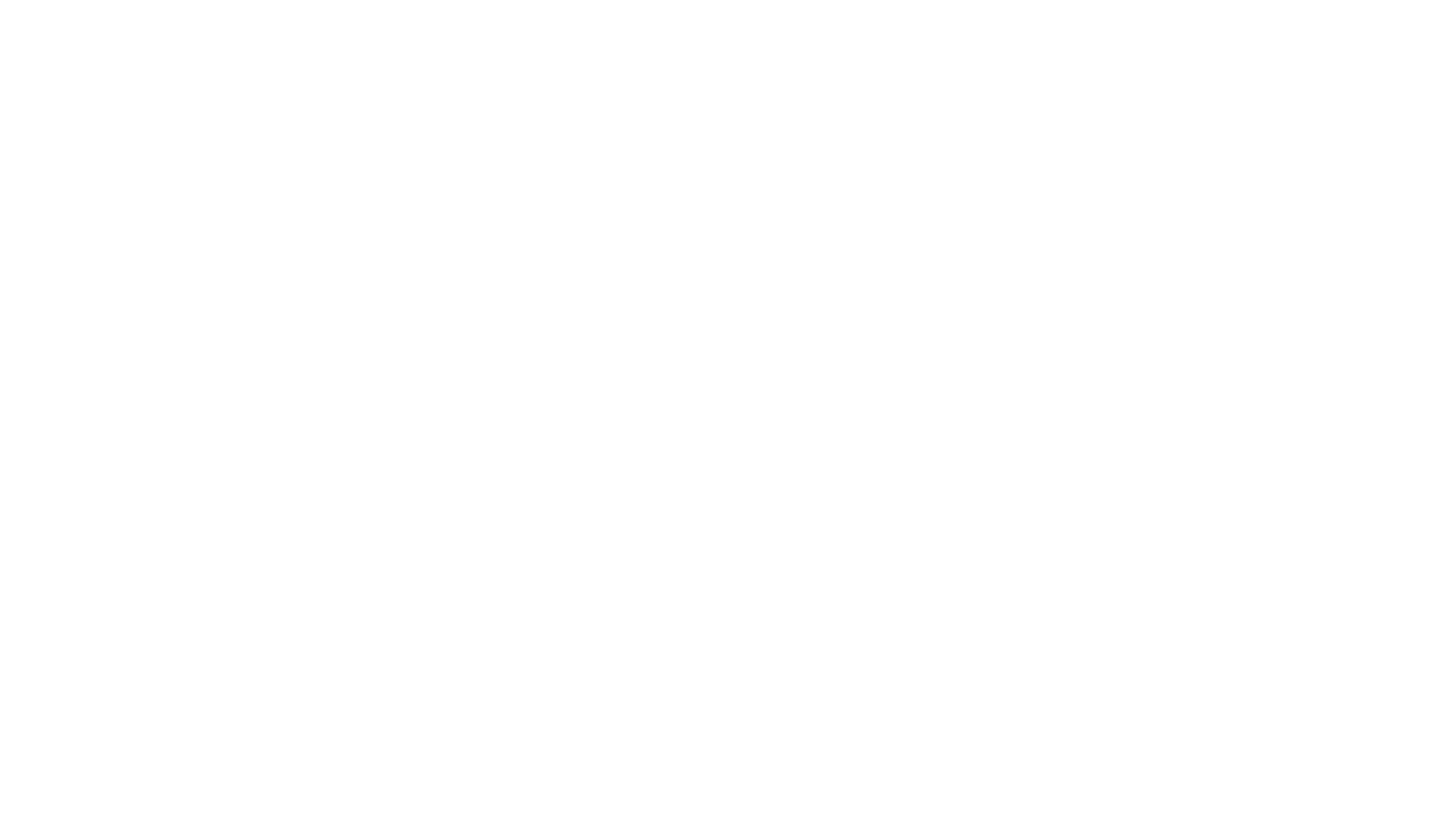scroll, scrollTop: 0, scrollLeft: 0, axis: both 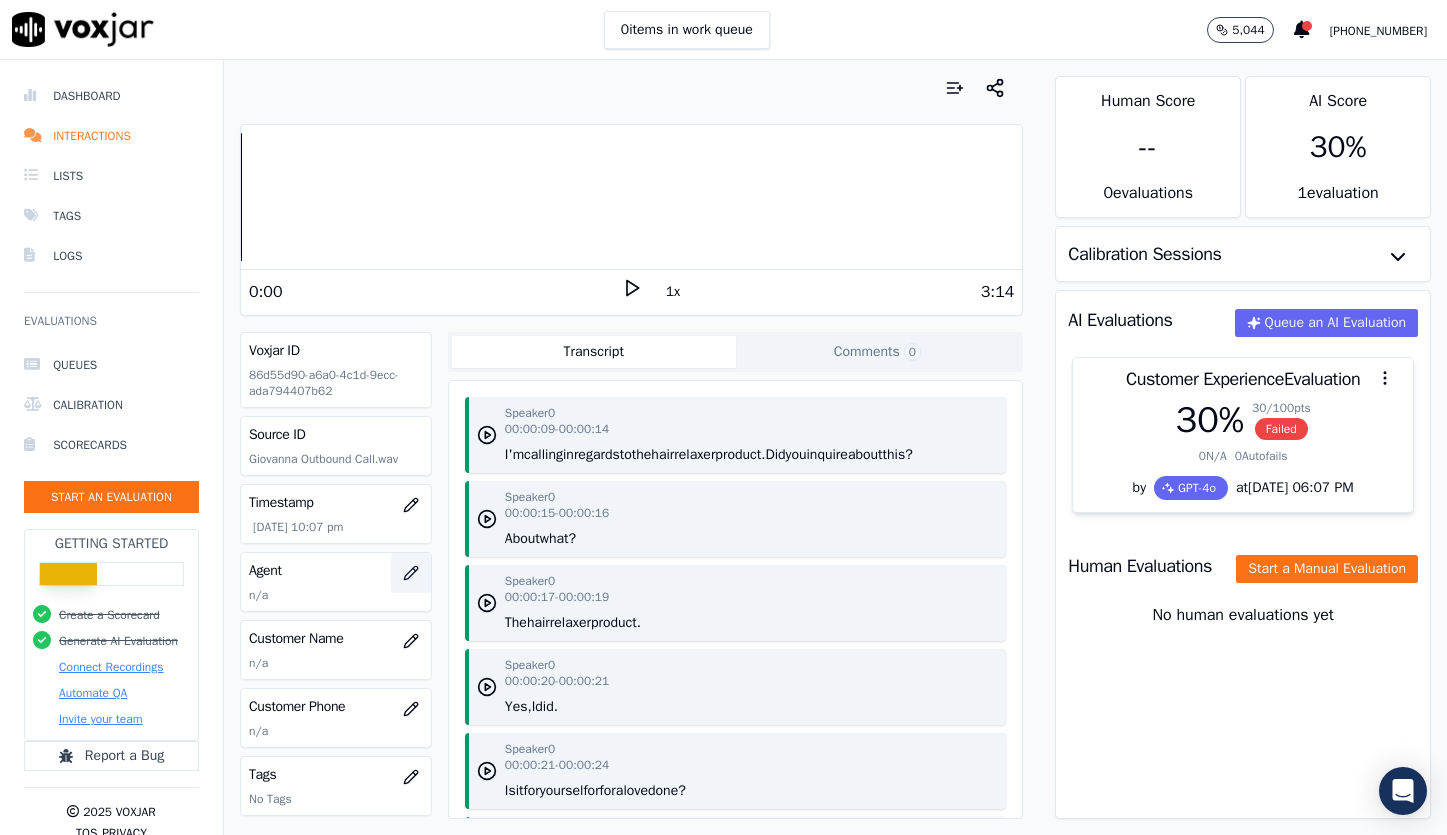 click 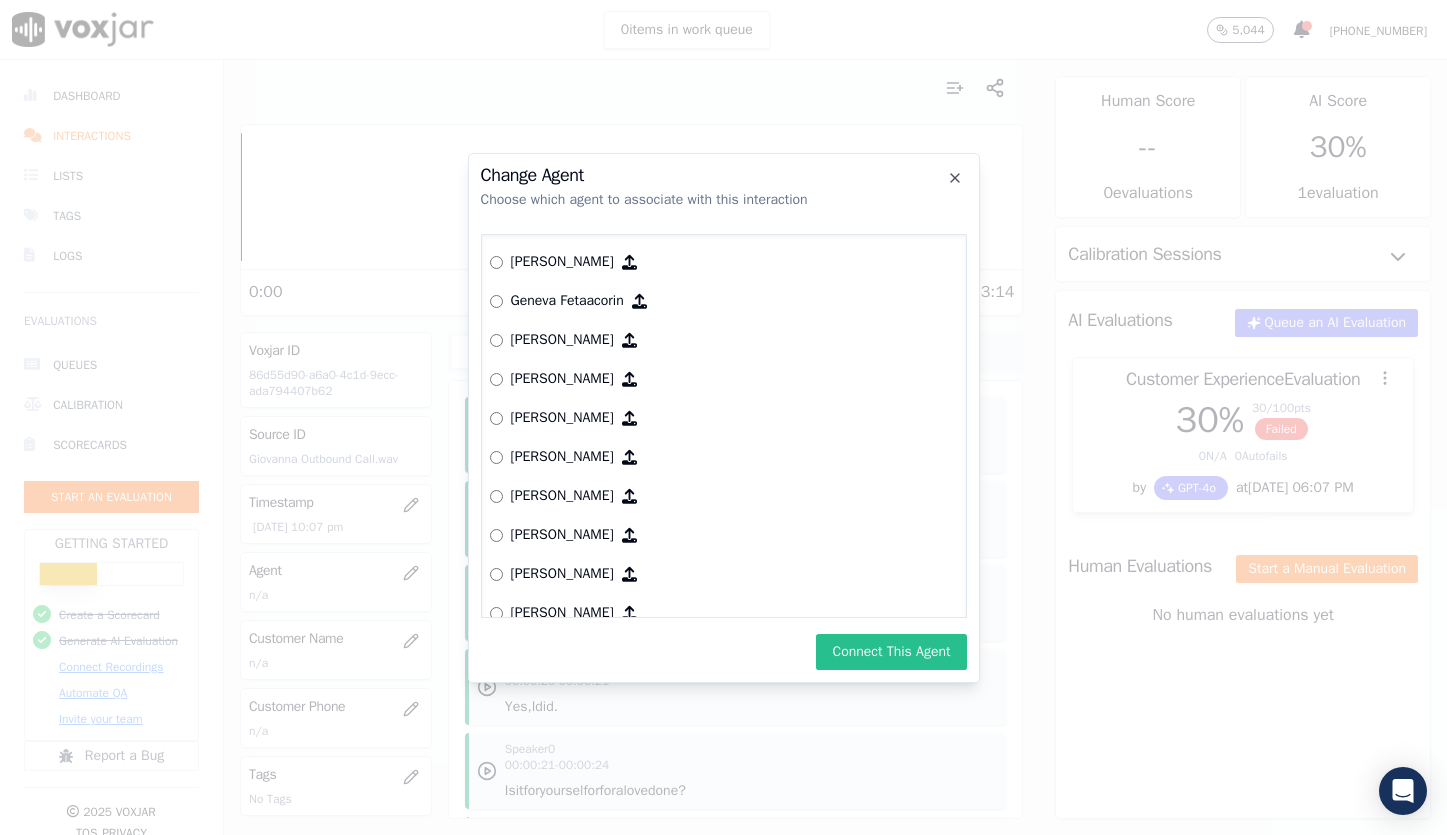 click on "Connect This Agent" at bounding box center (891, 652) 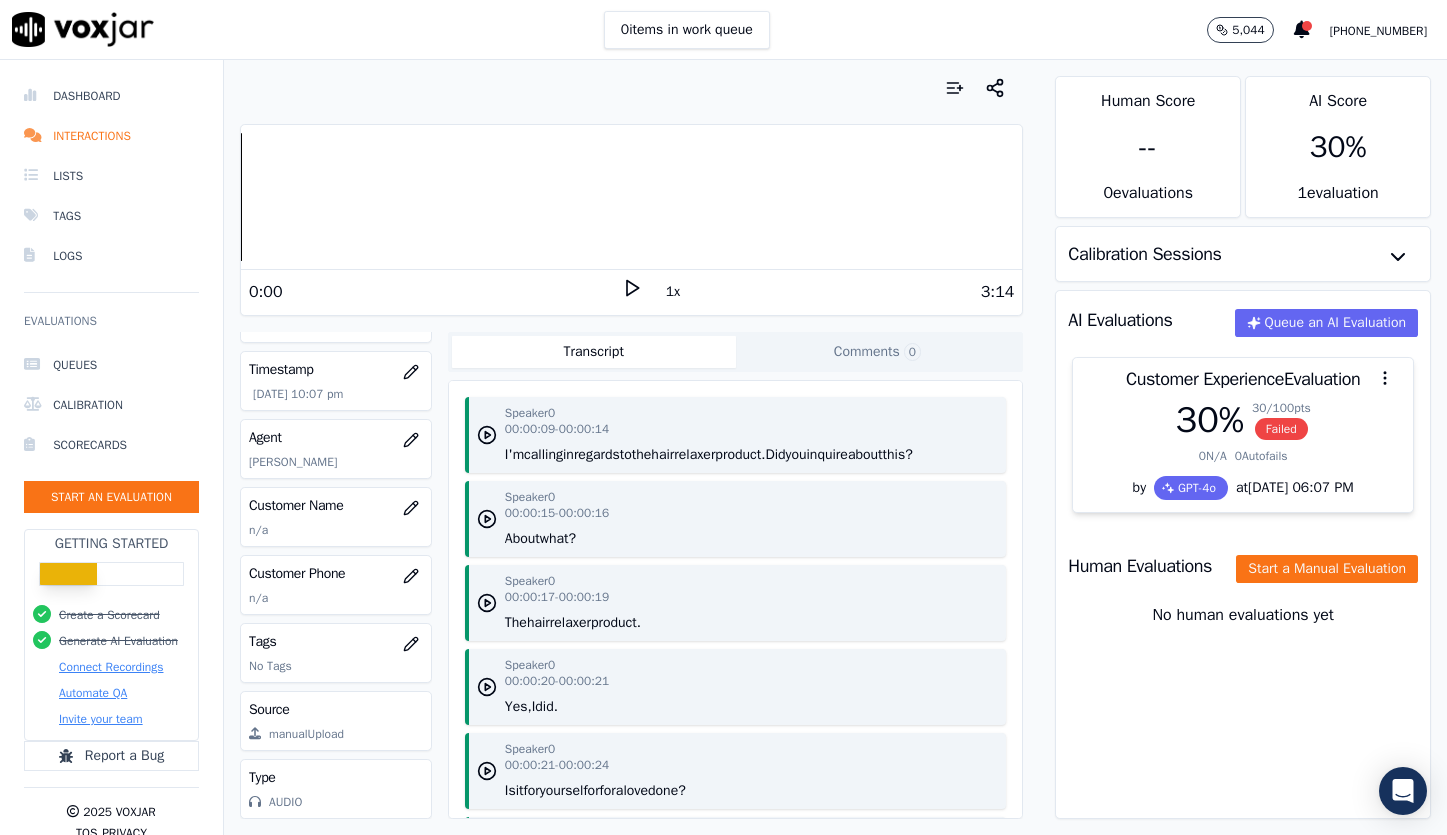 scroll, scrollTop: 0, scrollLeft: 0, axis: both 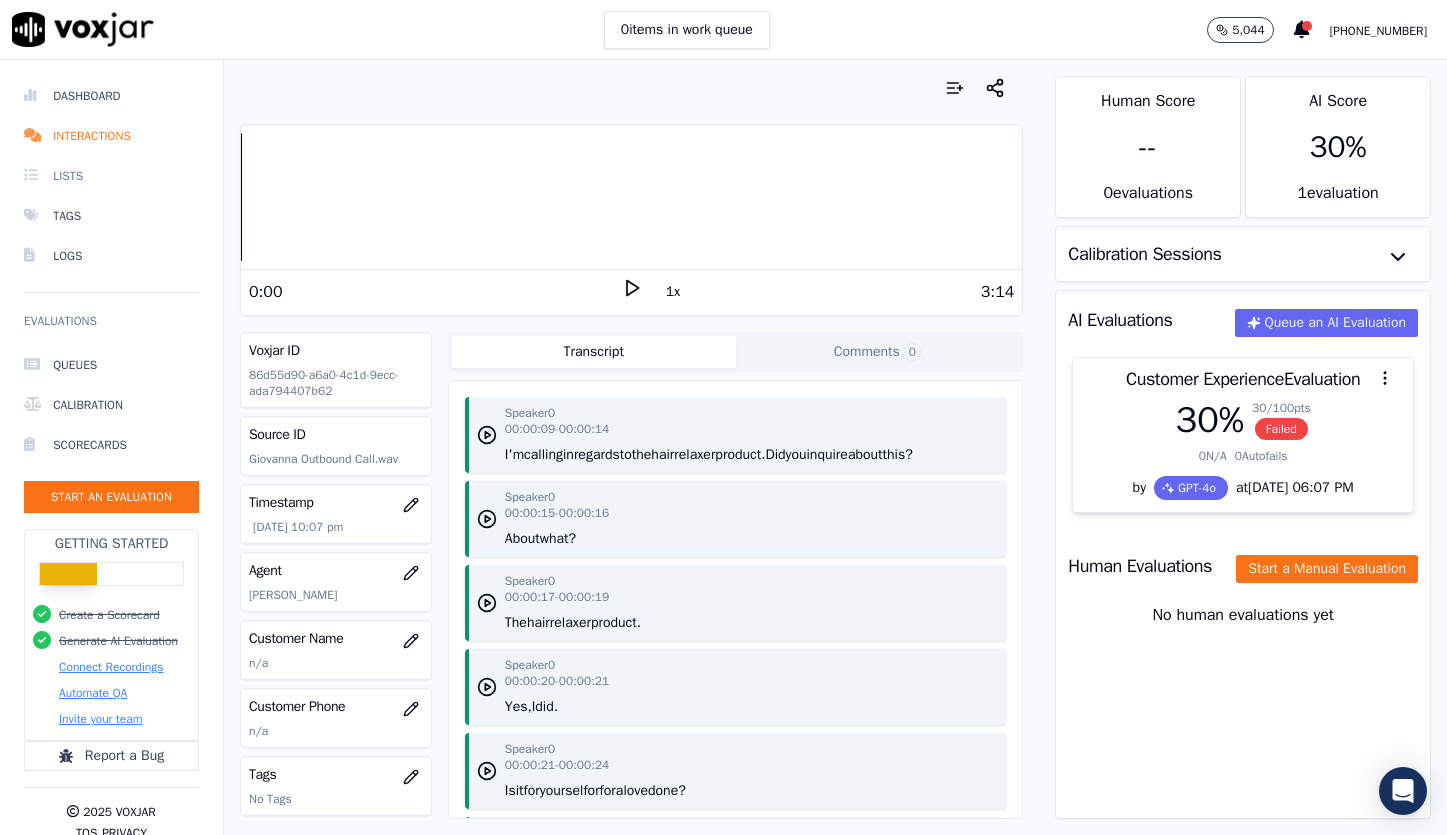 click on "Lists" at bounding box center [111, 176] 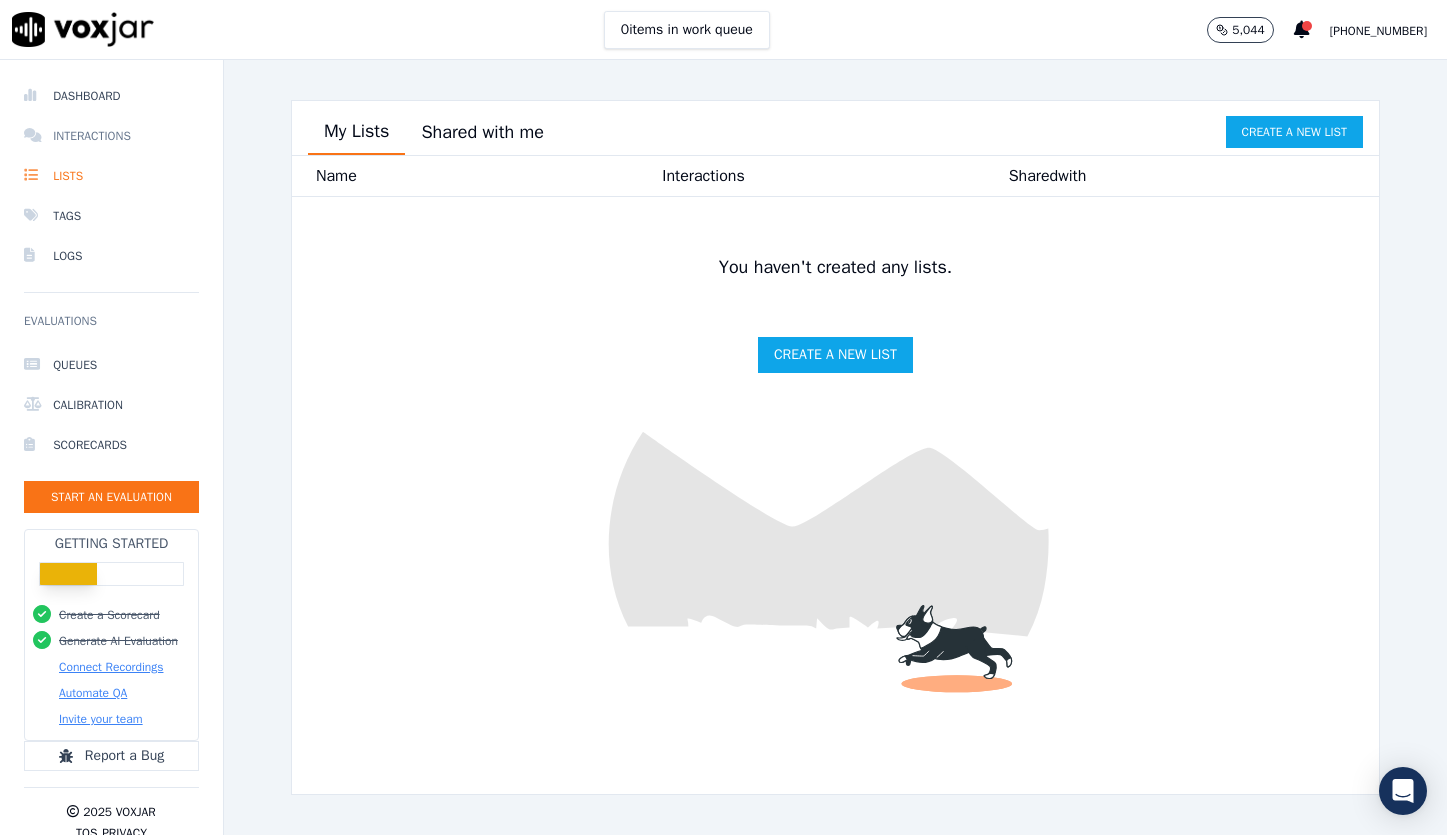 click on "Interactions" at bounding box center (111, 136) 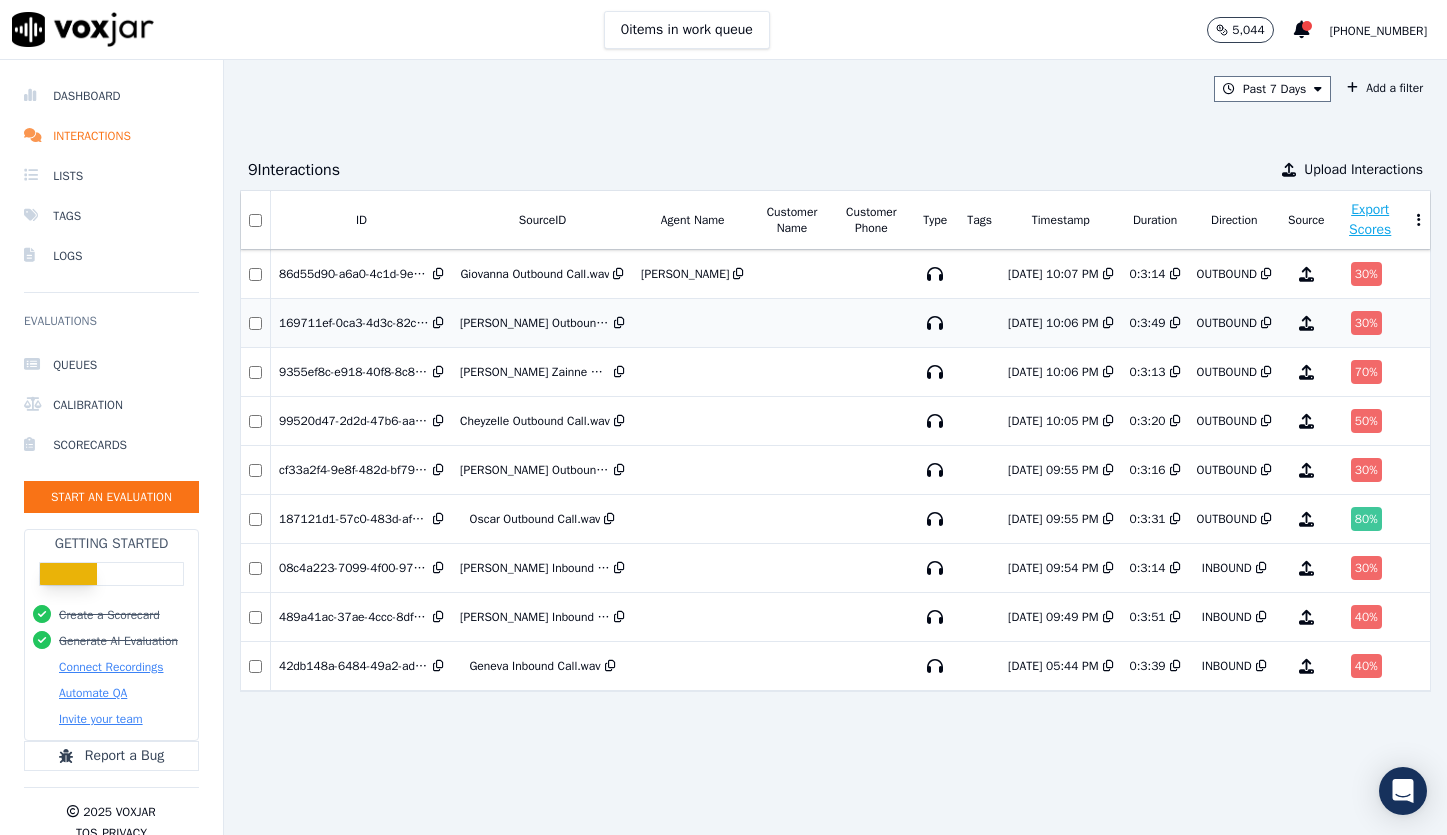 scroll, scrollTop: 0, scrollLeft: 0, axis: both 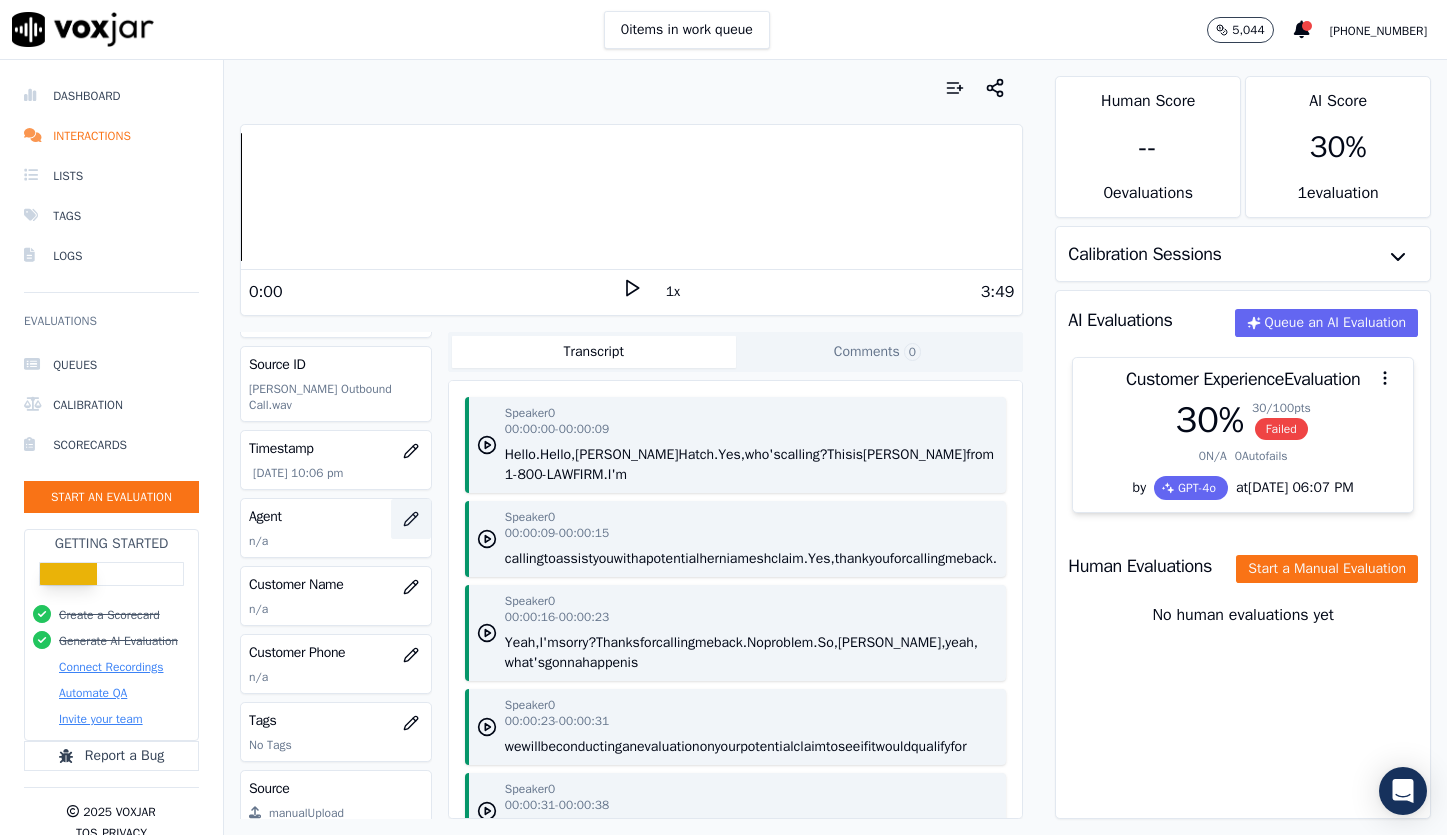 click 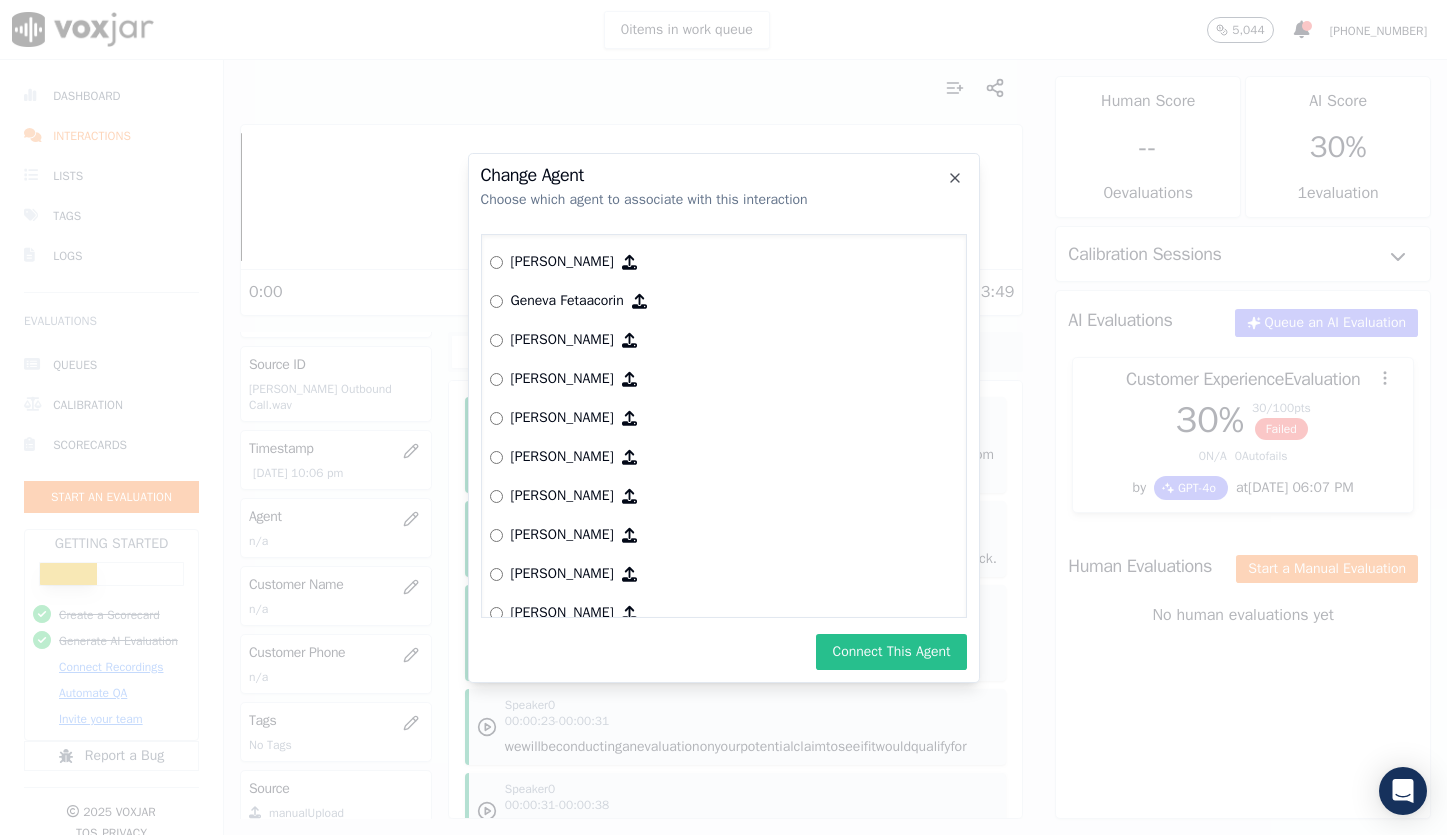 click on "Connect This Agent" at bounding box center [891, 652] 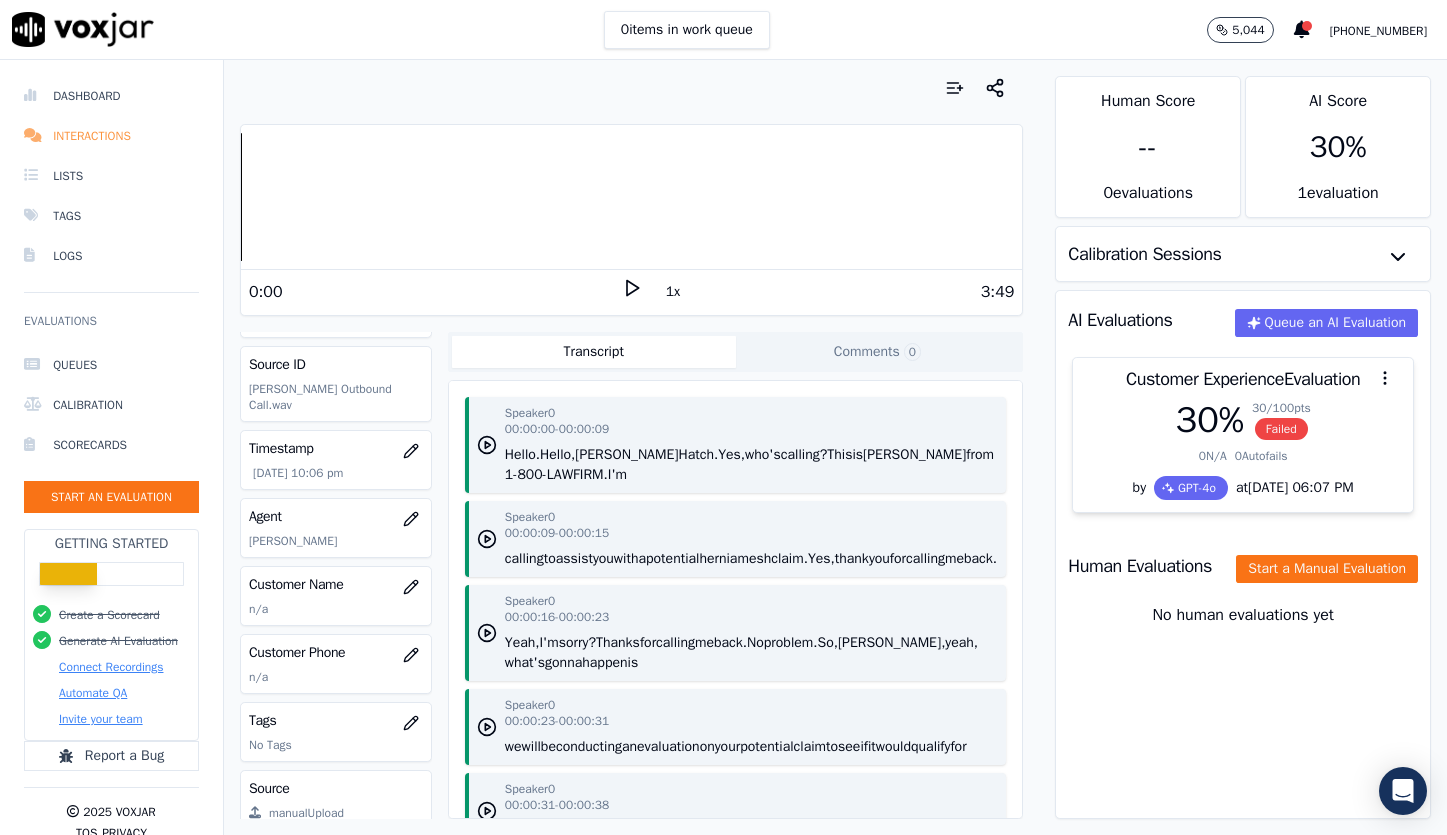 click on "Interactions" at bounding box center [111, 136] 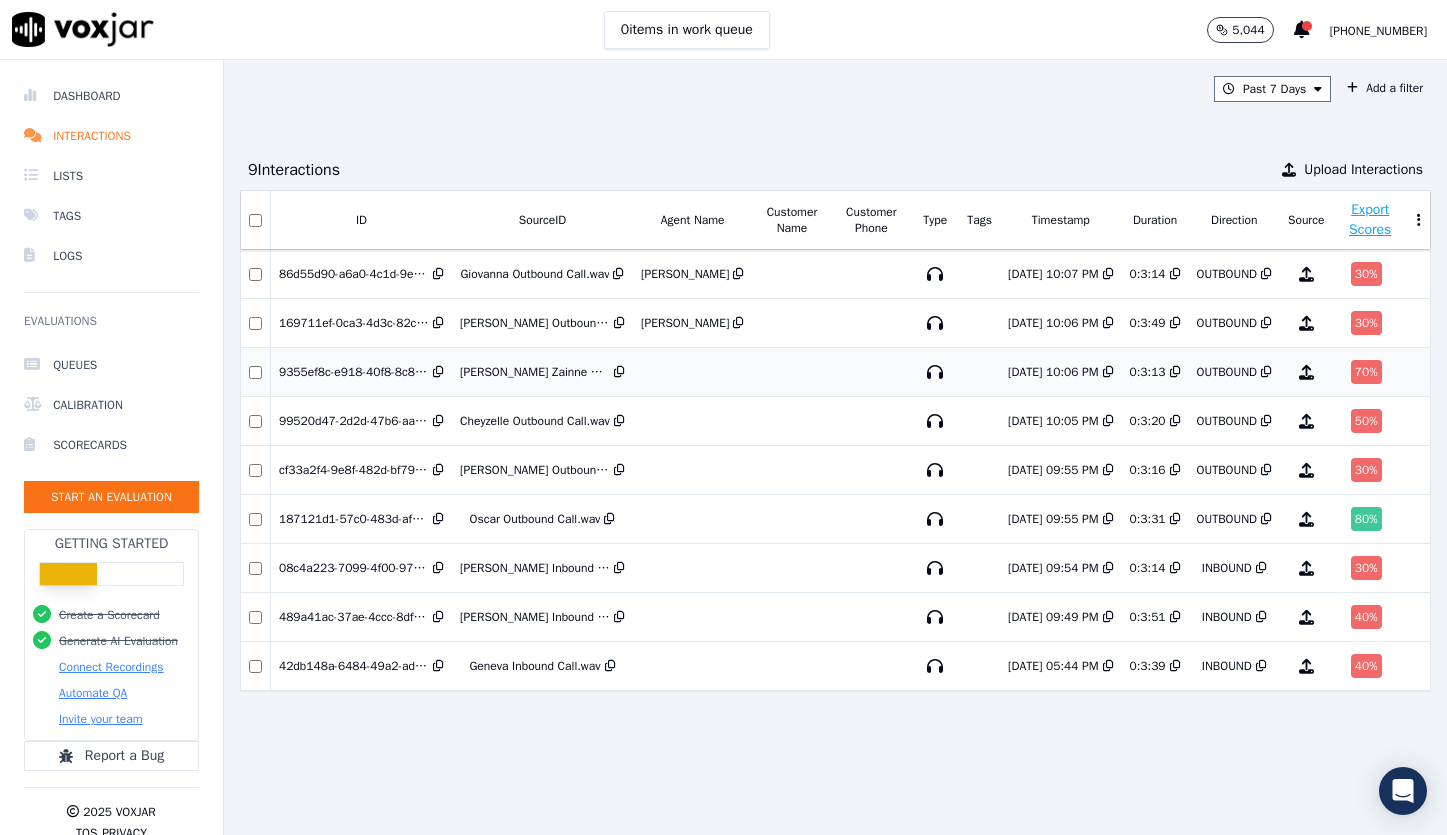 click on "9355ef8c-e918-40f8-8c8e-8915f6c147f5" at bounding box center [354, 372] 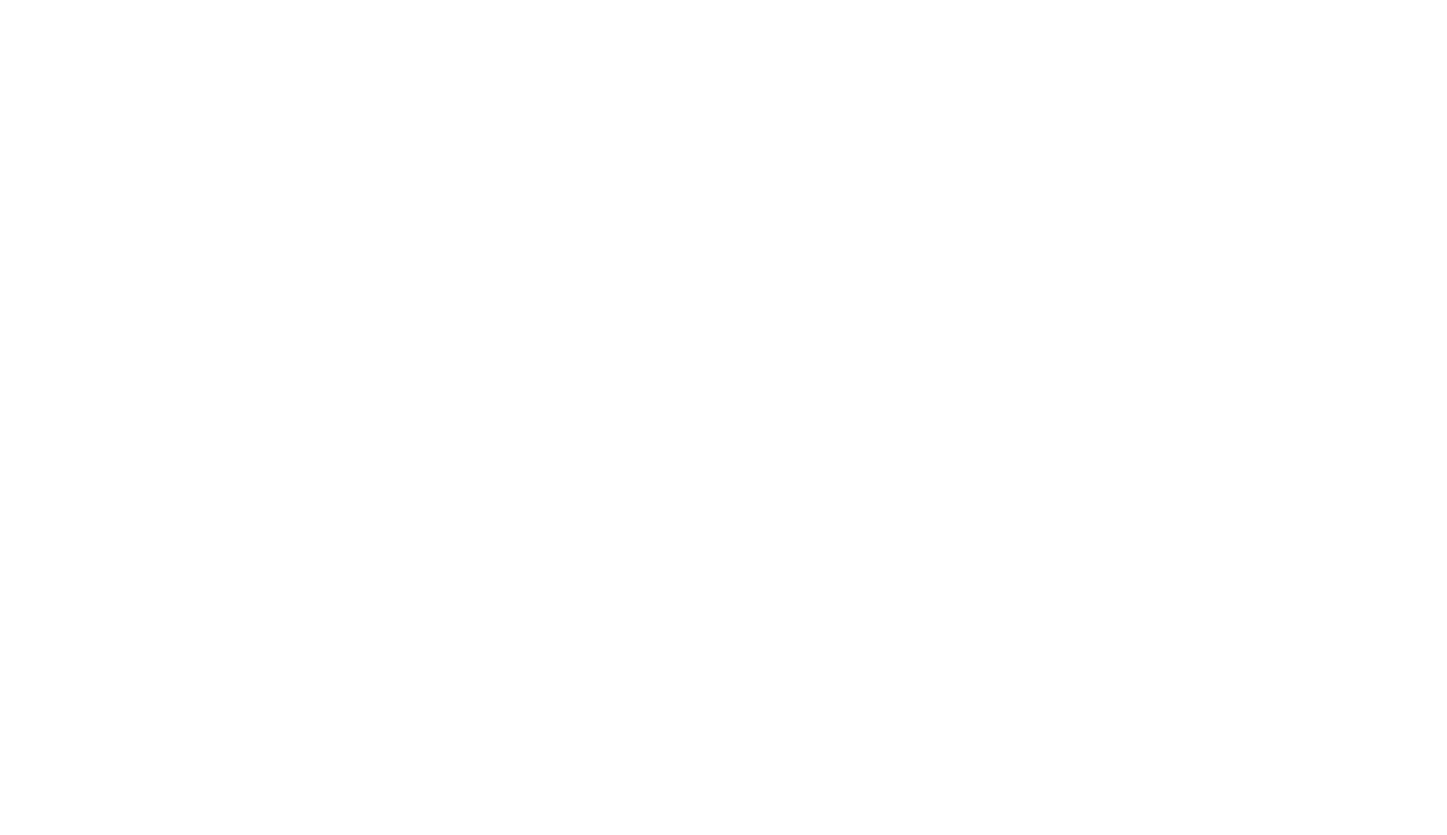 scroll, scrollTop: 0, scrollLeft: 0, axis: both 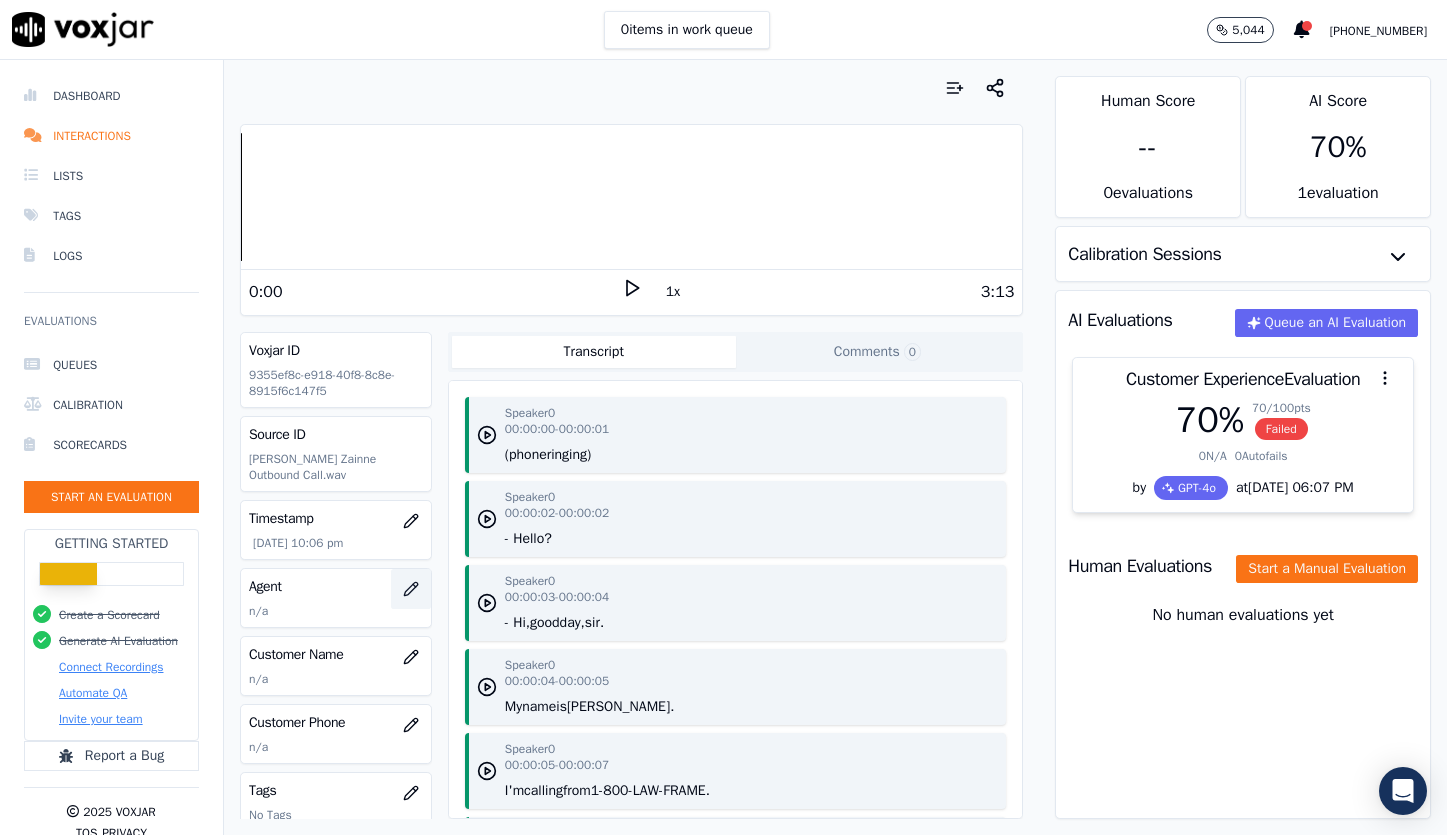 click 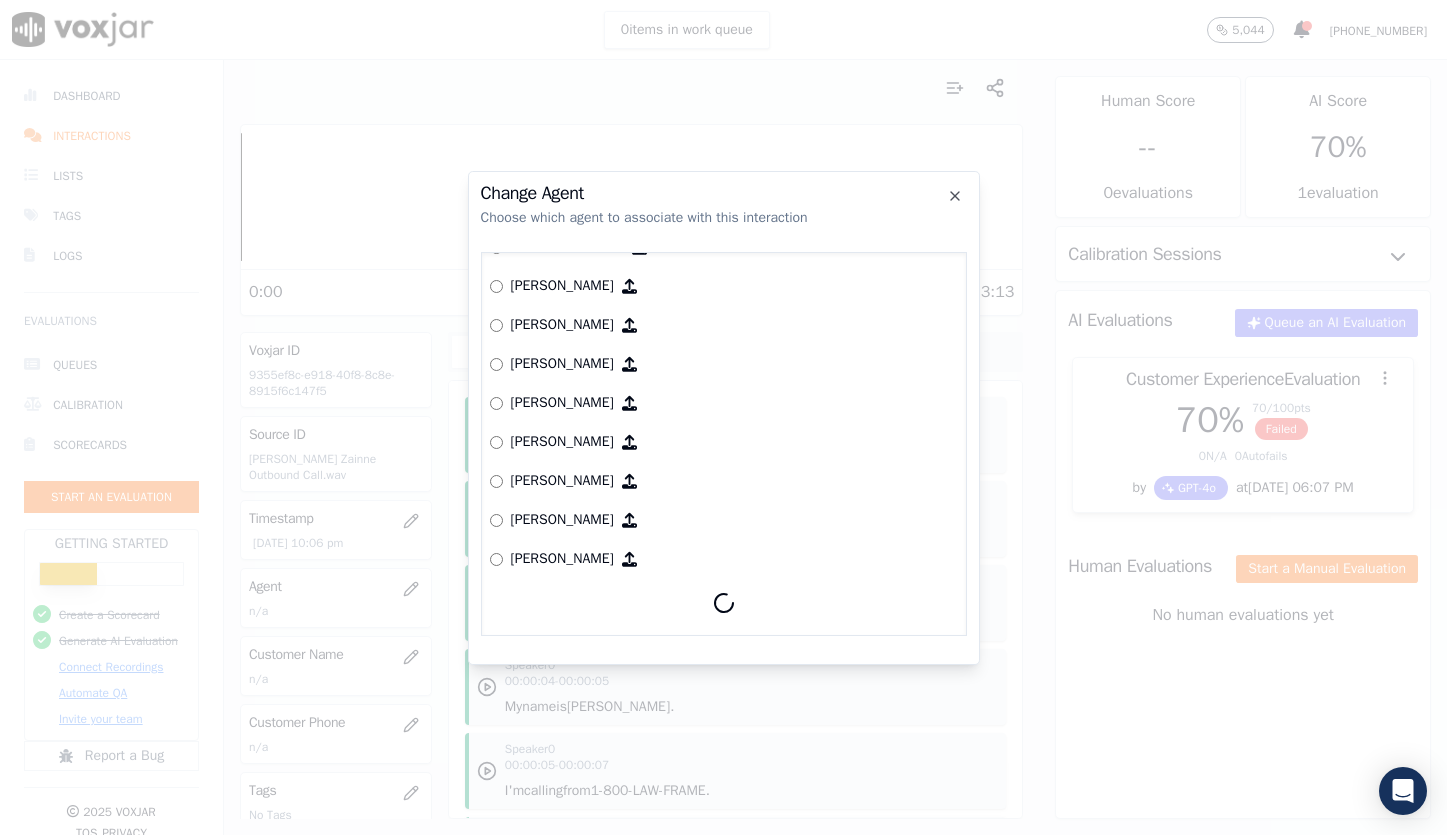 scroll, scrollTop: 39, scrollLeft: 0, axis: vertical 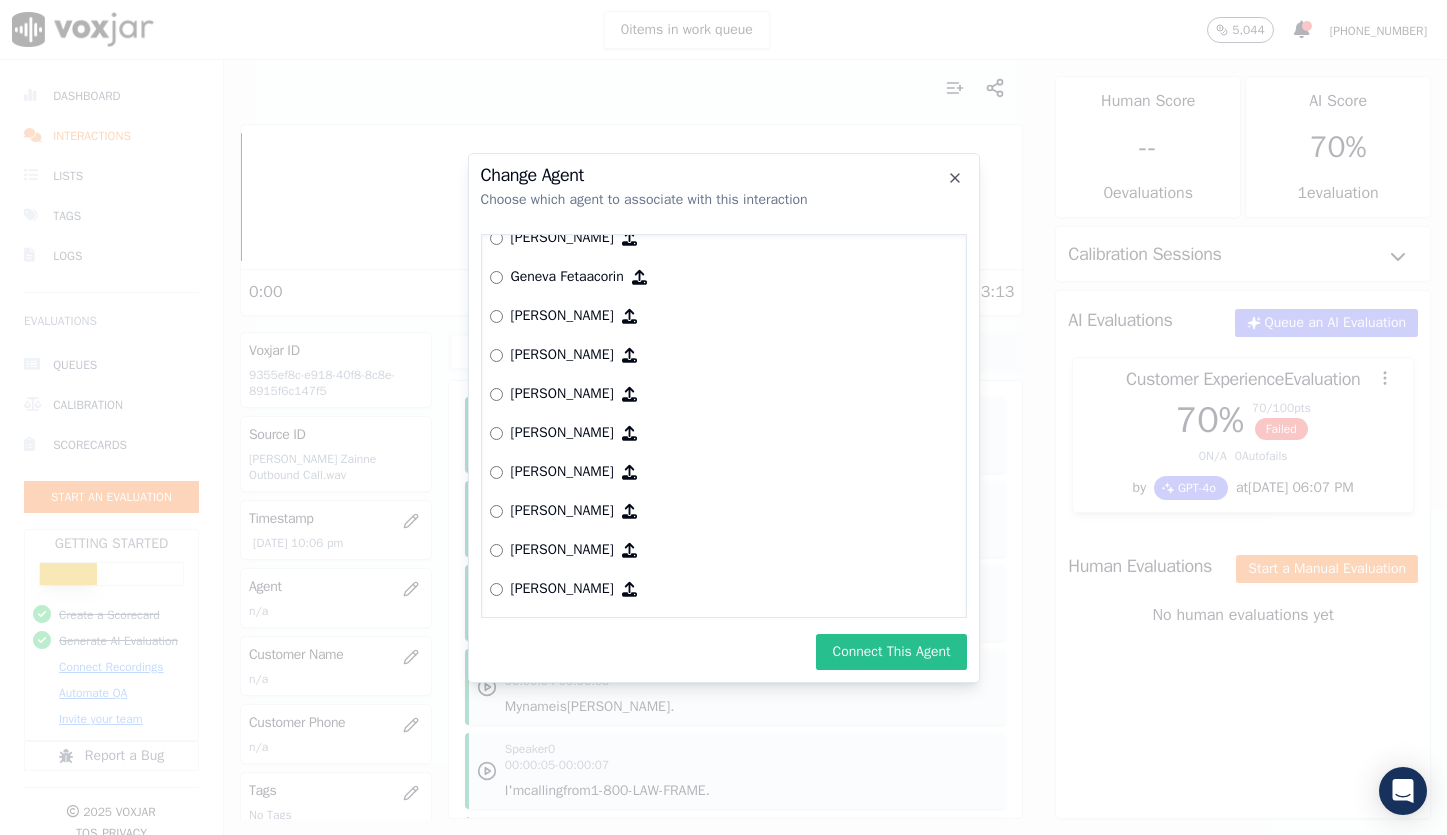 click on "Connect This Agent" at bounding box center (891, 652) 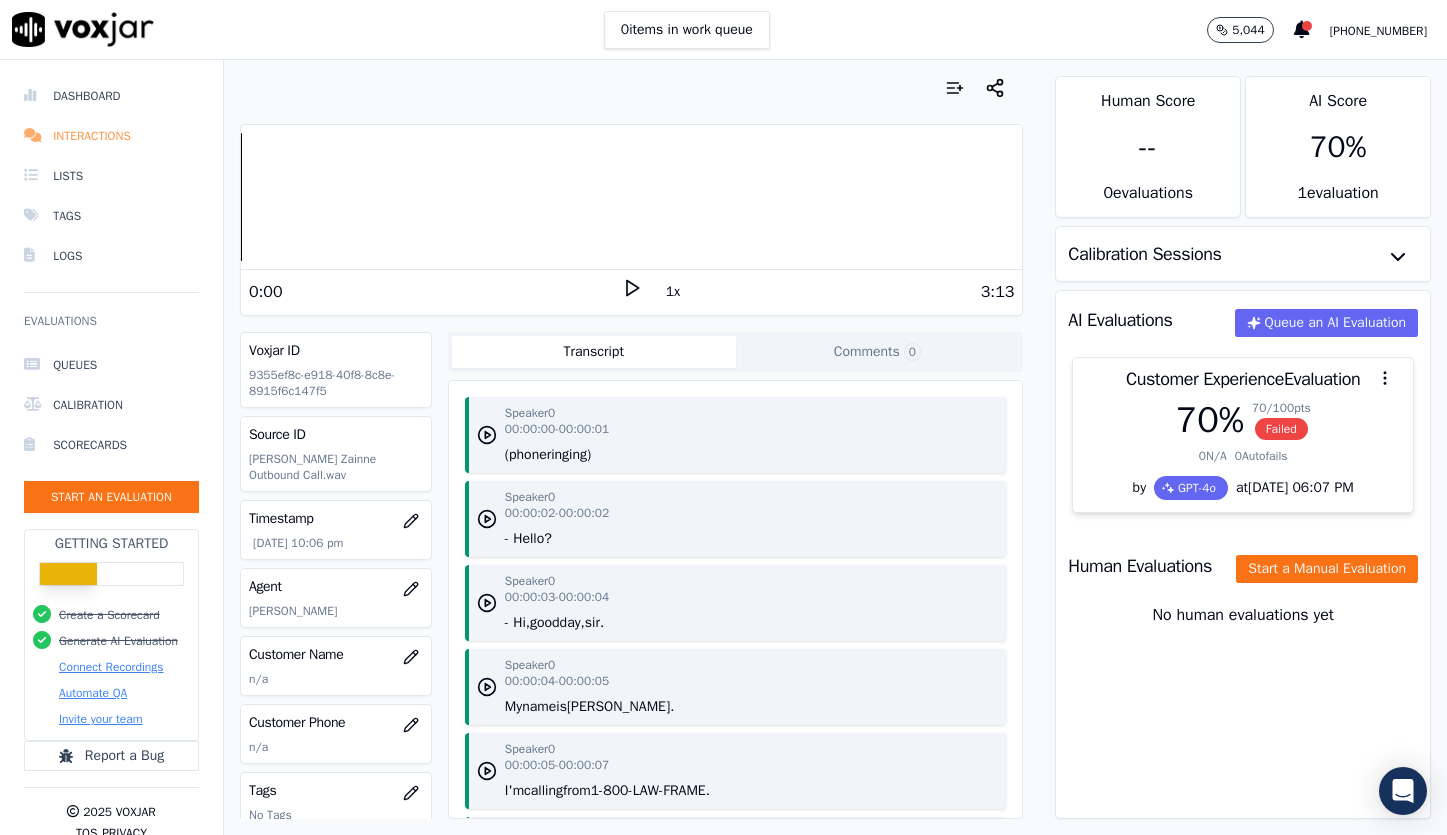 click on "Interactions" at bounding box center [111, 136] 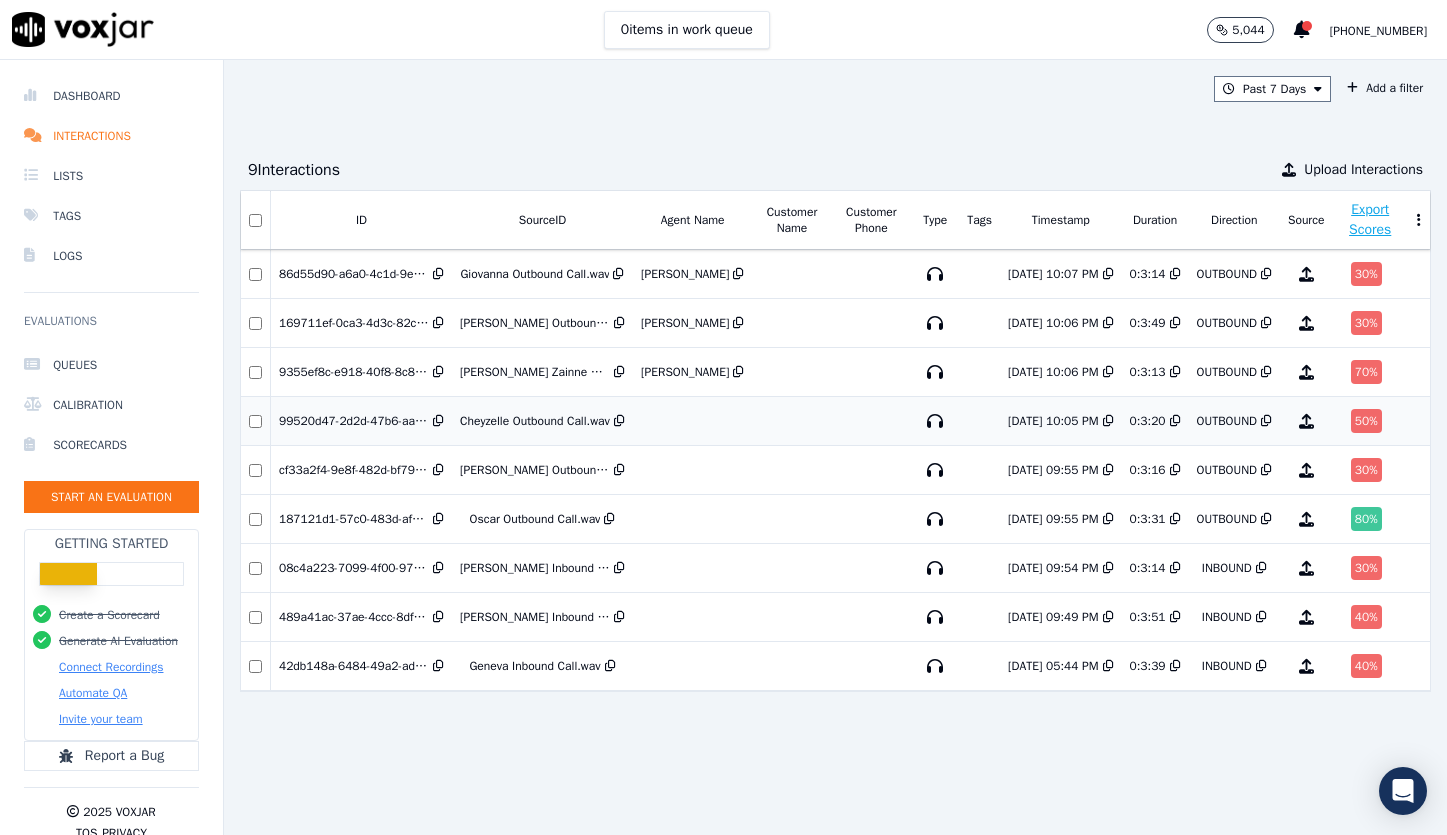 click on "99520d47-2d2d-47b6-aac9-c4c99ca9b91b" at bounding box center [354, 421] 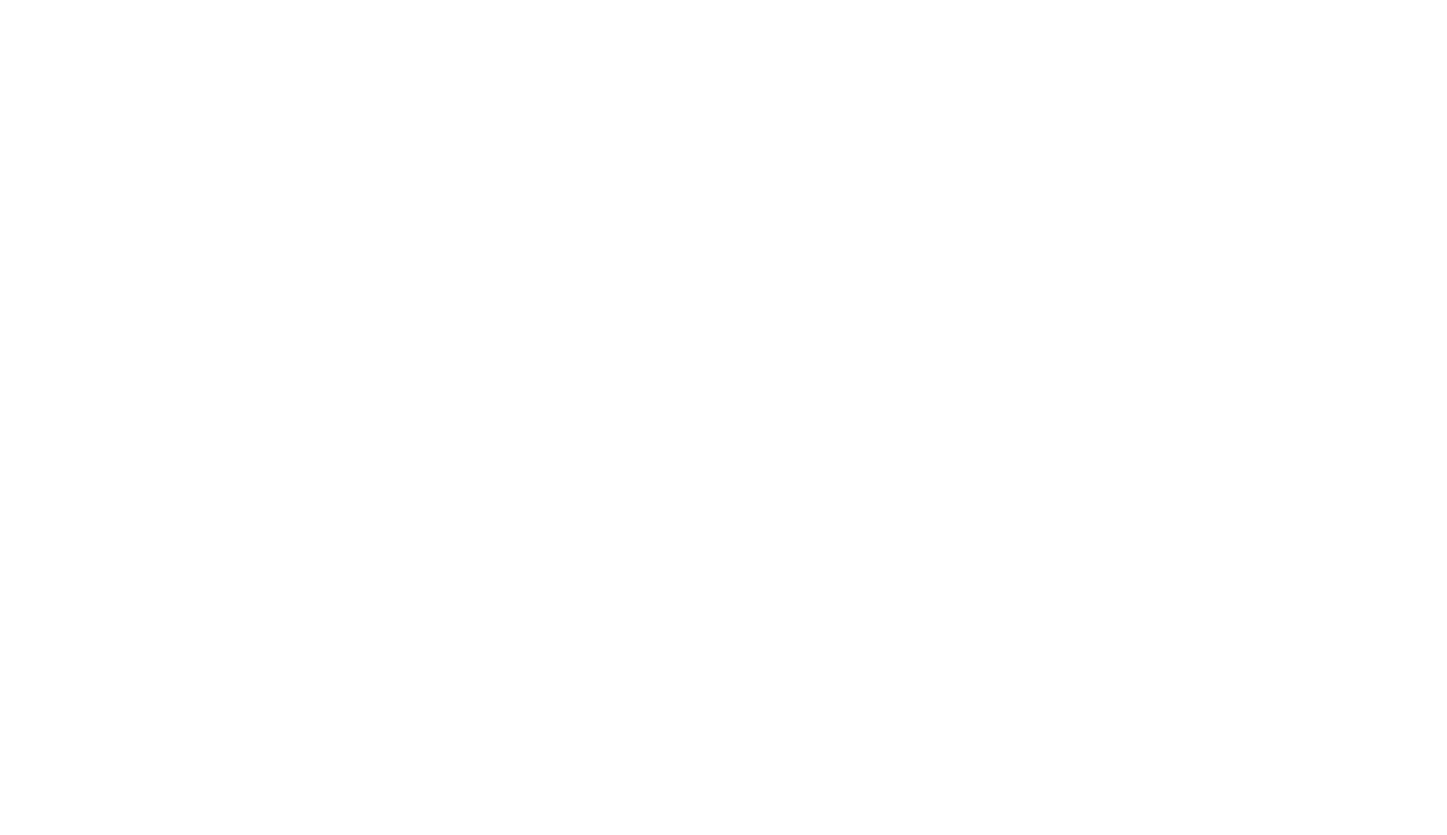 scroll, scrollTop: 0, scrollLeft: 0, axis: both 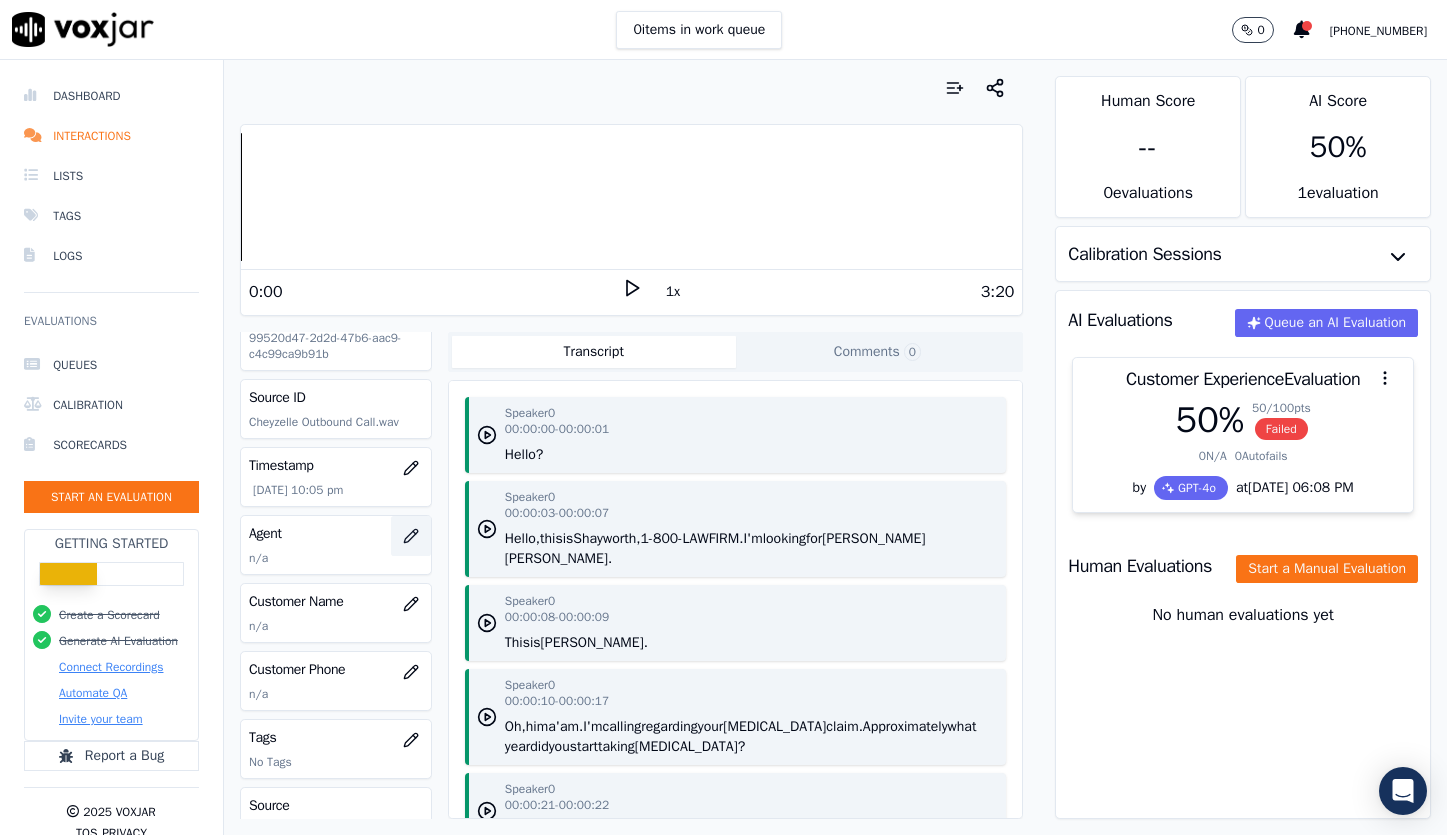 click 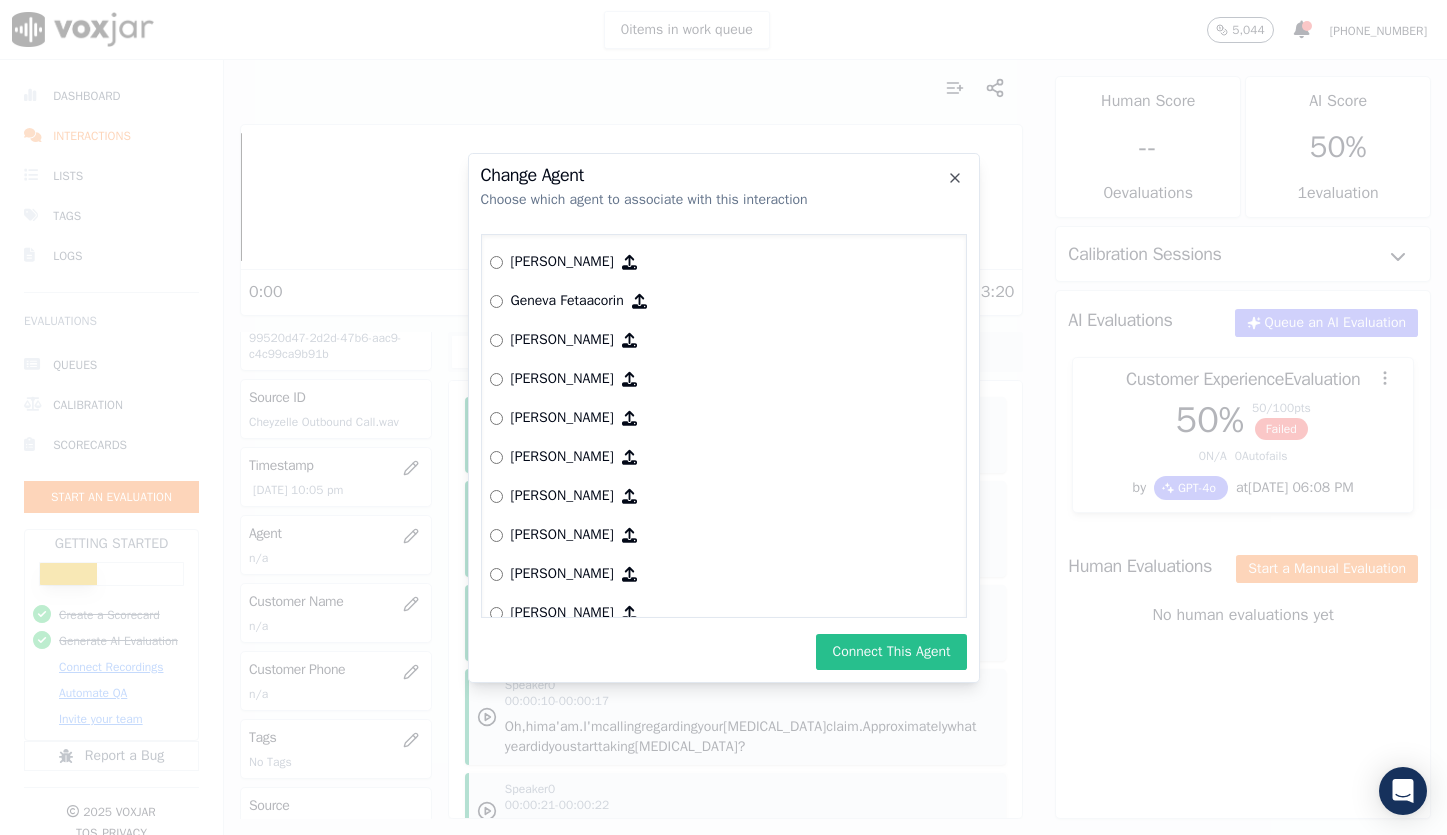 click on "Connect This Agent" at bounding box center [891, 652] 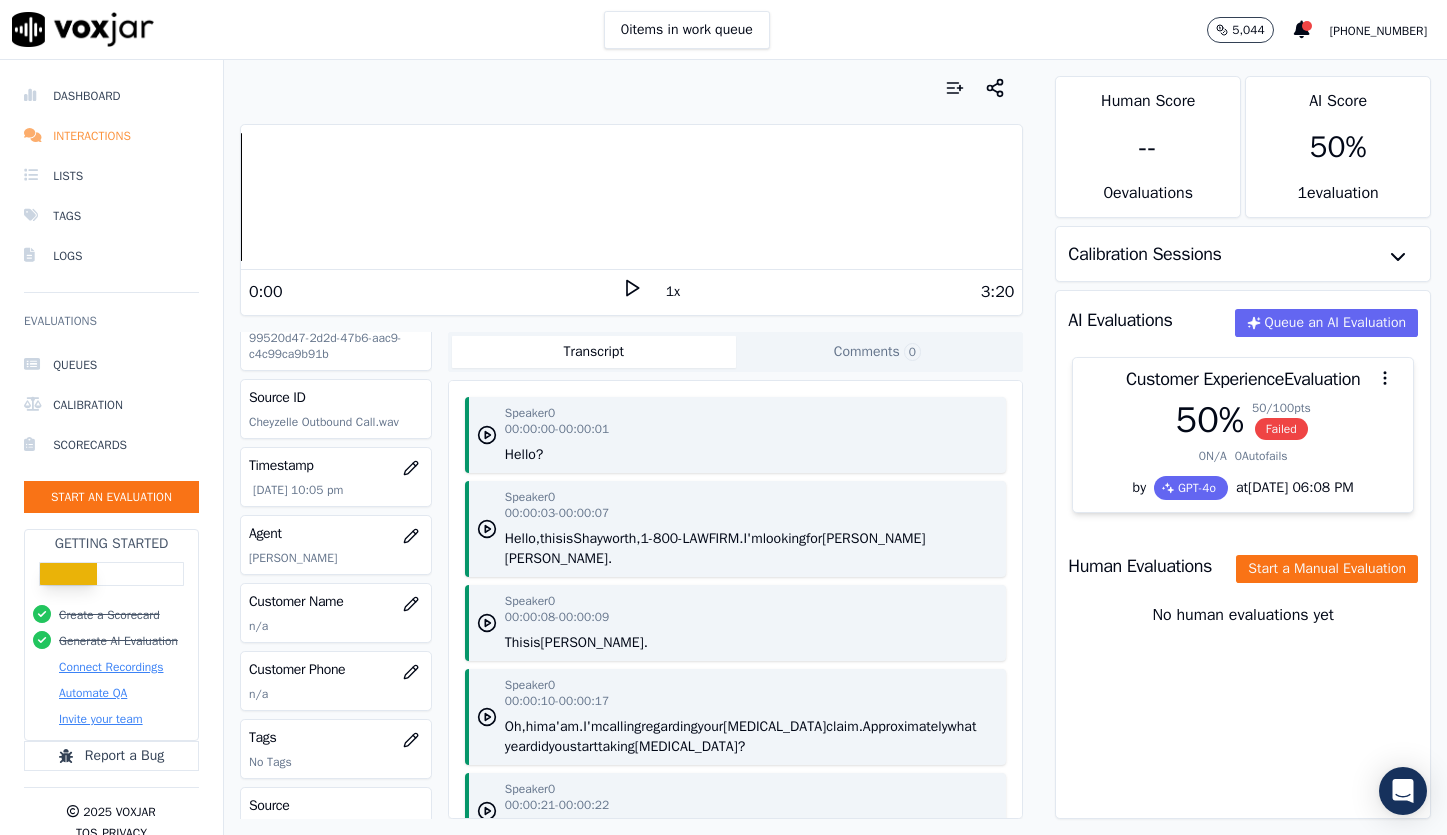 click on "Interactions" at bounding box center (111, 136) 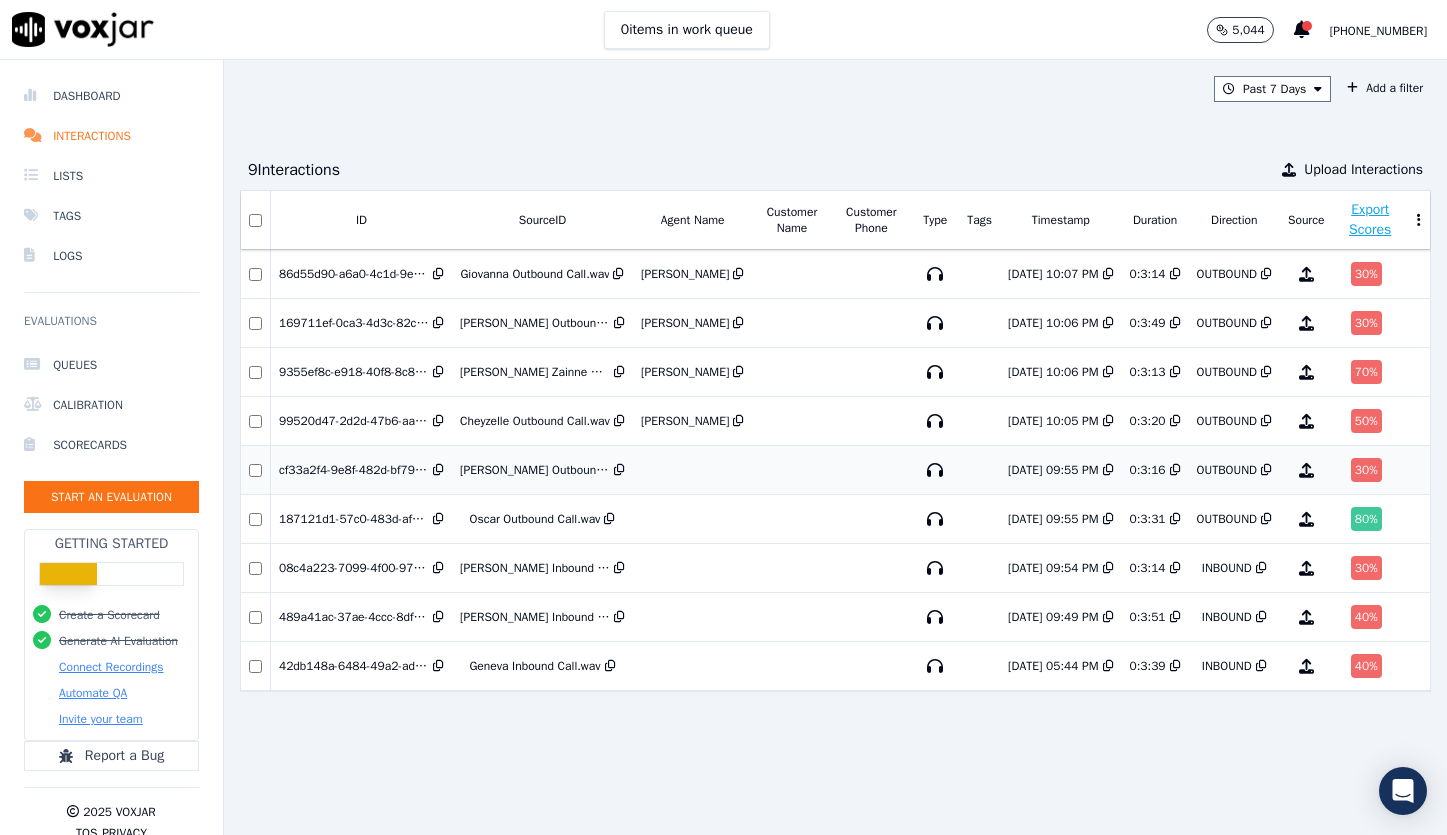 click on "cf33a2f4-9e8f-482d-bf79-43389516ca46" at bounding box center (354, 470) 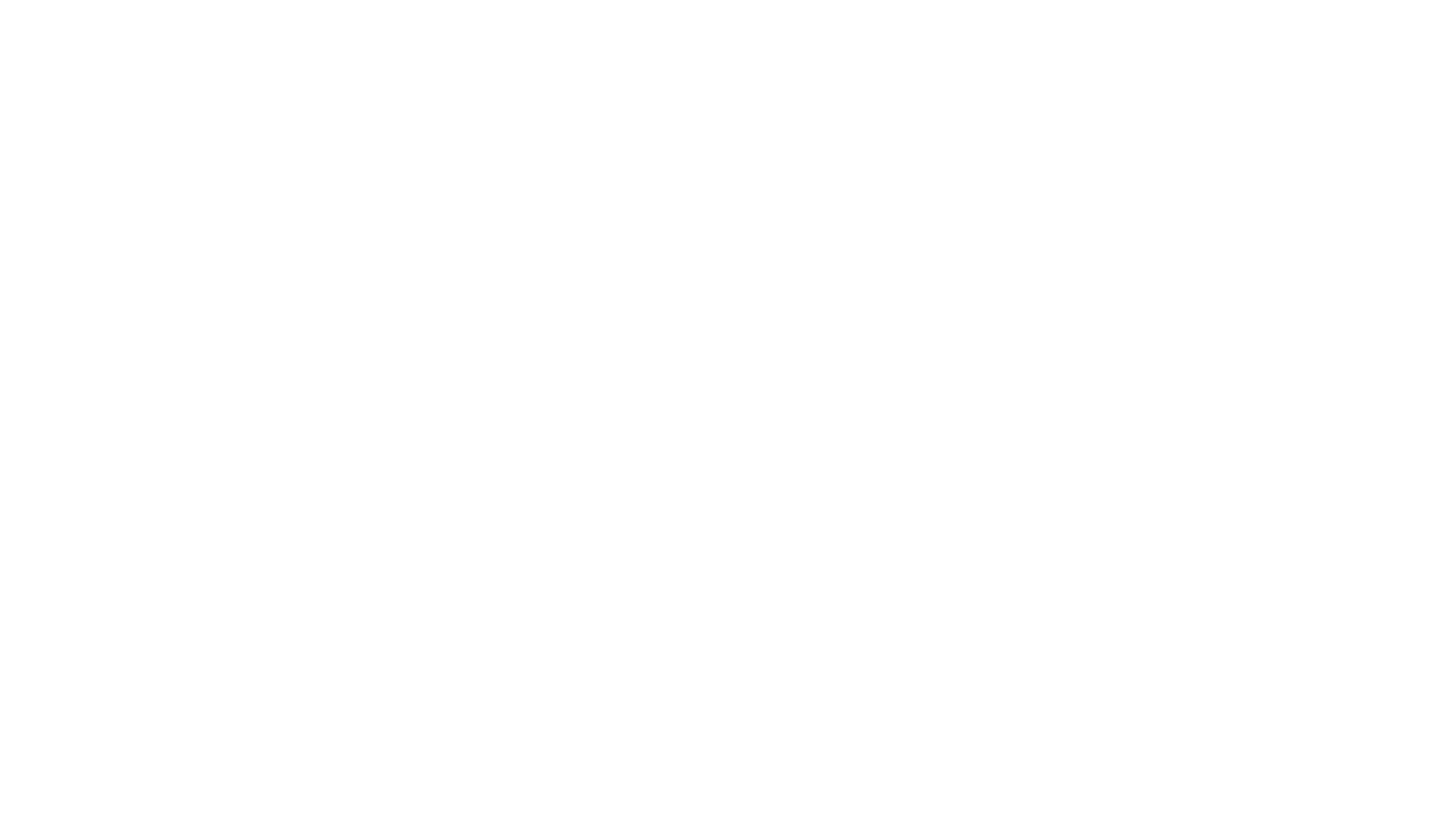 scroll, scrollTop: 0, scrollLeft: 0, axis: both 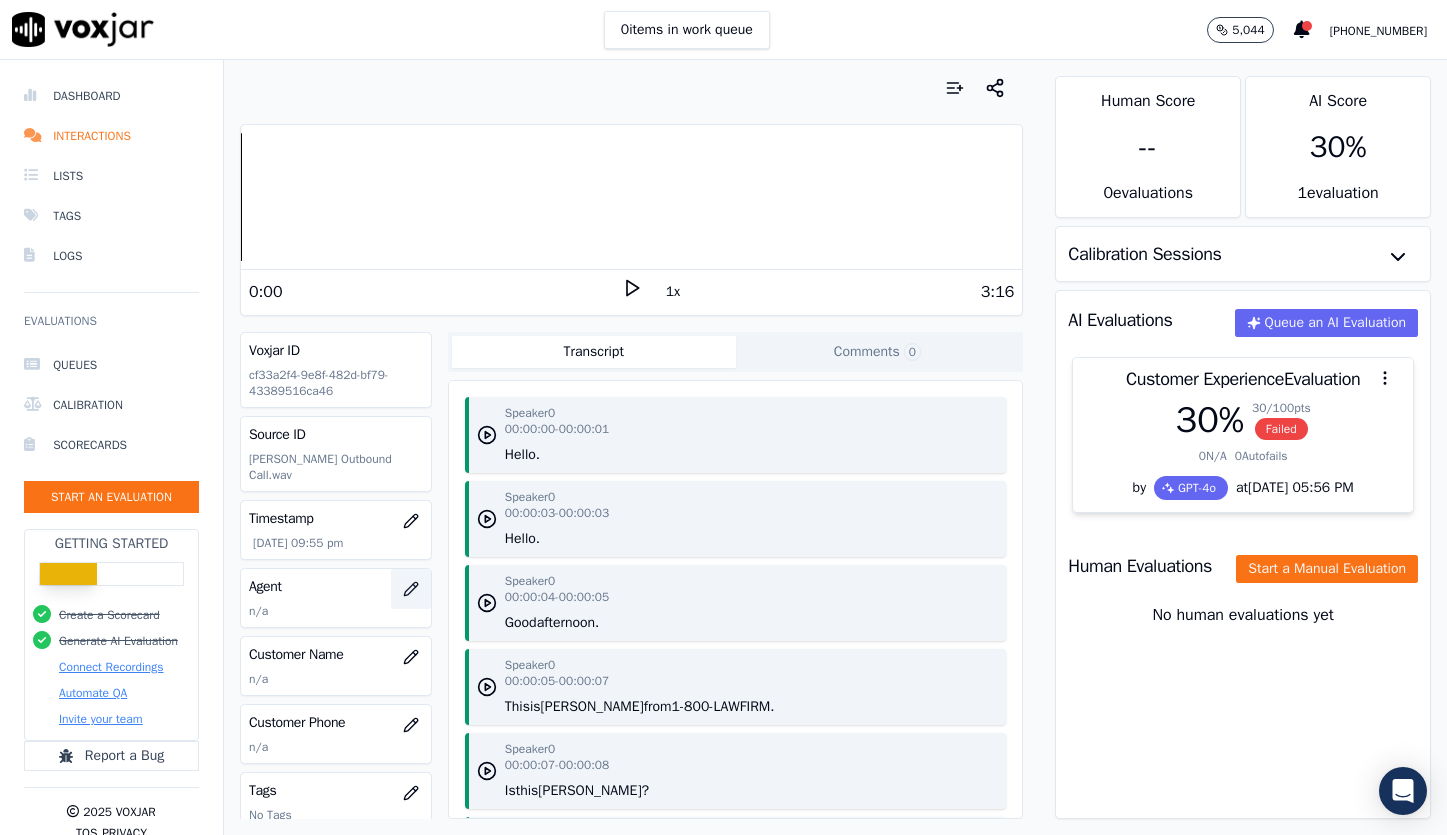 click 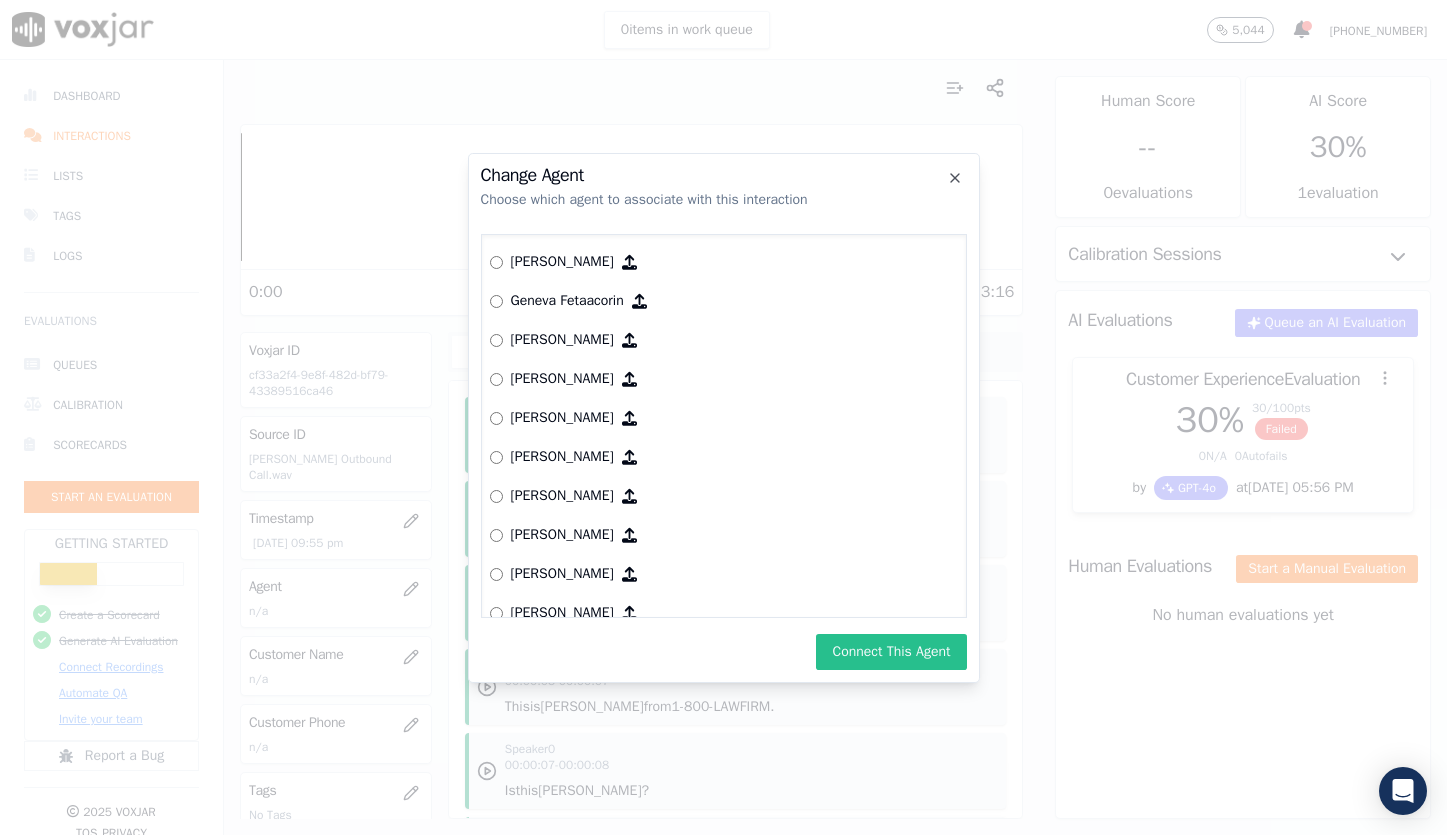 click on "Connect This Agent" at bounding box center (891, 652) 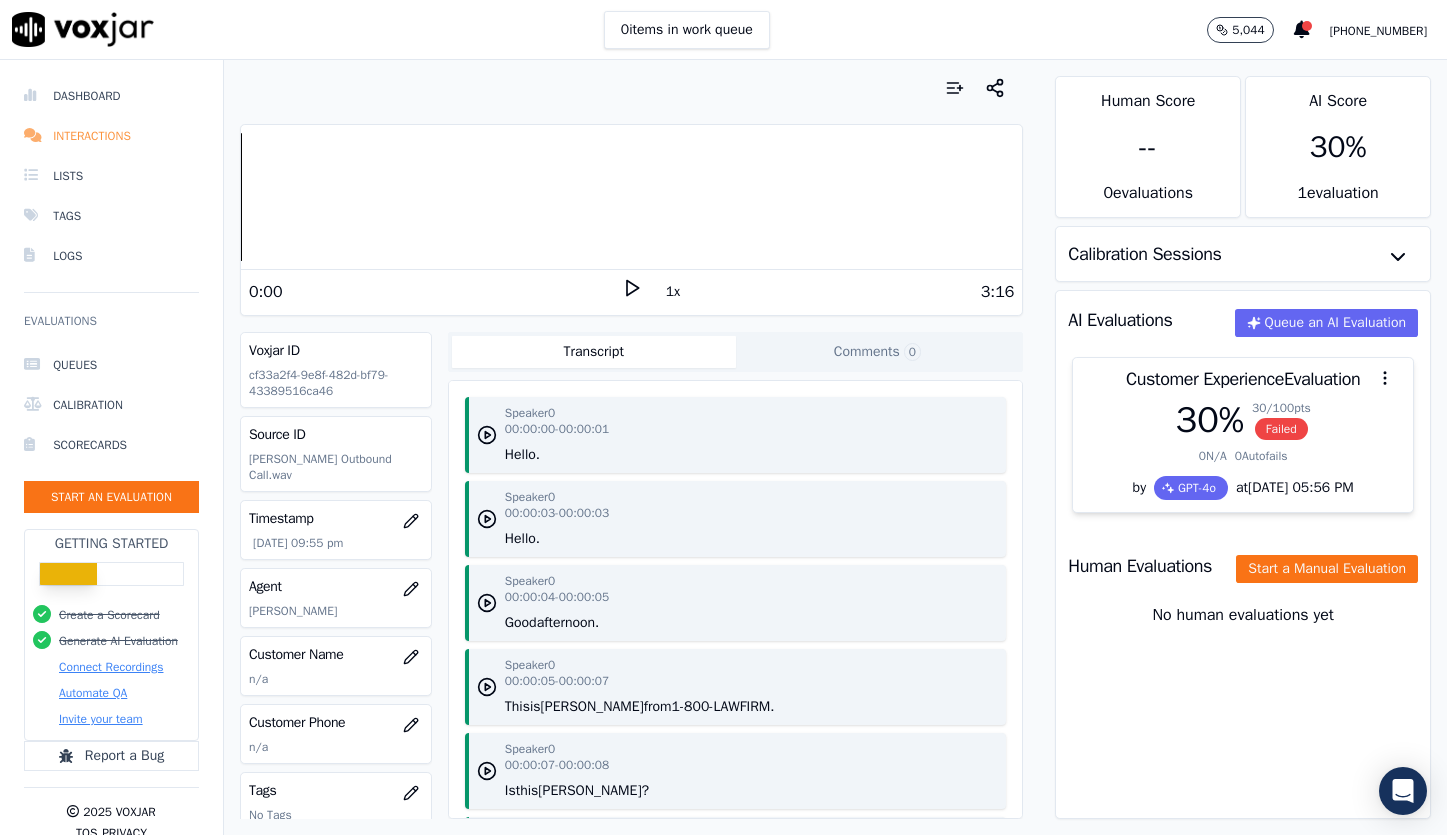 click on "Interactions" at bounding box center [111, 136] 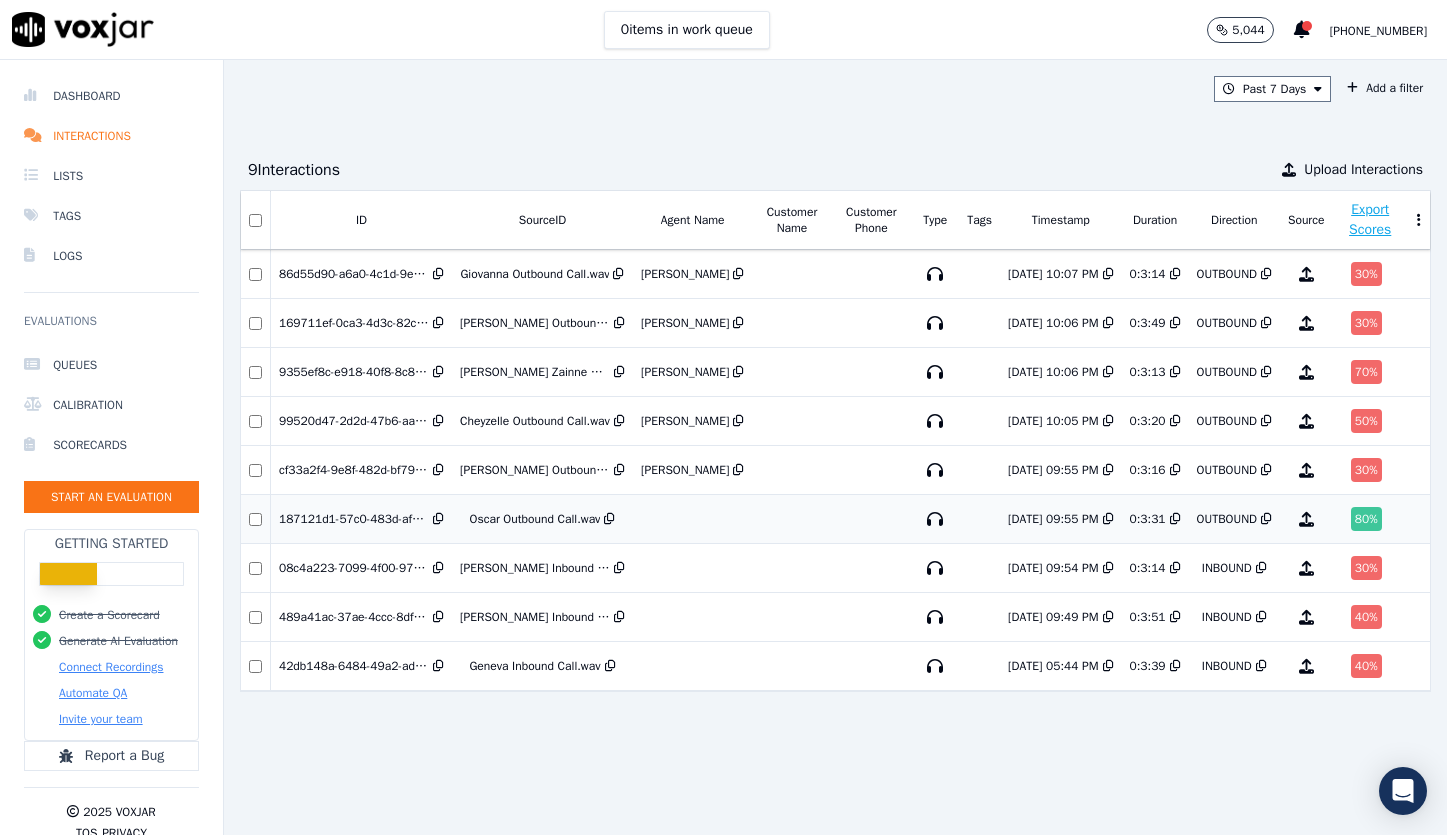 click on "187121d1-57c0-483d-af9f-7753c2bf4176" at bounding box center (354, 519) 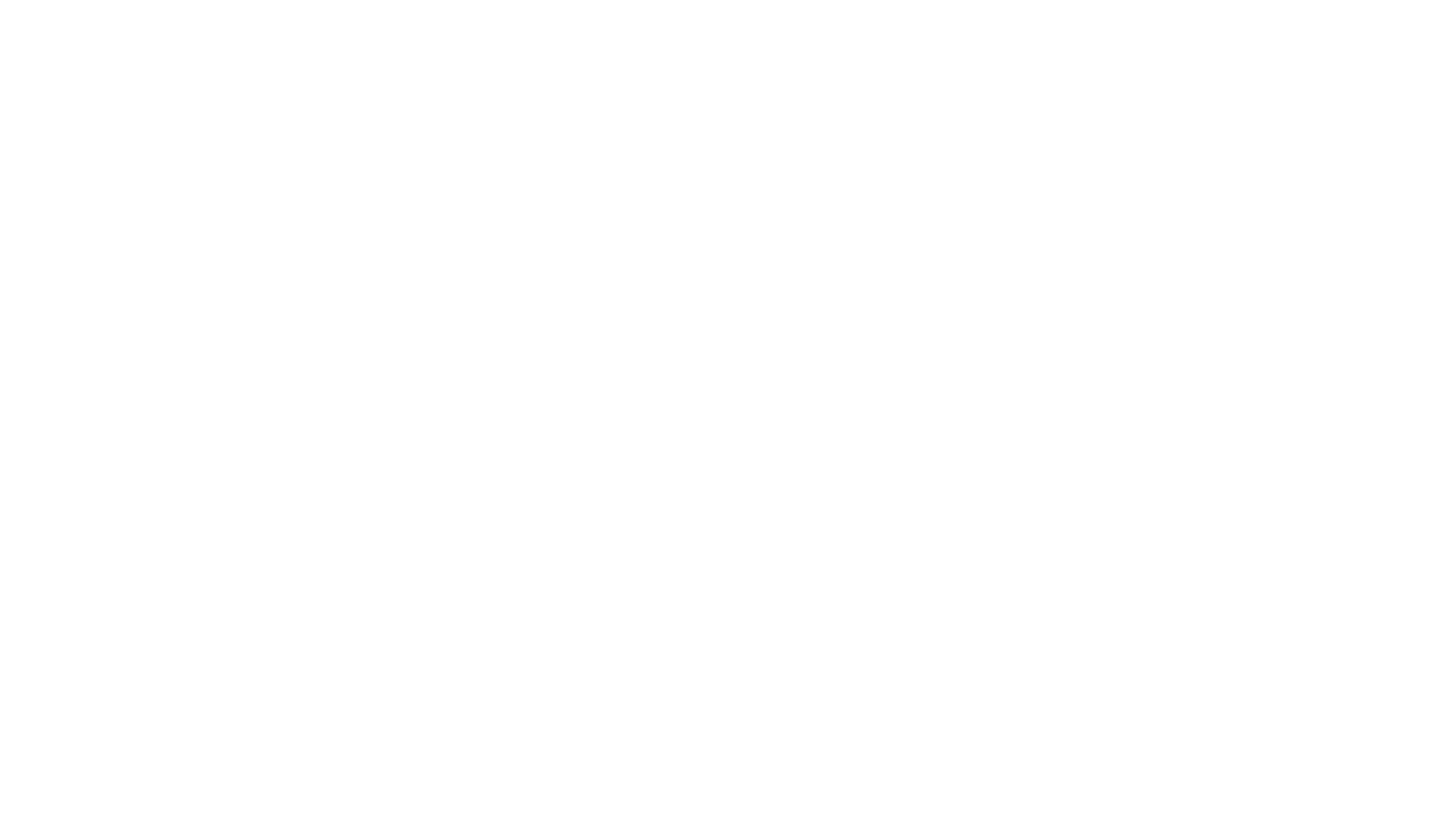 scroll, scrollTop: 0, scrollLeft: 0, axis: both 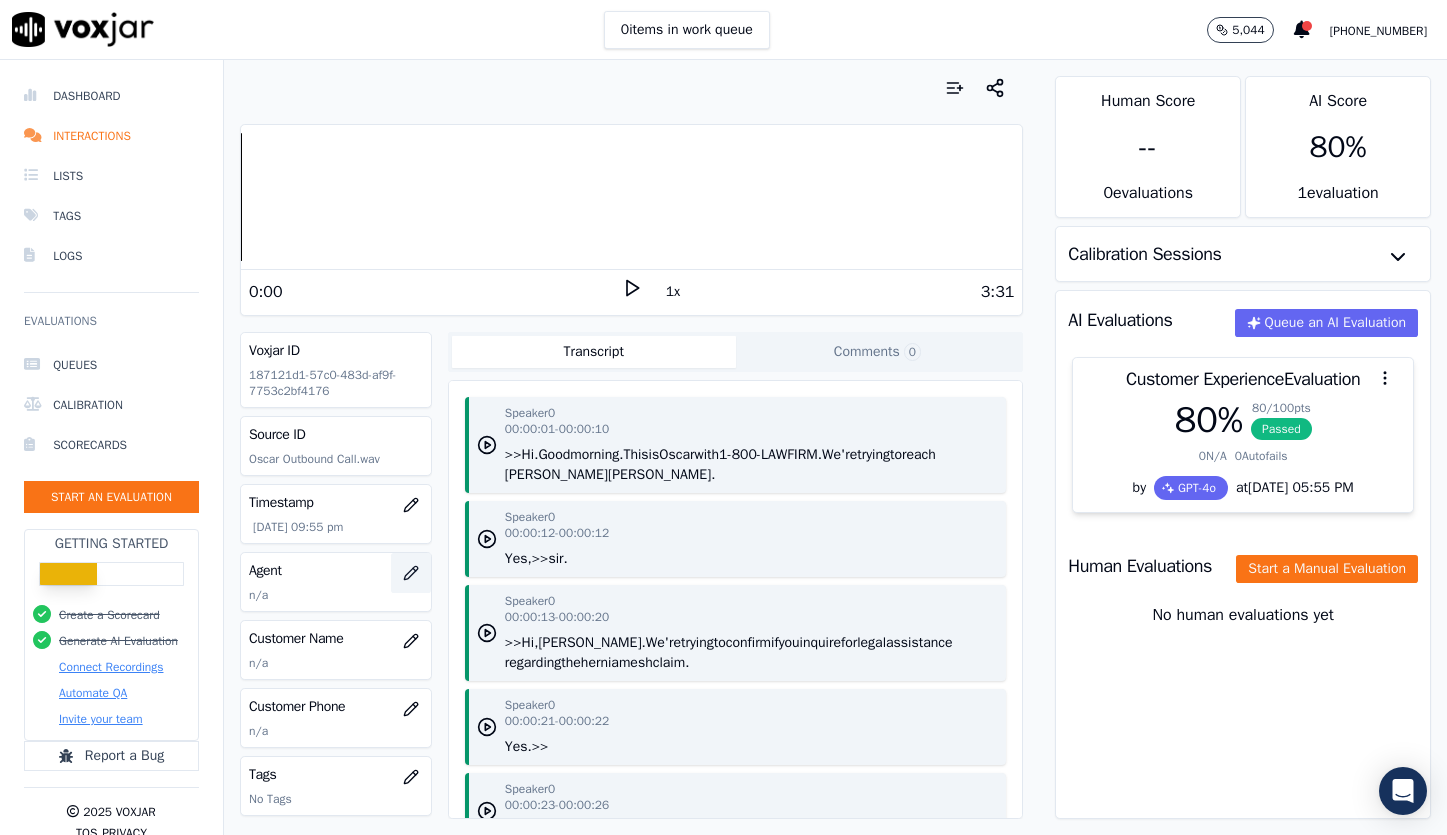 click 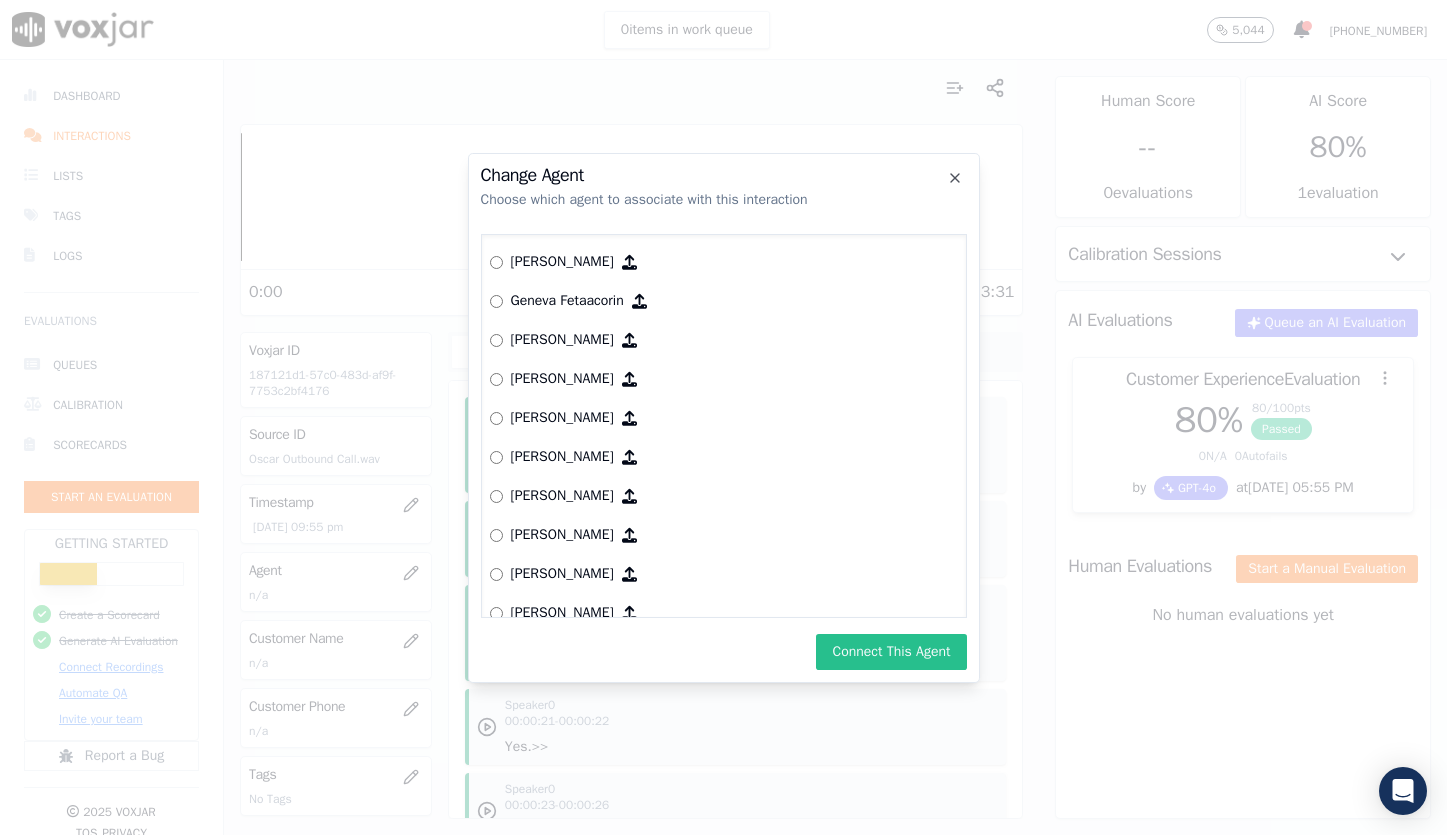 click on "Connect This Agent" at bounding box center [891, 652] 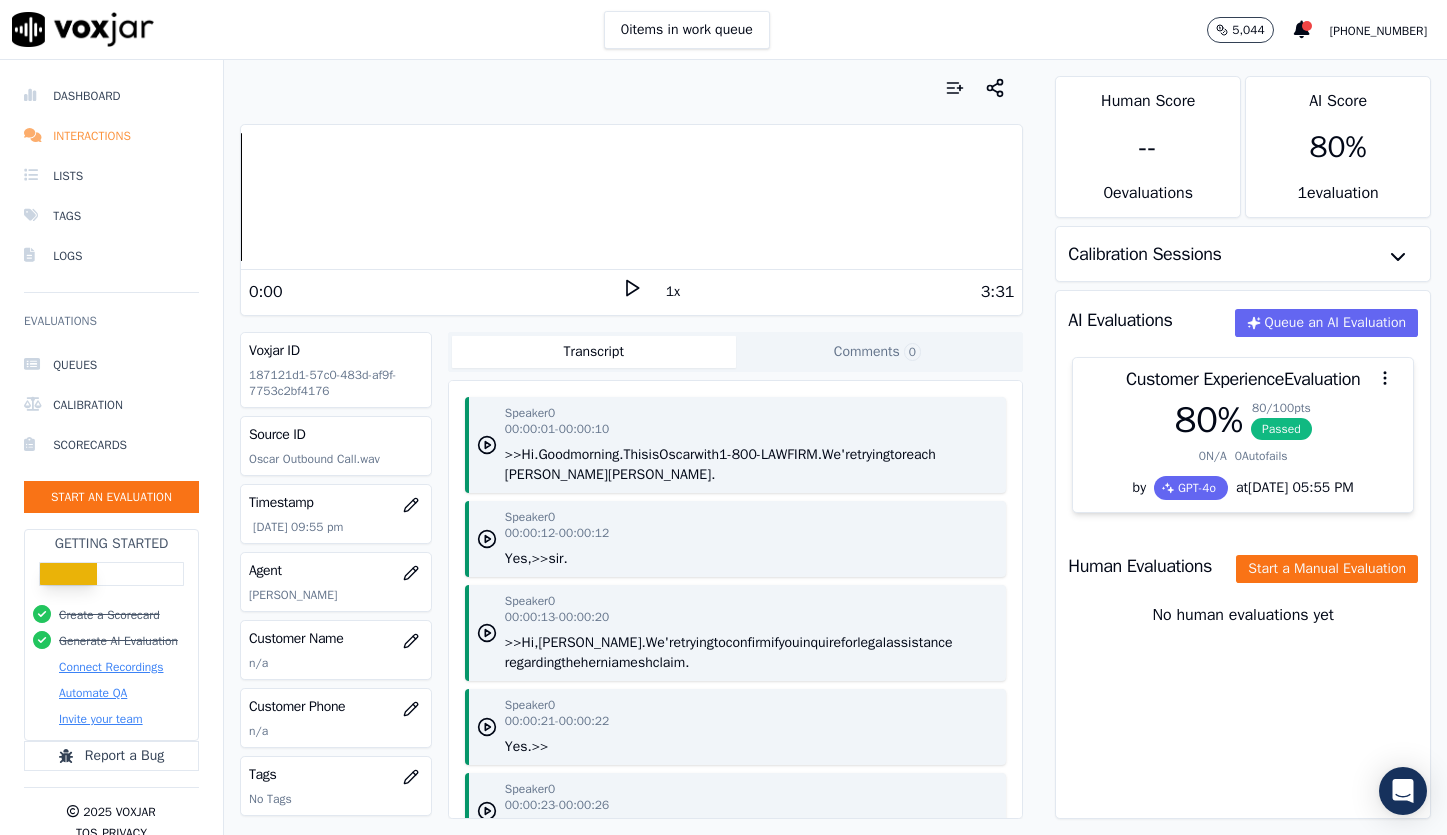click on "Interactions" at bounding box center [111, 136] 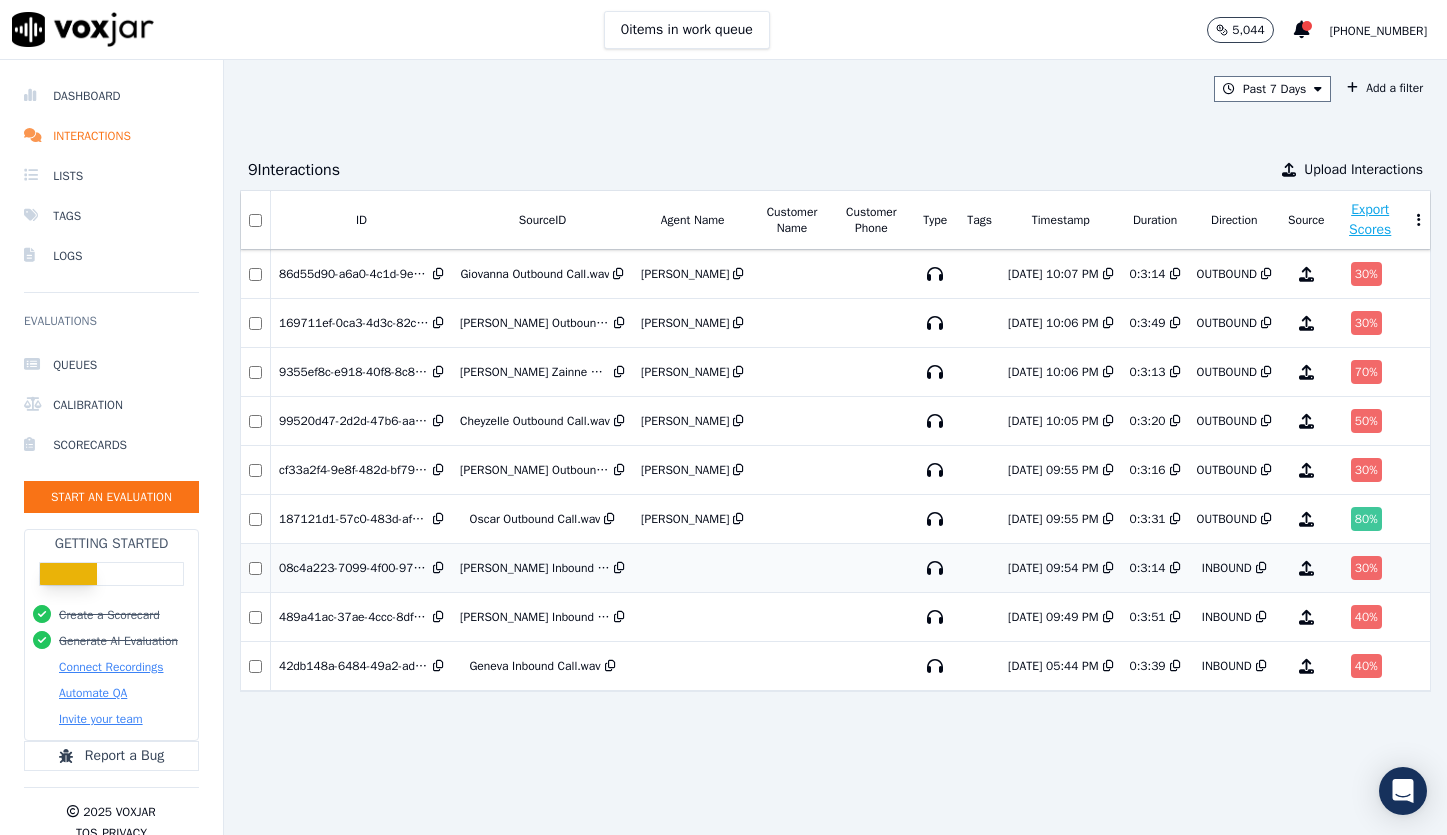 click on "08c4a223-7099-4f00-973d-fad78496c0ce" at bounding box center [354, 568] 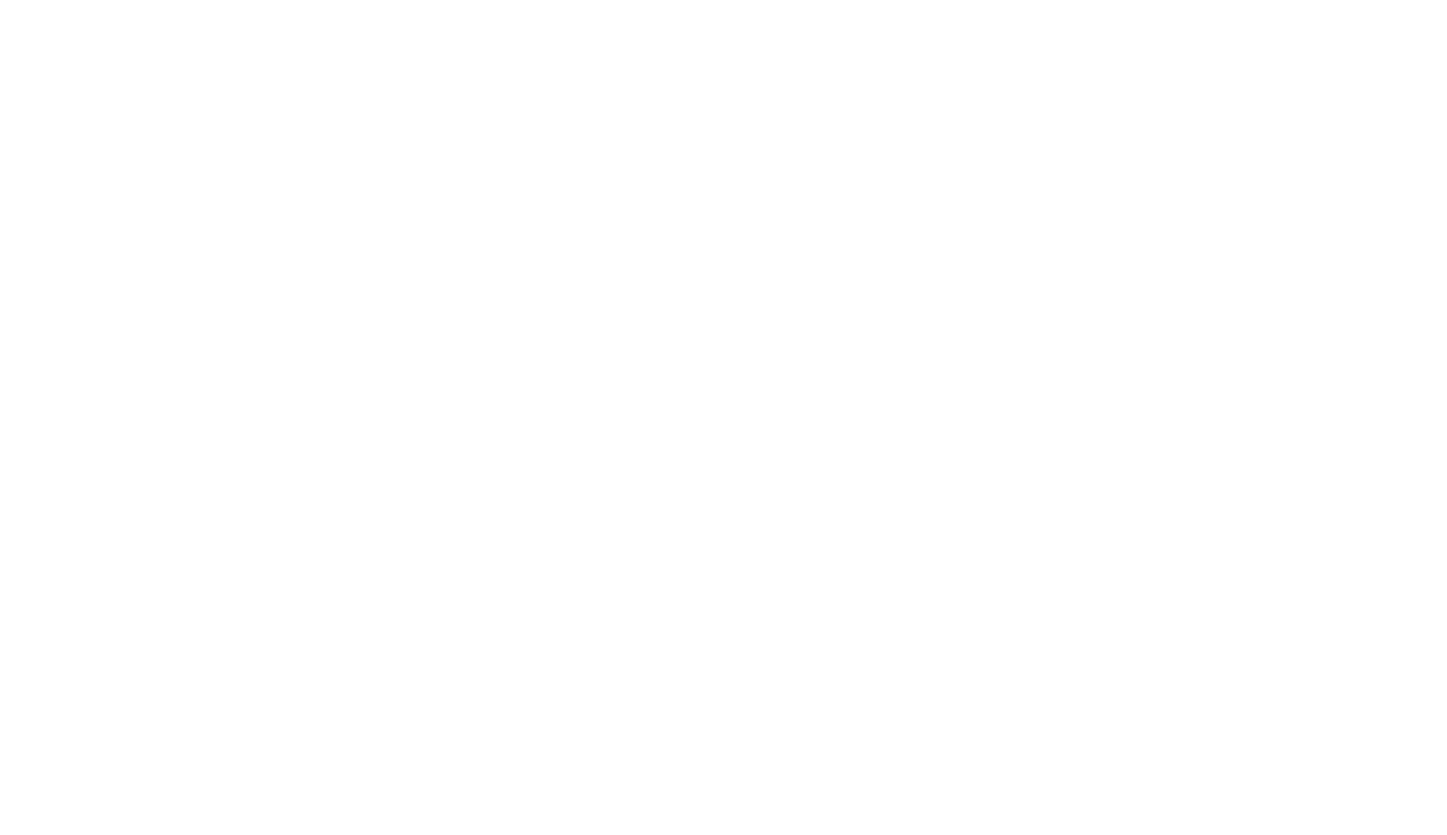 scroll, scrollTop: 0, scrollLeft: 0, axis: both 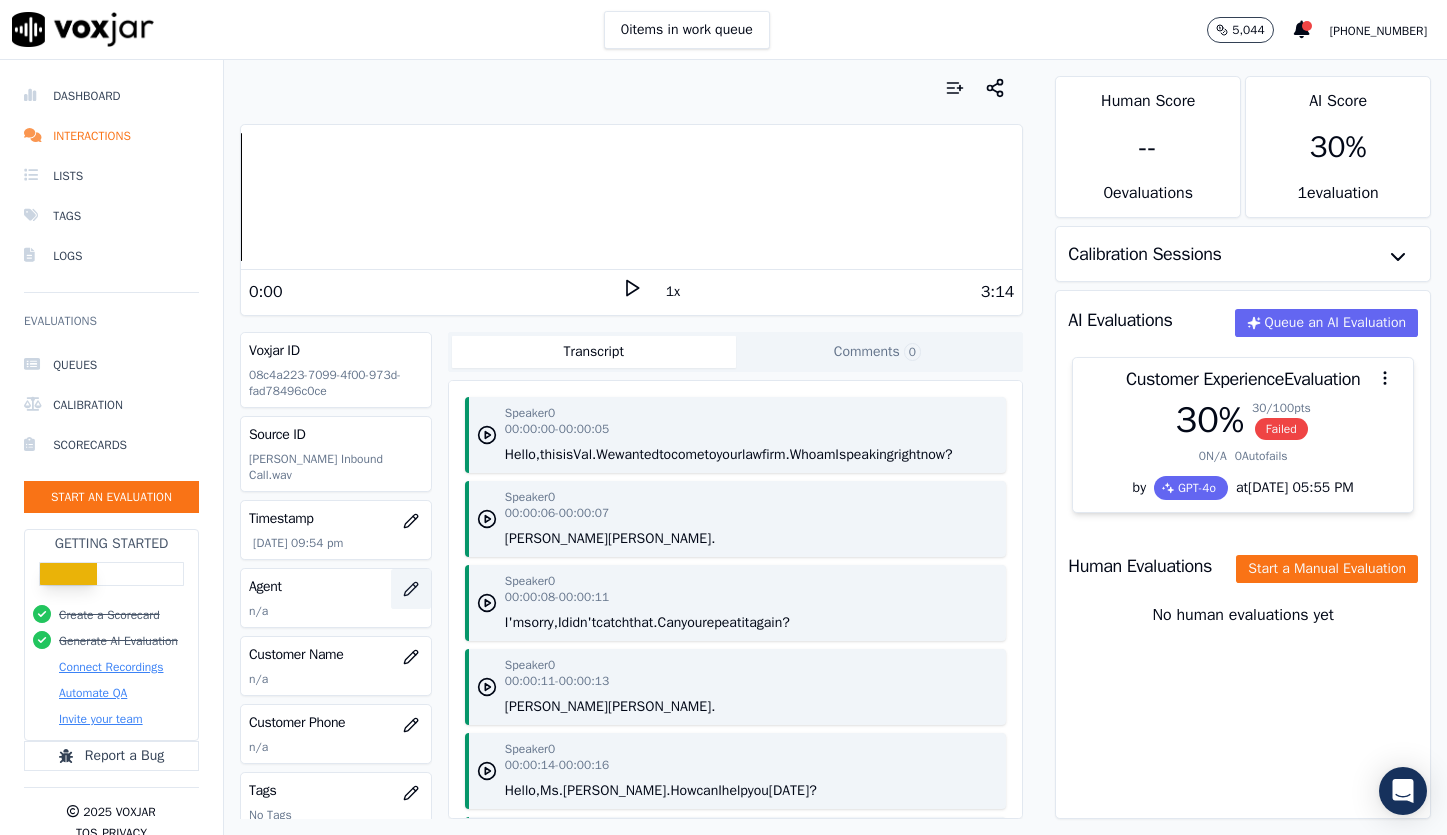 click 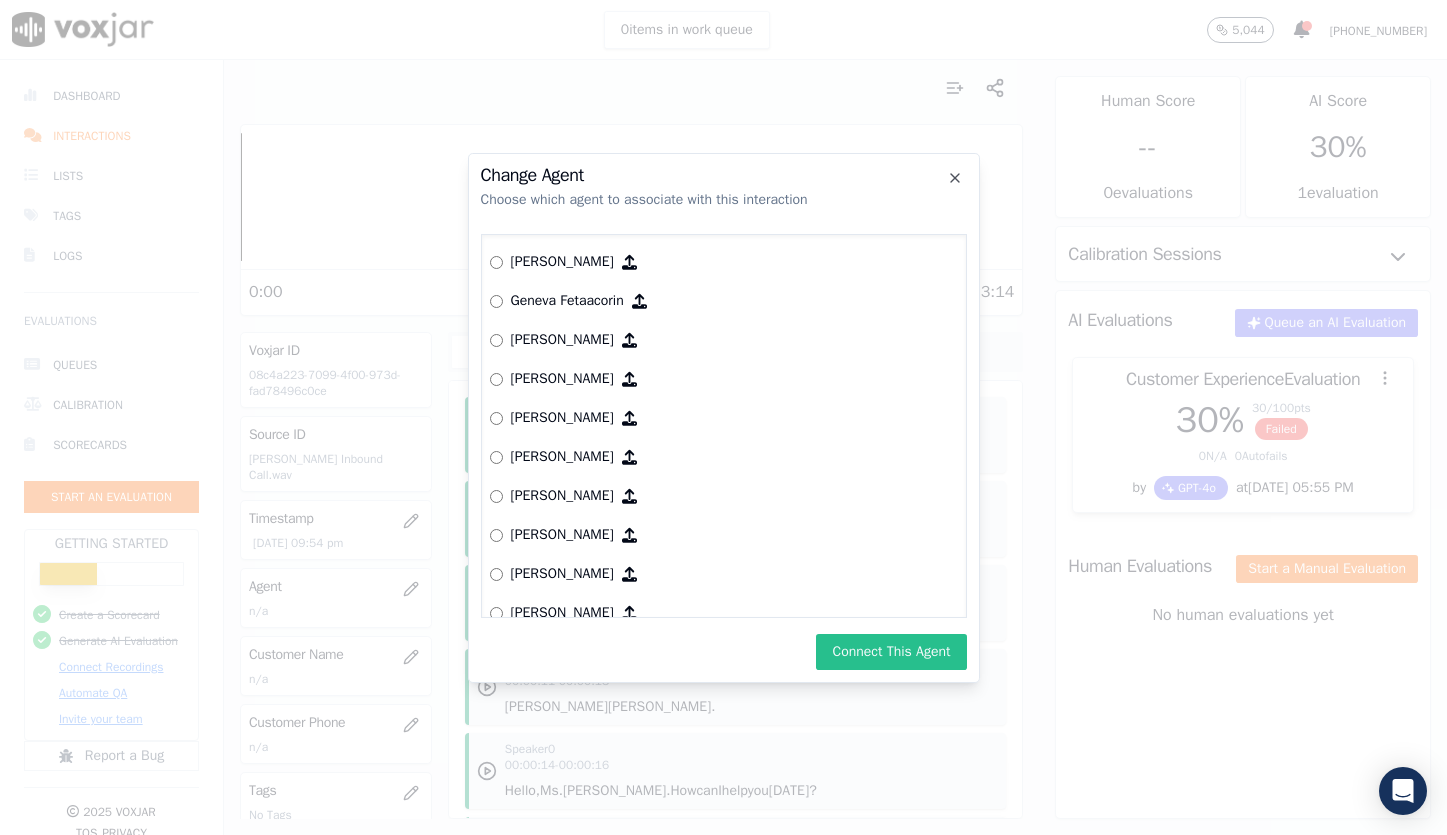 click on "Connect This Agent" at bounding box center [891, 652] 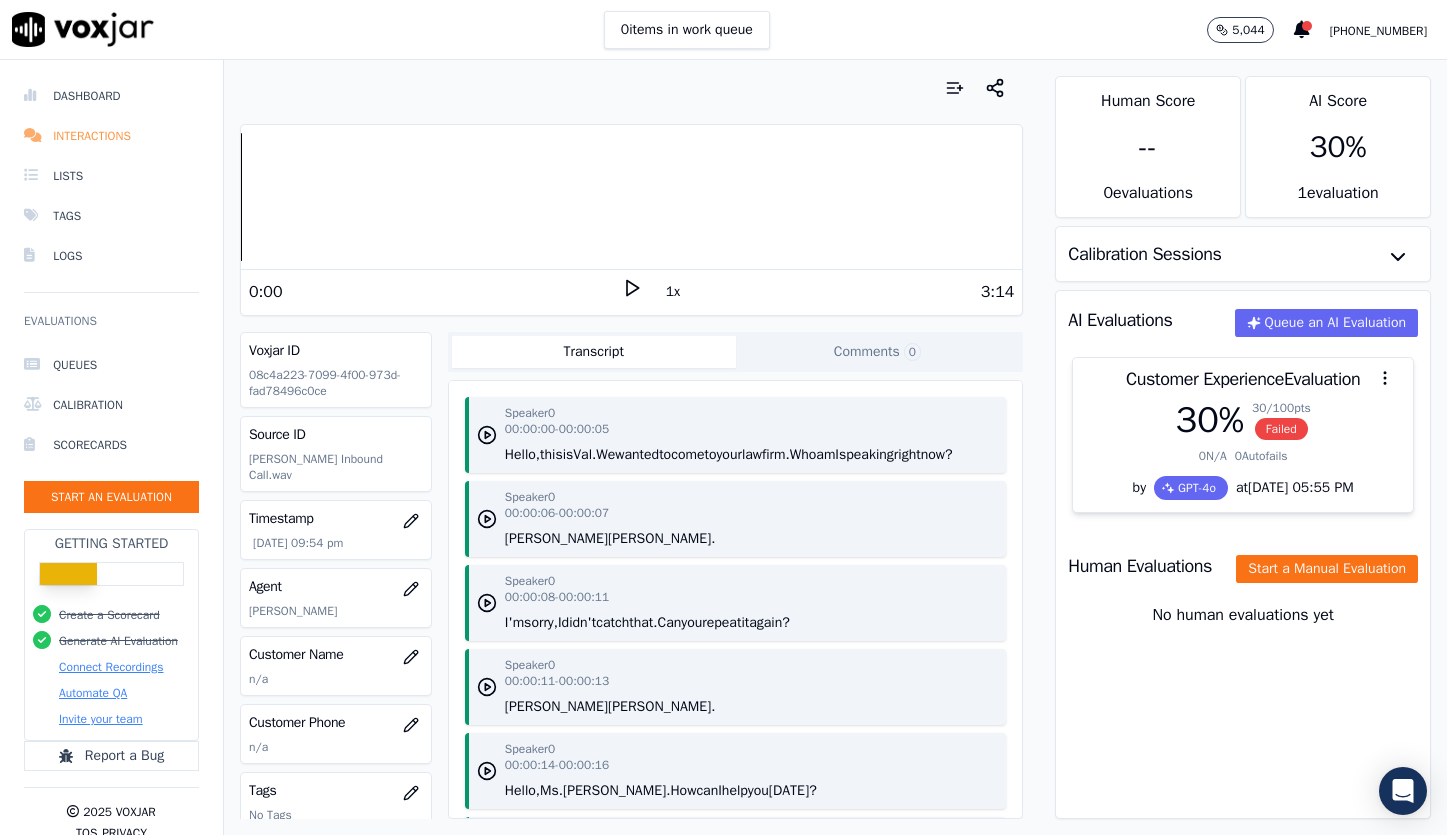 click on "Interactions" at bounding box center (111, 136) 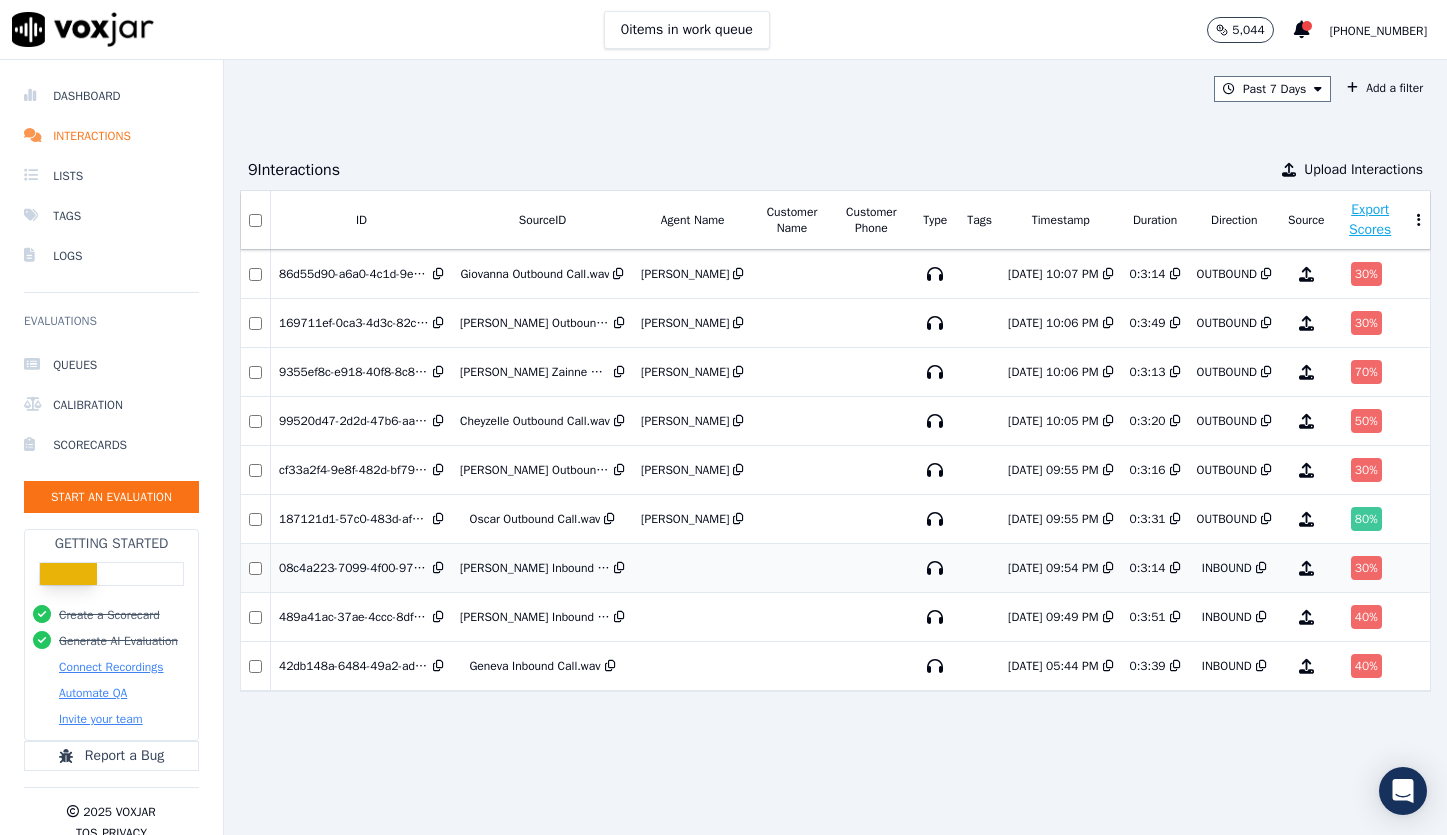 click on "08c4a223-7099-4f00-973d-fad78496c0ce" at bounding box center (354, 568) 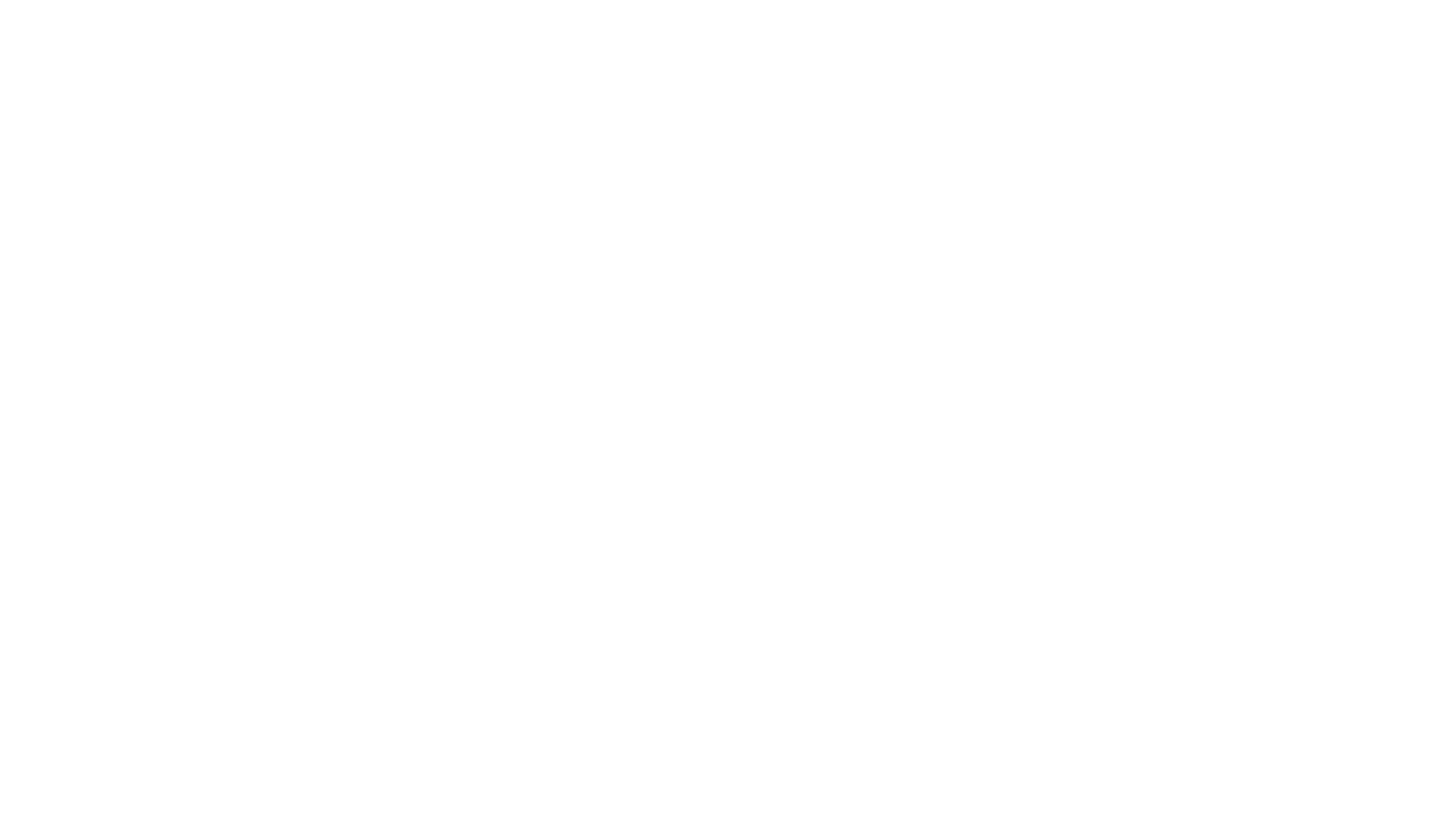 scroll, scrollTop: 0, scrollLeft: 0, axis: both 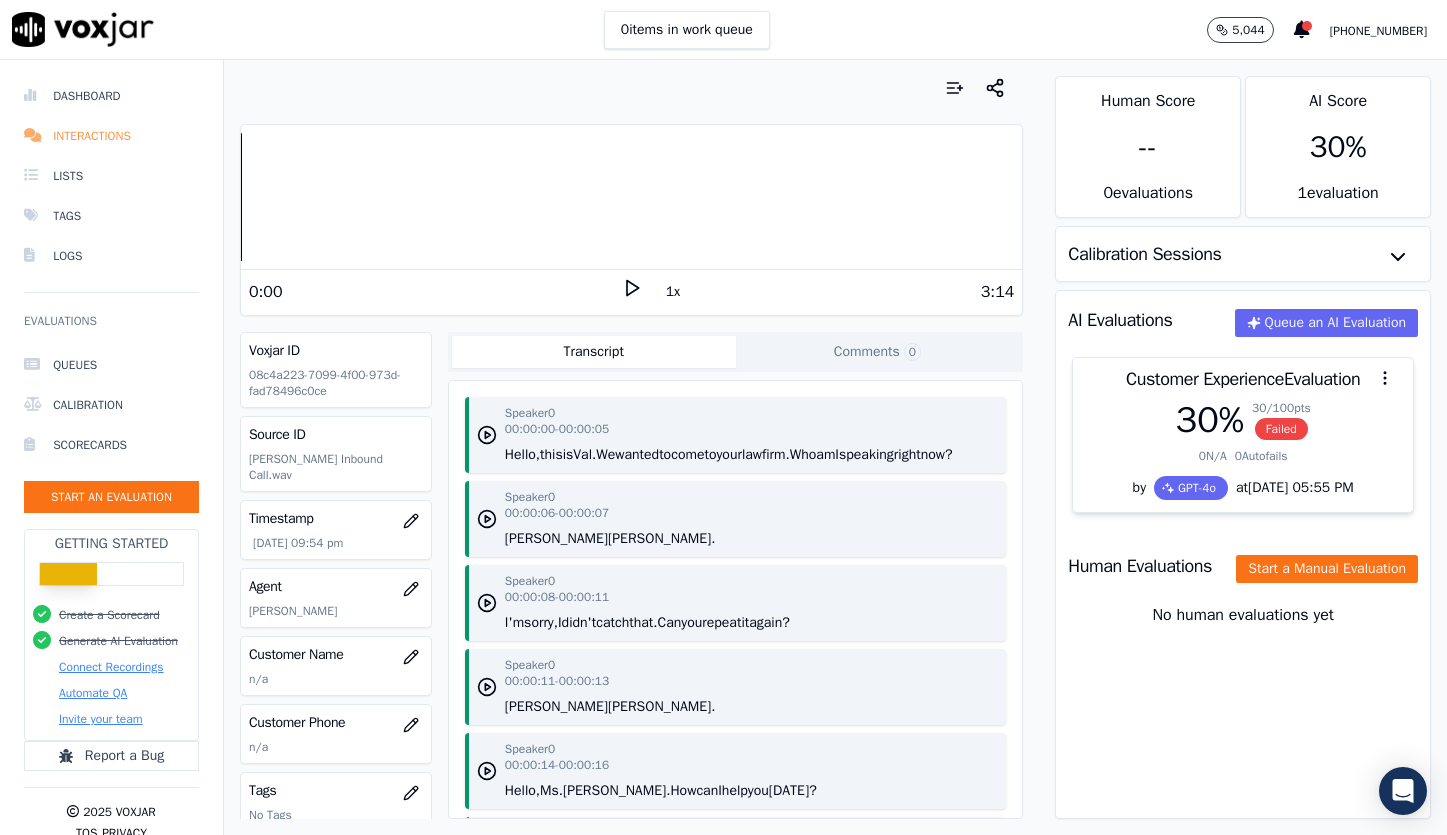 click on "Interactions" at bounding box center (111, 136) 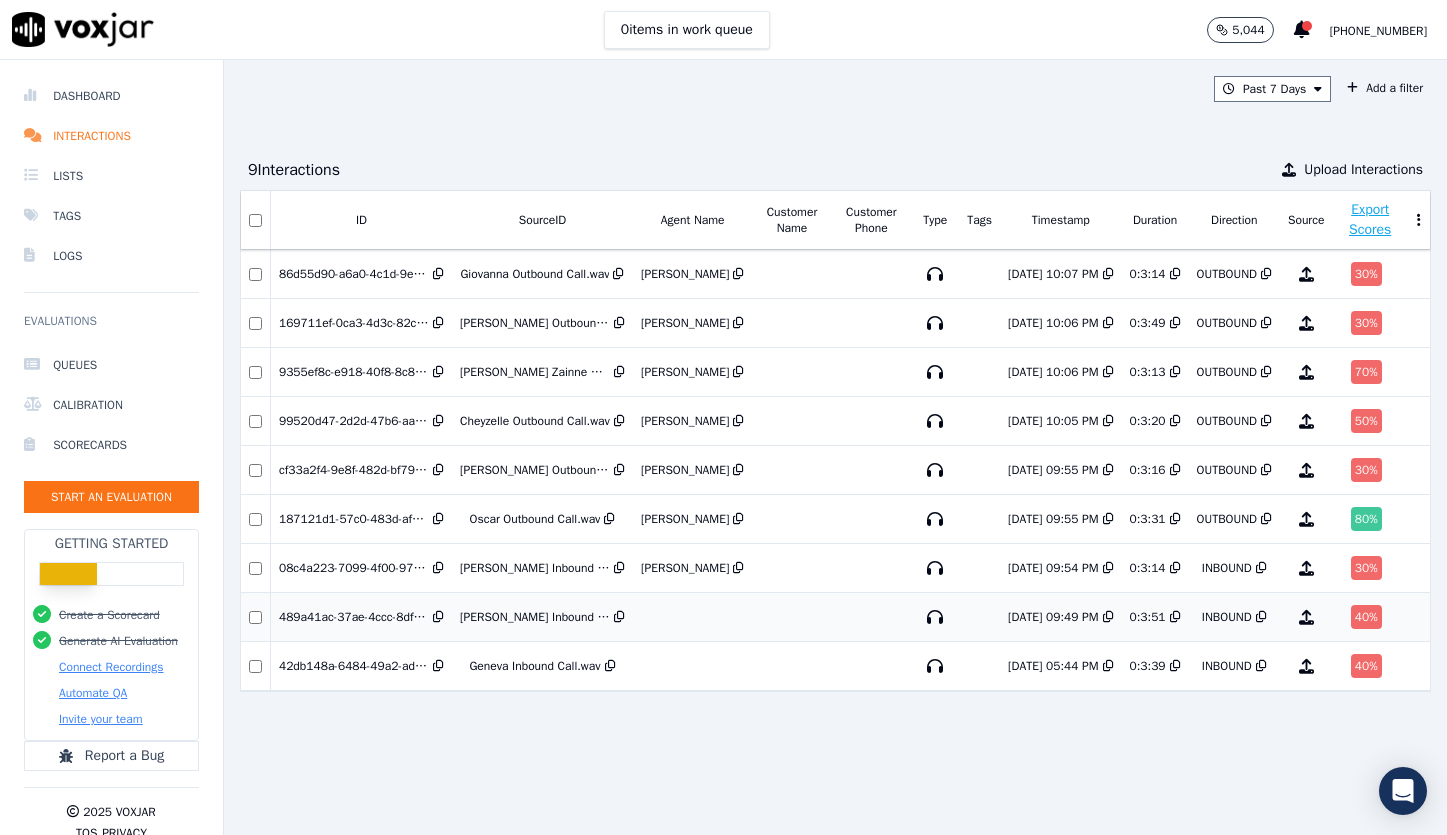 click on "489a41ac-37ae-4ccc-8df2-2225bdff0125" at bounding box center (354, 617) 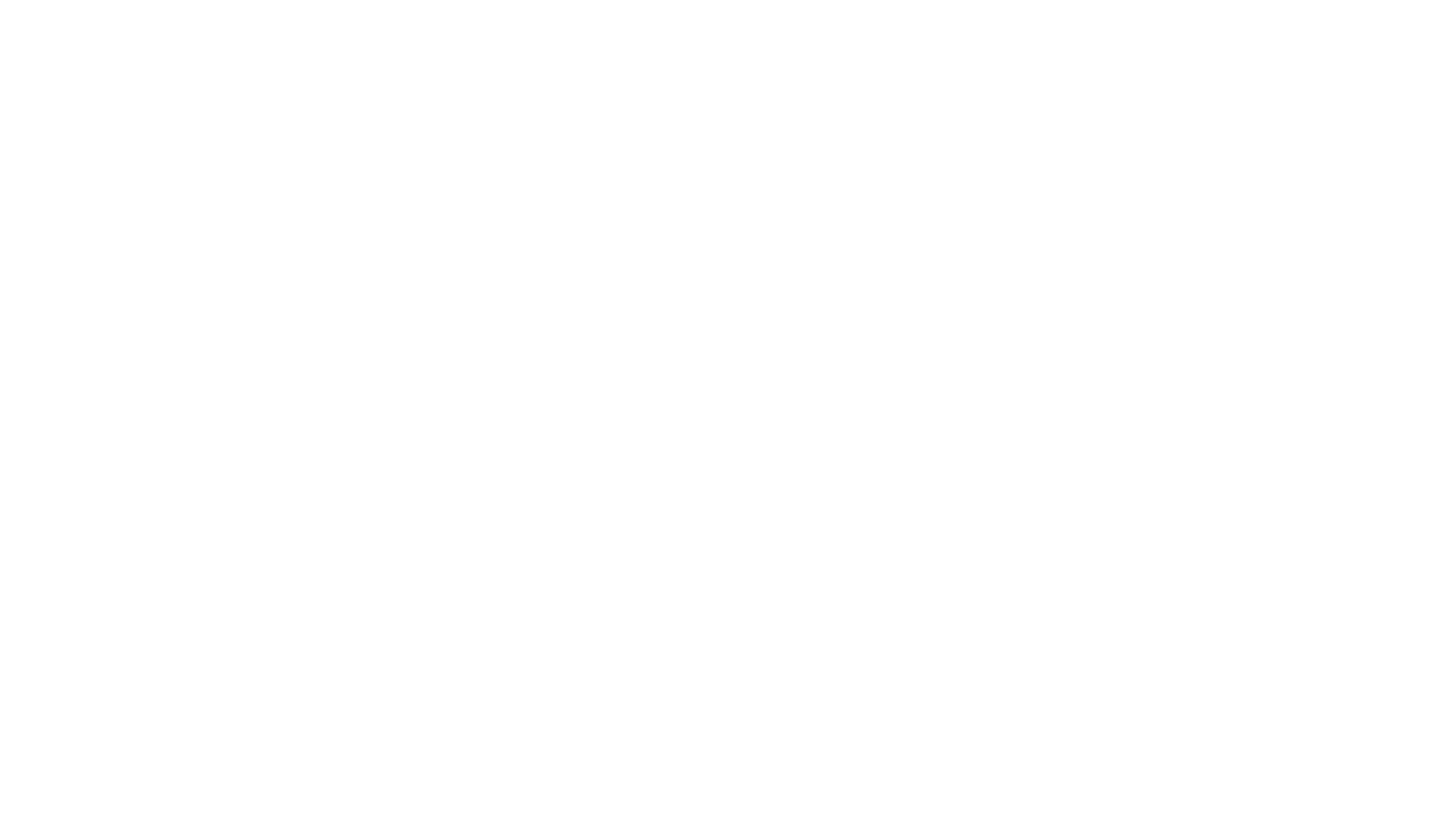 scroll, scrollTop: 0, scrollLeft: 0, axis: both 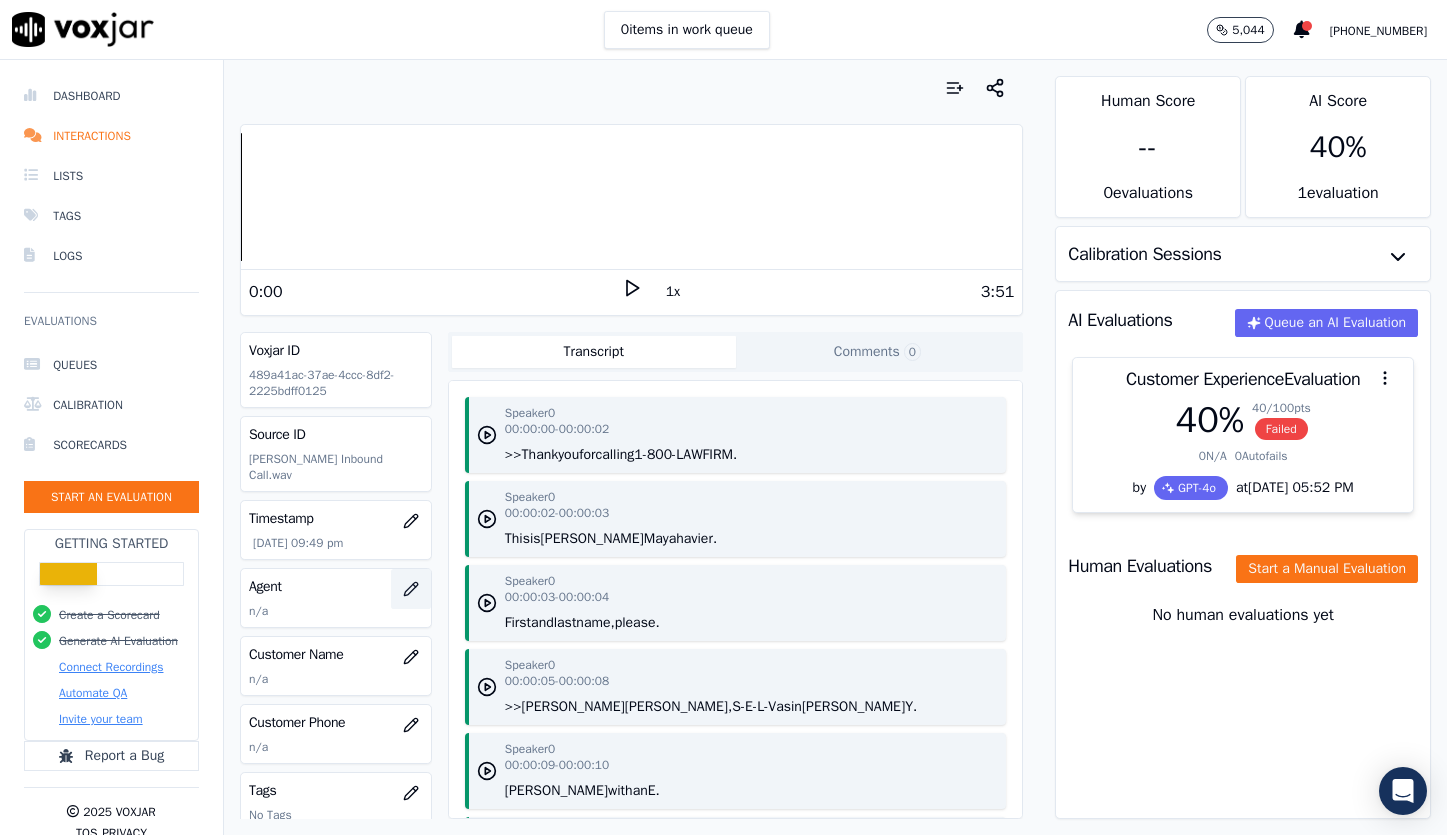 click 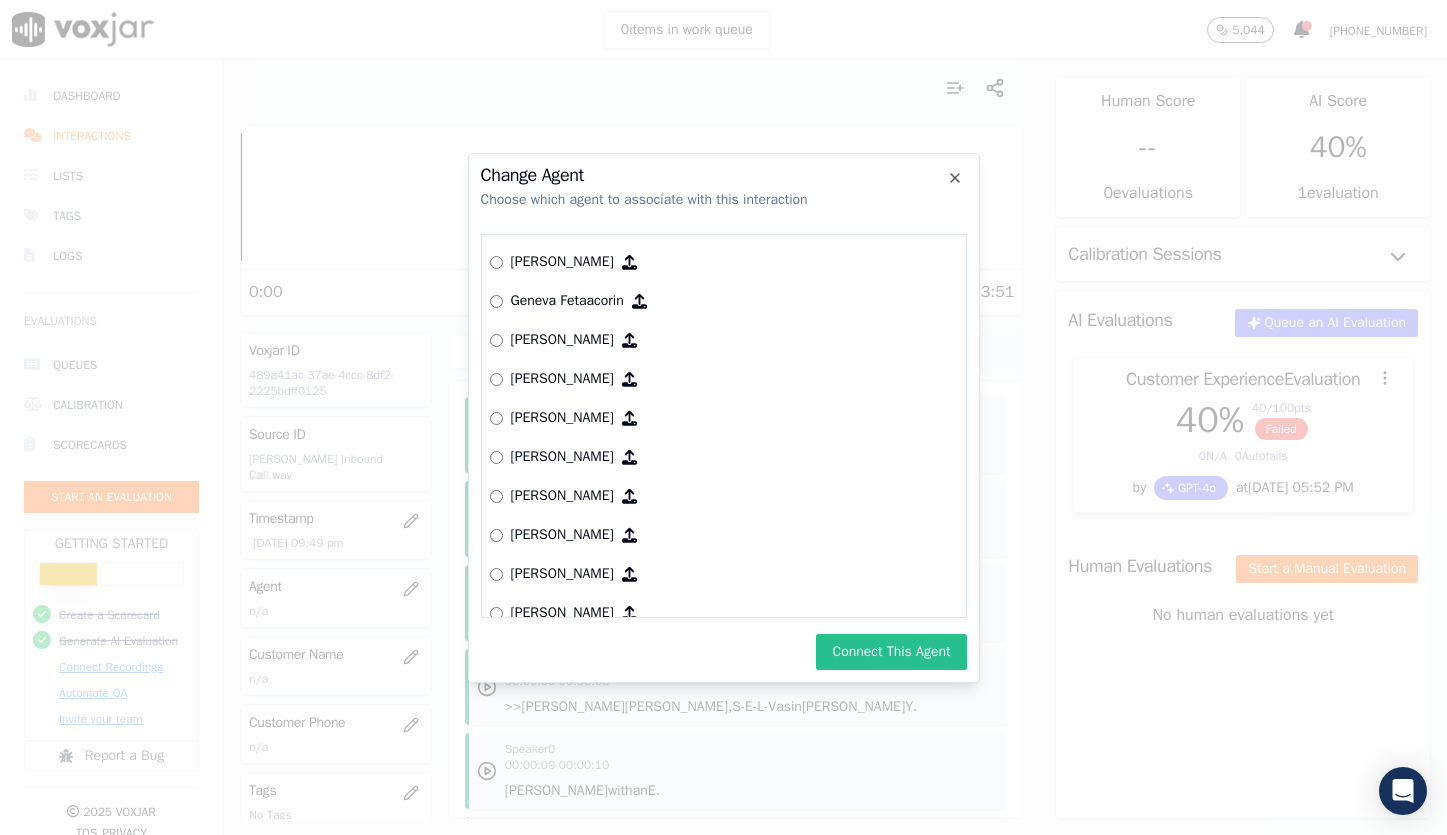 click on "Connect This Agent" at bounding box center (891, 652) 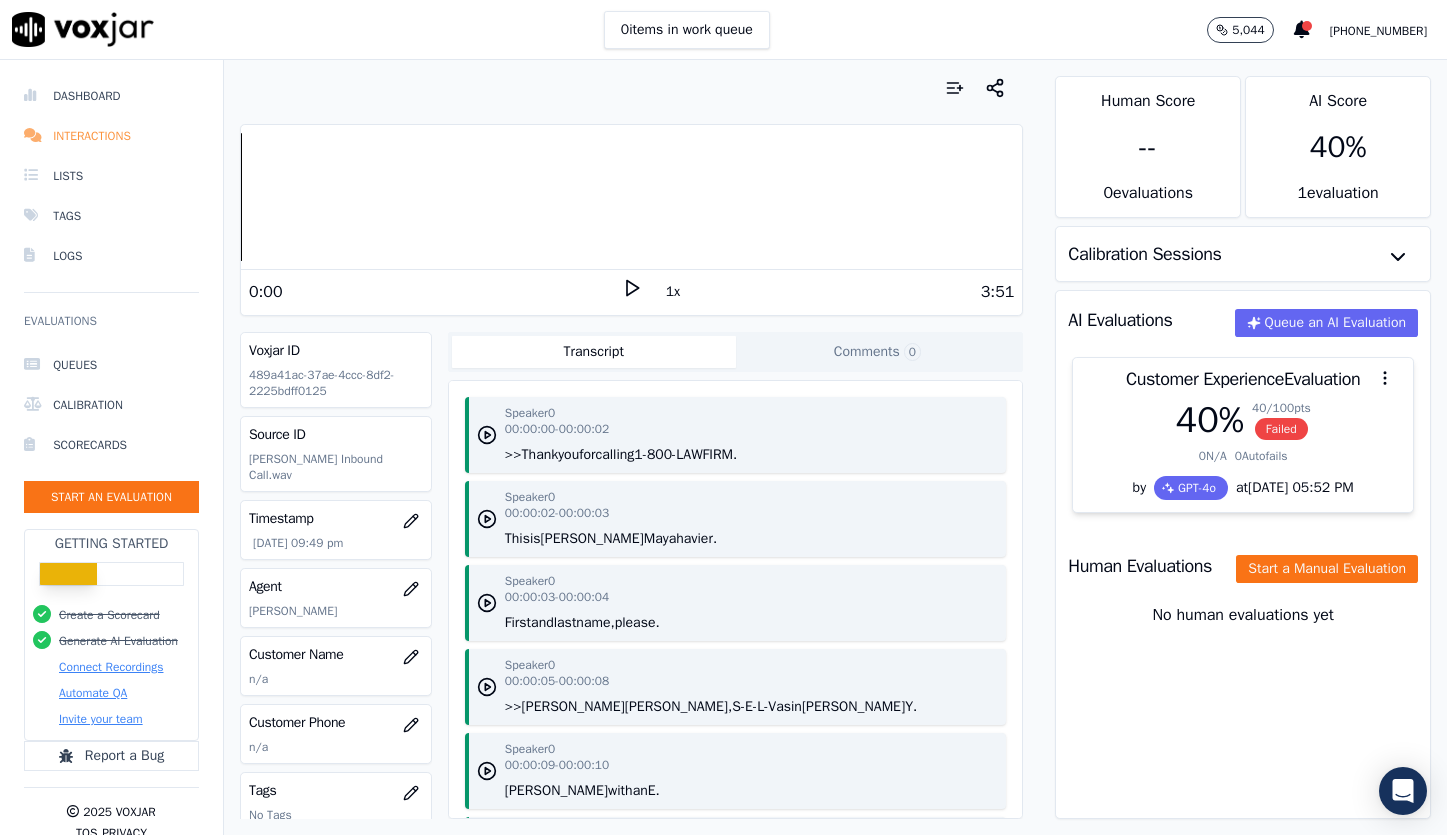 click on "Interactions" at bounding box center (111, 136) 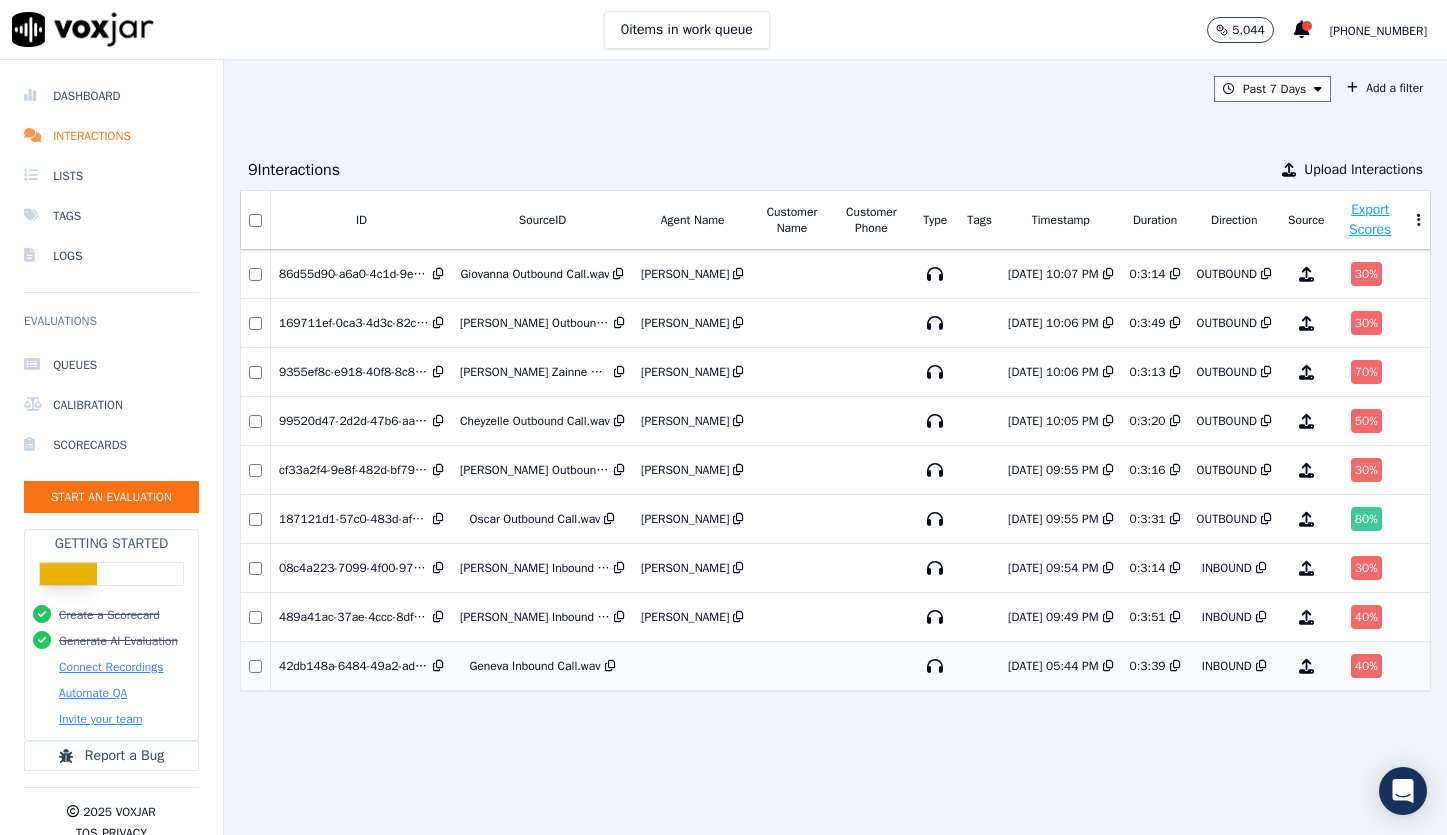 click on "42db148a-6484-49a2-adf1-83b42ba857c8" at bounding box center (354, 666) 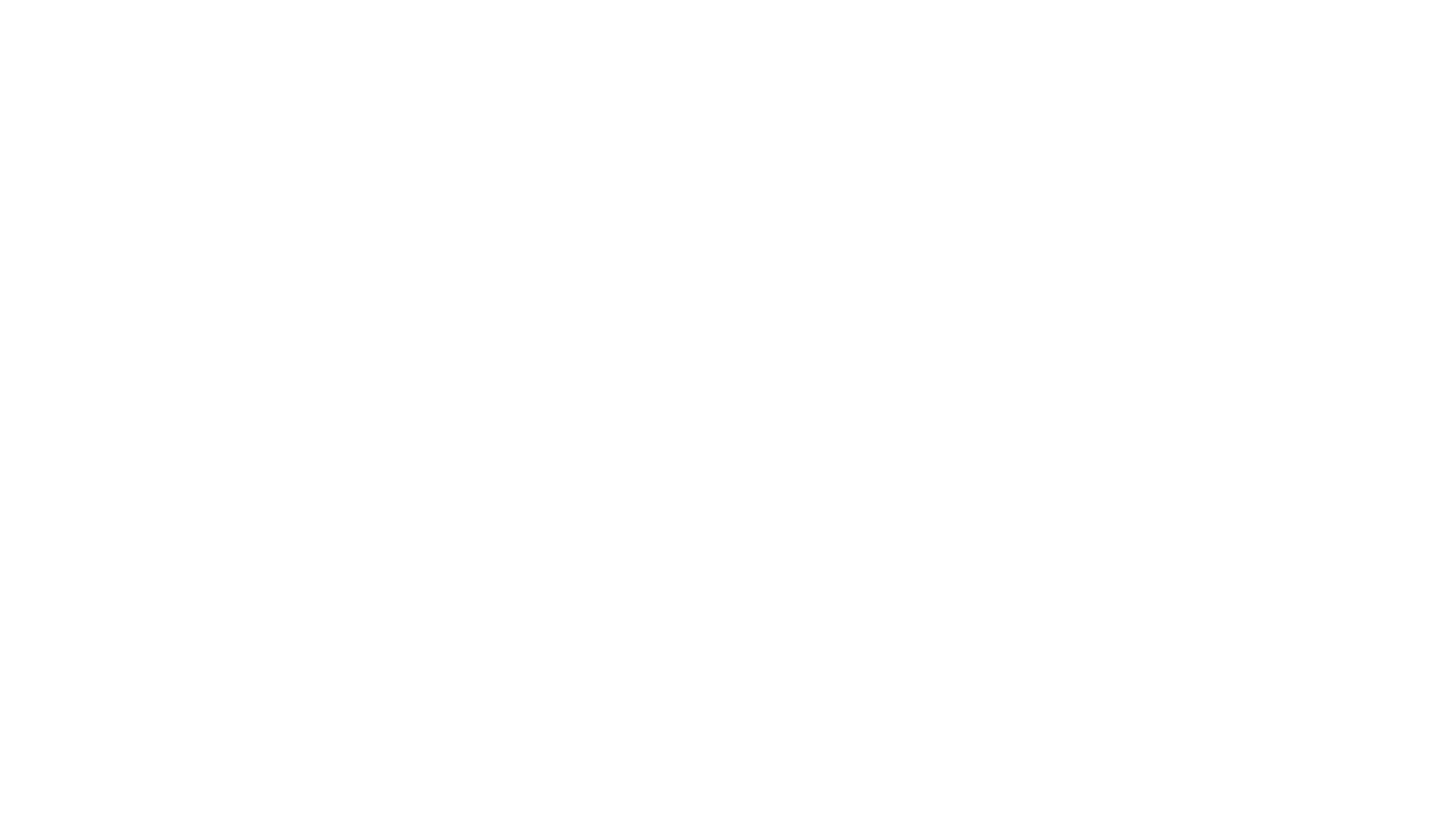 scroll, scrollTop: 0, scrollLeft: 0, axis: both 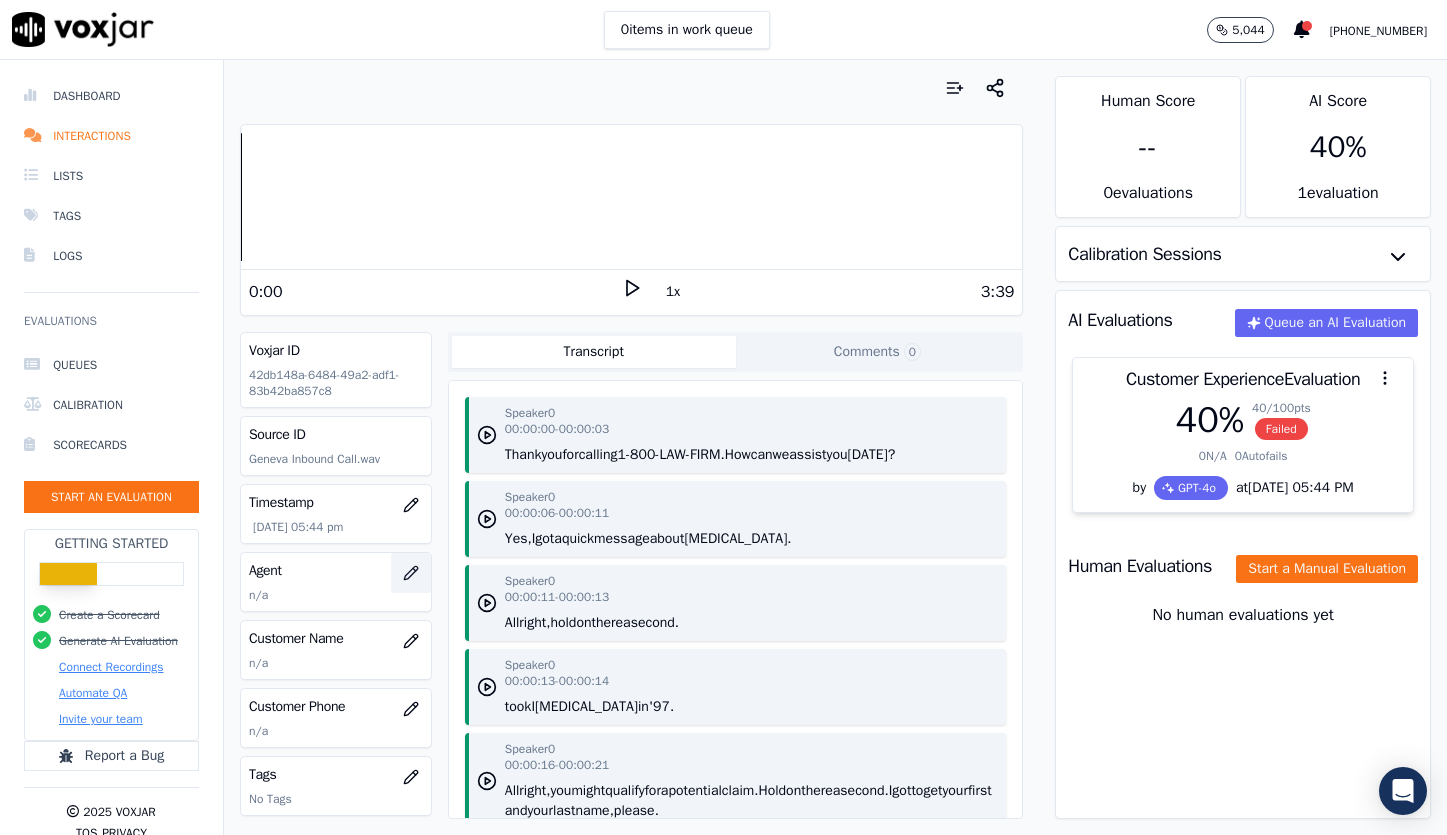 click 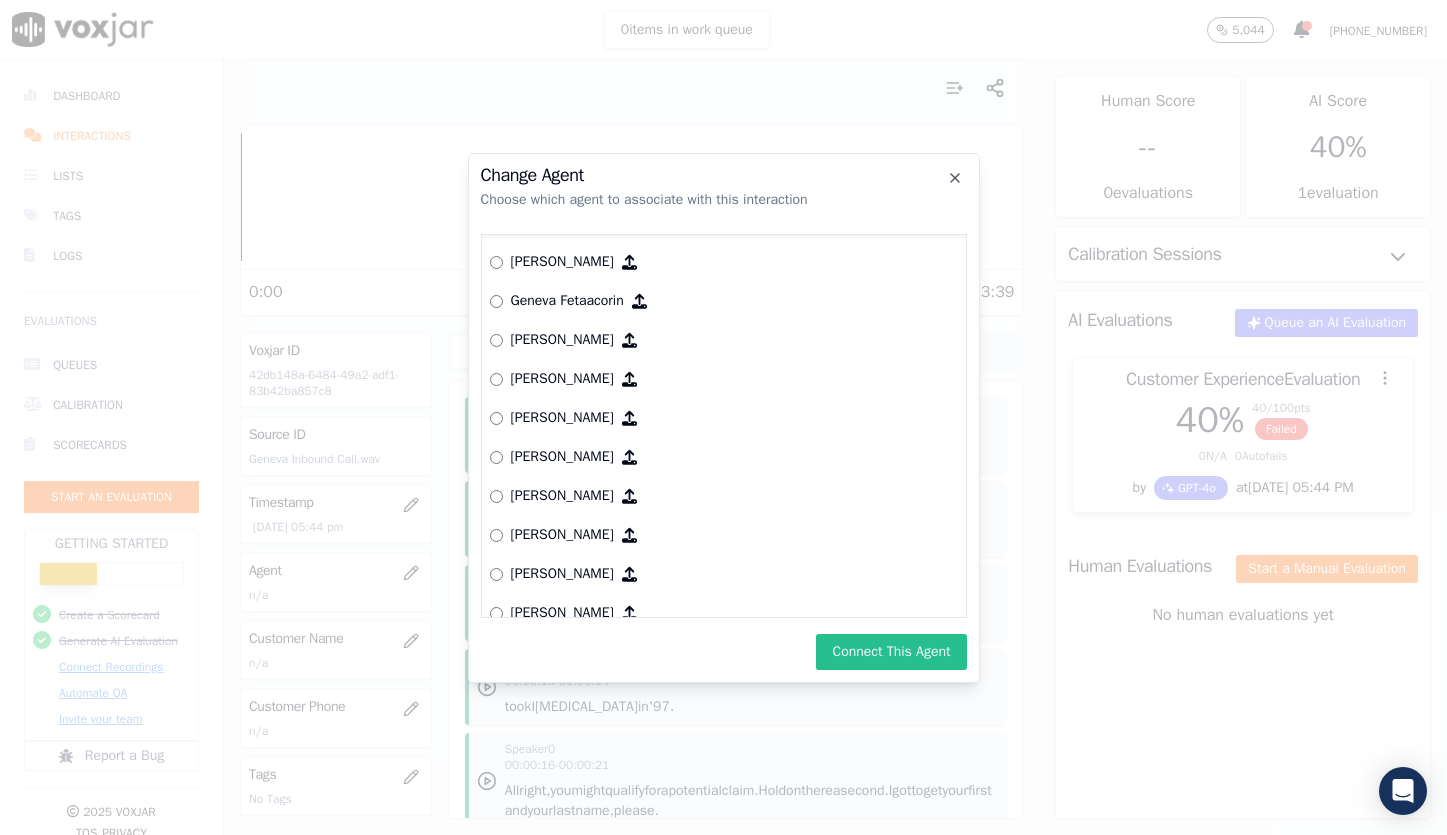 click on "Connect This Agent" at bounding box center (891, 652) 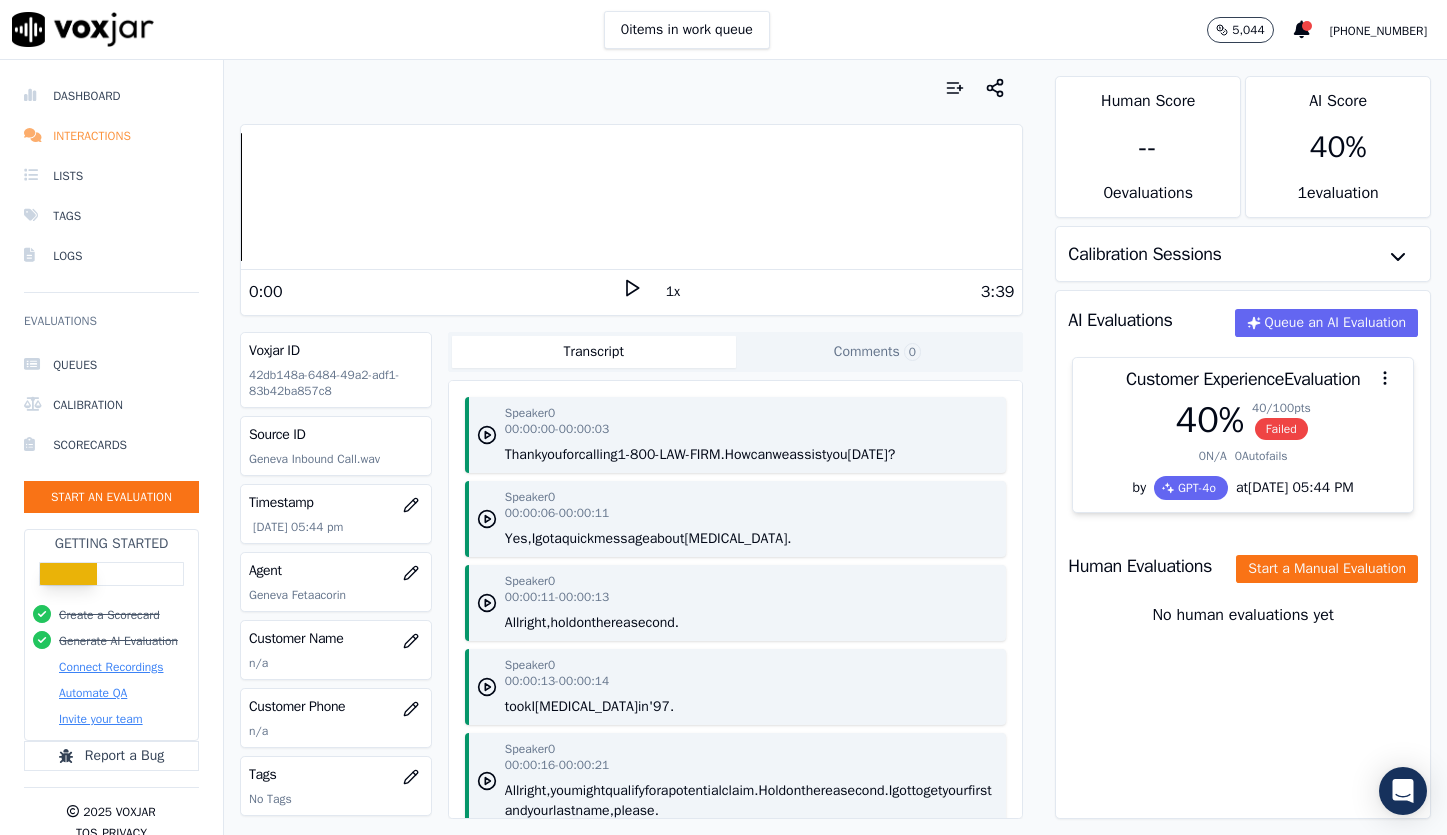 click on "Interactions" at bounding box center [111, 136] 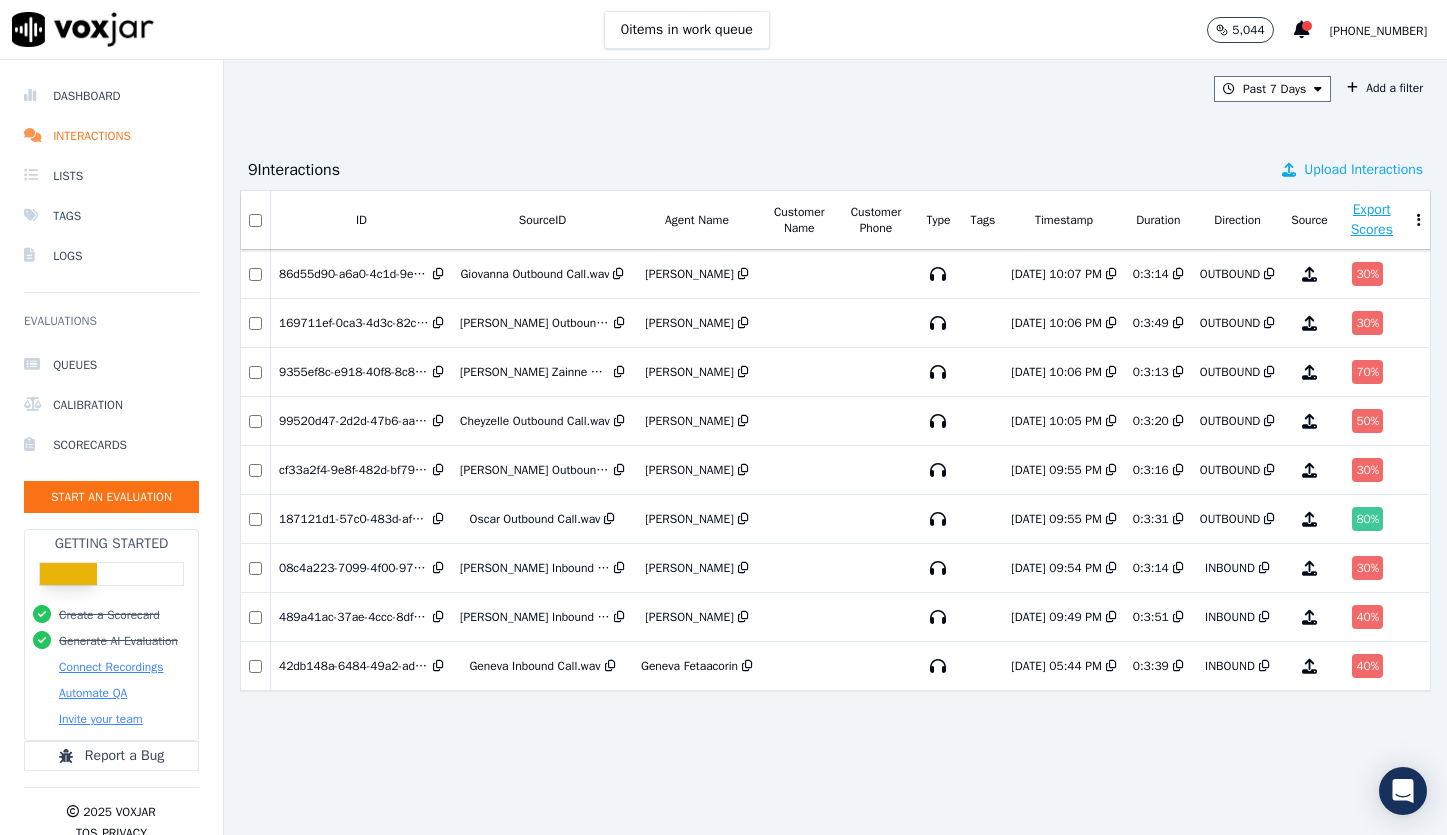 click on "Upload Interactions" at bounding box center (1363, 170) 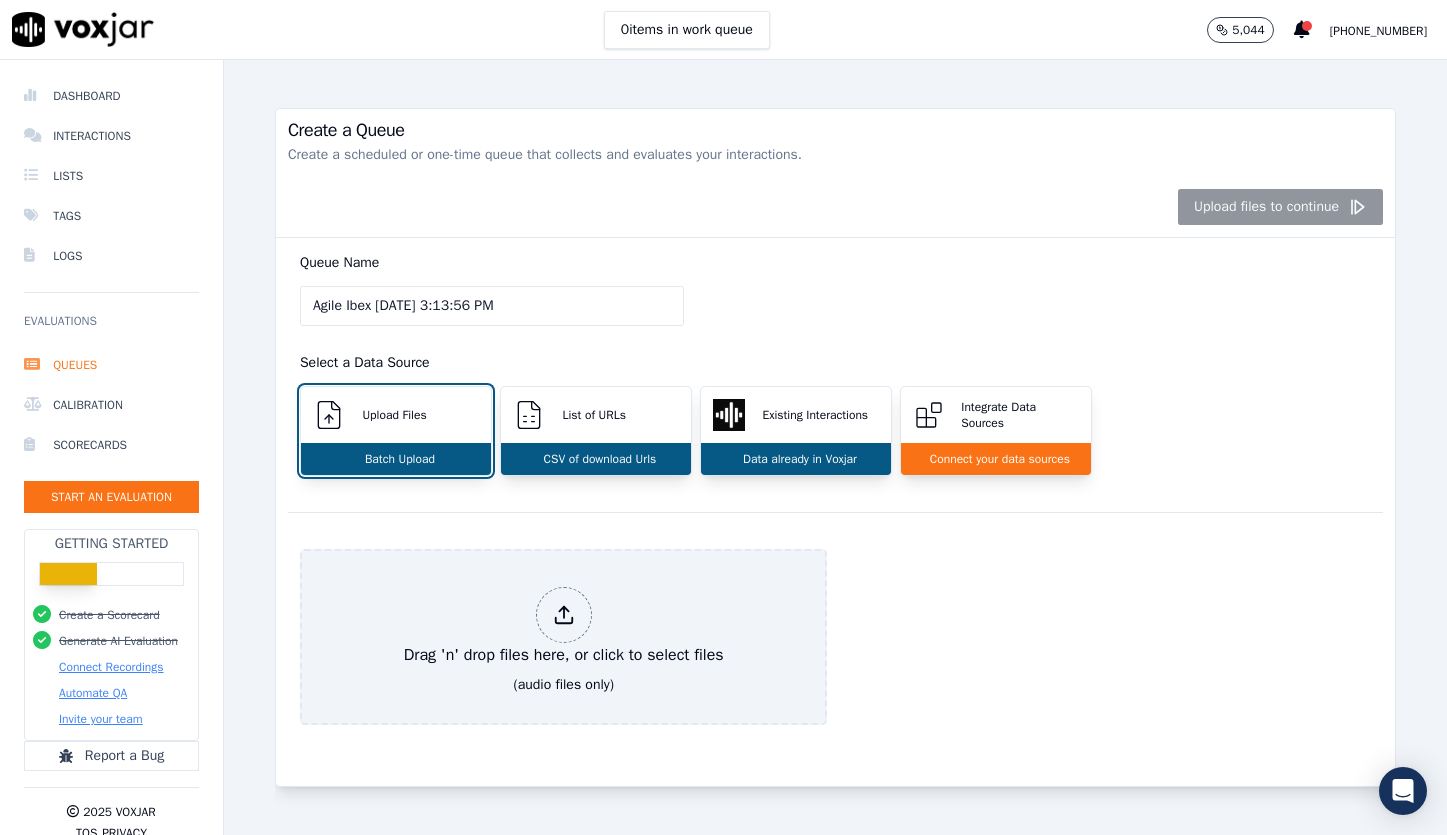 scroll, scrollTop: 44, scrollLeft: 0, axis: vertical 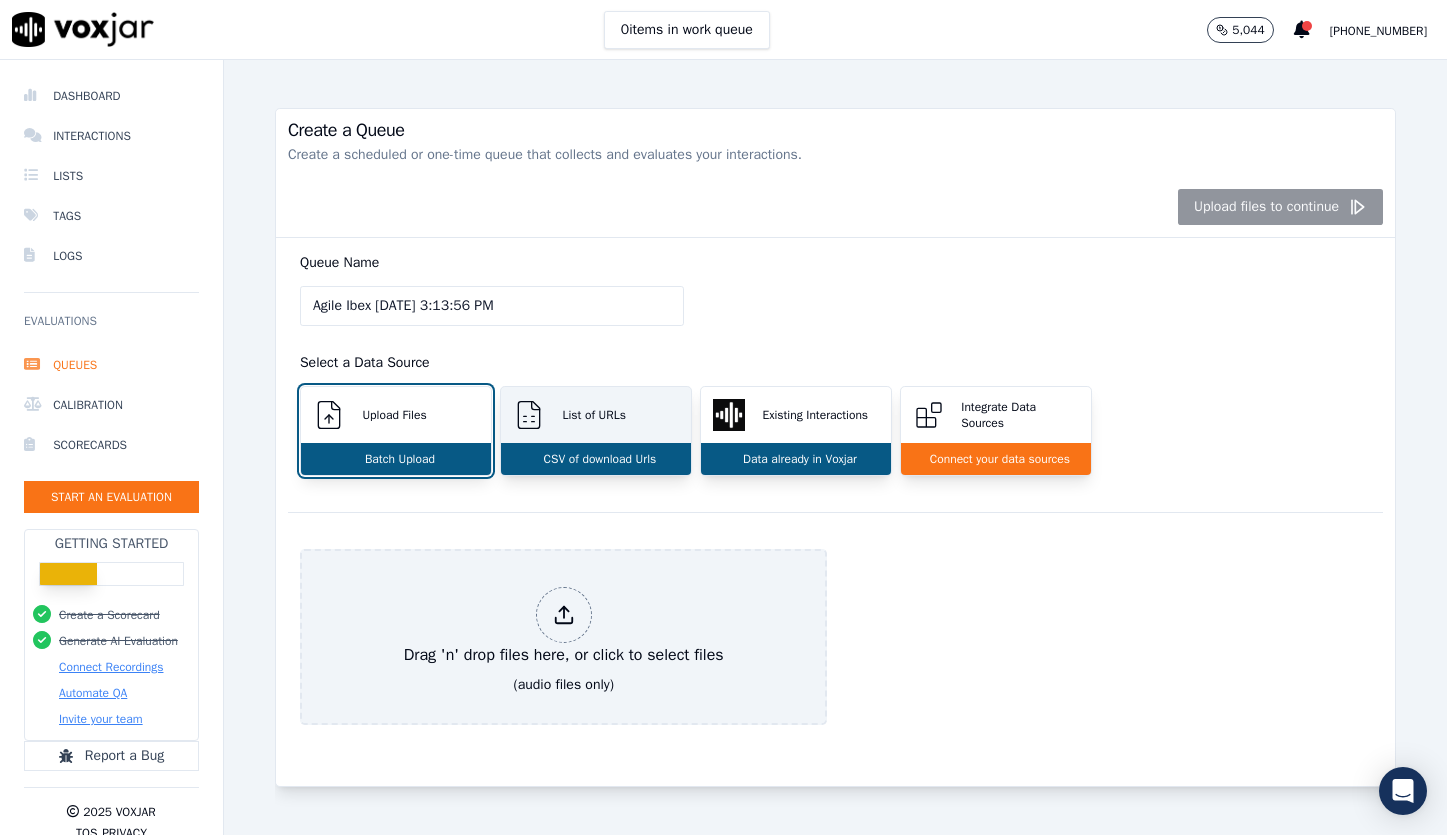 click on "List of URLs" at bounding box center (596, 415) 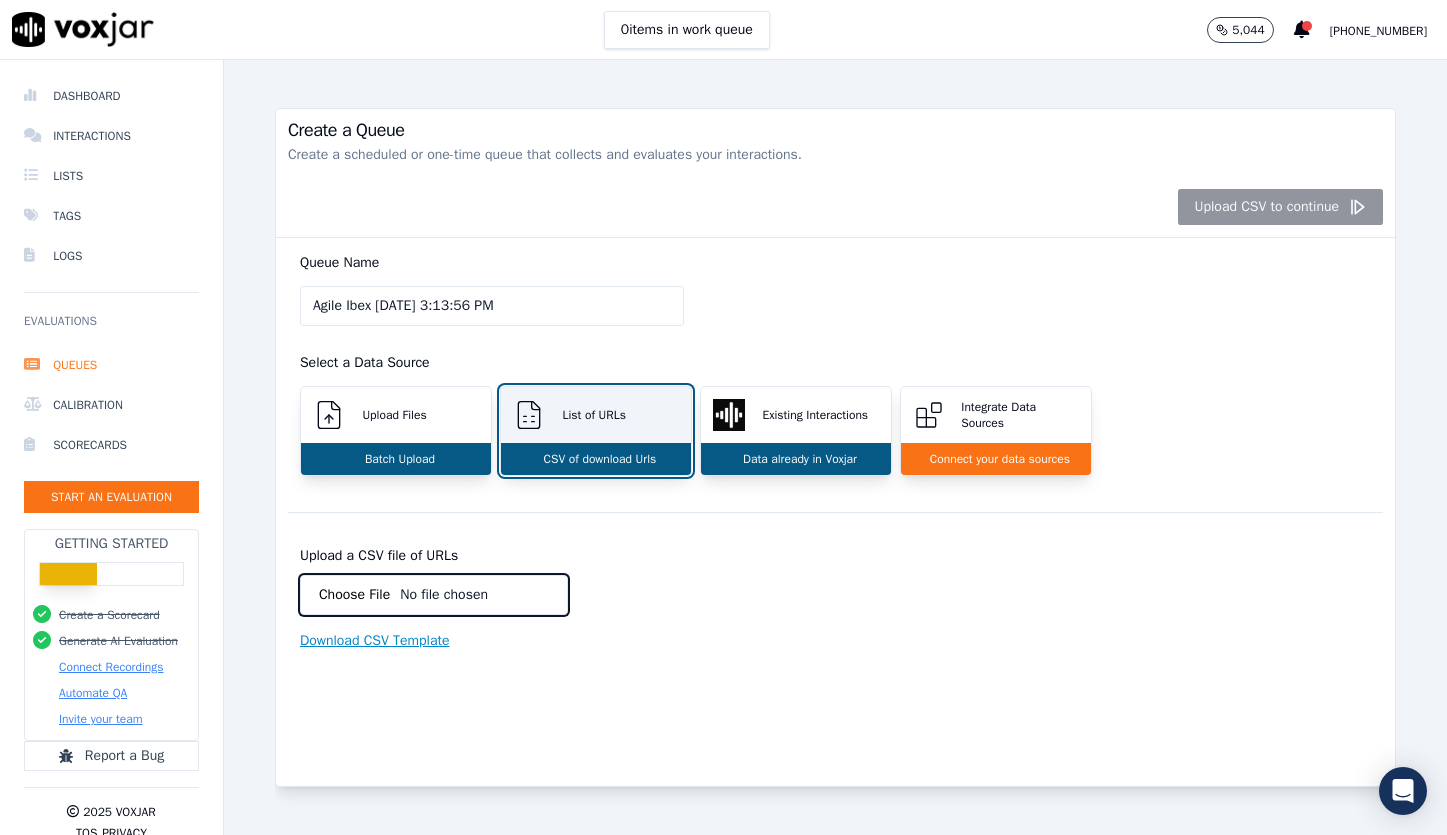 scroll, scrollTop: 0, scrollLeft: 0, axis: both 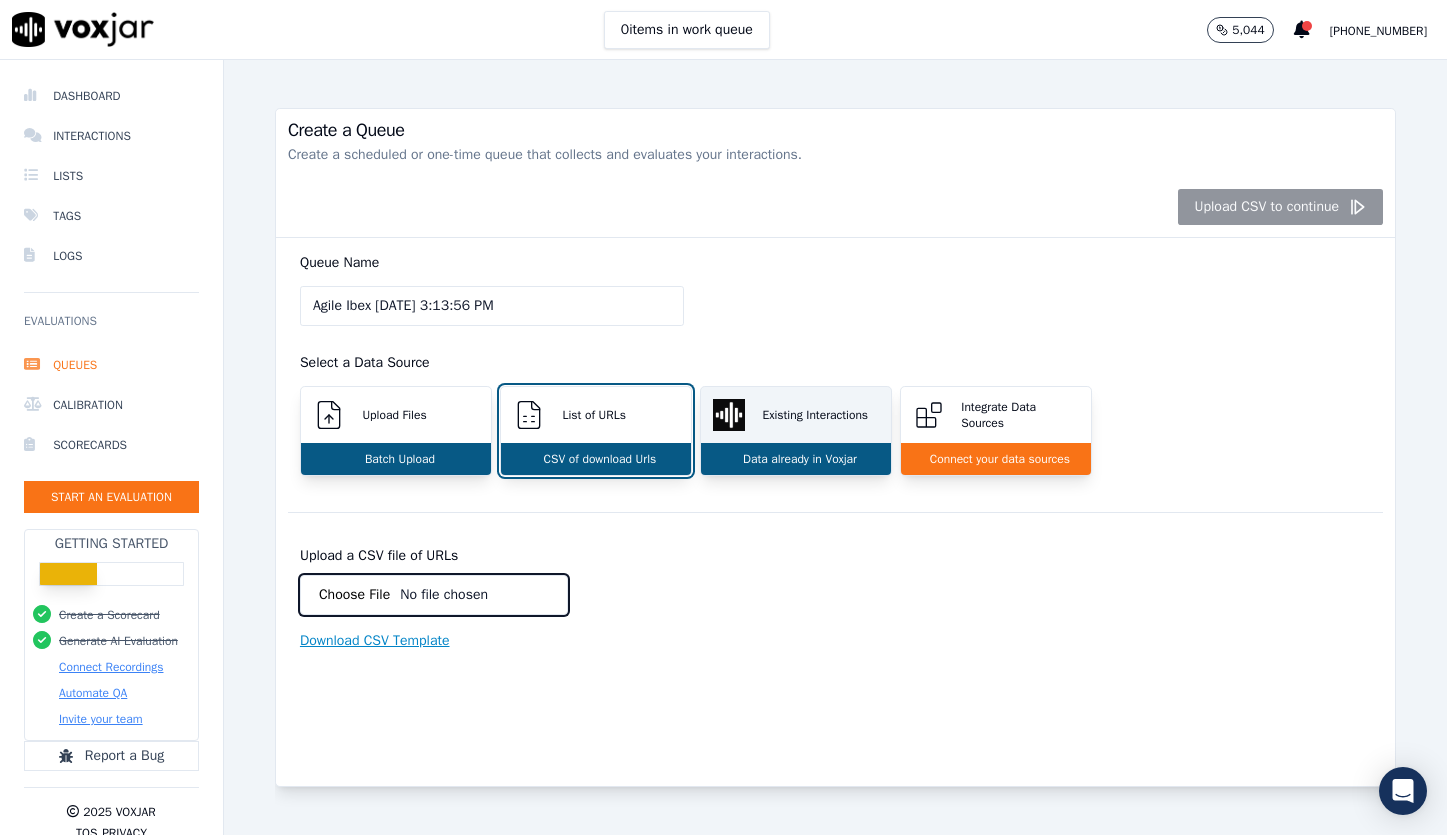 click on "Existing Interactions" at bounding box center [811, 415] 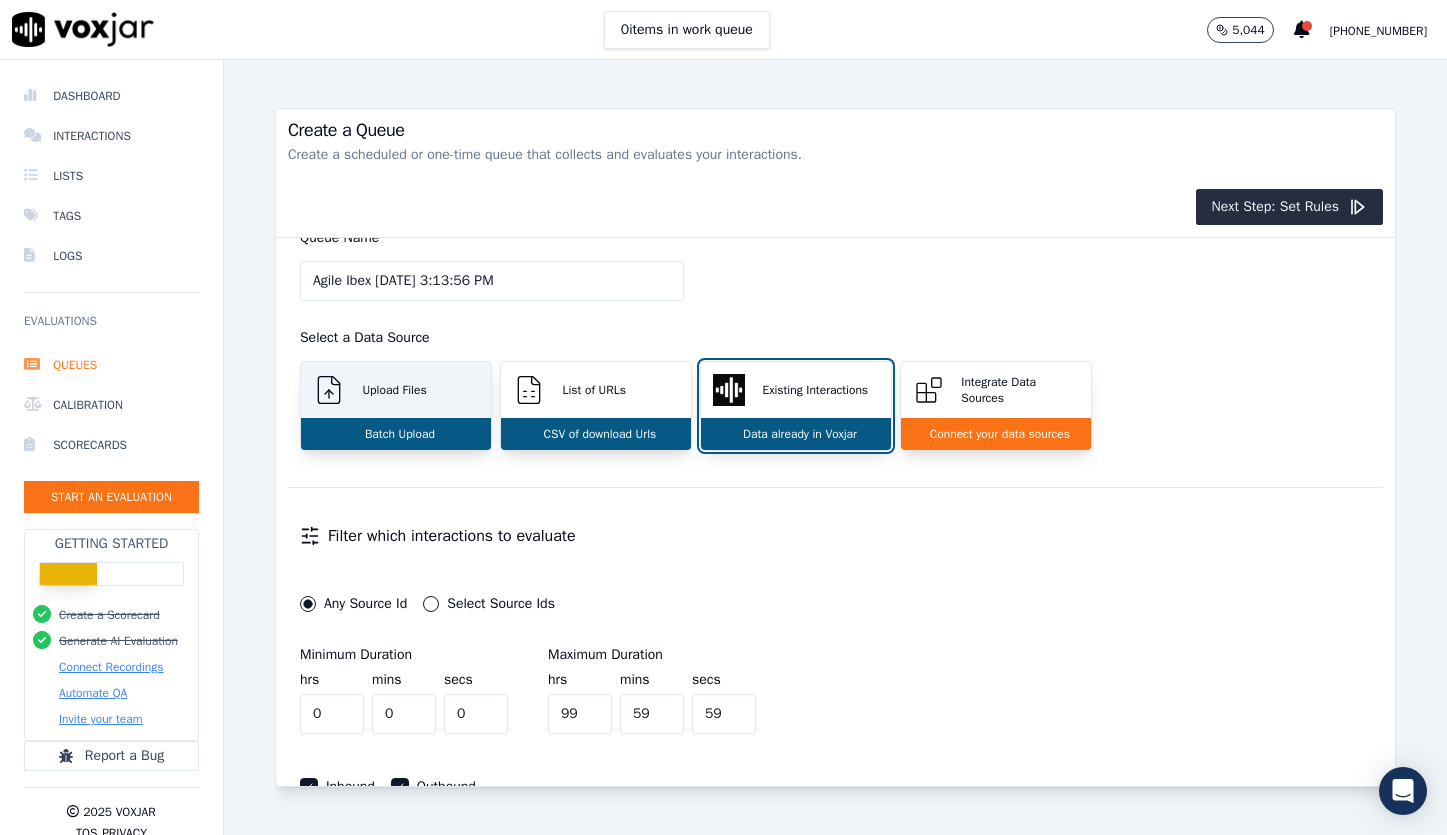scroll, scrollTop: 0, scrollLeft: 0, axis: both 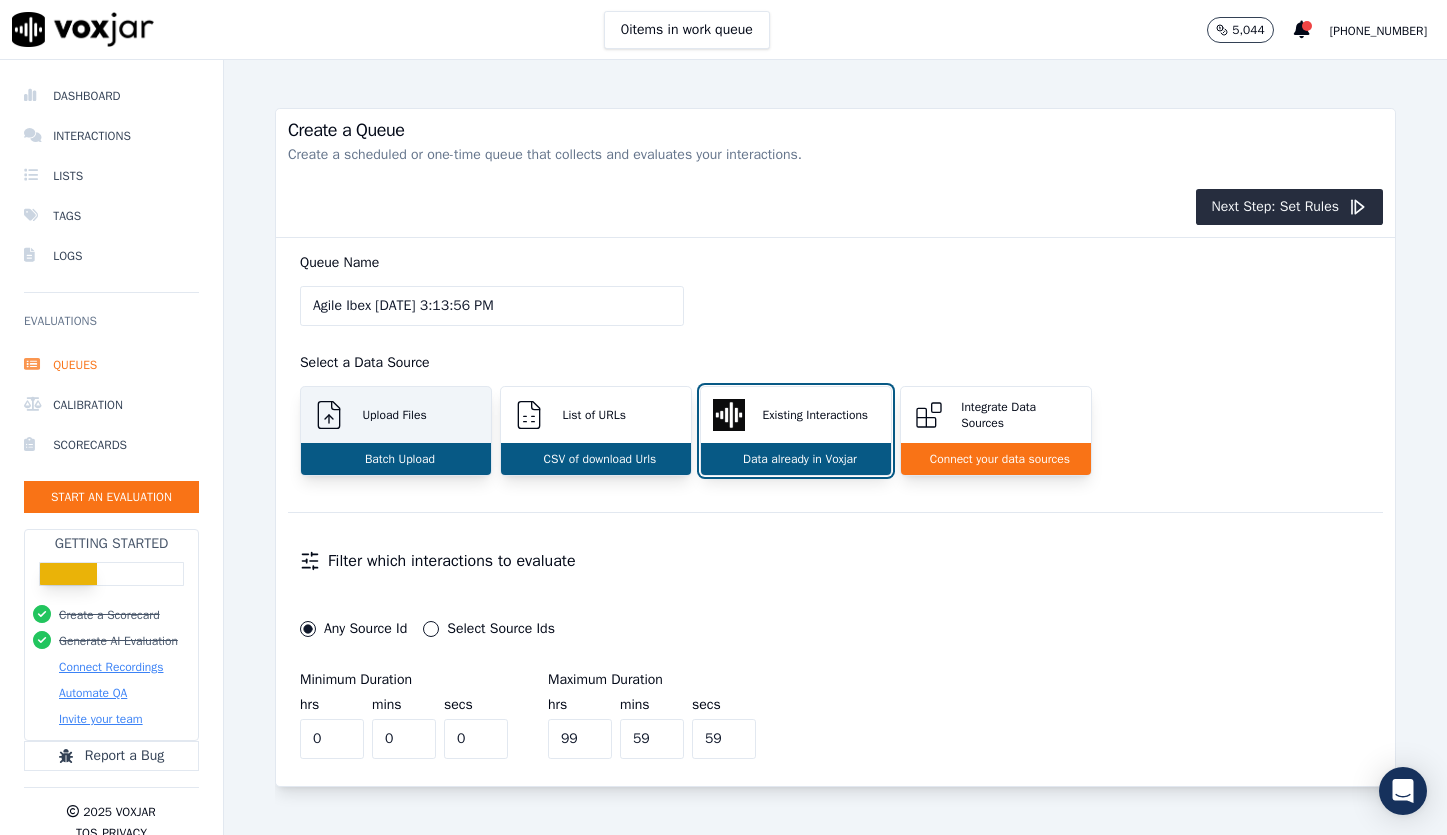 click on "Upload Files" at bounding box center [396, 415] 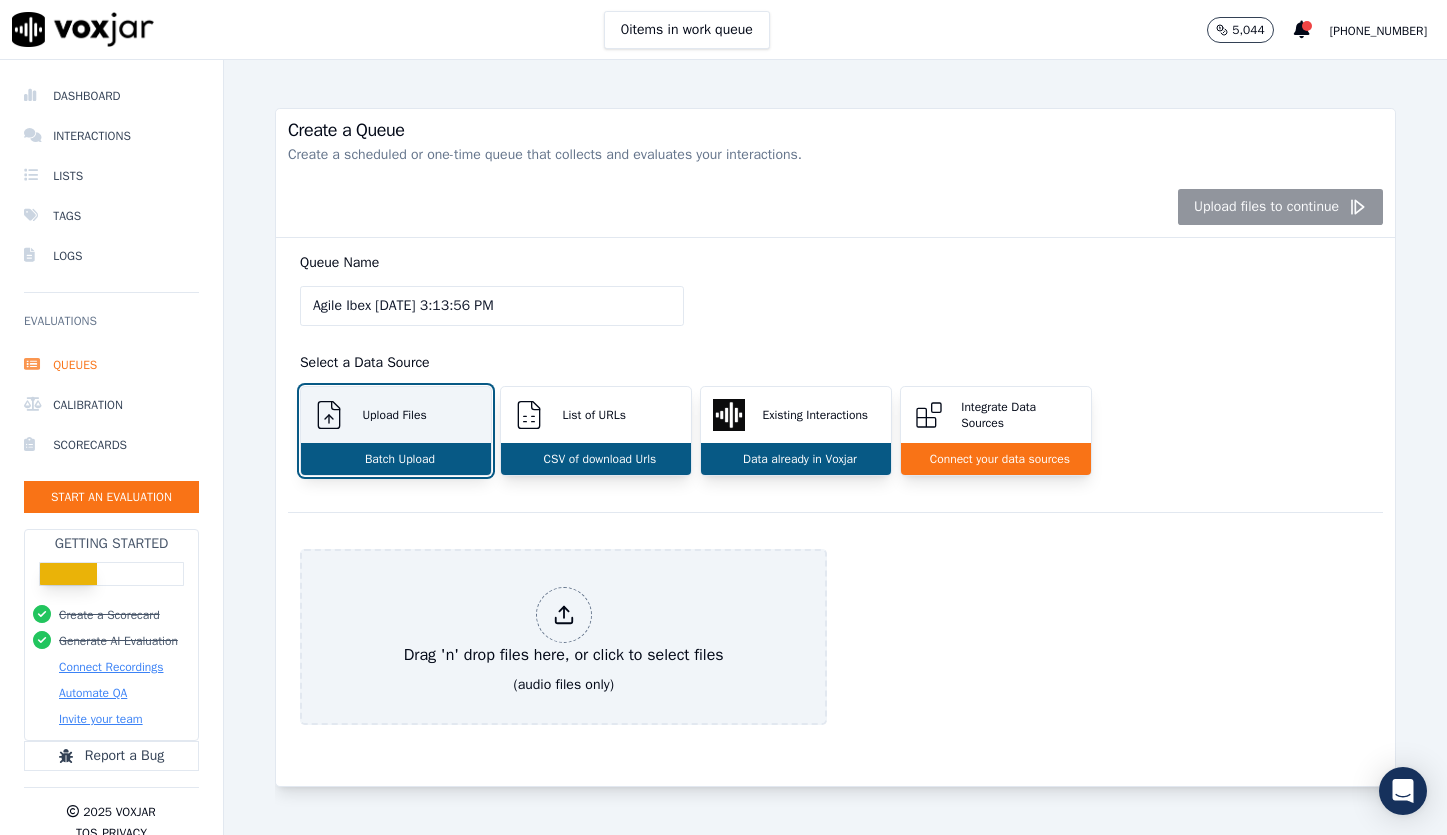 scroll, scrollTop: 0, scrollLeft: 0, axis: both 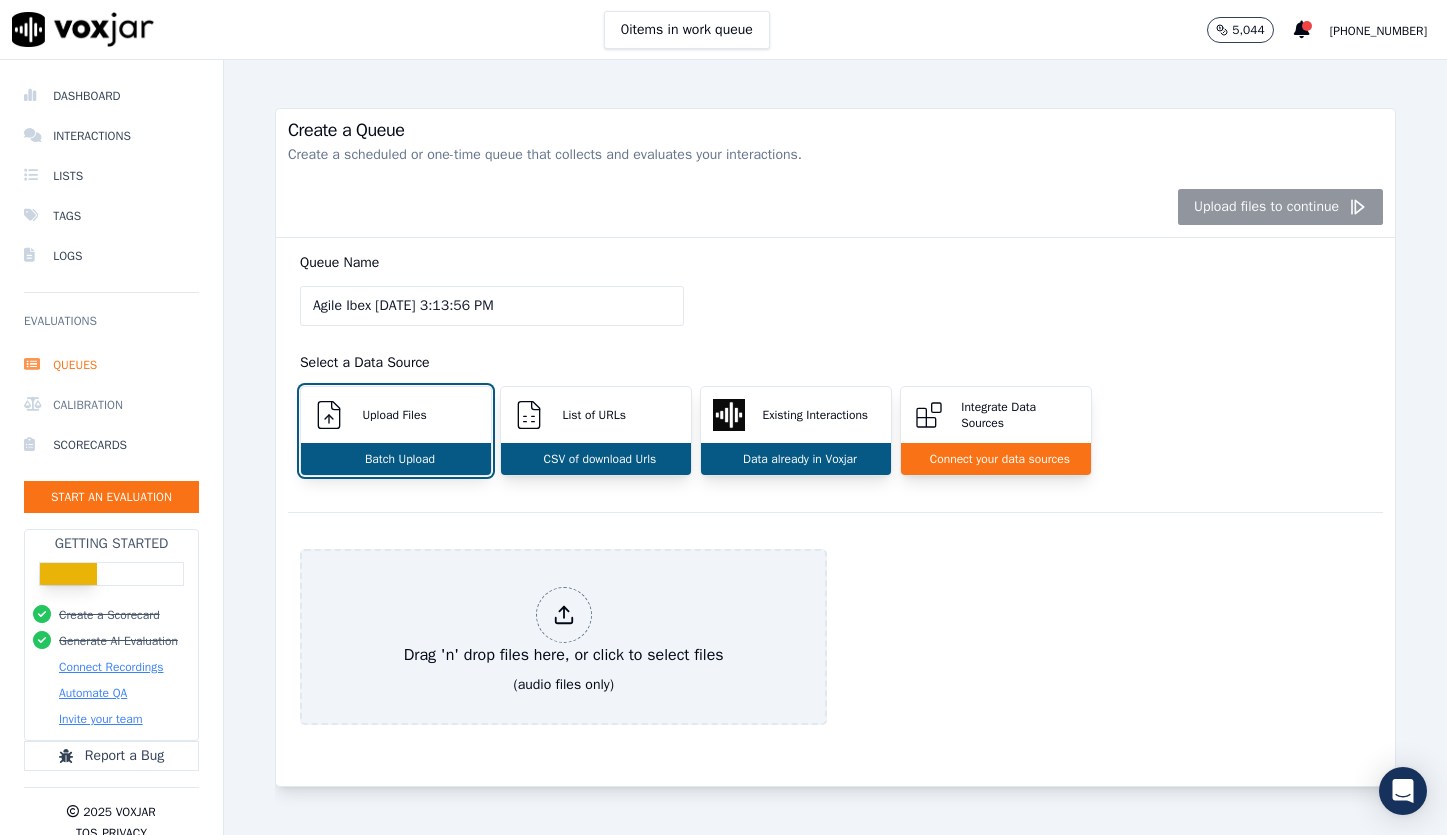 click on "Calibration" at bounding box center (111, 405) 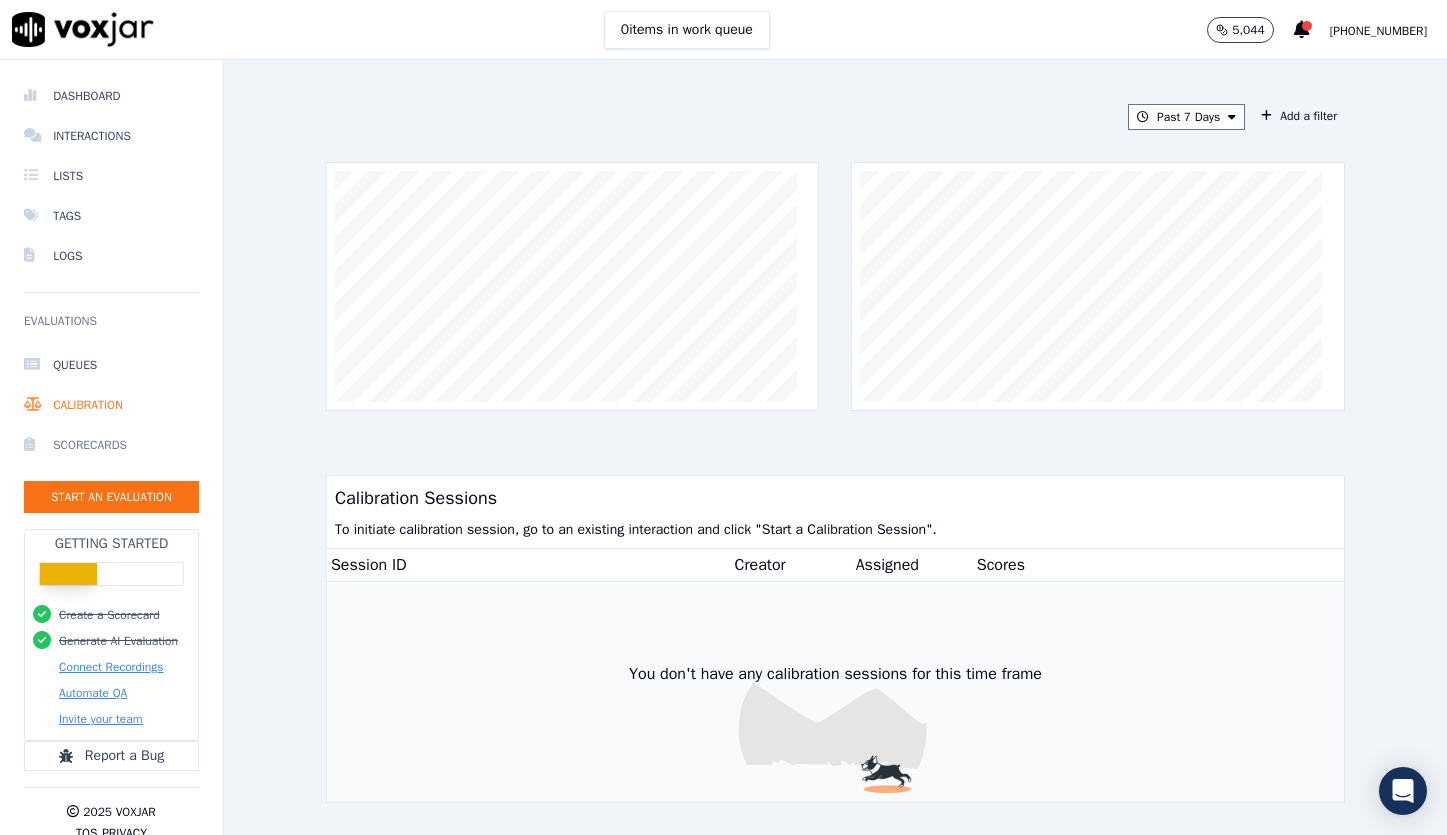 click on "Scorecards" at bounding box center (111, 445) 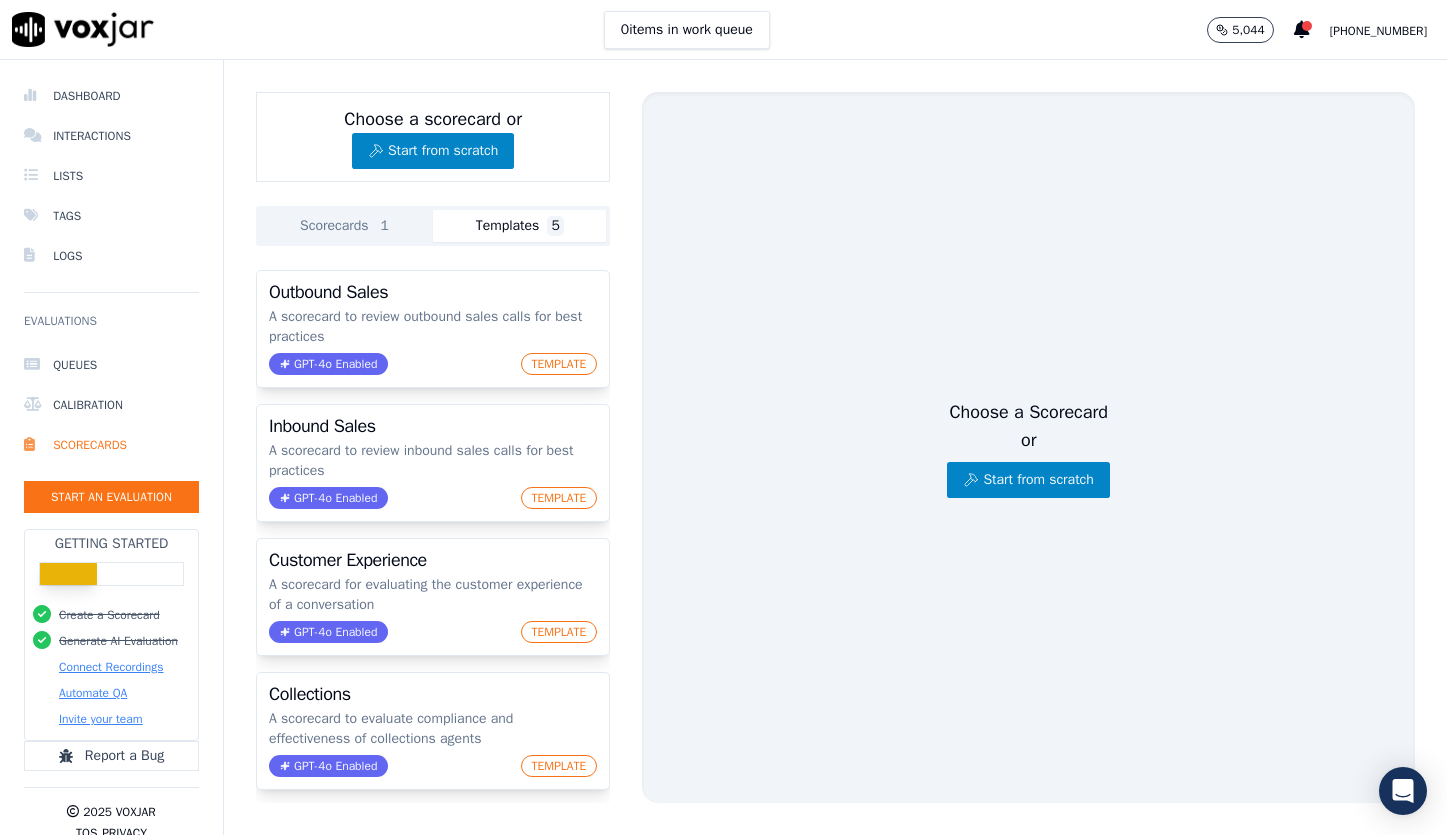 click on "Templates  5" 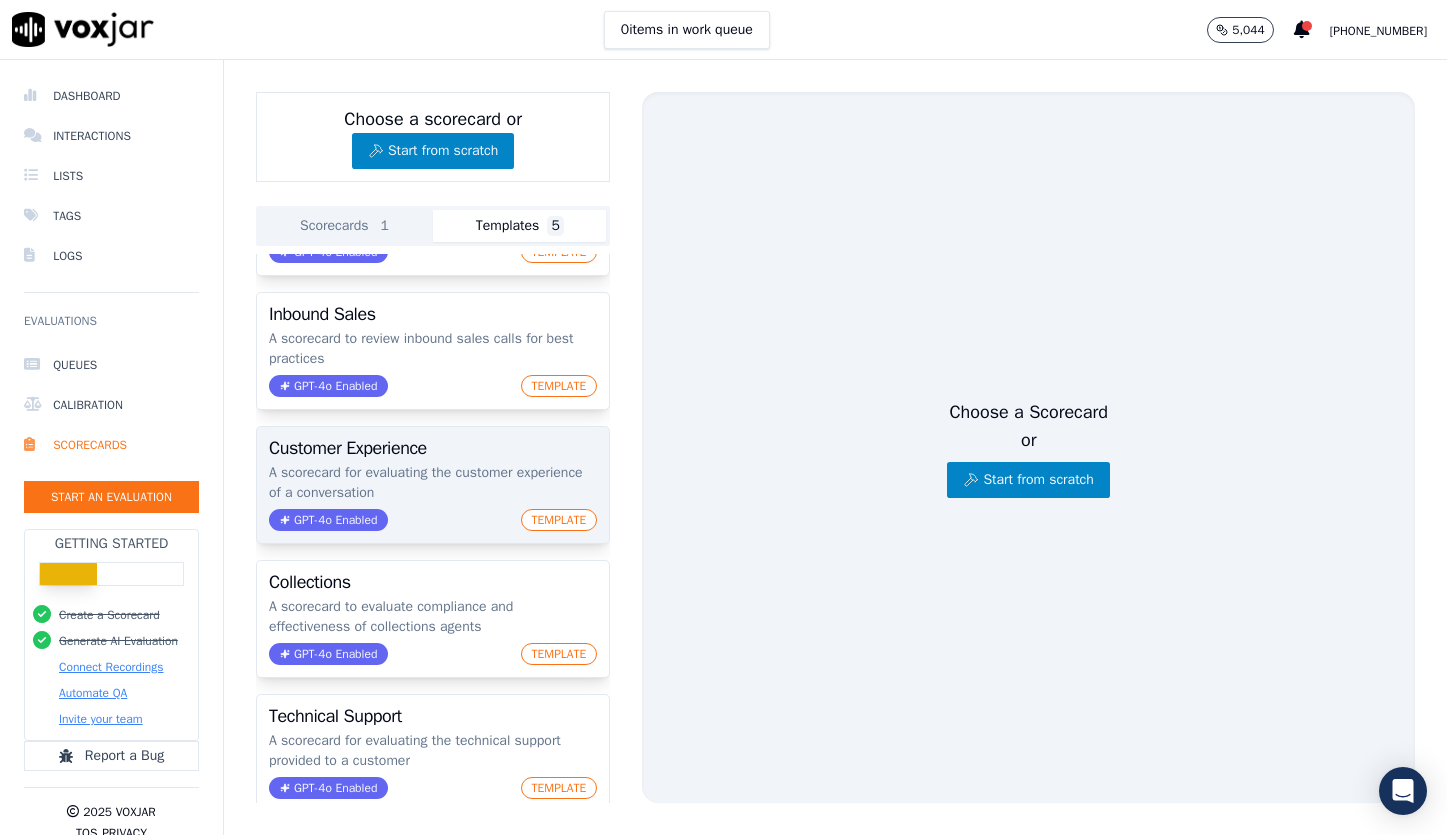 scroll, scrollTop: 0, scrollLeft: 0, axis: both 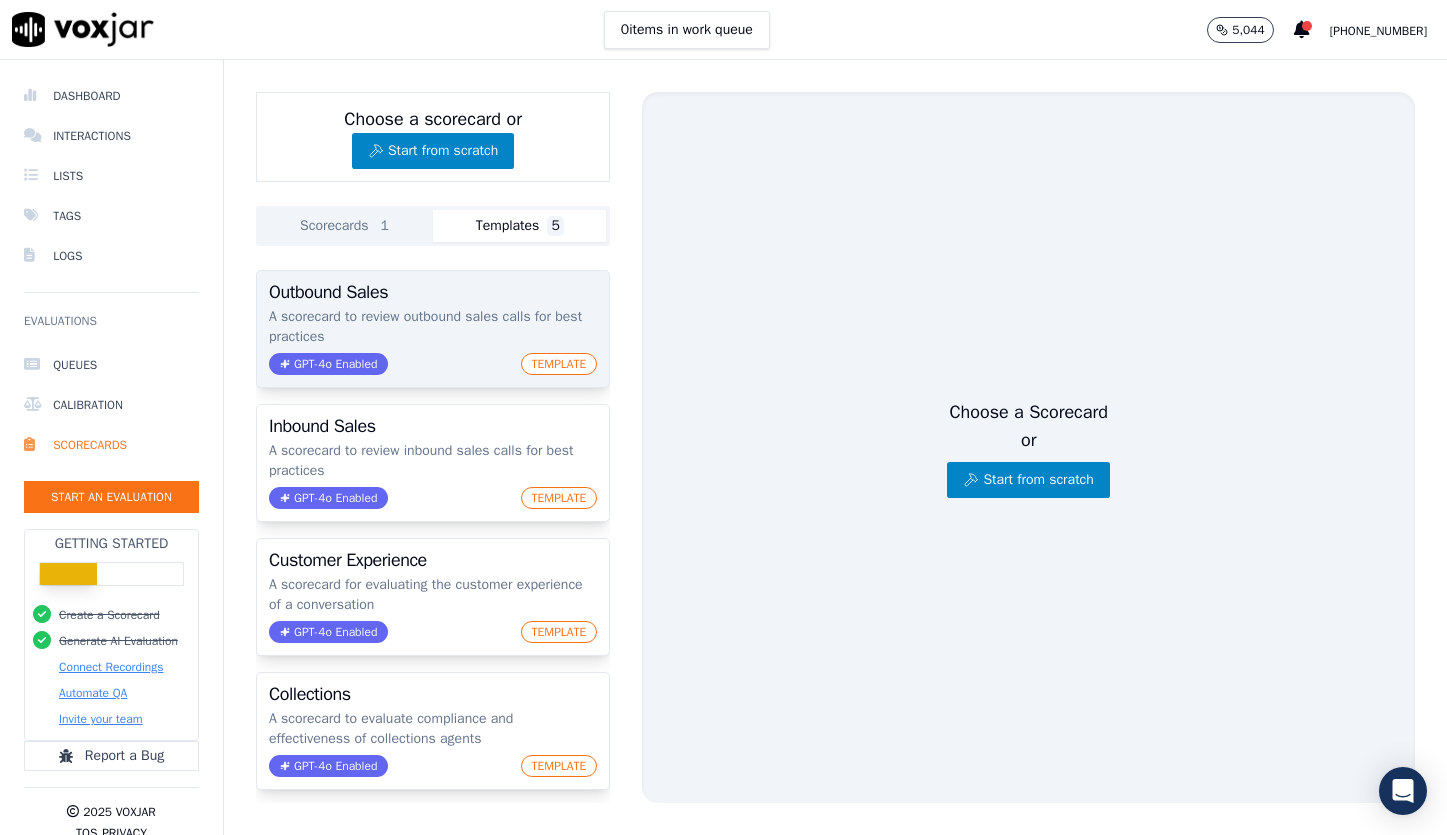 click on "TEMPLATE" 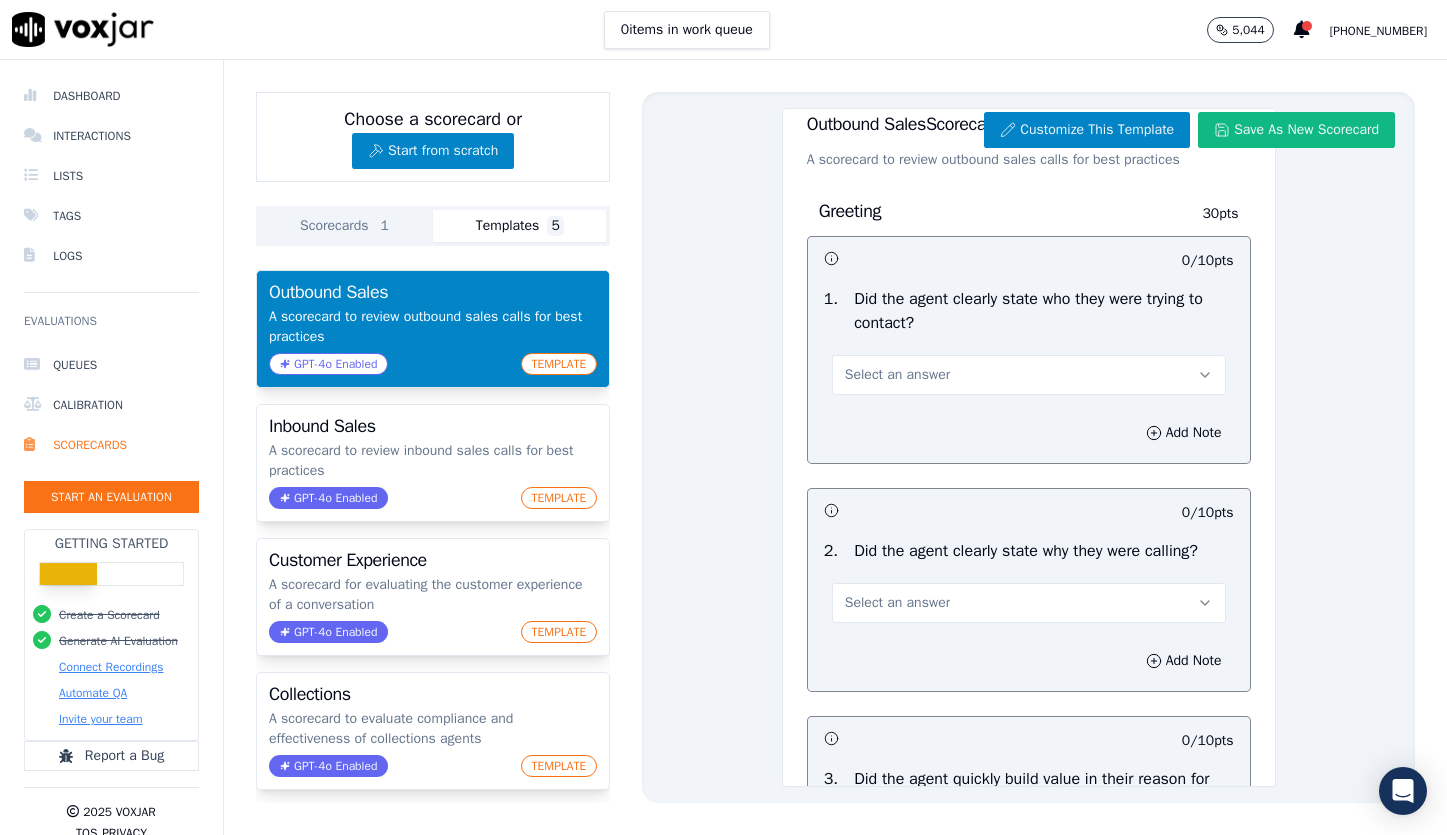 scroll, scrollTop: 0, scrollLeft: 0, axis: both 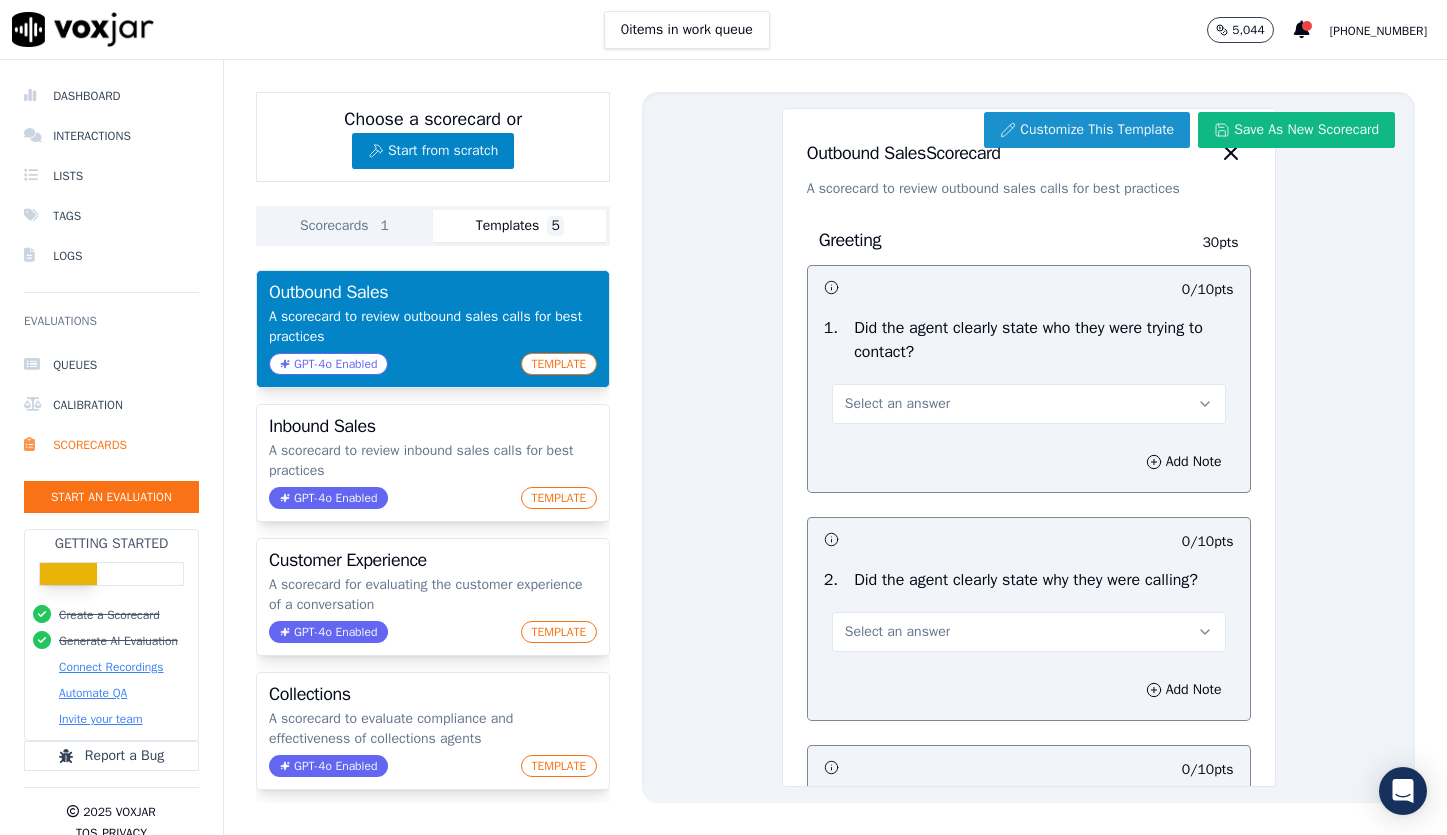click on "Customize This Template" at bounding box center [1087, 130] 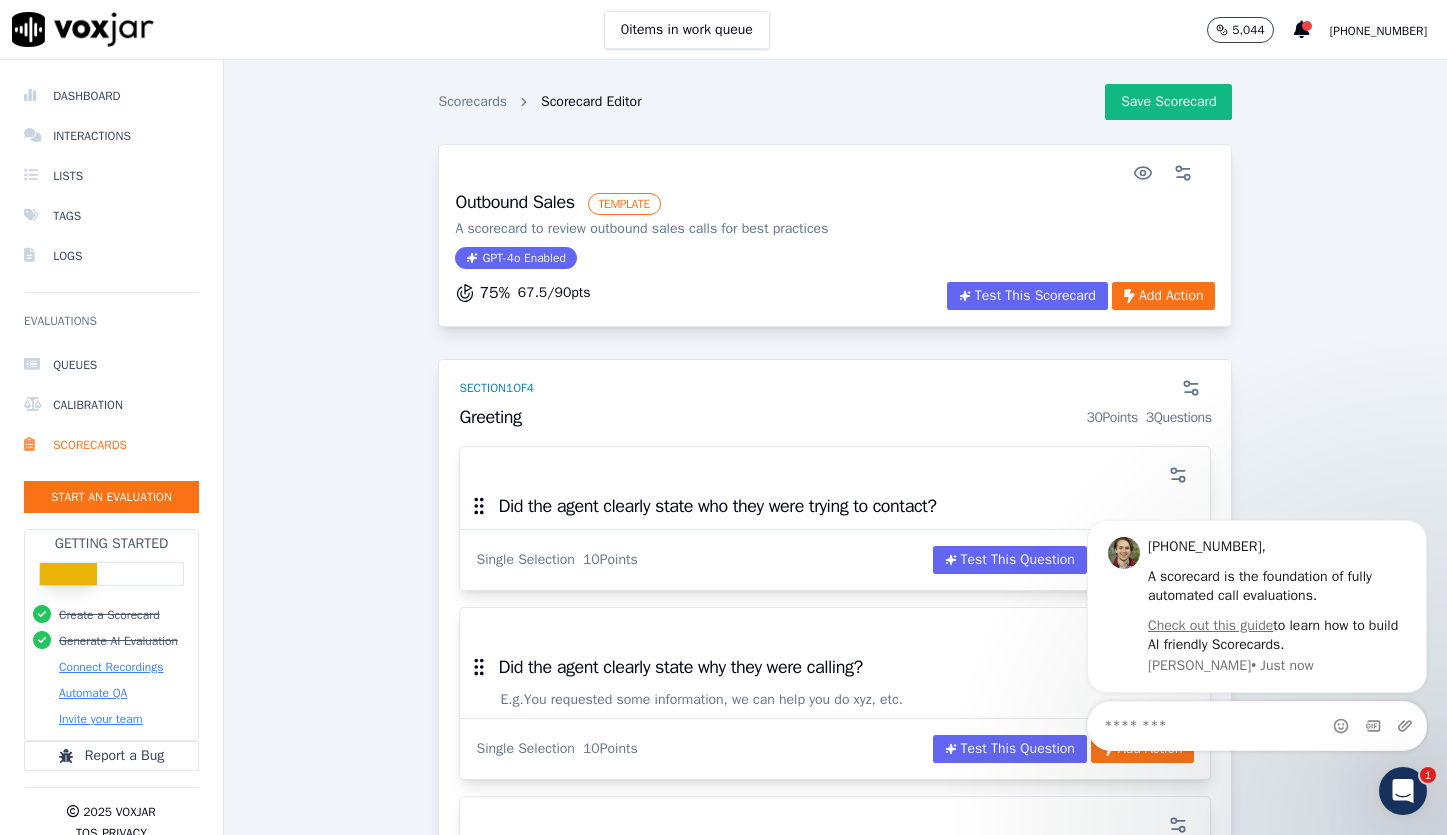 scroll, scrollTop: 0, scrollLeft: 0, axis: both 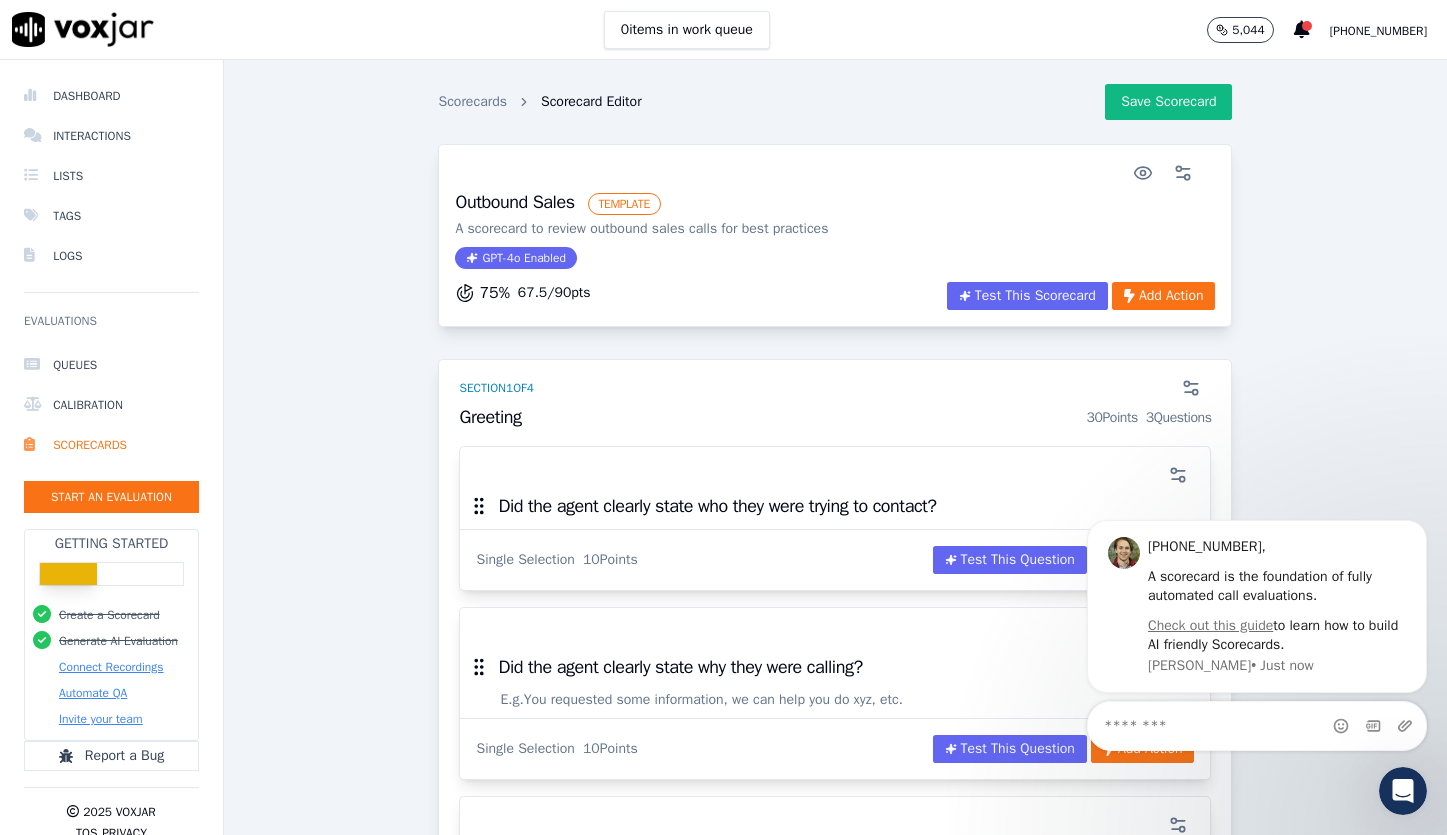 click on "Outbound Sales   TEMPLATE" at bounding box center (641, 204) 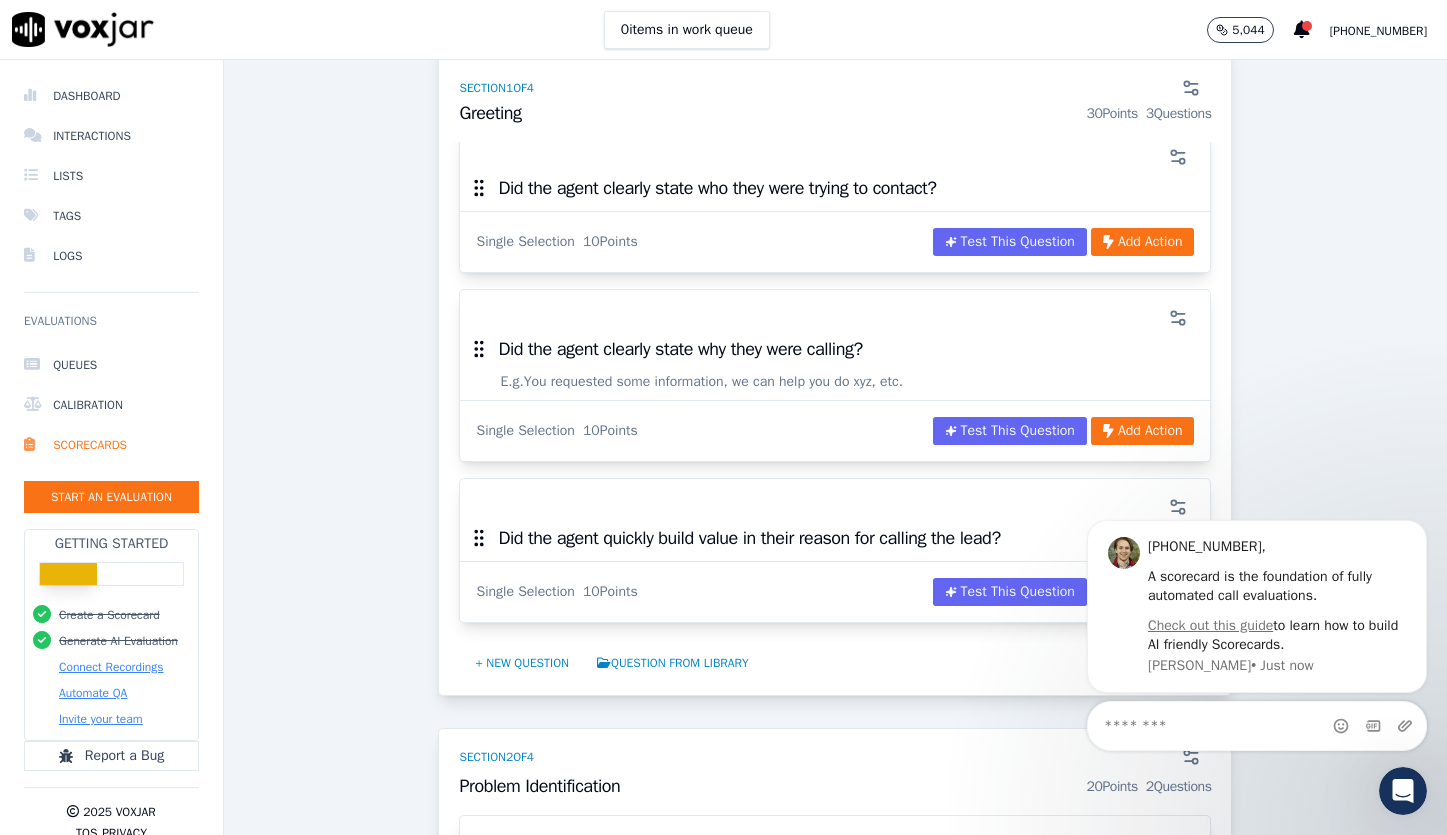 scroll, scrollTop: 319, scrollLeft: 0, axis: vertical 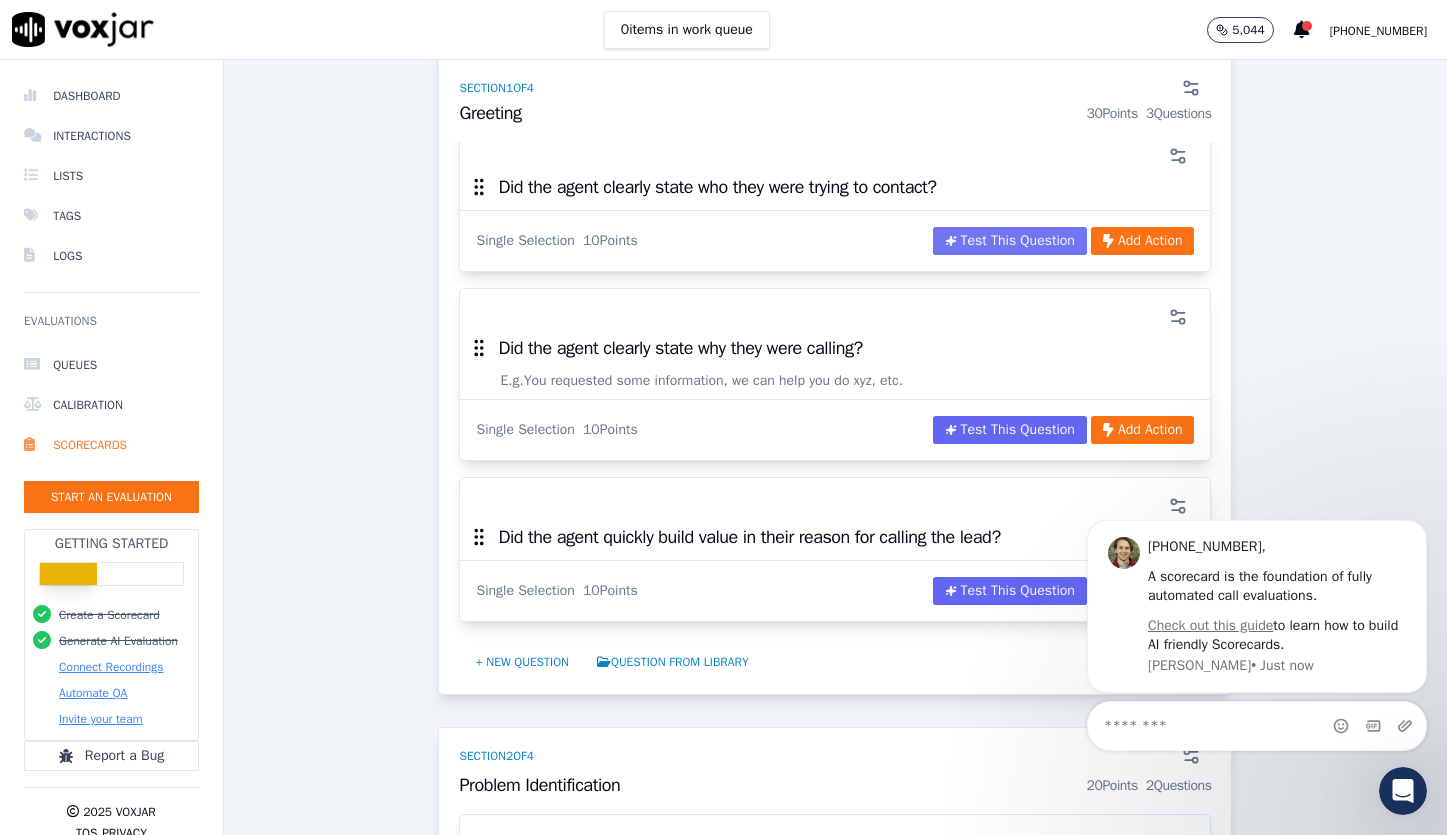 click on "Test This Question" at bounding box center [1010, 241] 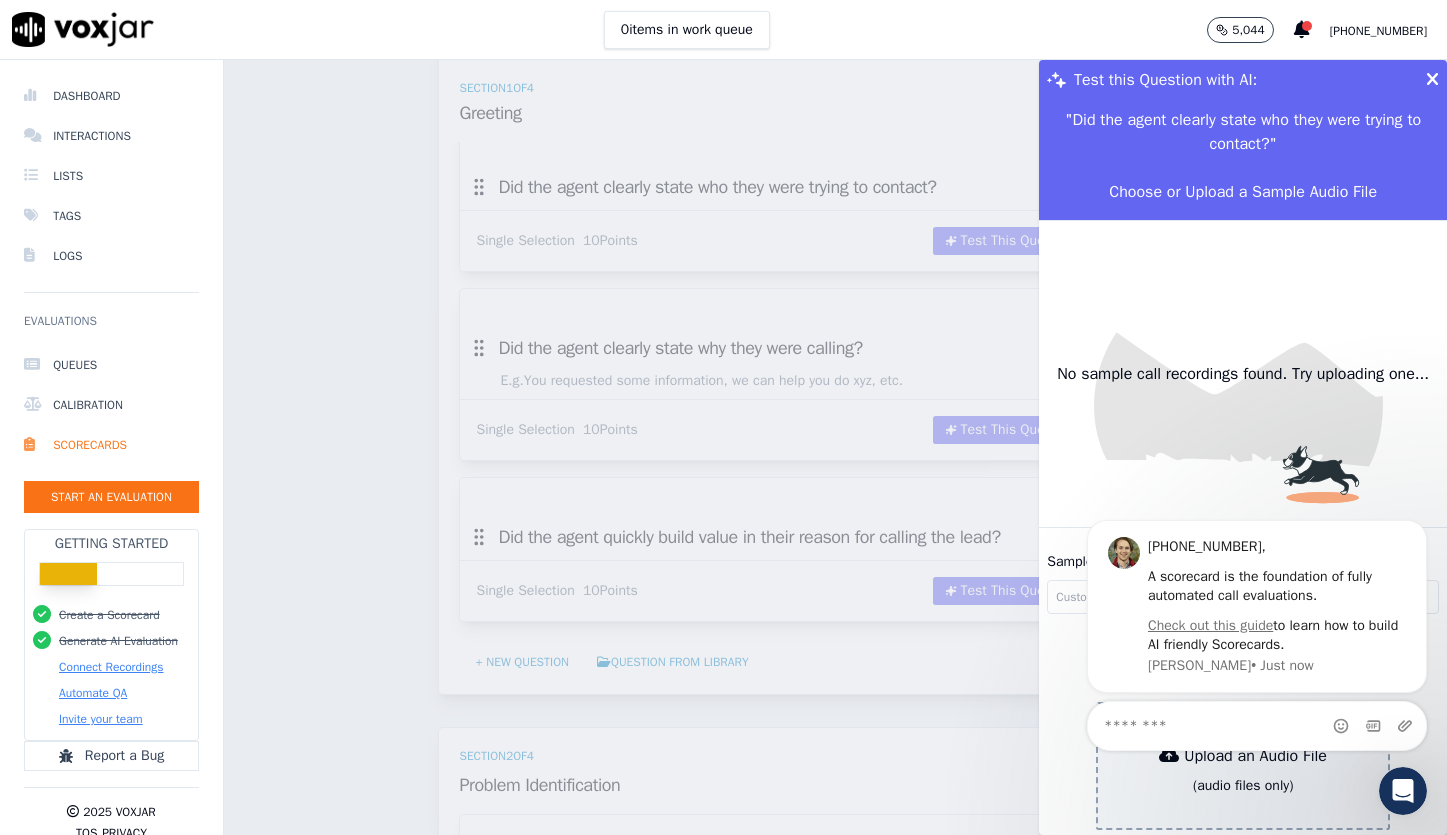 click at bounding box center [1432, 80] 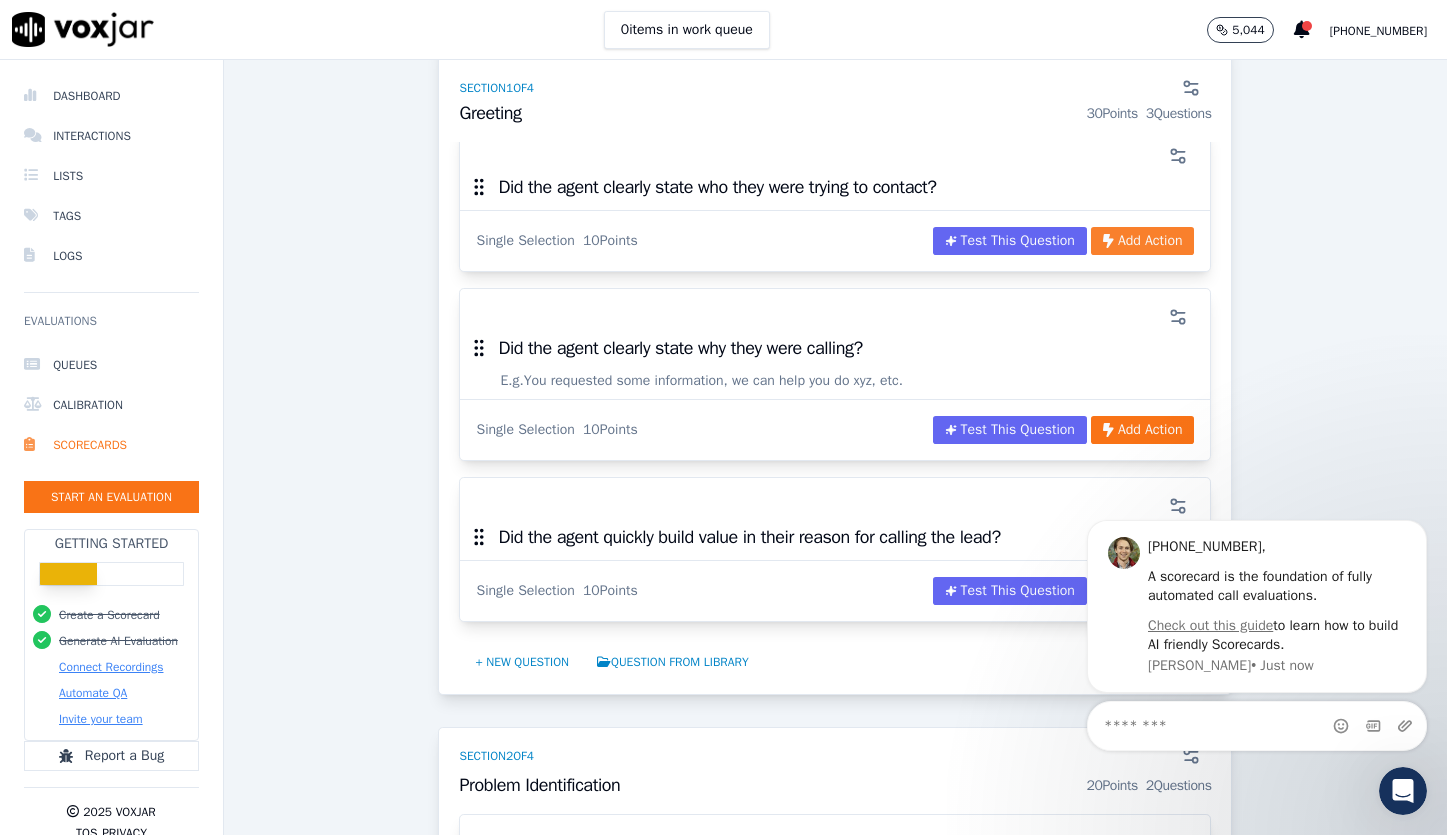 click on "Add Action" 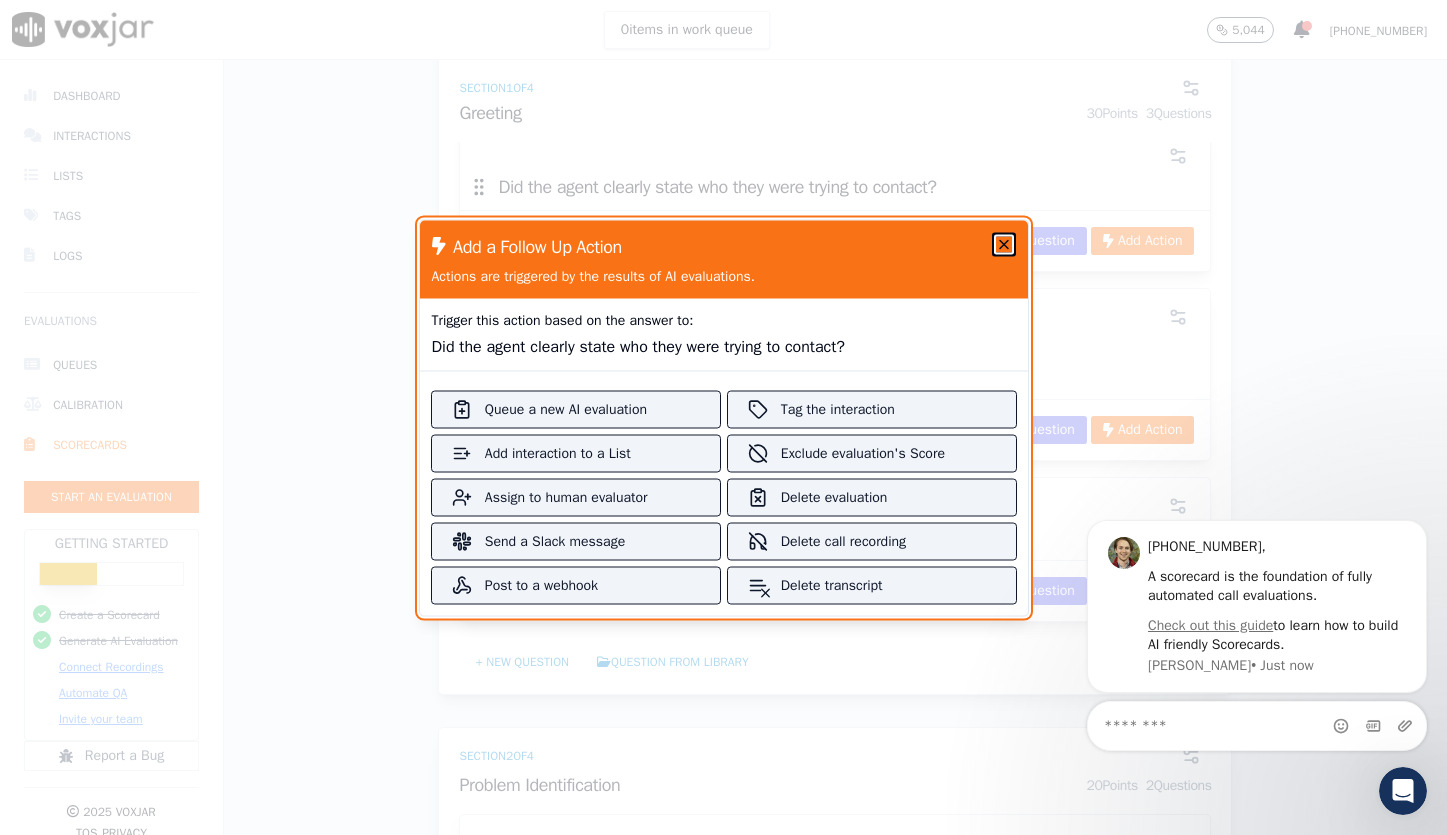 click 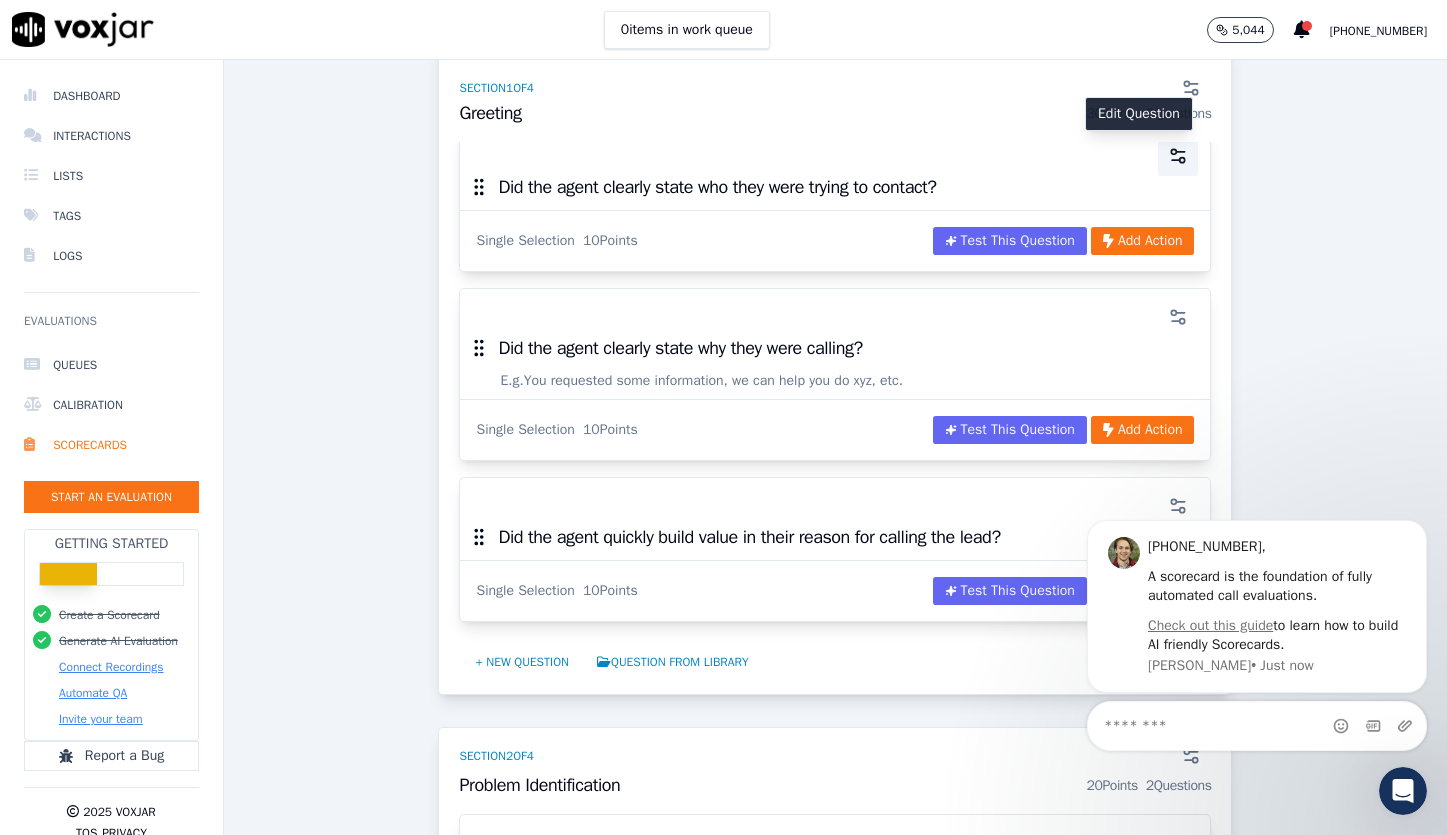 click 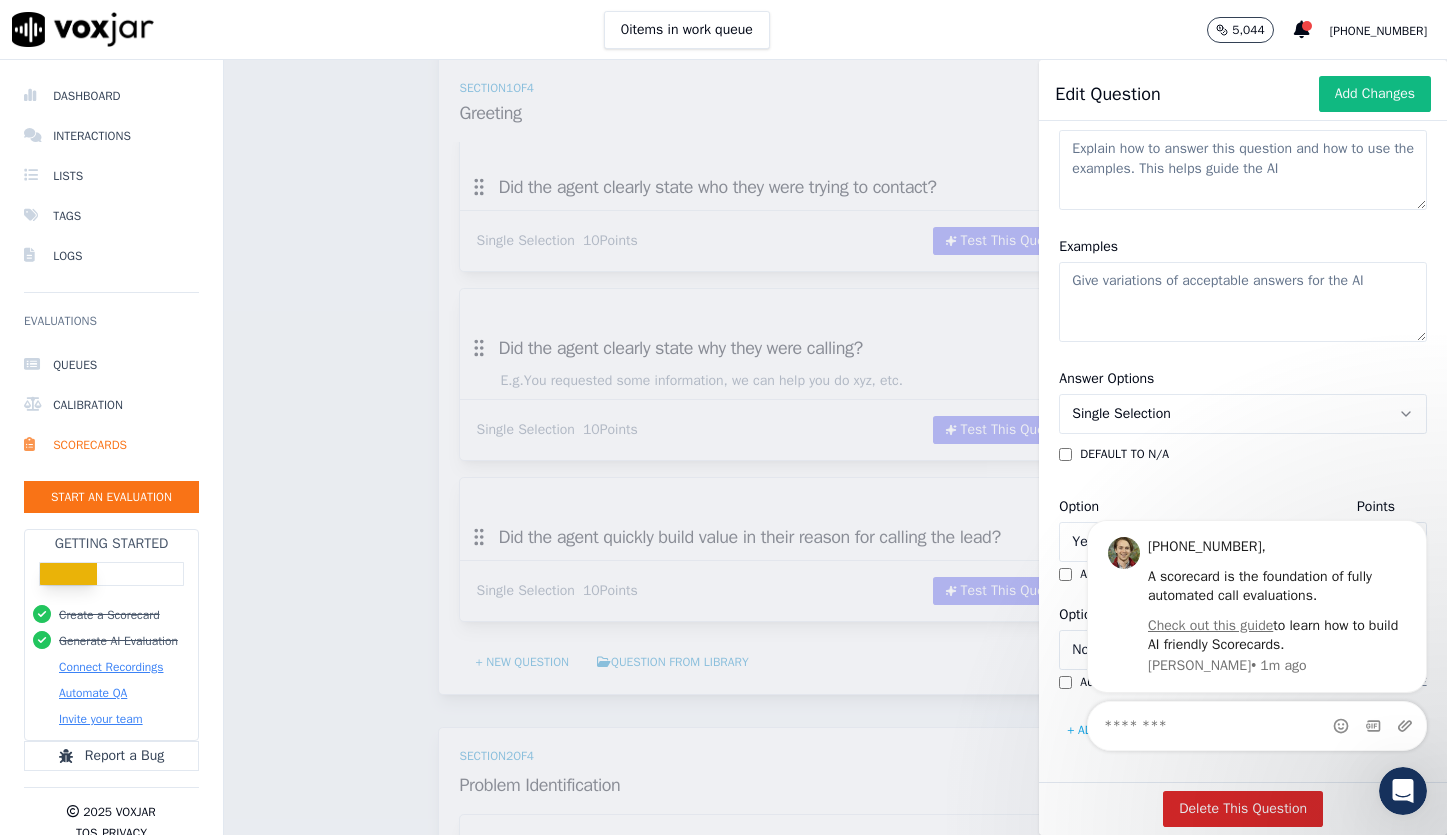scroll, scrollTop: 359, scrollLeft: 0, axis: vertical 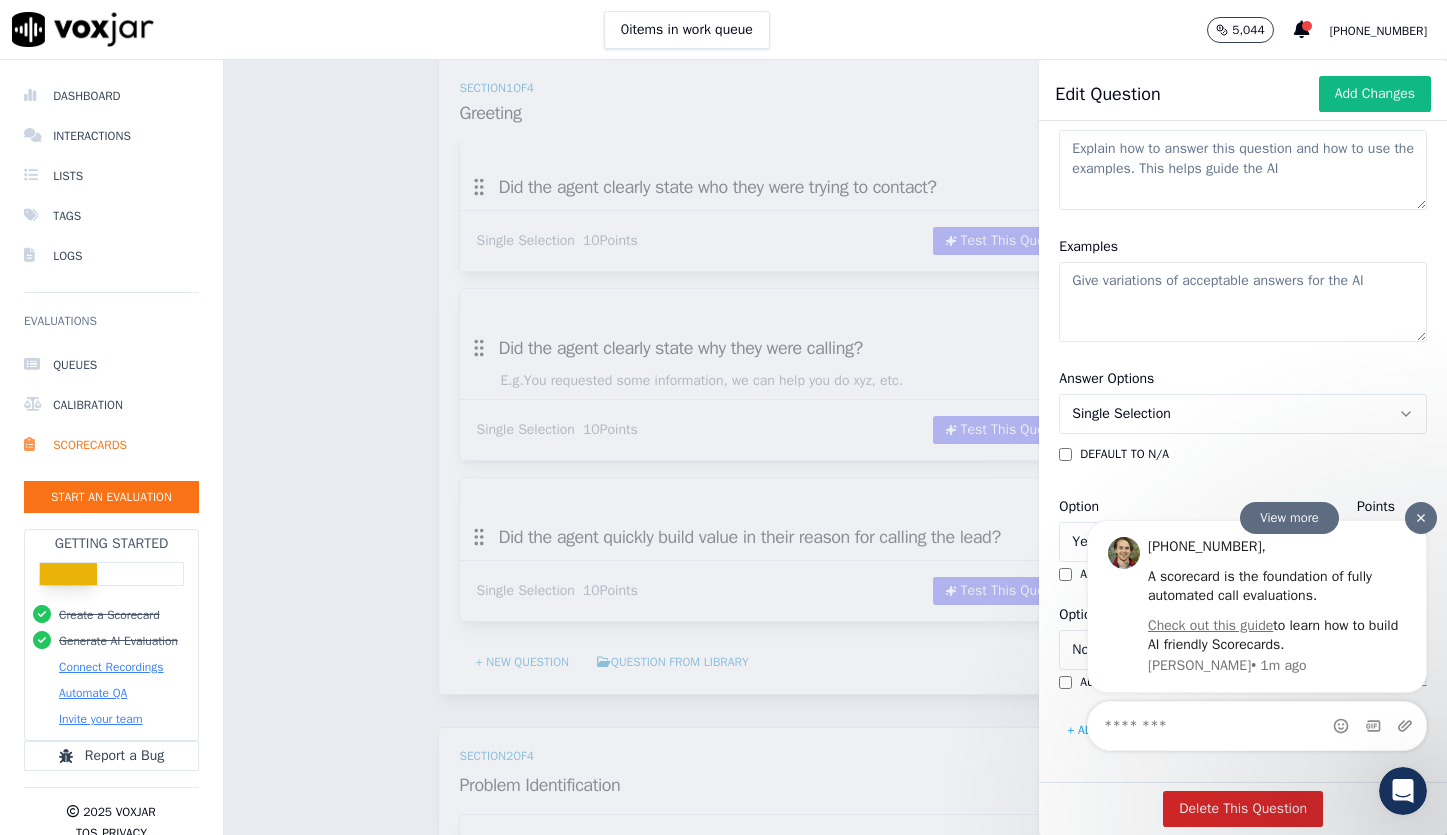click at bounding box center (1421, 518) 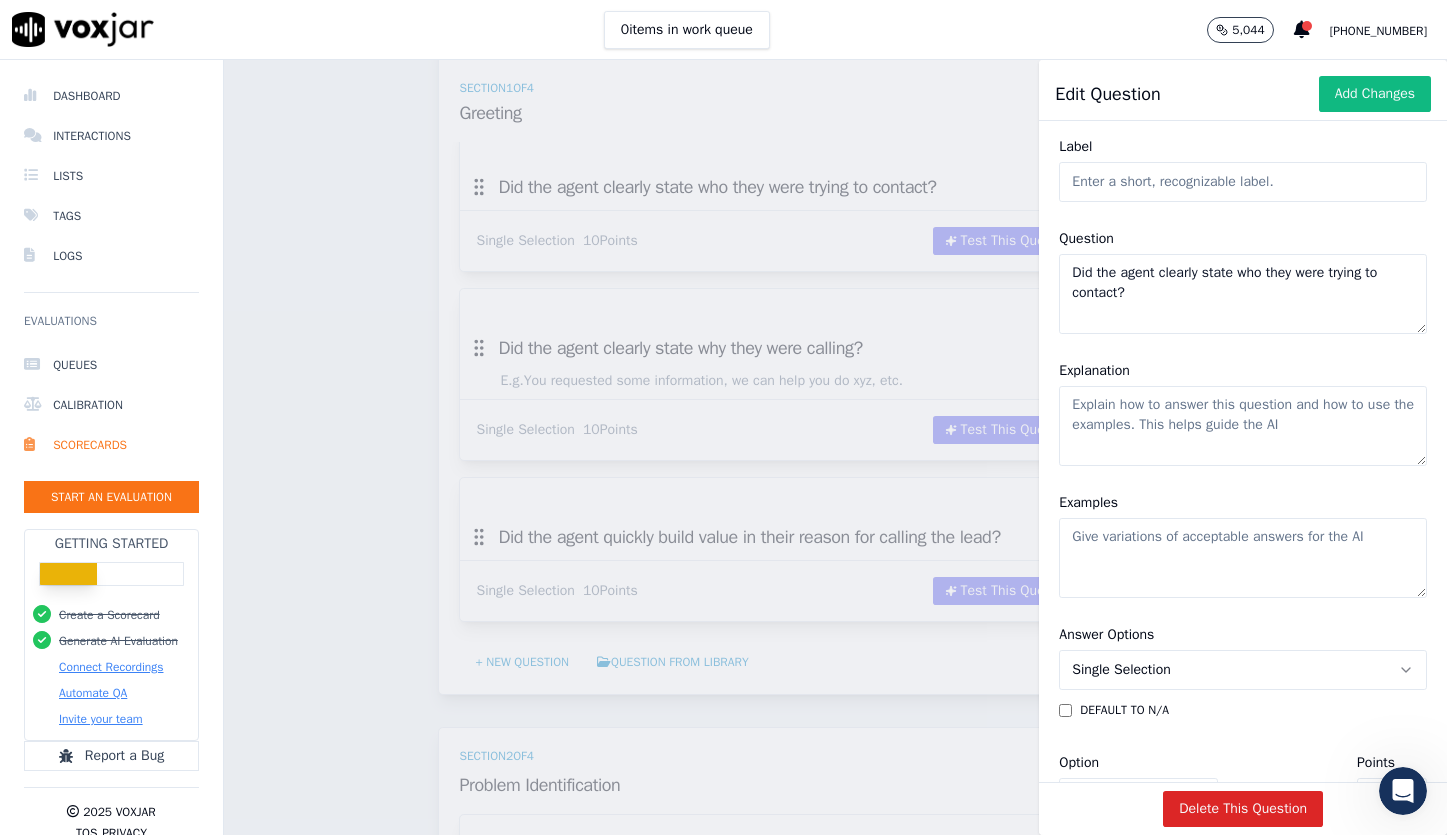scroll, scrollTop: 0, scrollLeft: 0, axis: both 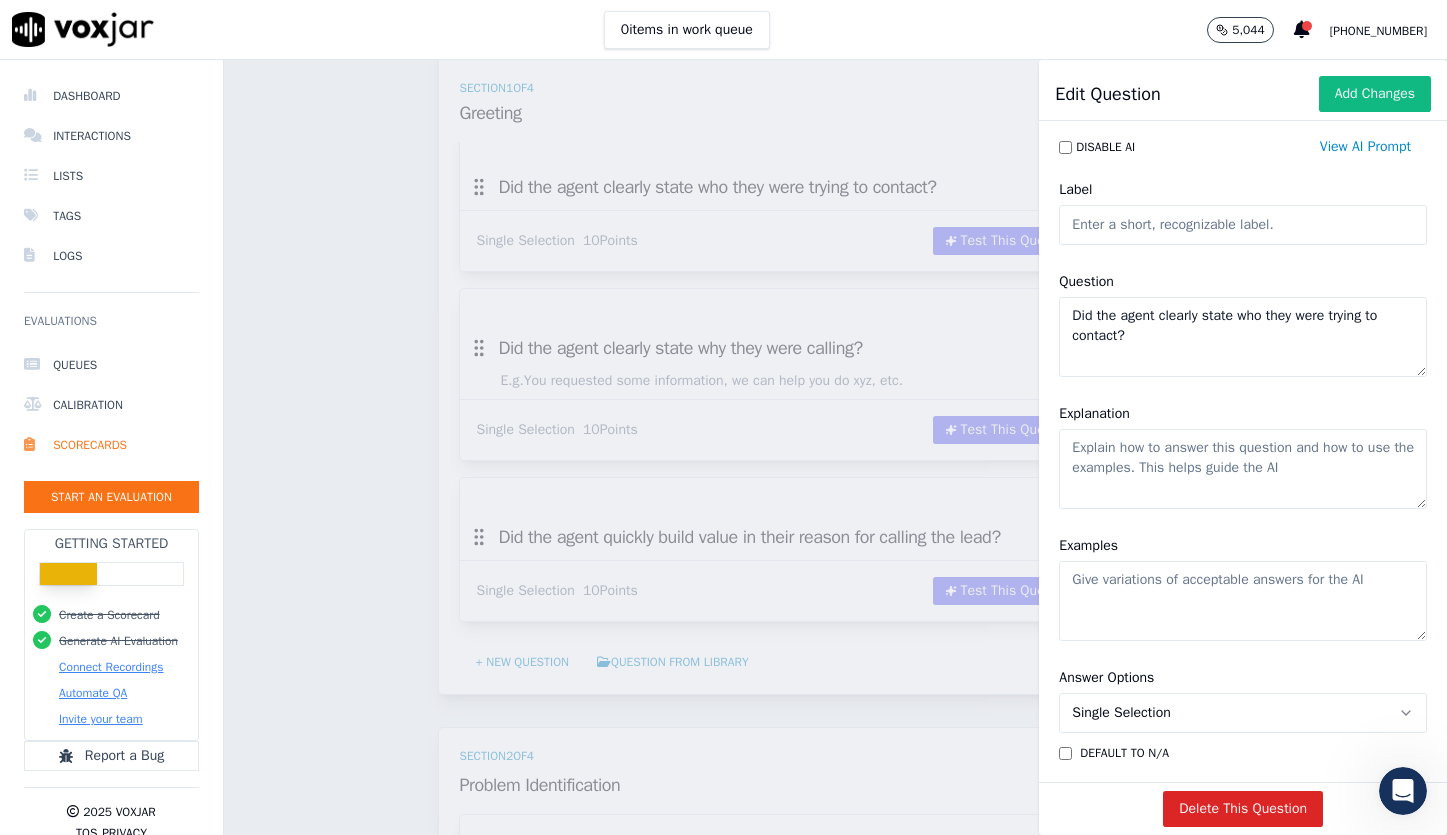 click on "Scorecards     Scorecard Editor   Save Scorecard             Outbound Sales   TEMPLATE   A scorecard to review outbound sales calls for best practices     GPT-4o Enabled     75 %
67.5 / 90  pts
Test This Scorecard
Add Action     Section  1  of  4       Greeting   30  Points   3  Questions             Did the agent clearly state who they were trying to contact?       Single Selection   10  Points
Test This Question
Add Action           Did the agent clearly state why they were calling?     E.g.  You requested some information, we can help you do xyz, etc.   Single Selection   10  Points
Test This Question
Add Action           Did the agent quickly build value in their reason for calling the lead?       Single Selection   10  Points
Test This Question
Add Action       + New question    Question from Library Section  2  of  4       Problem Identification   20  Points   2  Questions" at bounding box center [835, 447] 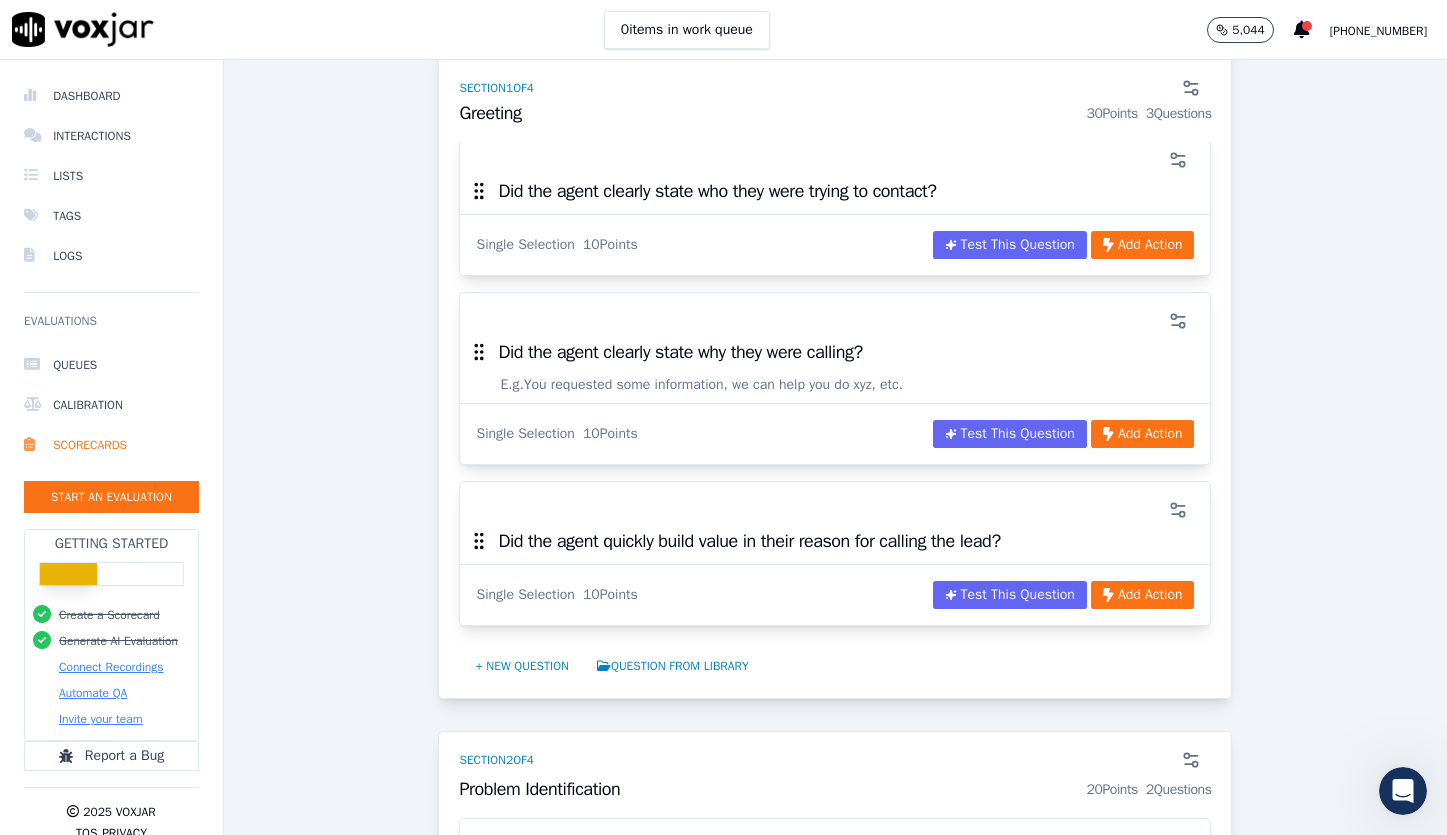 scroll, scrollTop: 0, scrollLeft: 0, axis: both 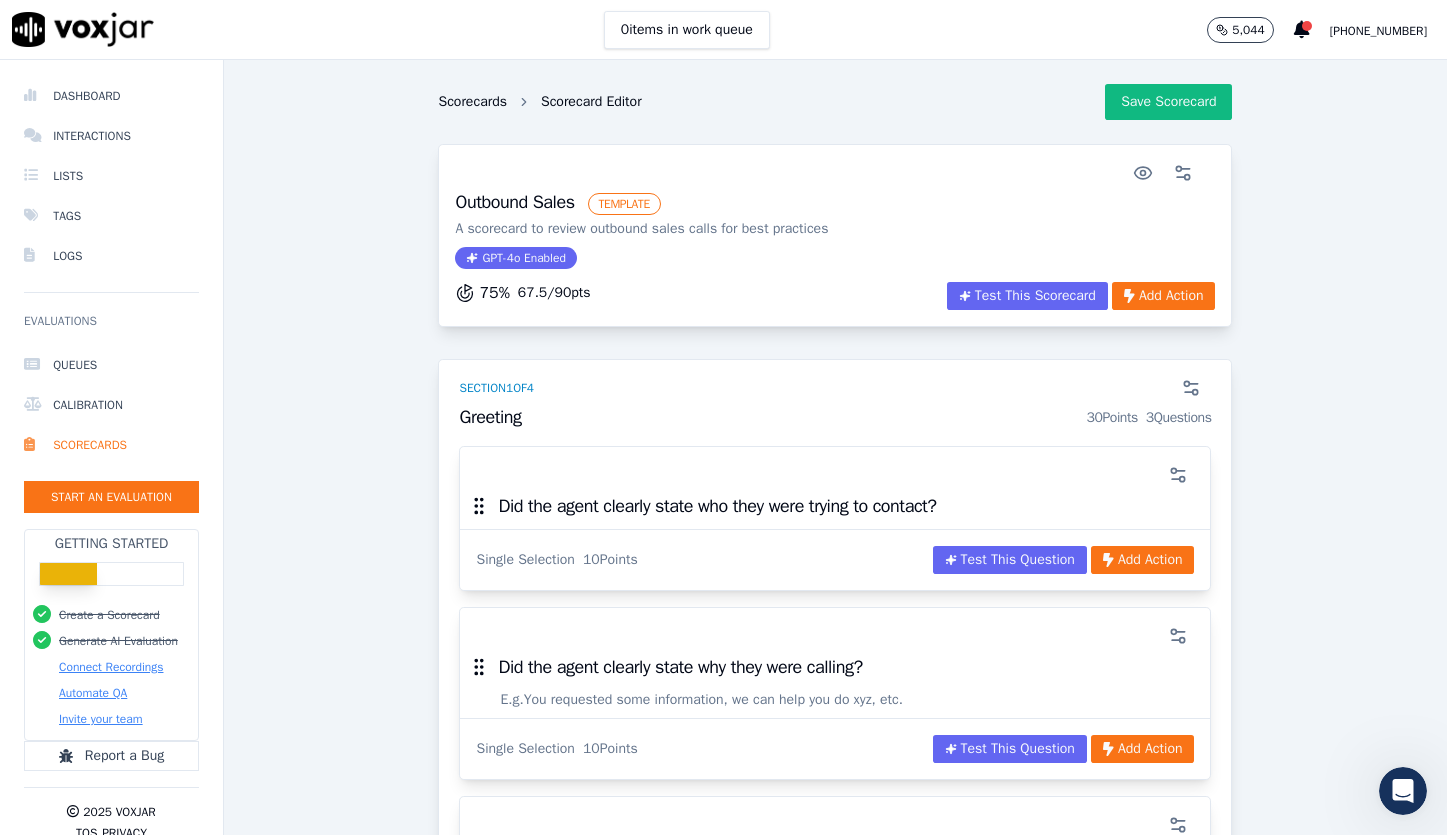 click on "Scorecards" at bounding box center [472, 102] 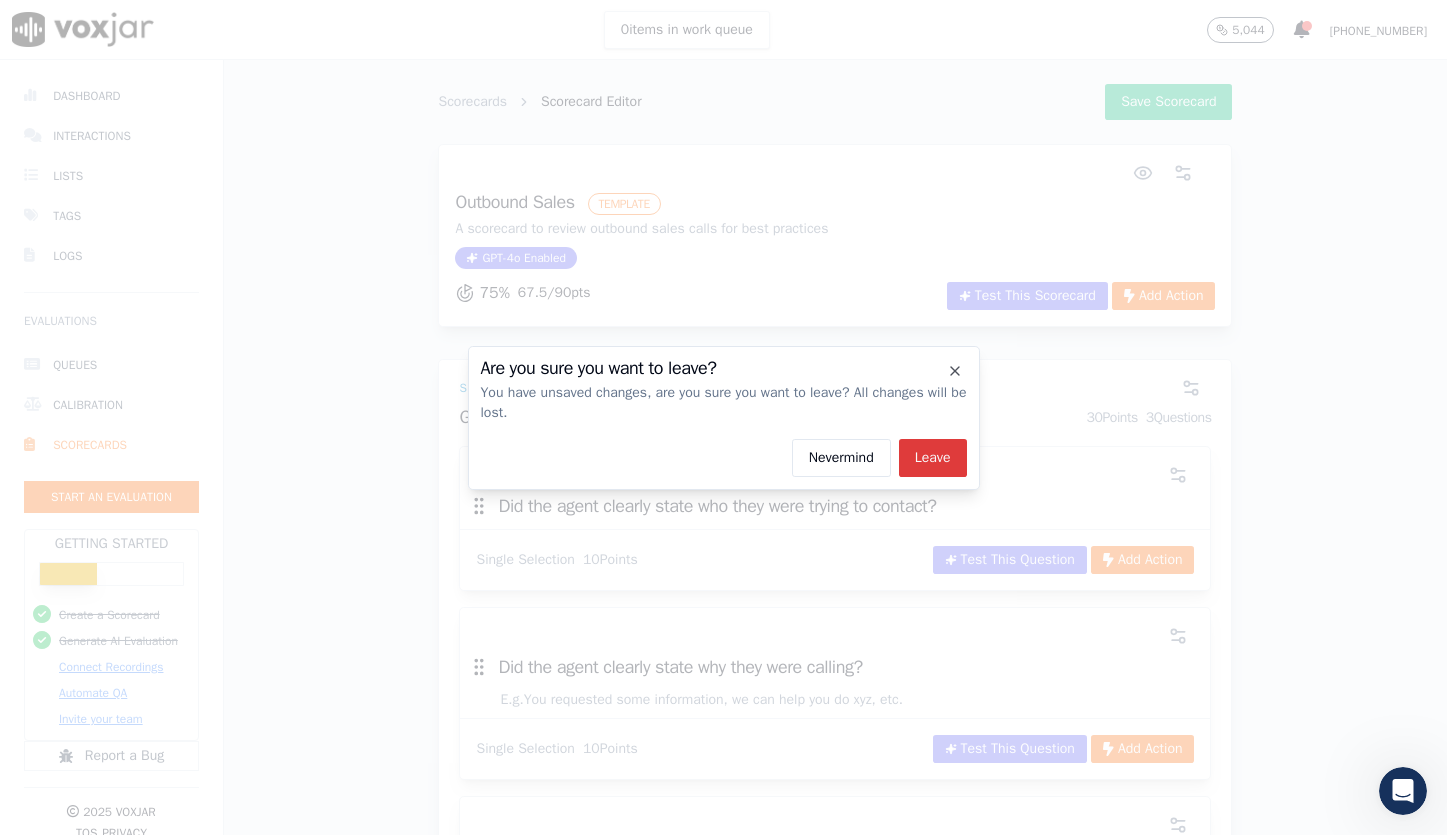 click on "Leave" 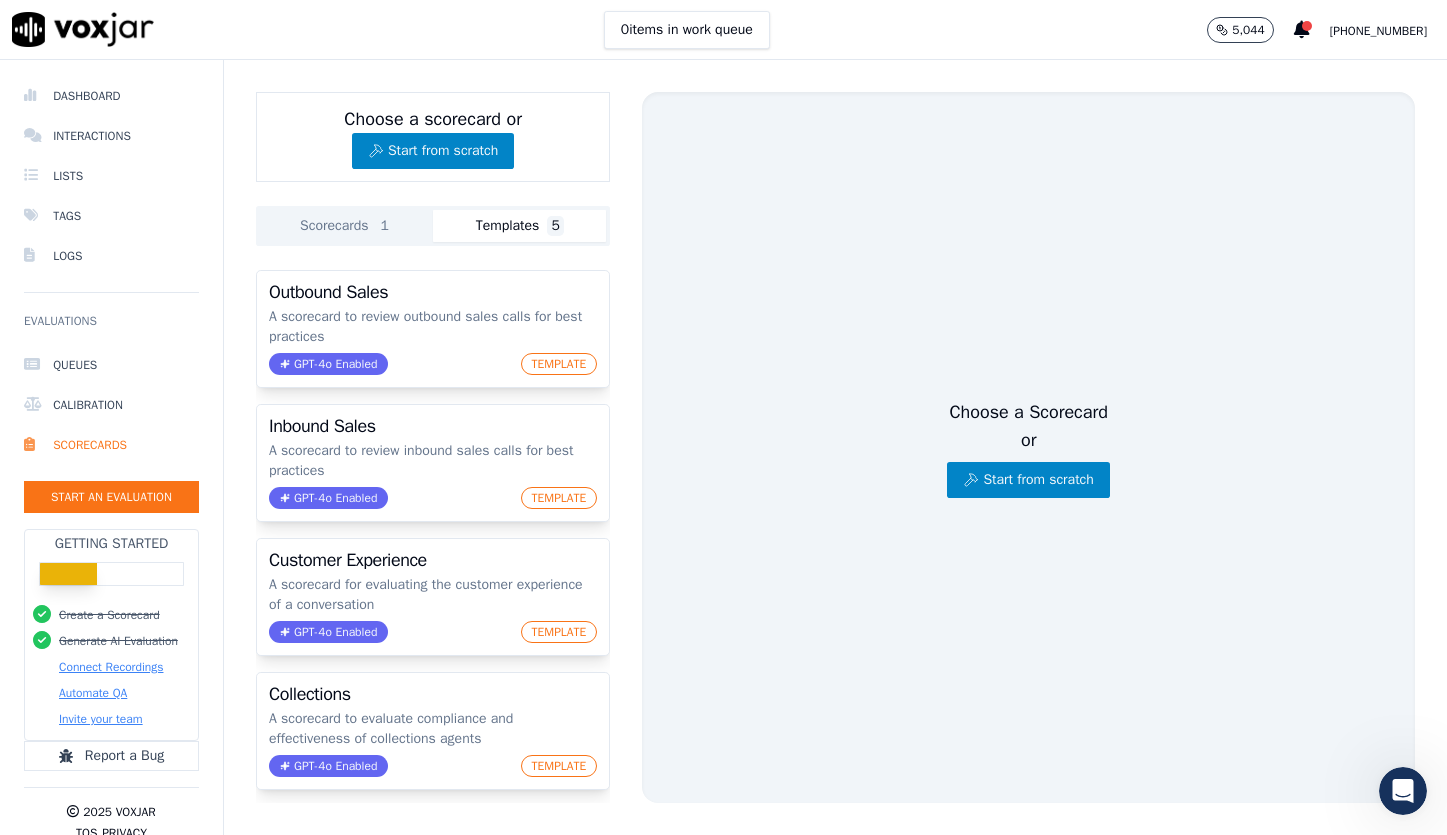 click on "Templates  5" 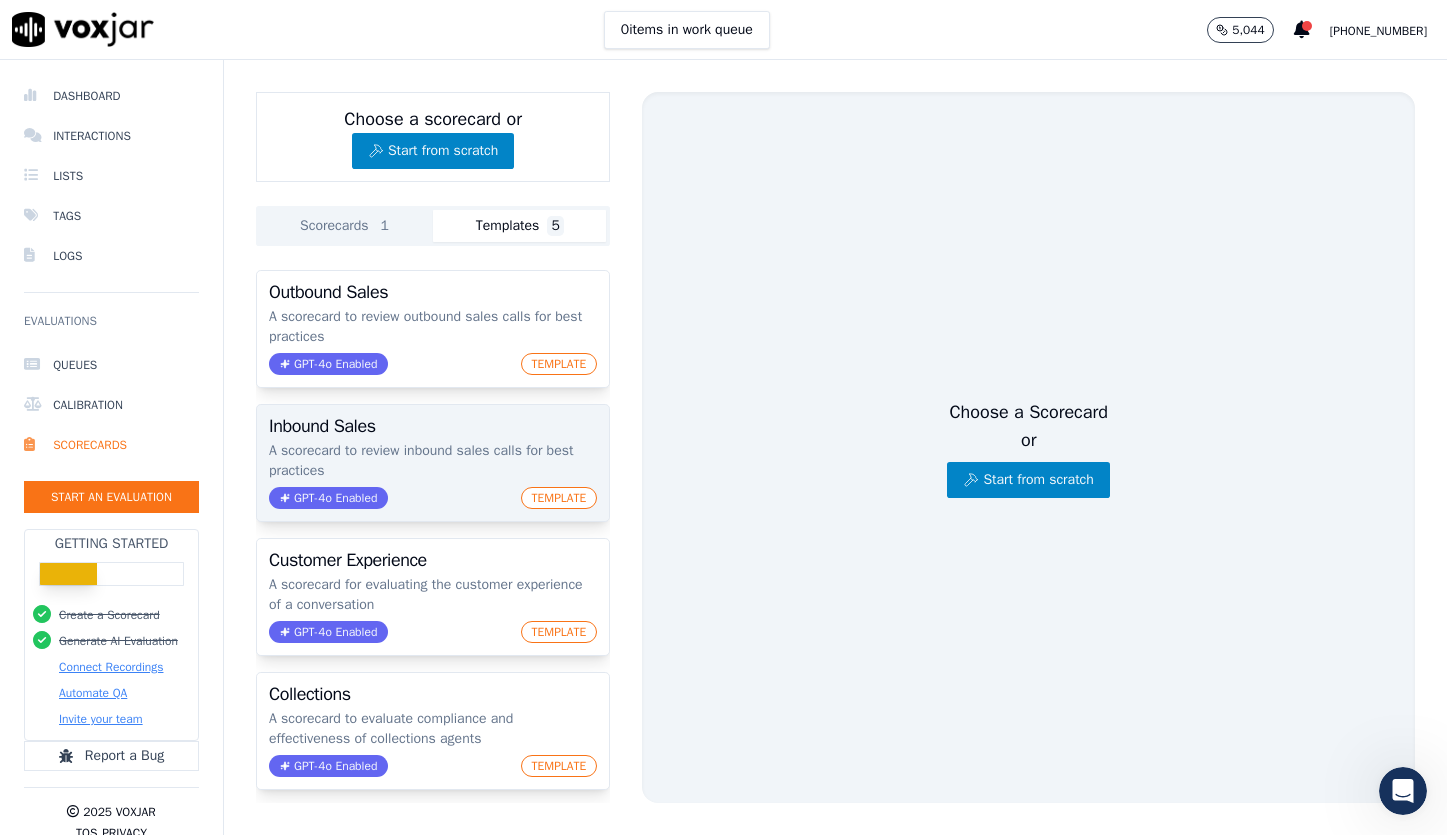 click on "A scorecard to review inbound sales calls for best practices" 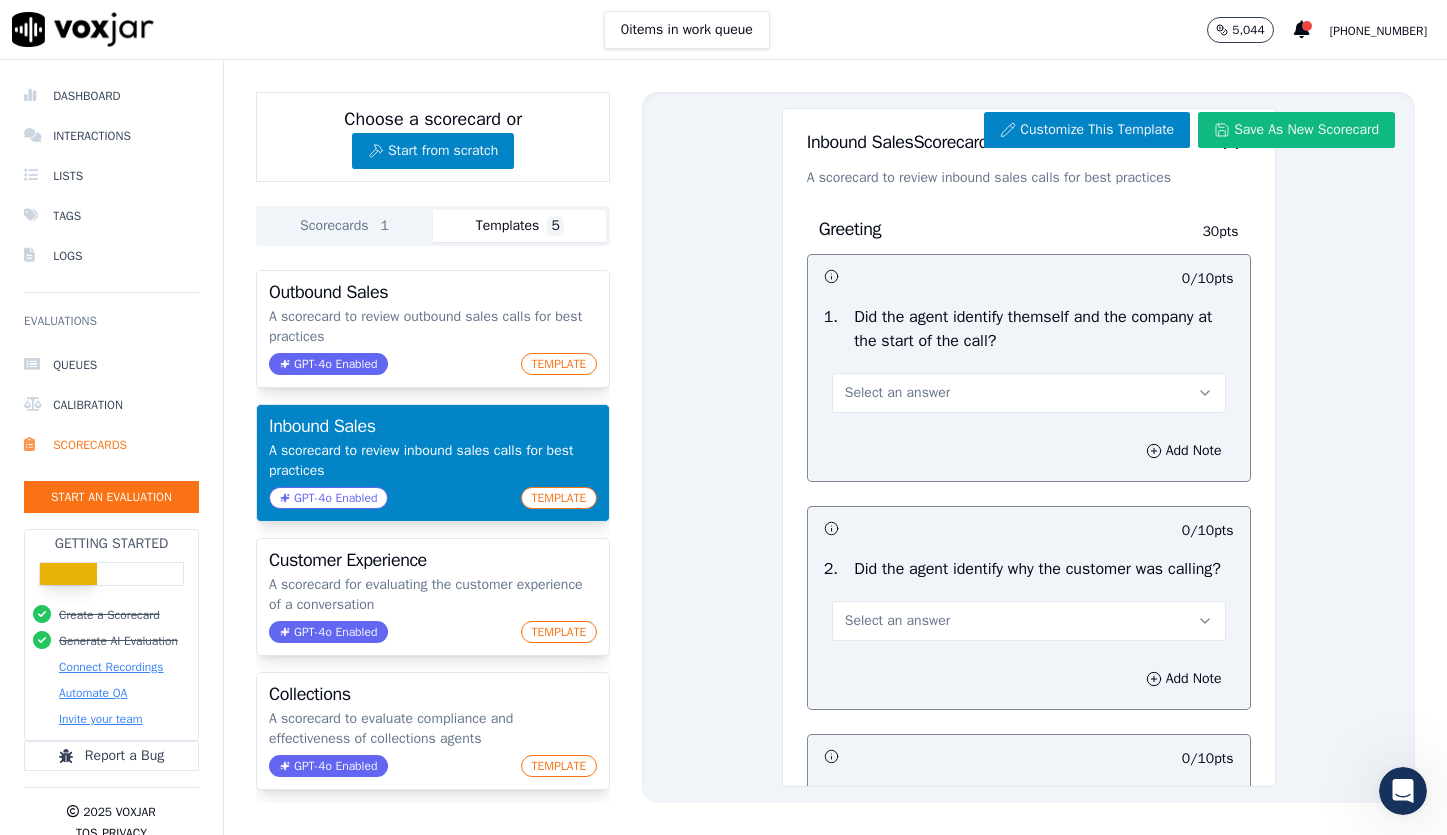 scroll, scrollTop: 0, scrollLeft: 0, axis: both 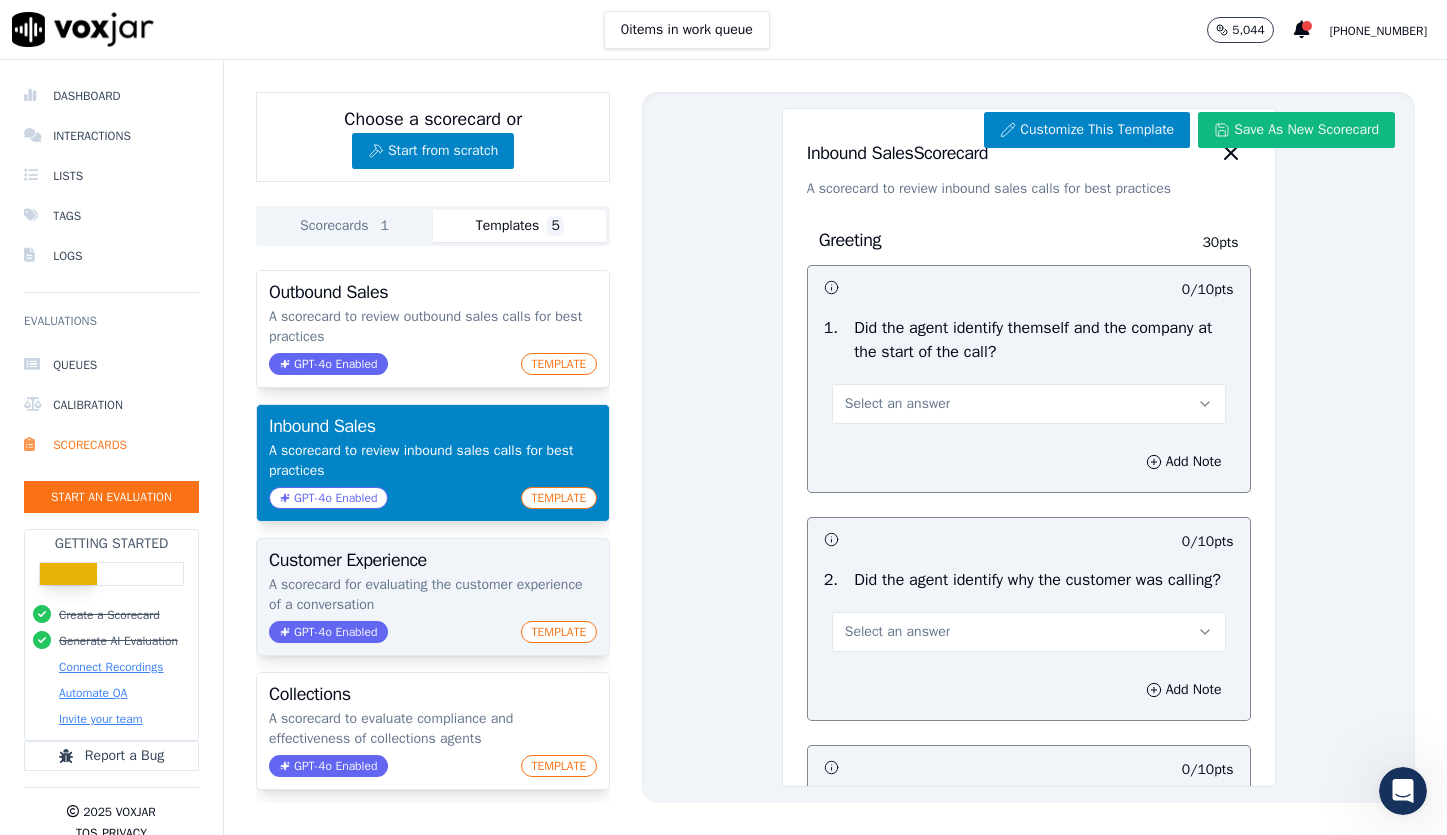 click on "A scorecard for evaluating the customer experience of a conversation" 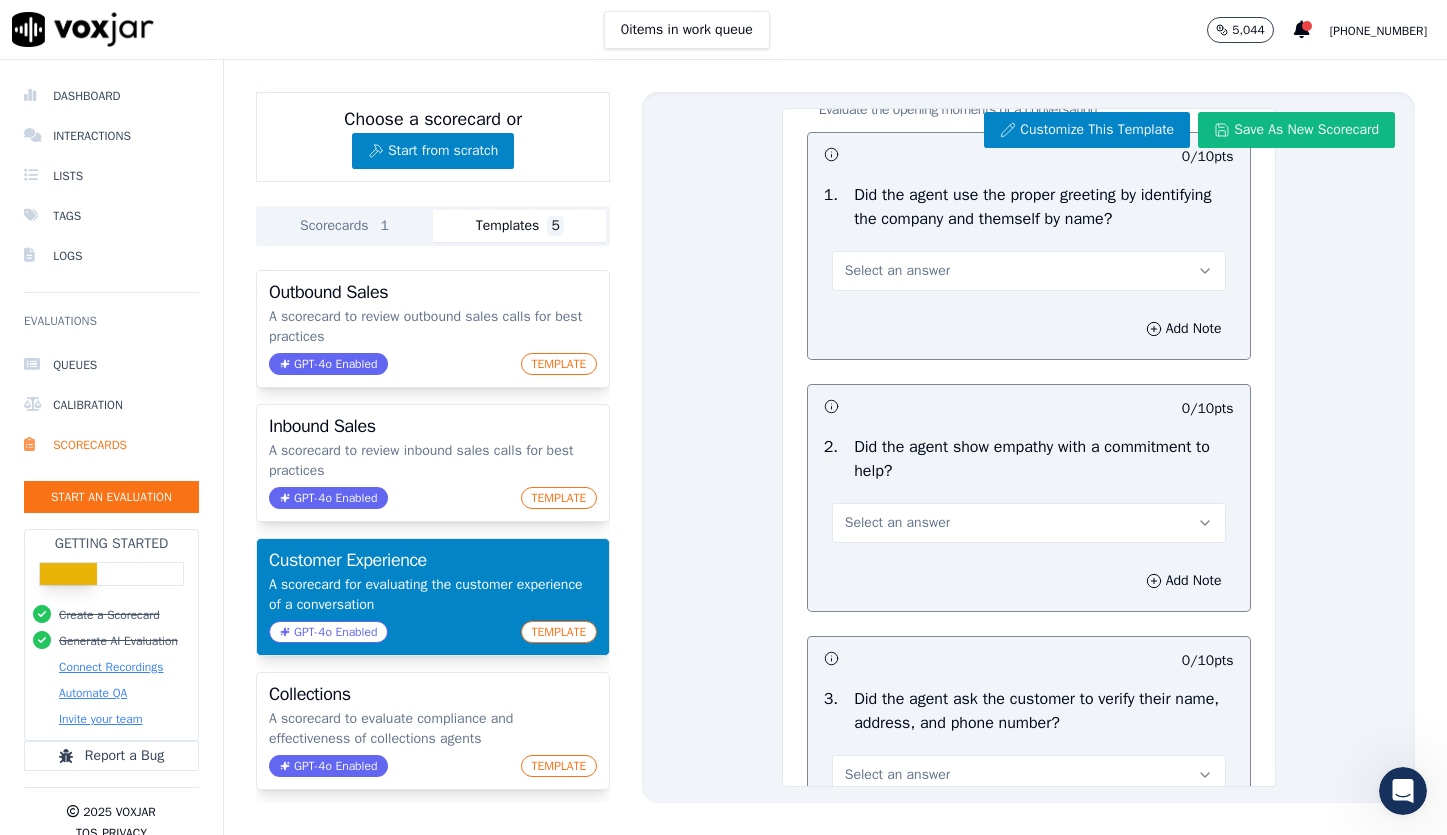 scroll, scrollTop: 146, scrollLeft: 0, axis: vertical 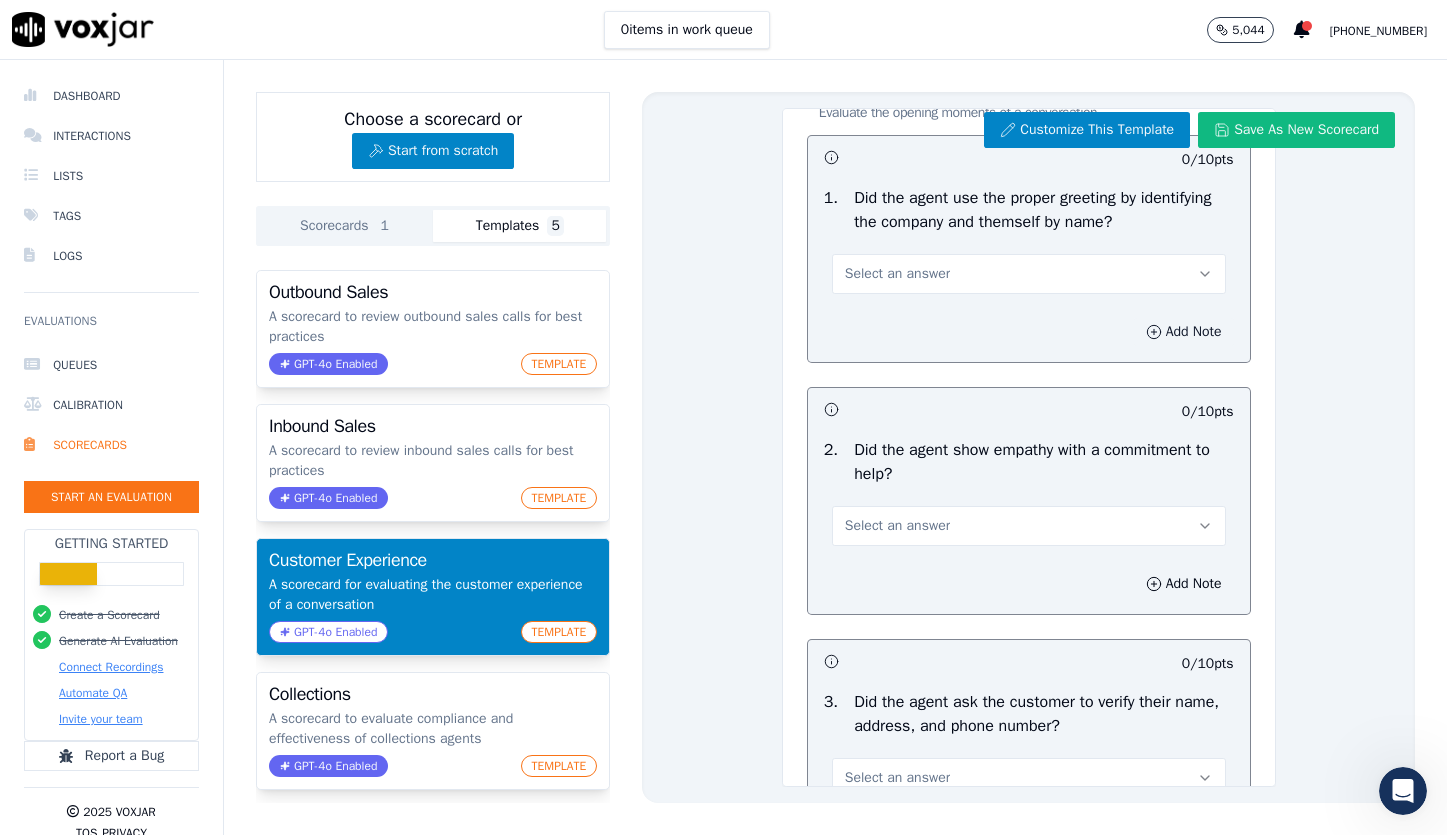 click on "Add Note" at bounding box center (1184, 332) 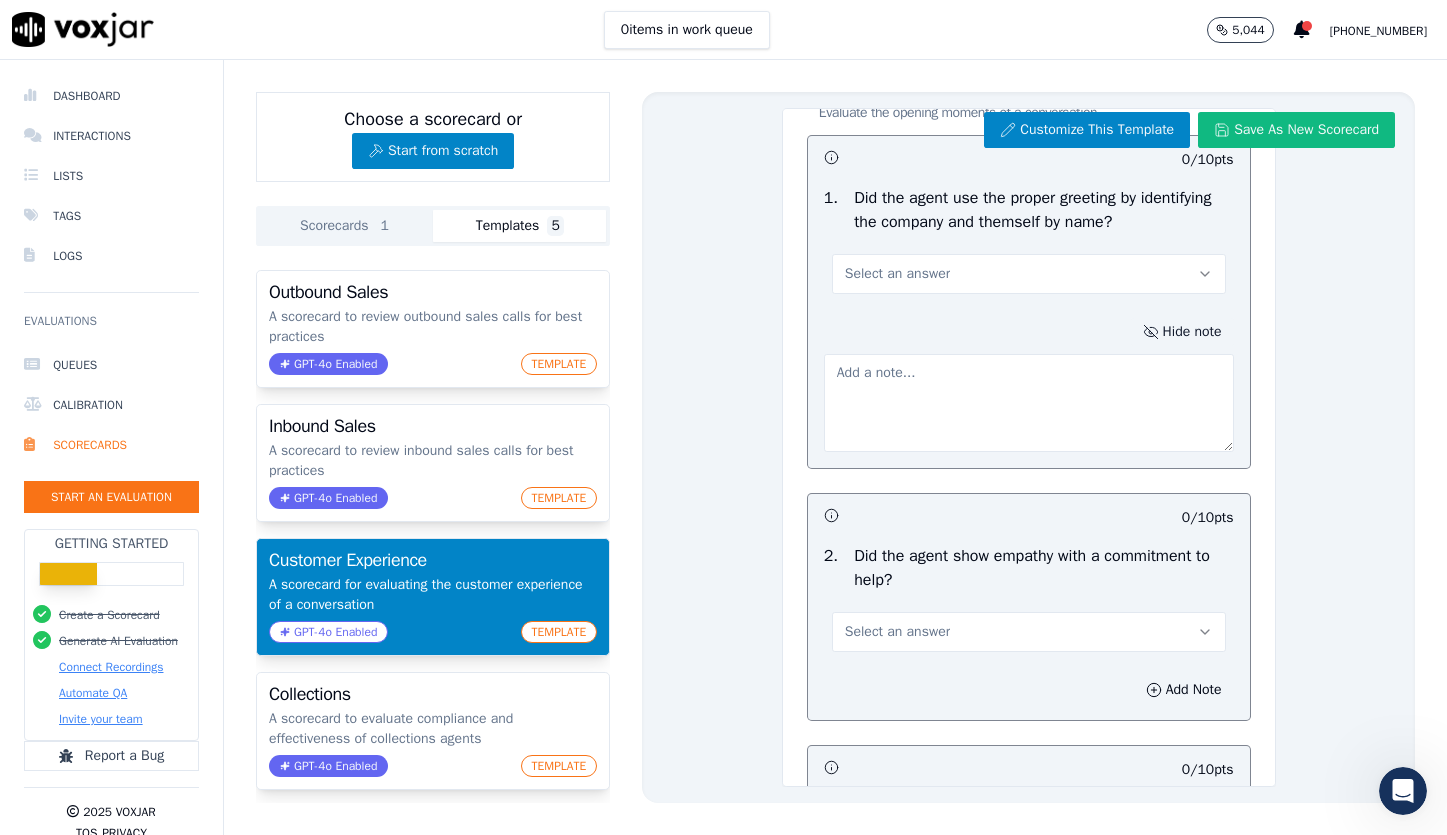 click on "Hide note" at bounding box center [1182, 332] 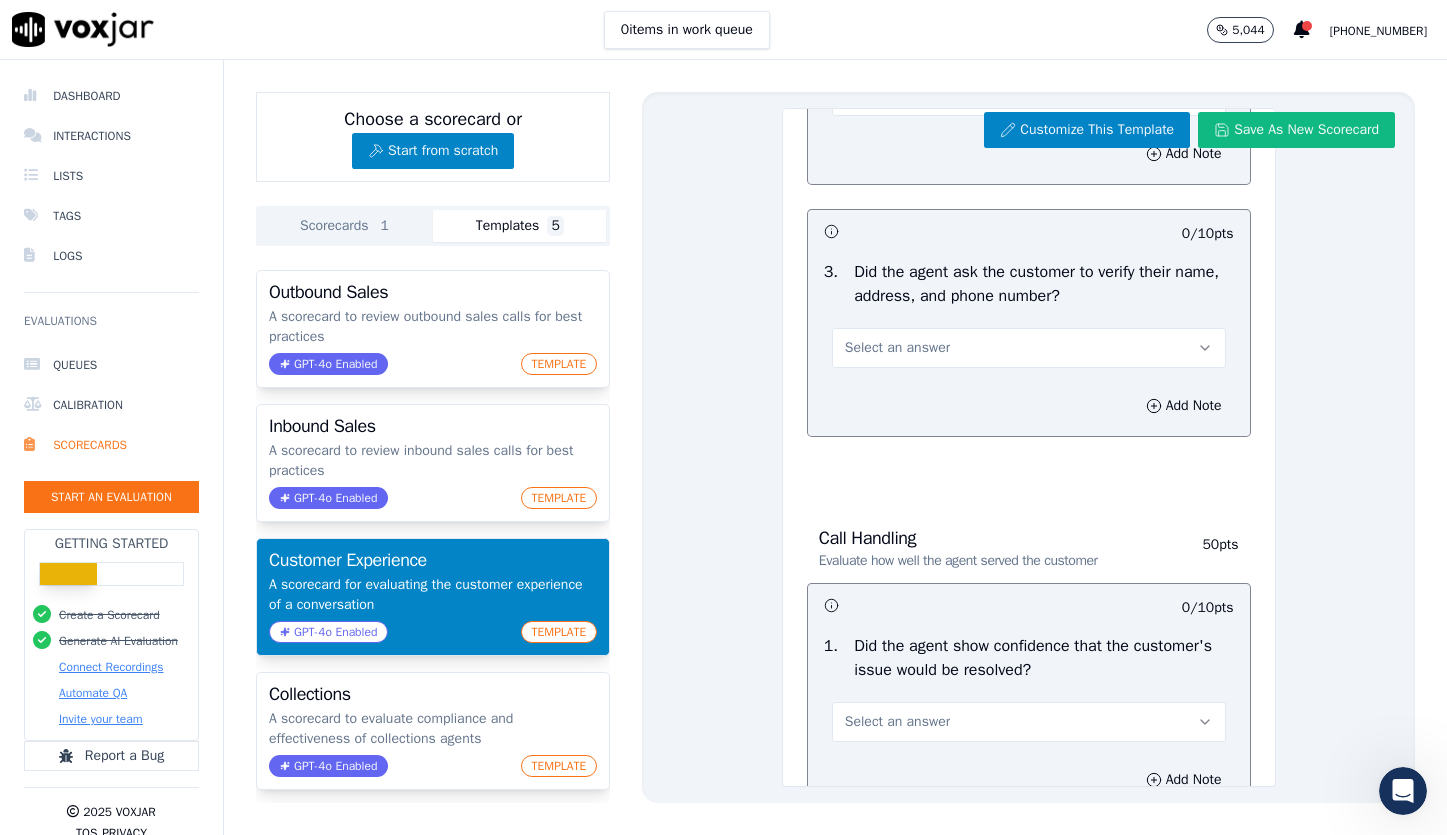 scroll, scrollTop: 589, scrollLeft: 0, axis: vertical 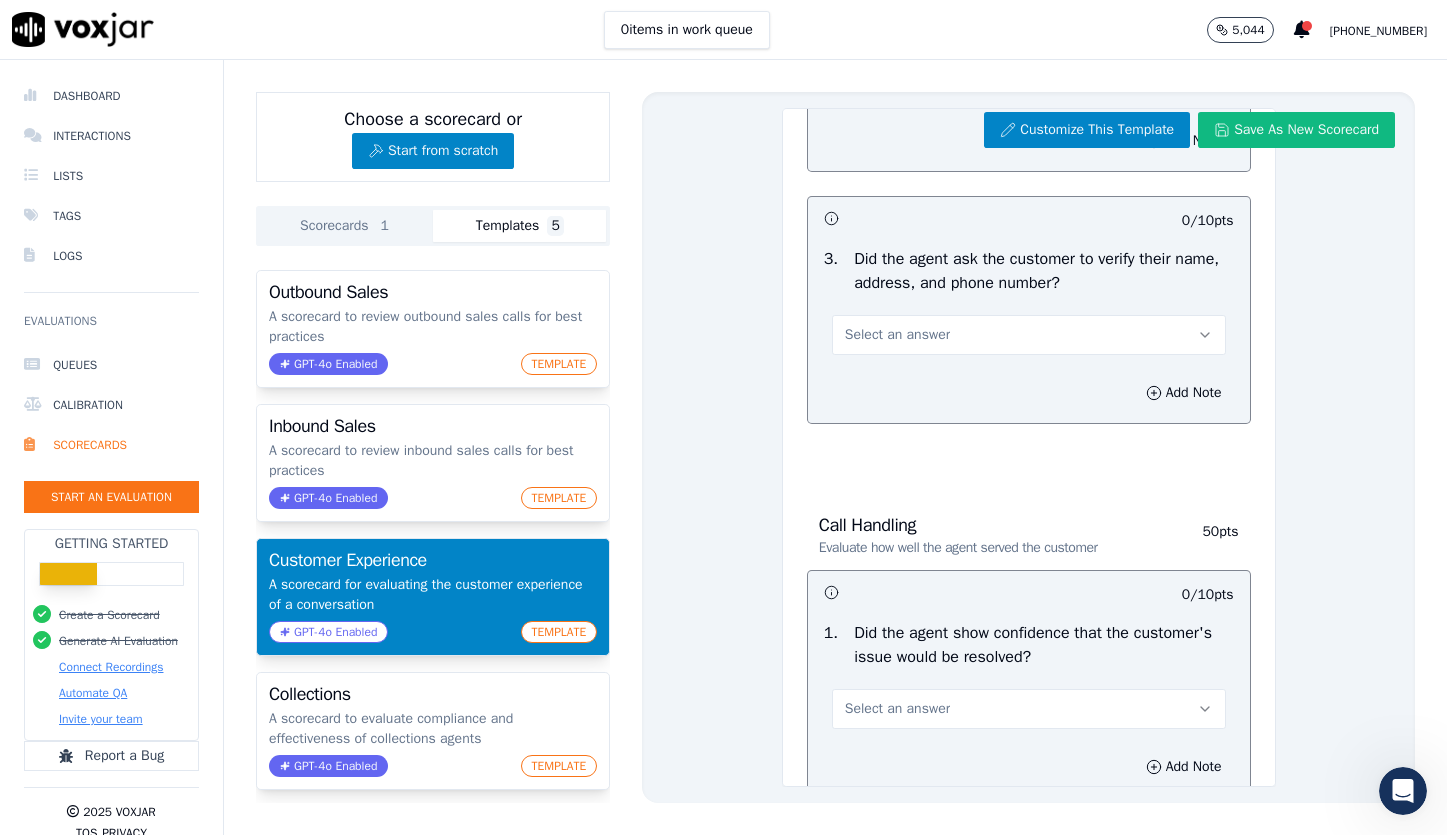 click on "Select an answer" at bounding box center [1029, 335] 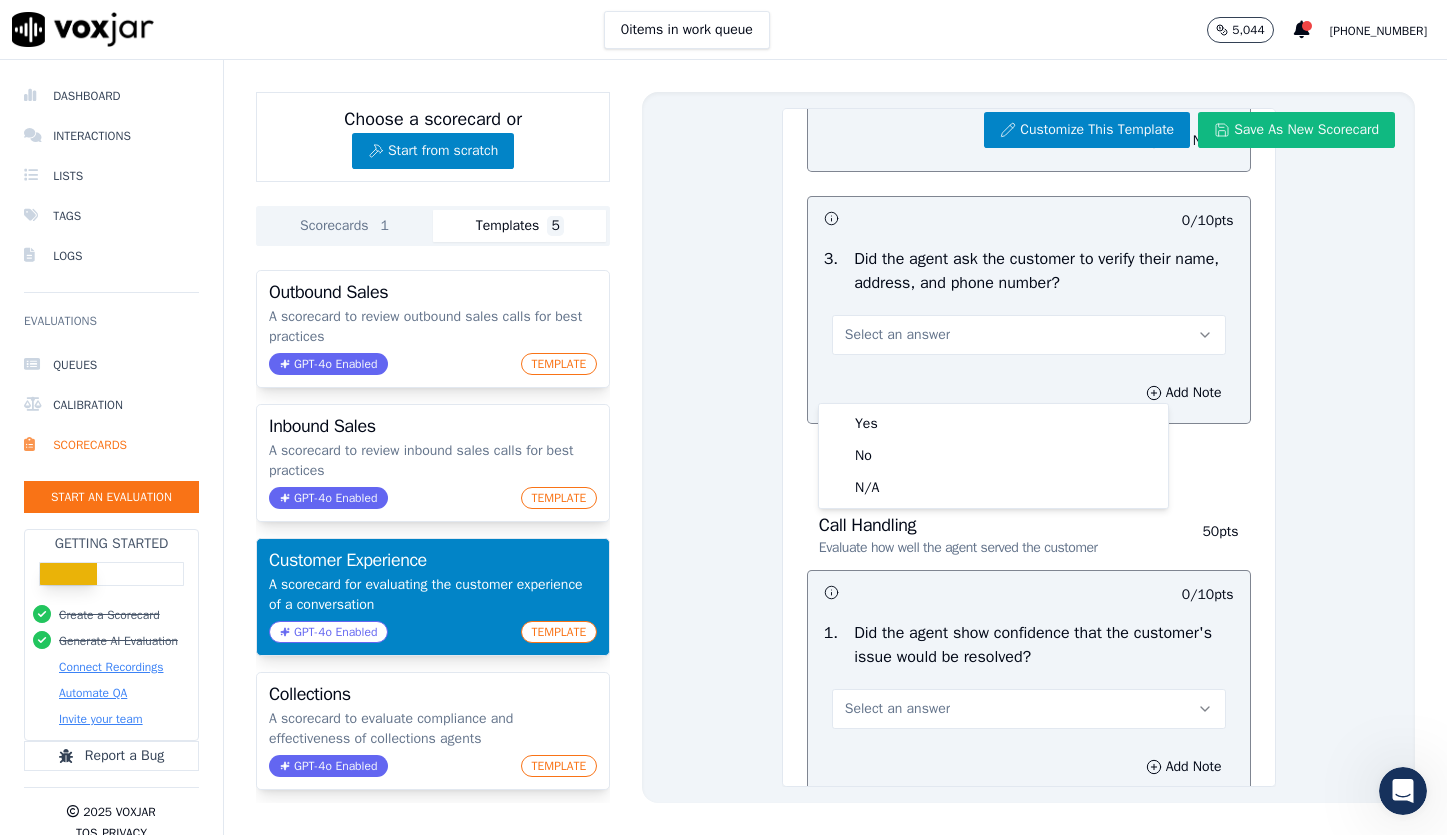 click on "Select an answer" at bounding box center [1029, 335] 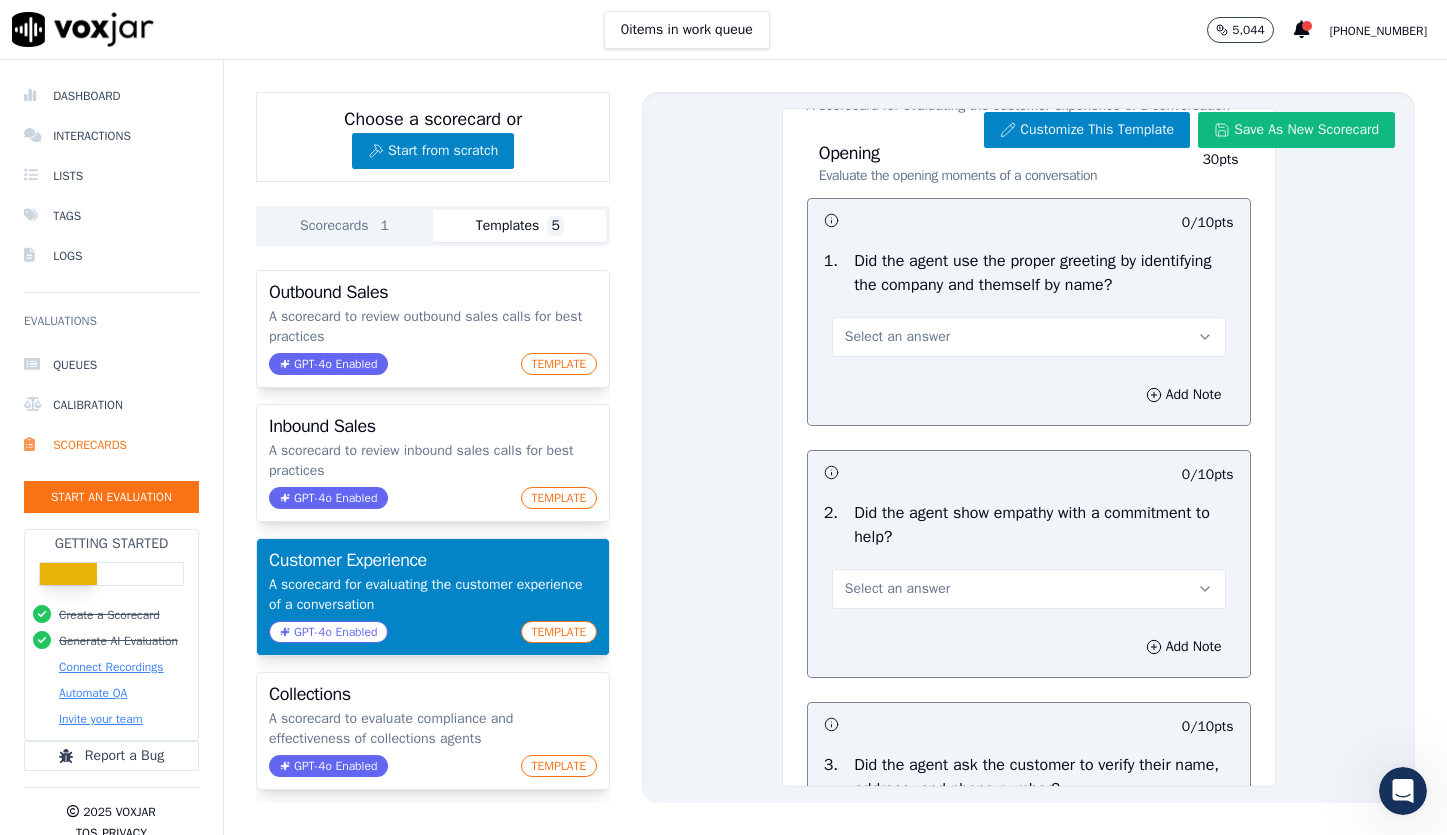 scroll, scrollTop: 0, scrollLeft: 0, axis: both 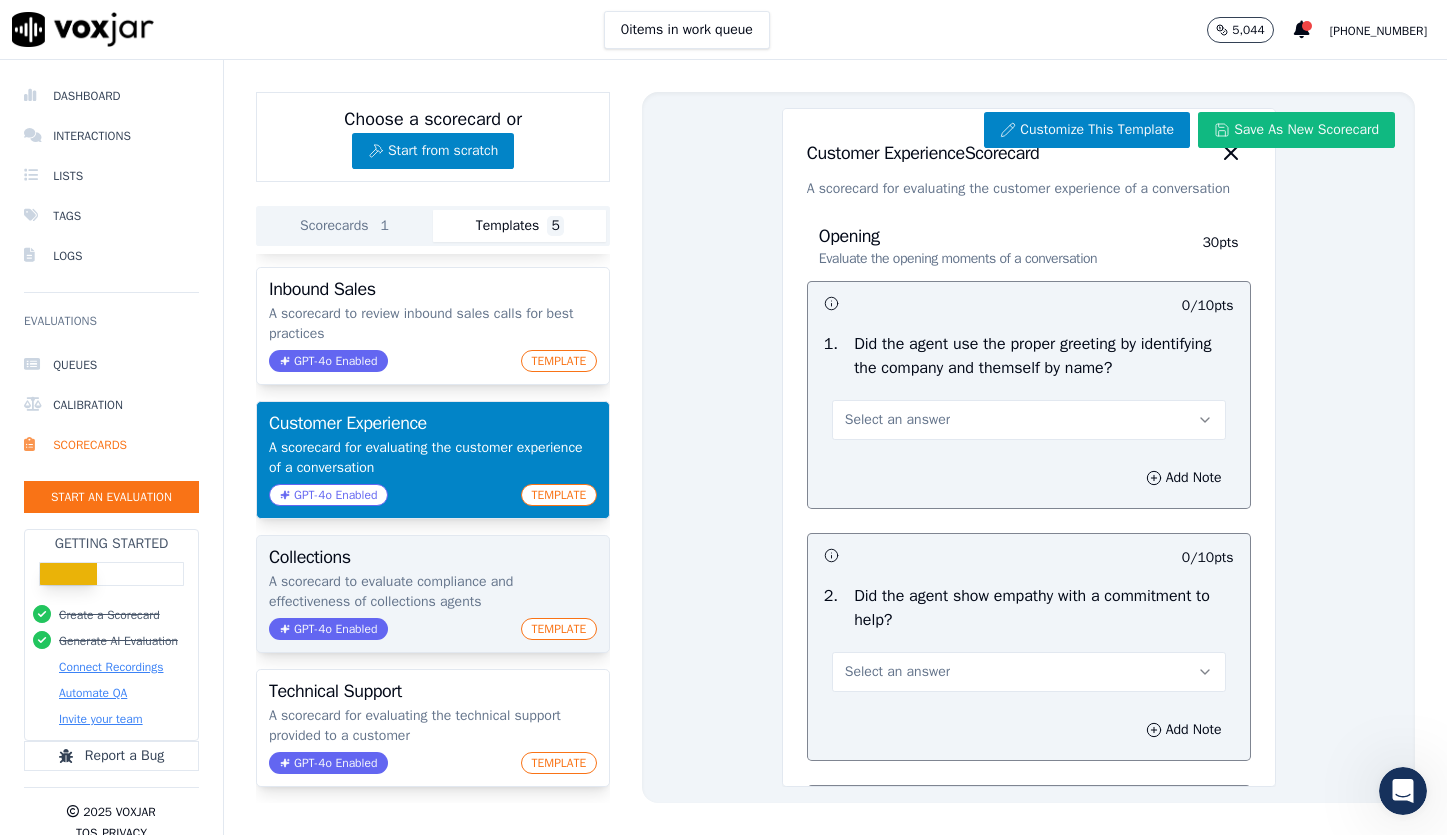 click on "A scorecard to evaluate compliance and effectiveness of collections agents" 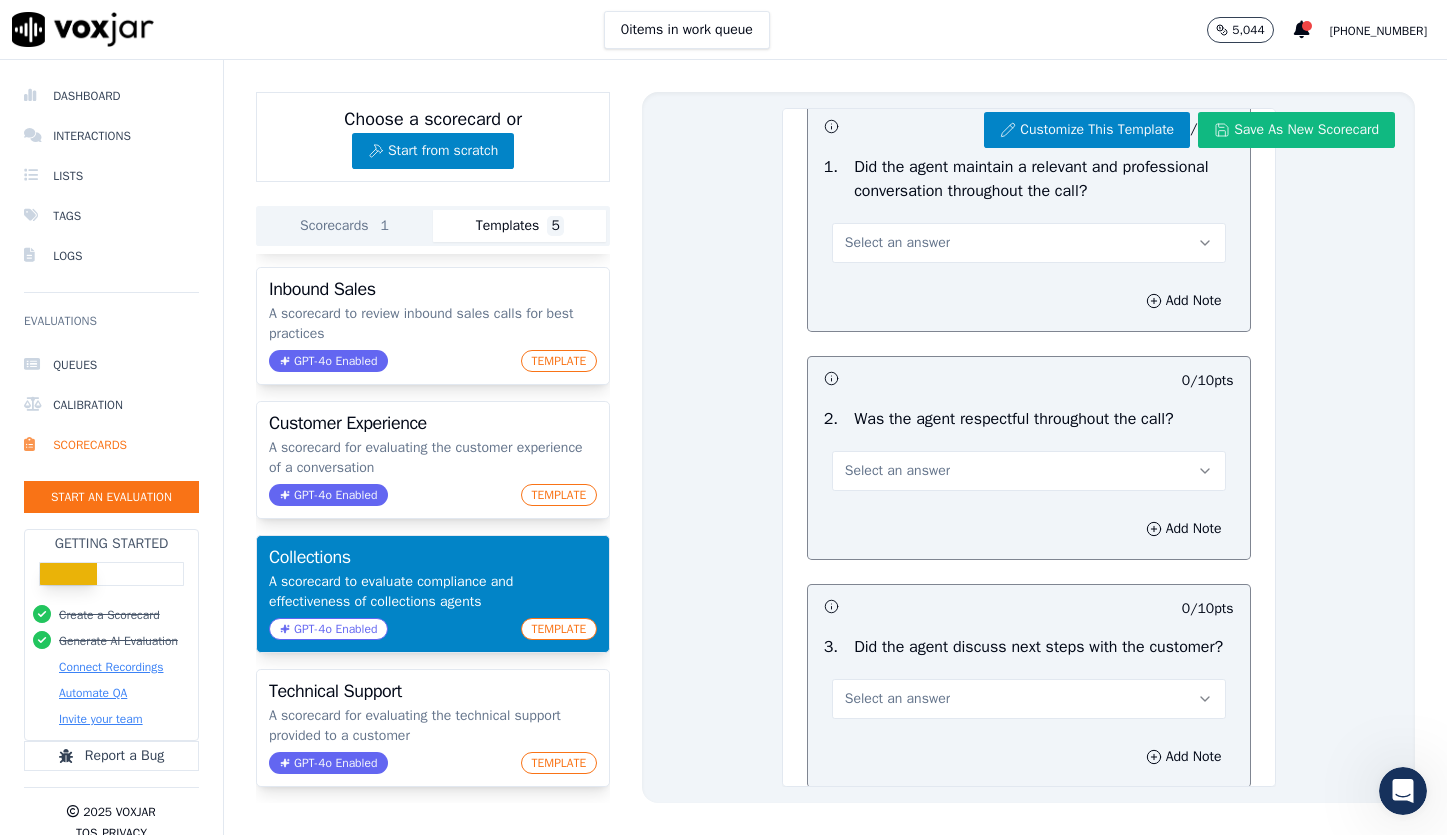 scroll, scrollTop: 1834, scrollLeft: 0, axis: vertical 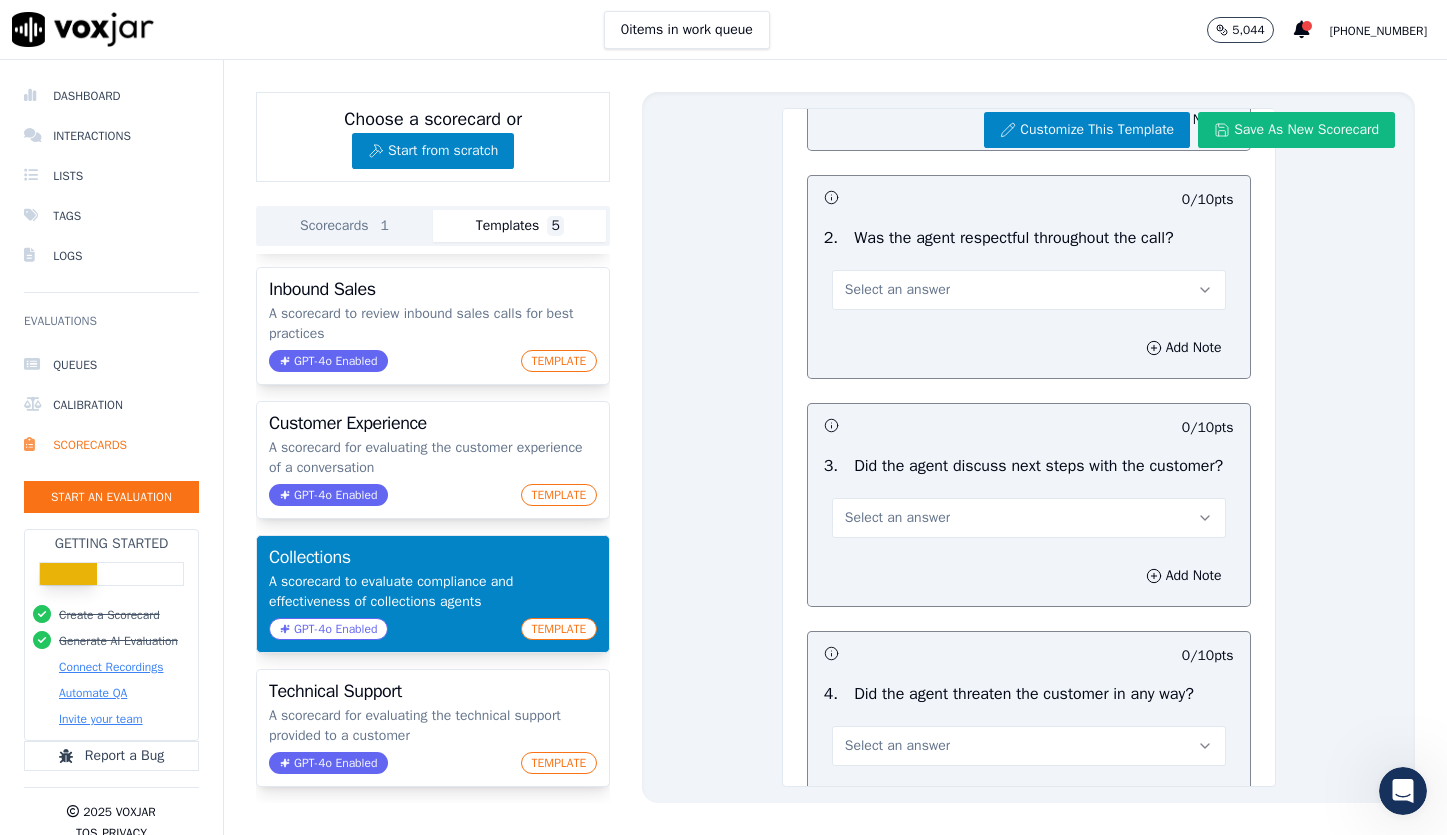 click at bounding box center (926, 197) 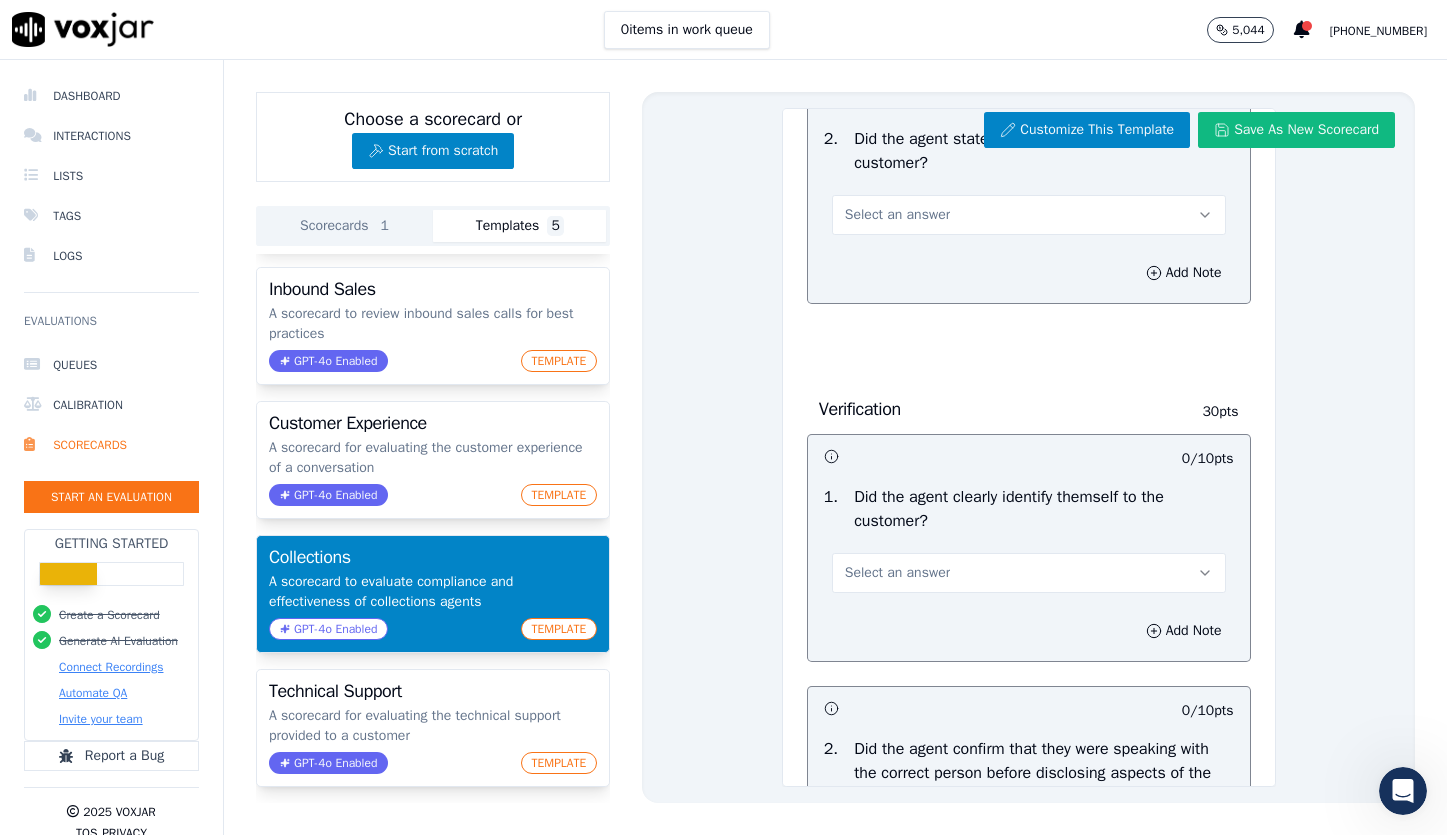 scroll, scrollTop: 0, scrollLeft: 0, axis: both 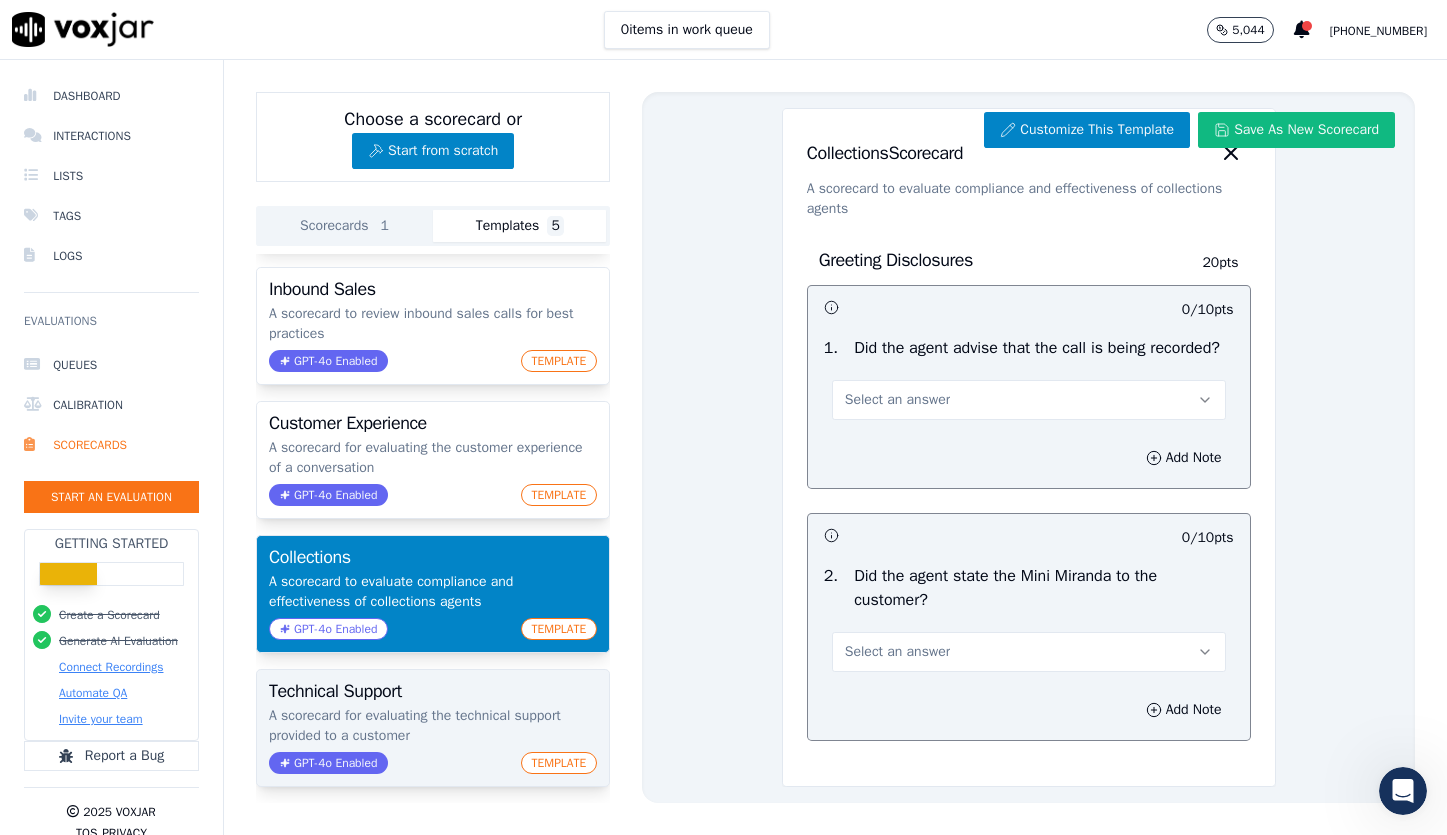 click on "A scorecard for evaluating the technical support provided to a customer" 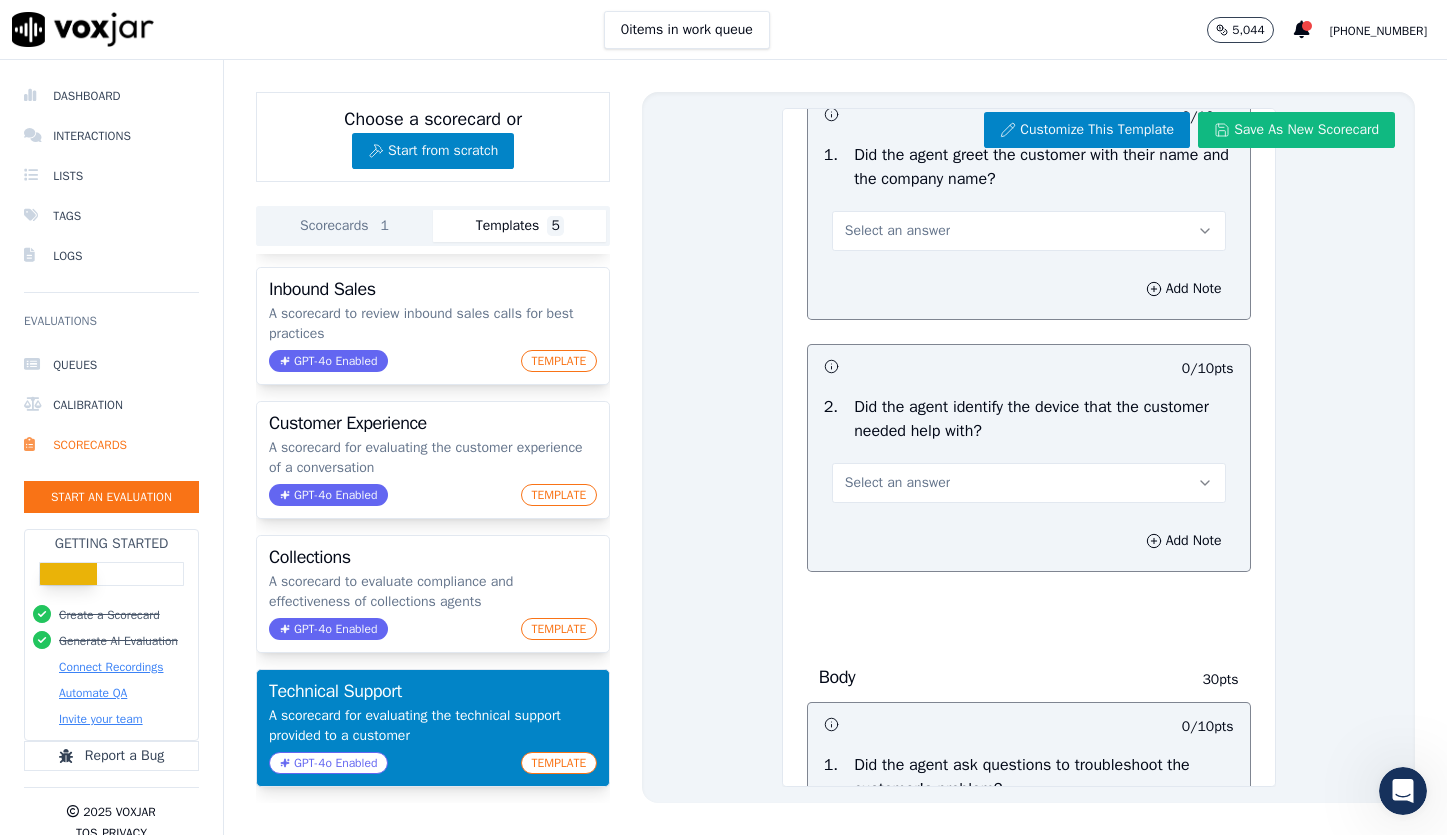 scroll, scrollTop: 0, scrollLeft: 0, axis: both 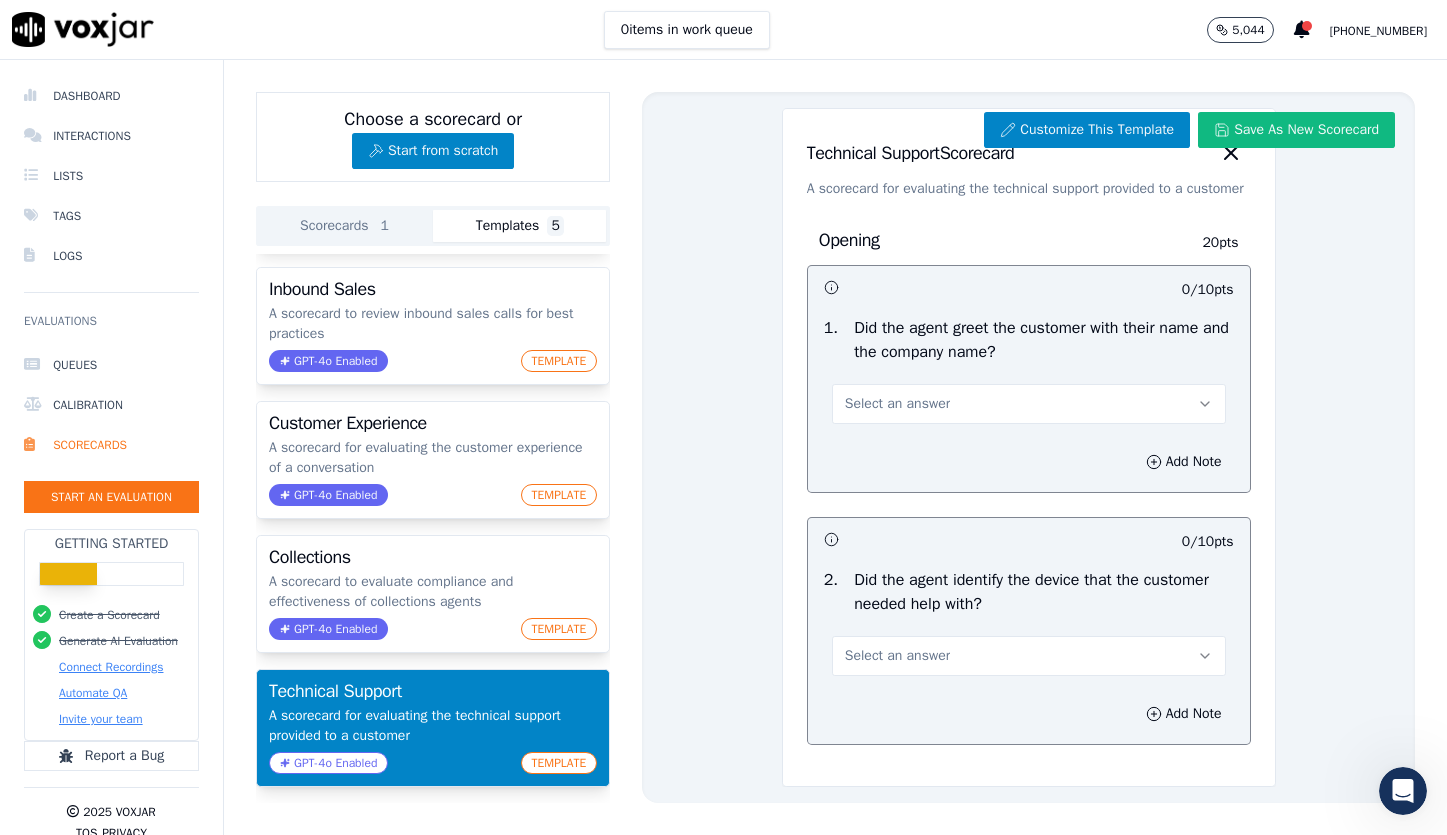 click on "A scorecard for evaluating the technical support provided to a customer" at bounding box center [1029, 189] 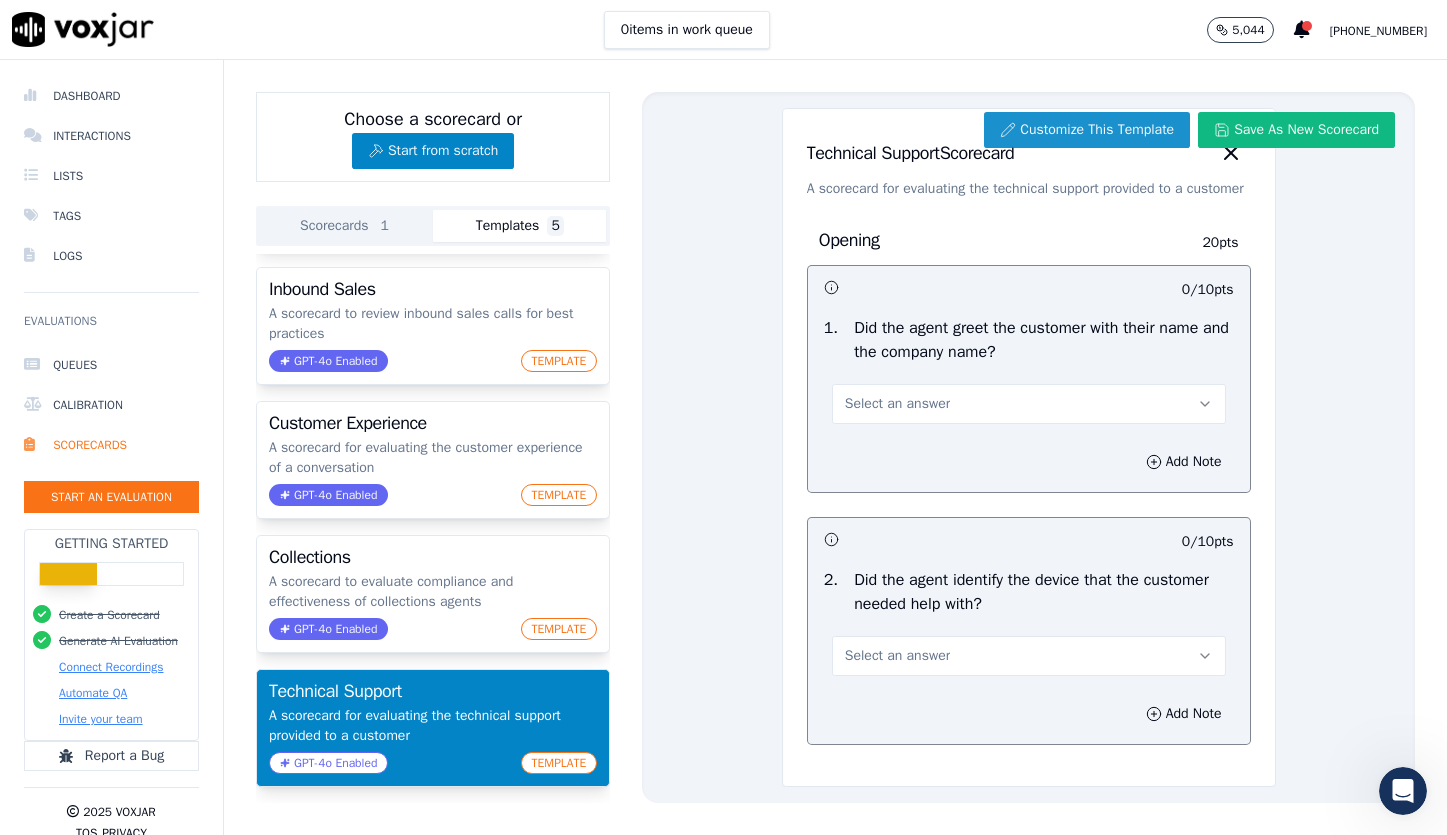 click on "Customize This Template" at bounding box center [1087, 130] 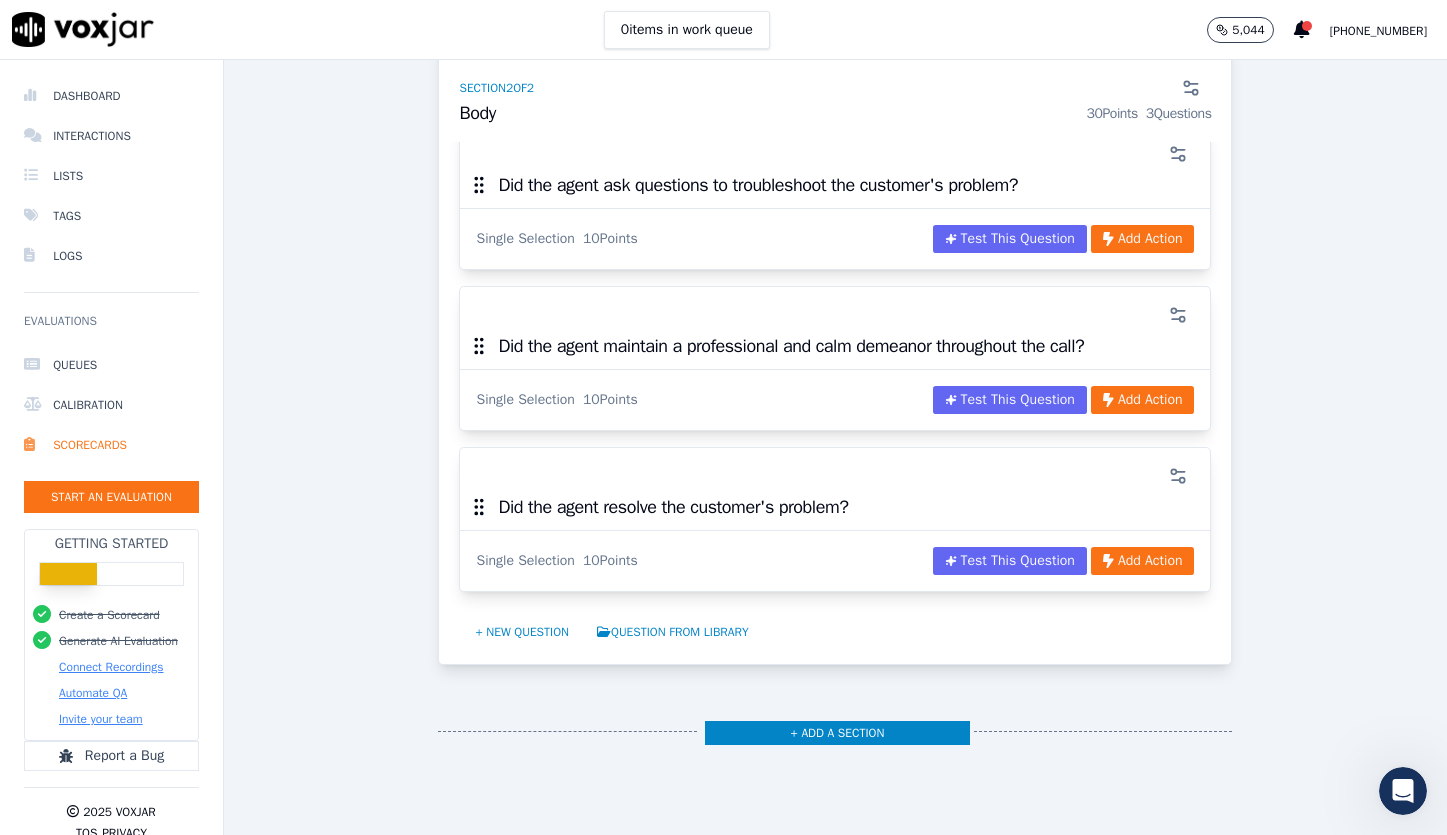scroll, scrollTop: 1019, scrollLeft: 0, axis: vertical 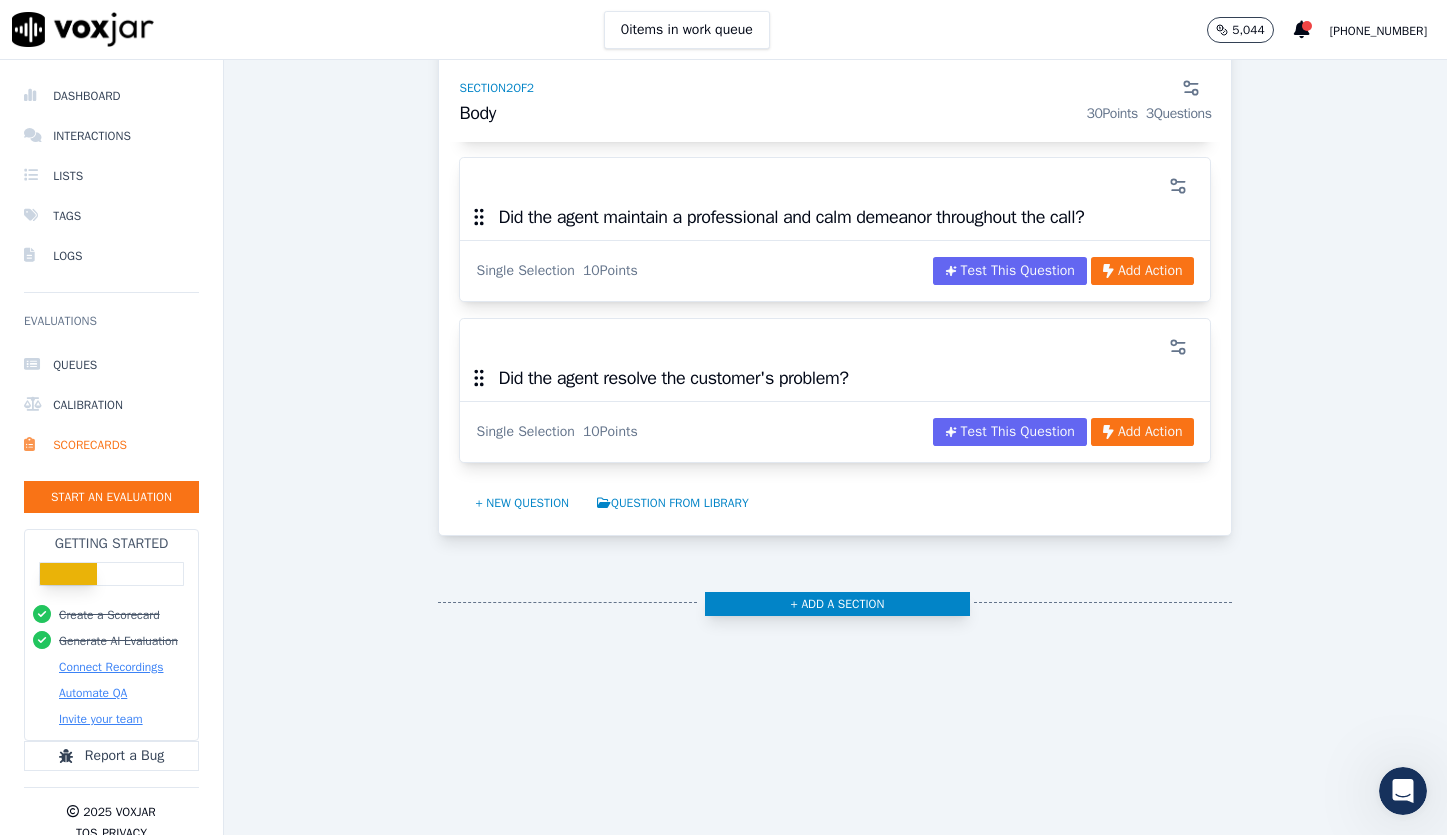 click on "+ Add a section" at bounding box center (837, 604) 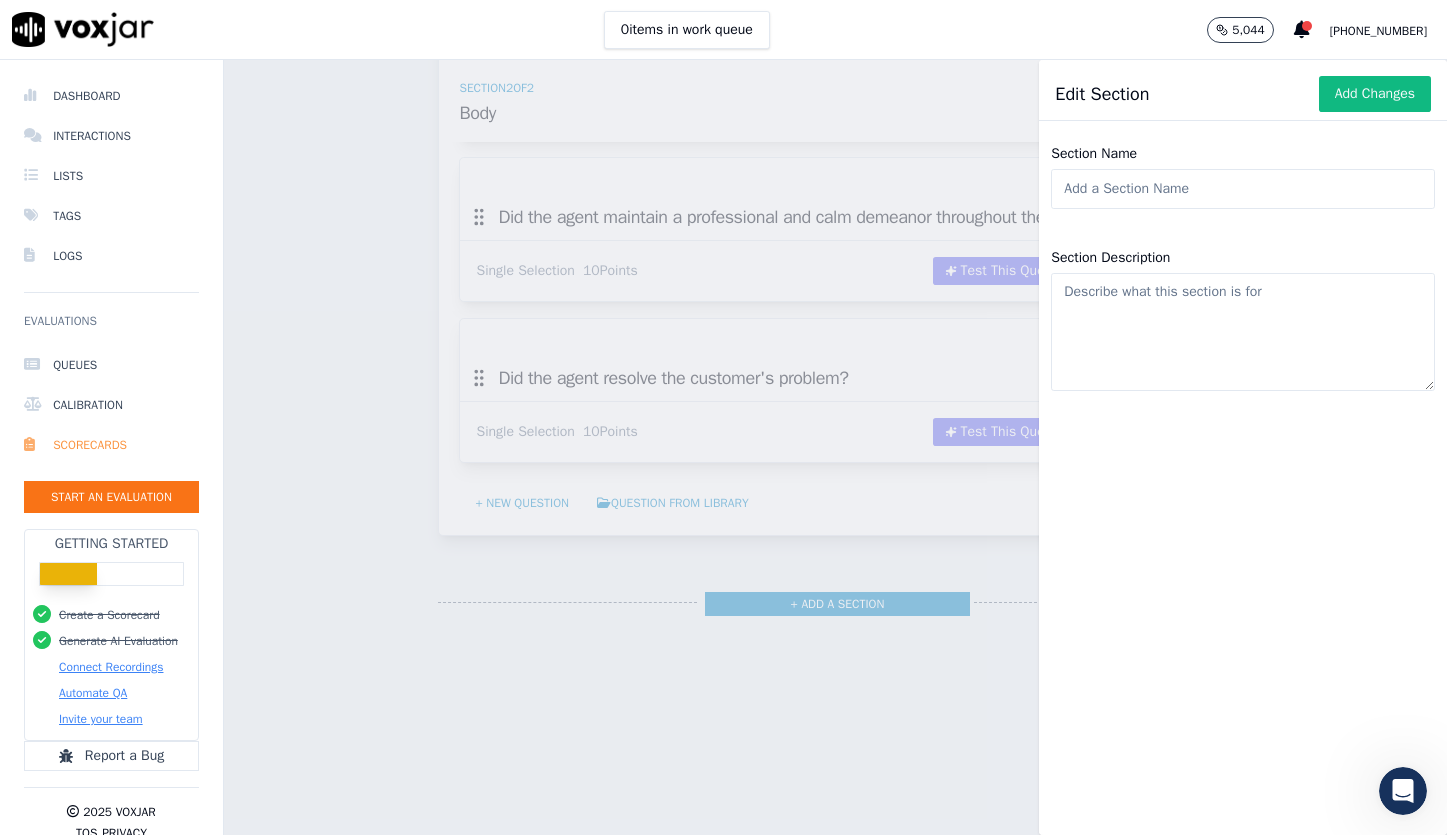 click on "Scorecards" at bounding box center [111, 445] 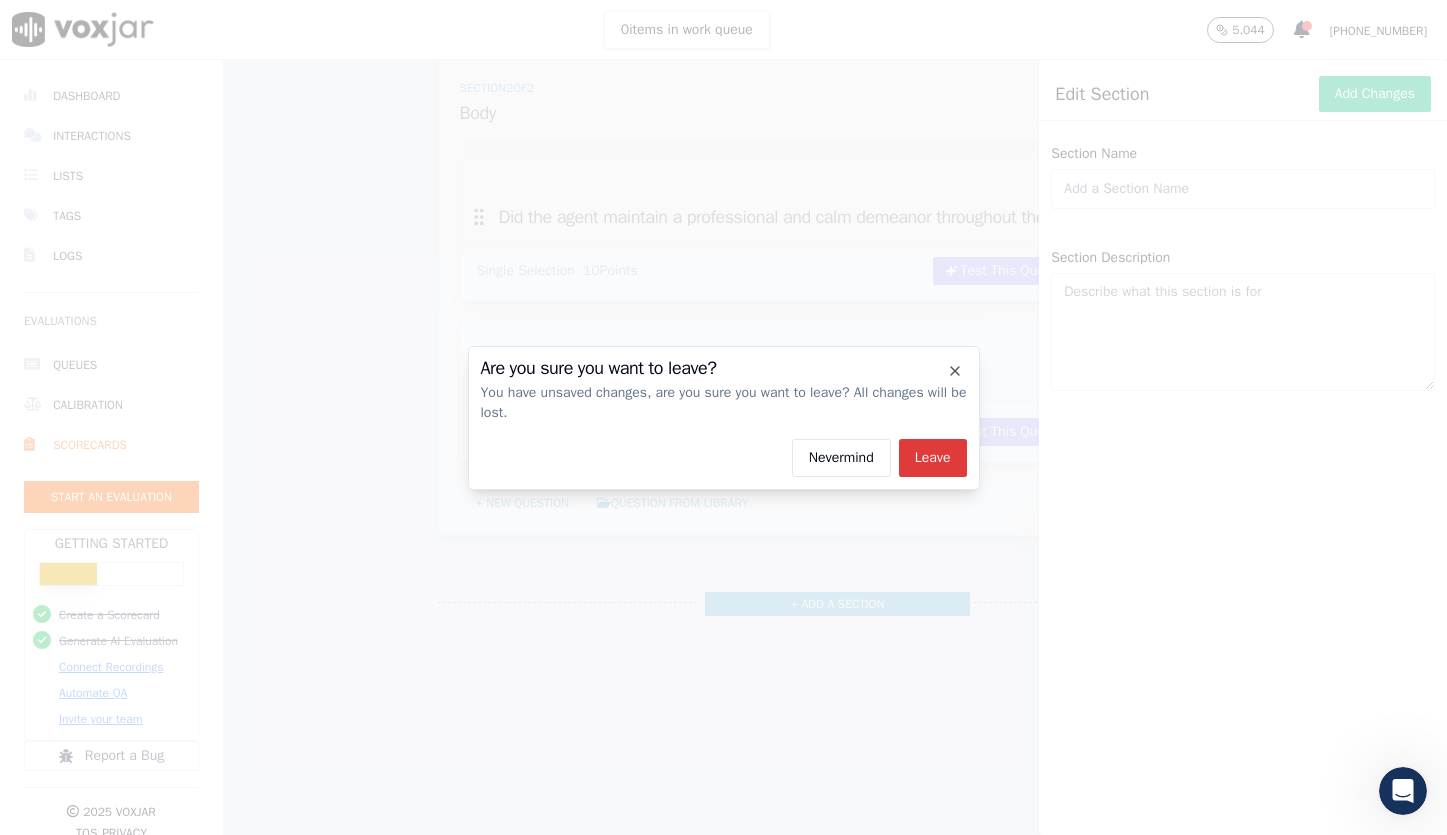 click on "Leave" 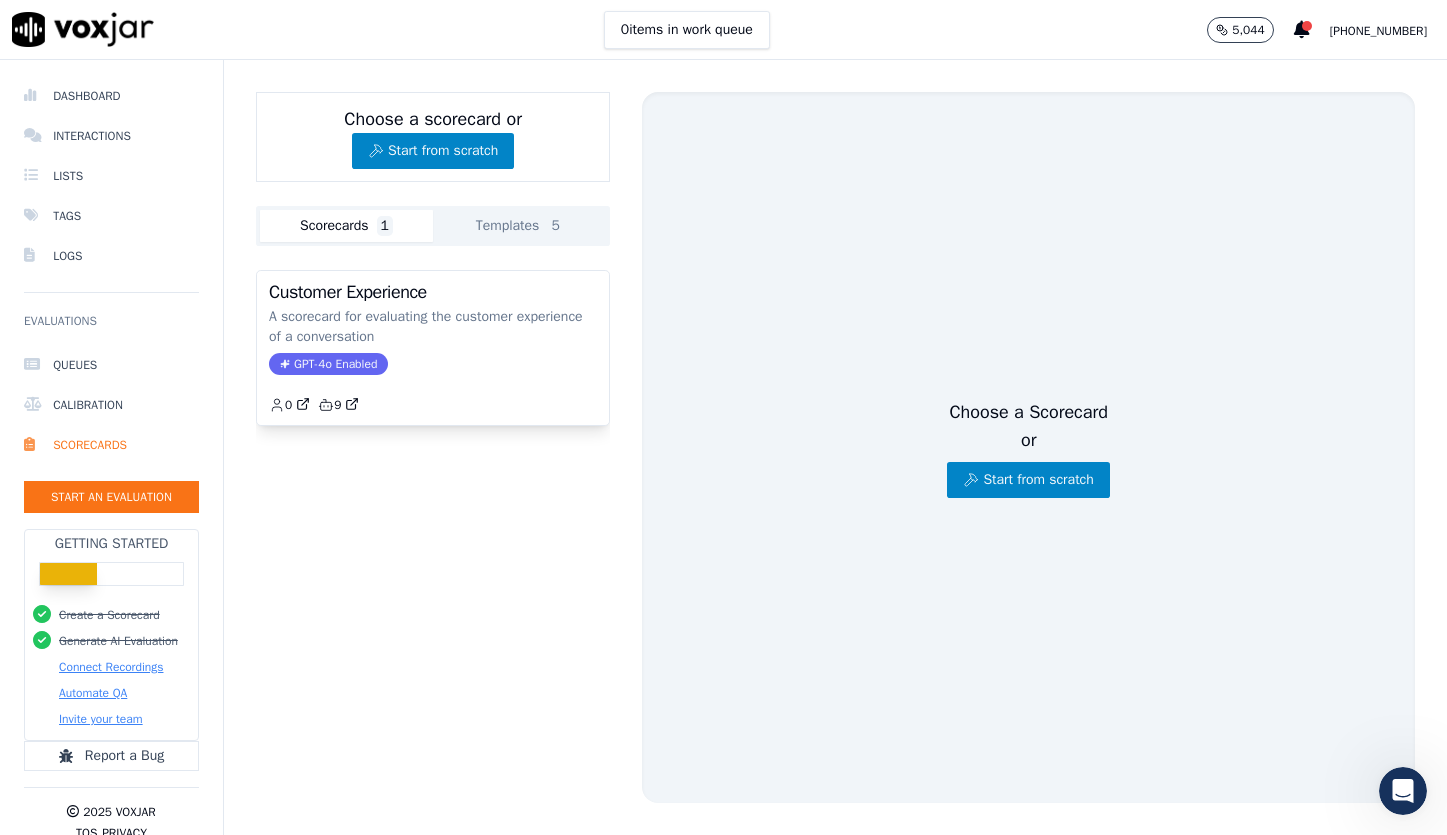 click on "Customer Experience   A scorecard for evaluating the customer experience of a conversation     GPT-4o Enabled       0         9" at bounding box center (433, 552) 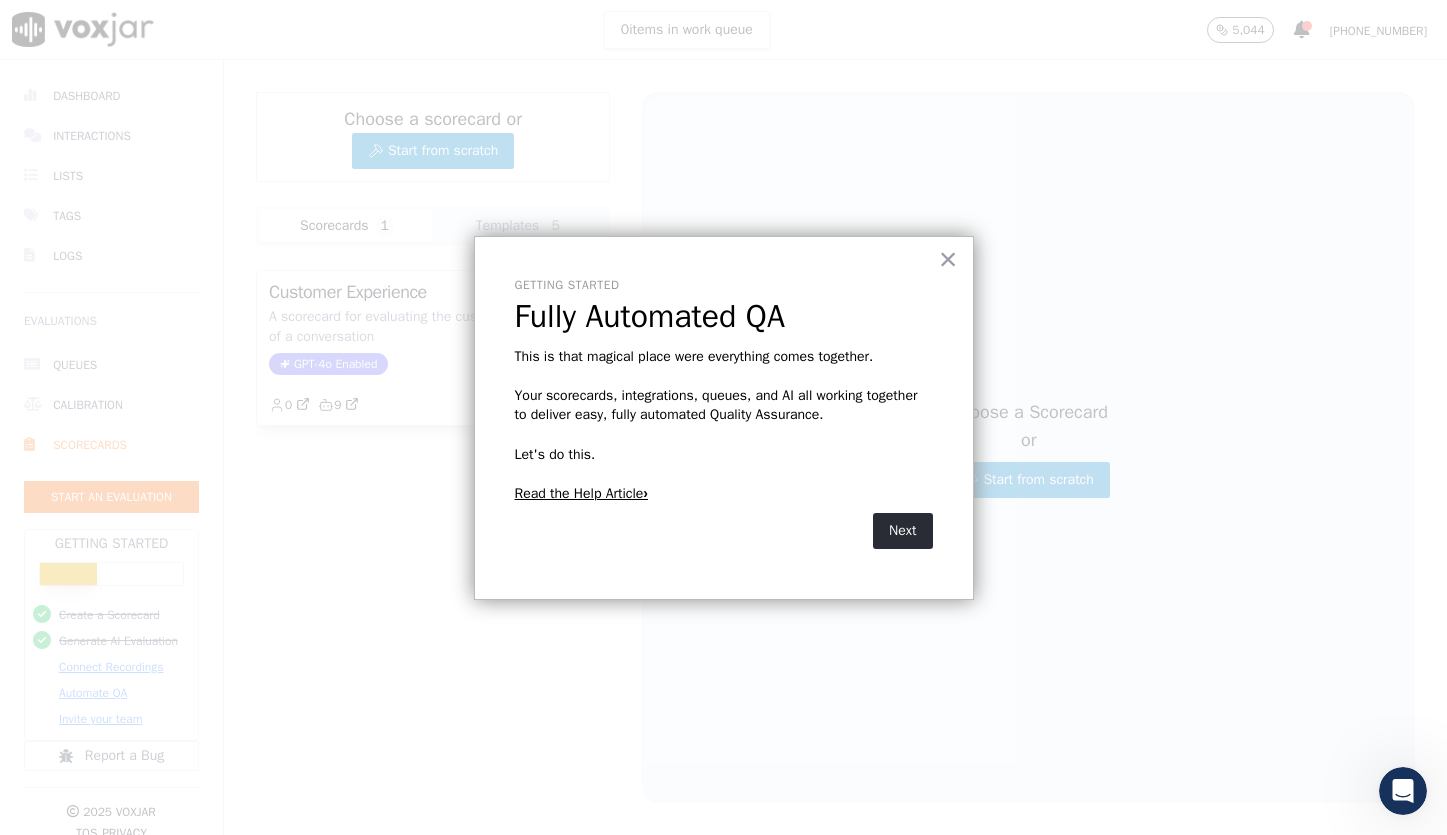 click on "Read the Help Article›" at bounding box center [582, 493] 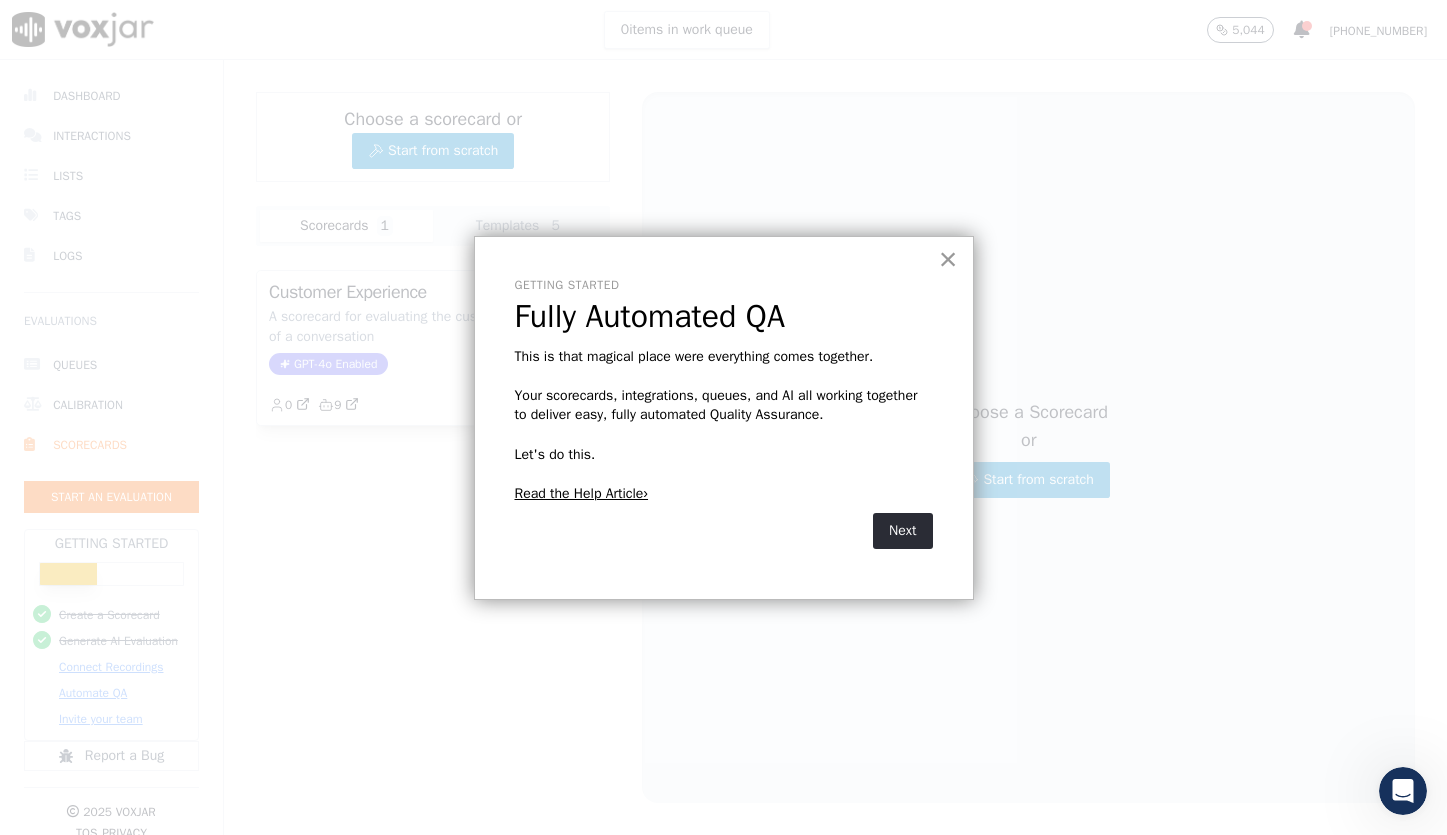 click on "×" at bounding box center [948, 259] 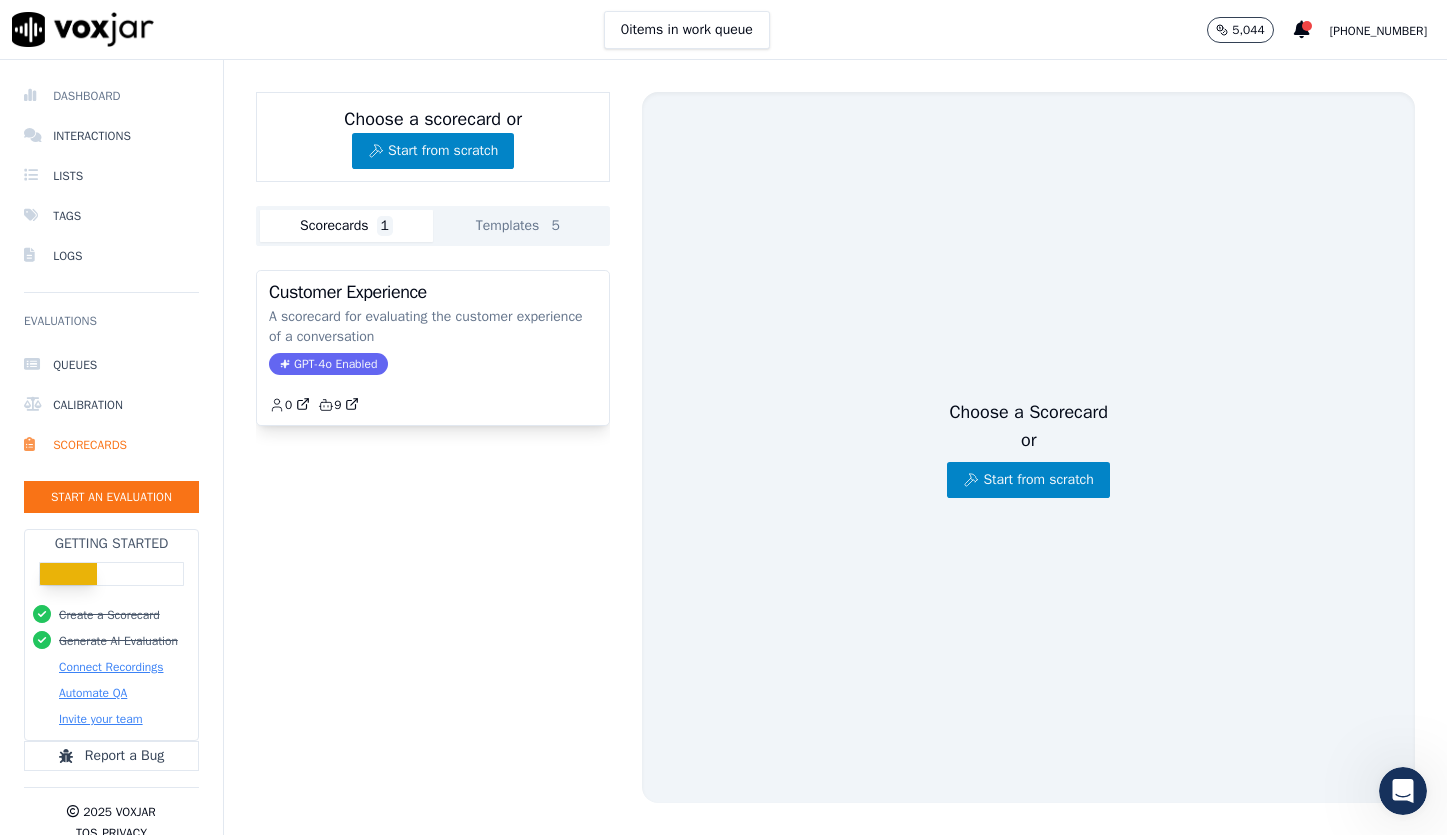 click on "Dashboard" at bounding box center (111, 96) 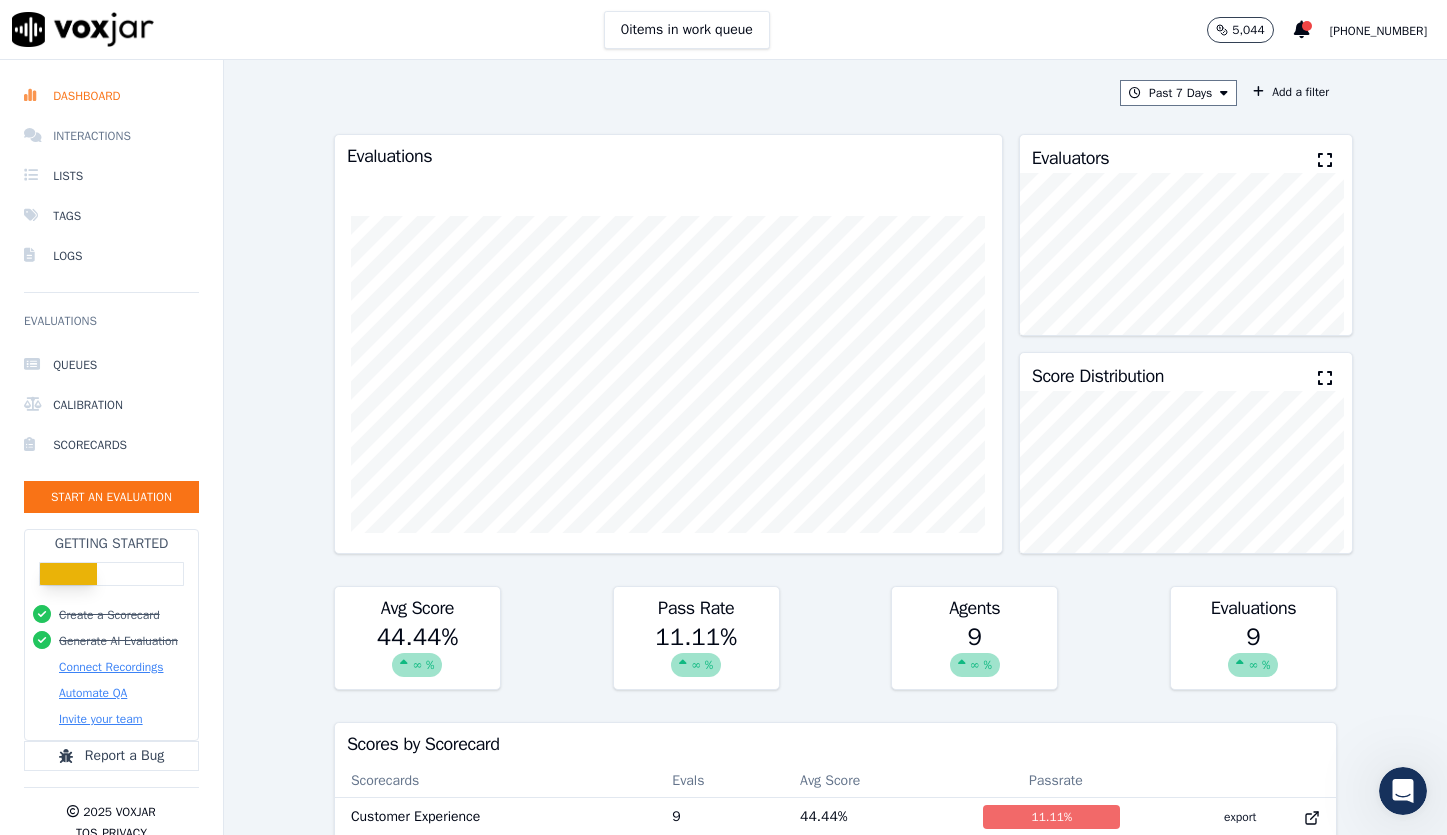 click on "Interactions" at bounding box center (111, 136) 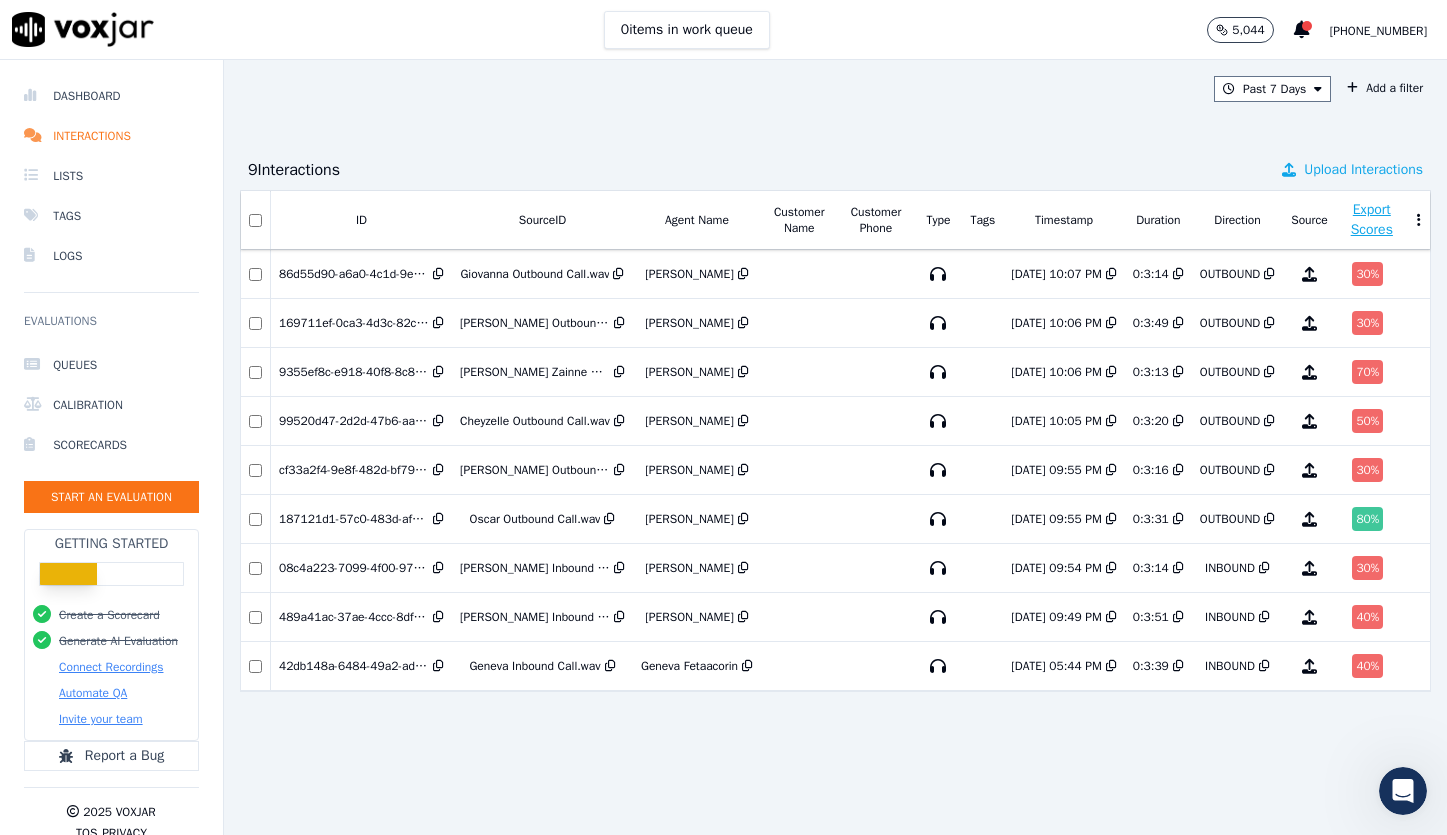 click on "Upload Interactions" at bounding box center [1363, 170] 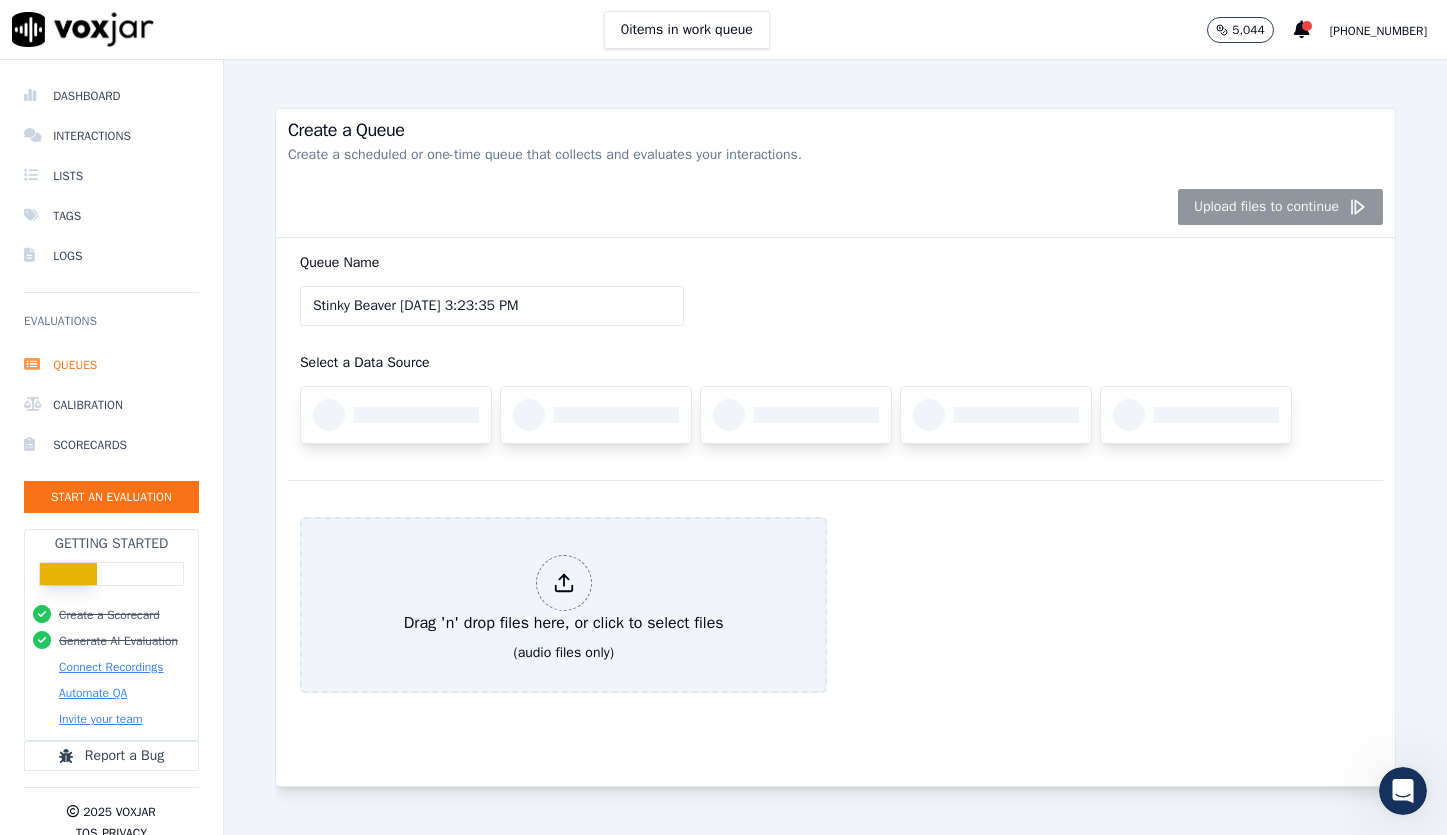 click on "Create a Queue   Create a scheduled or one-time queue that collects and evaluates your interactions.     Upload files to continue     Queue Name   Stinky Beaver 7/8/2025, 3:23:35 PM     Select a Data Source
Drag 'n' drop files here, or click to select files   (audio files only)" 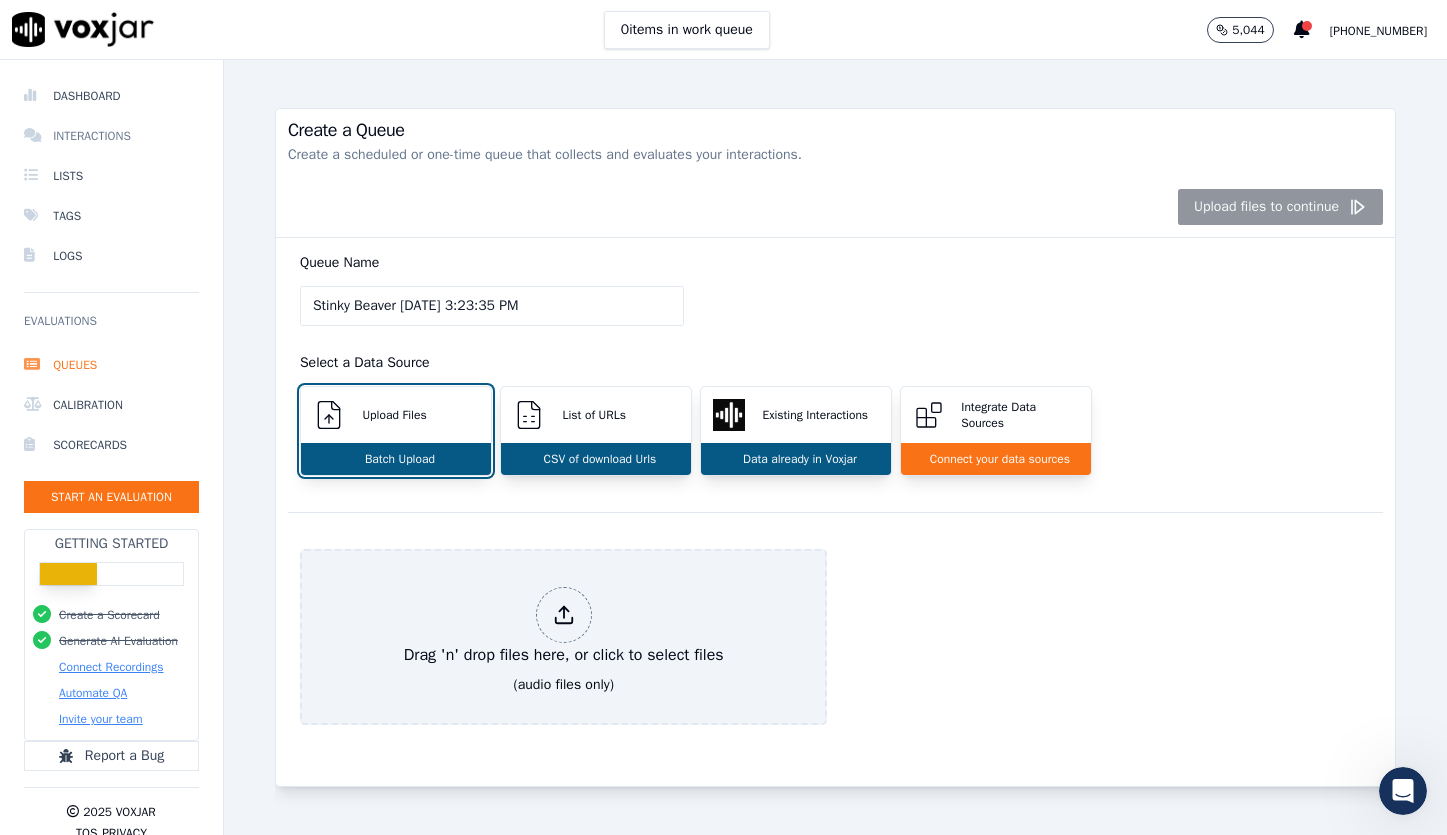 click on "Interactions" at bounding box center (111, 136) 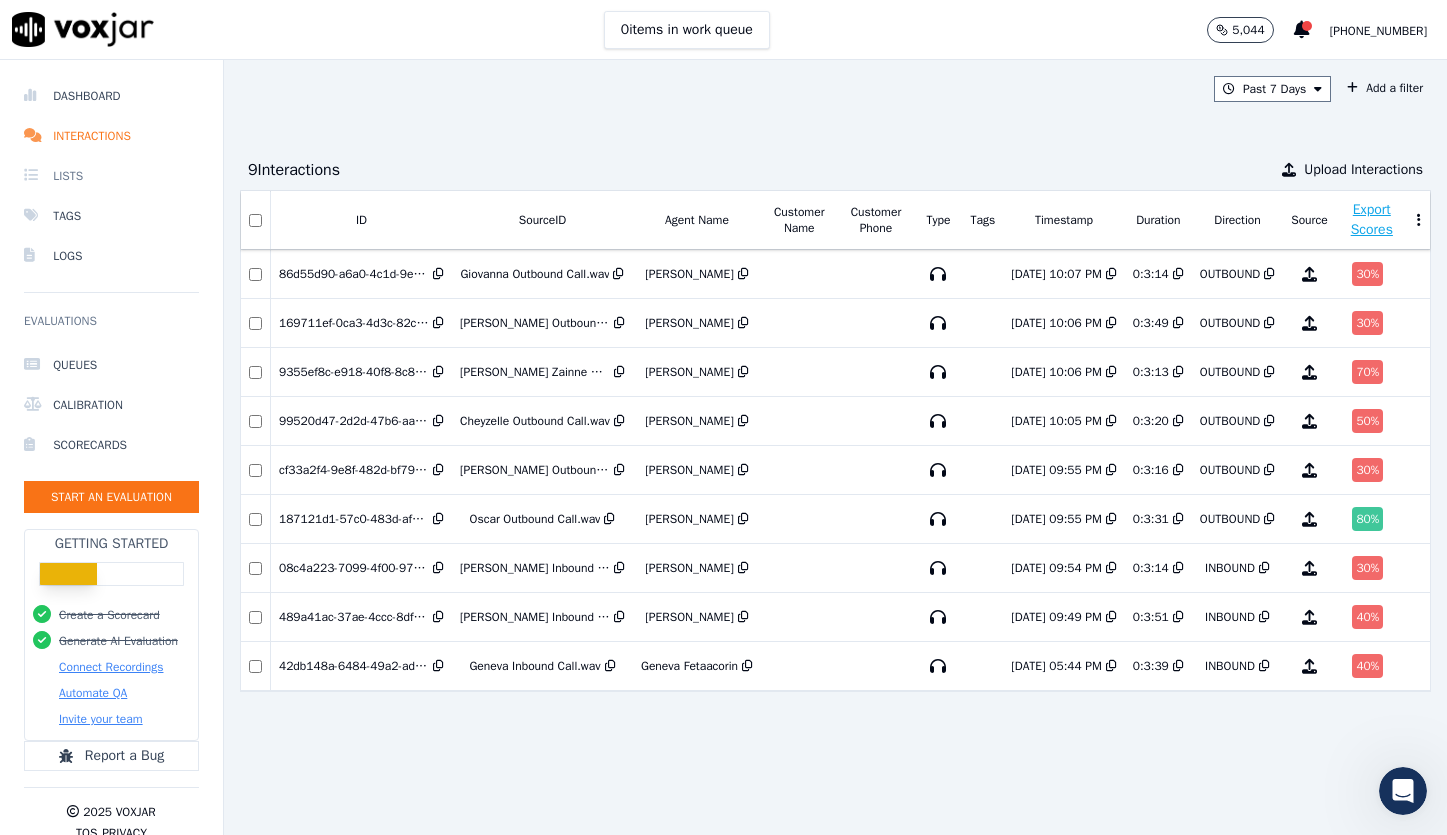 click on "Lists" at bounding box center [111, 176] 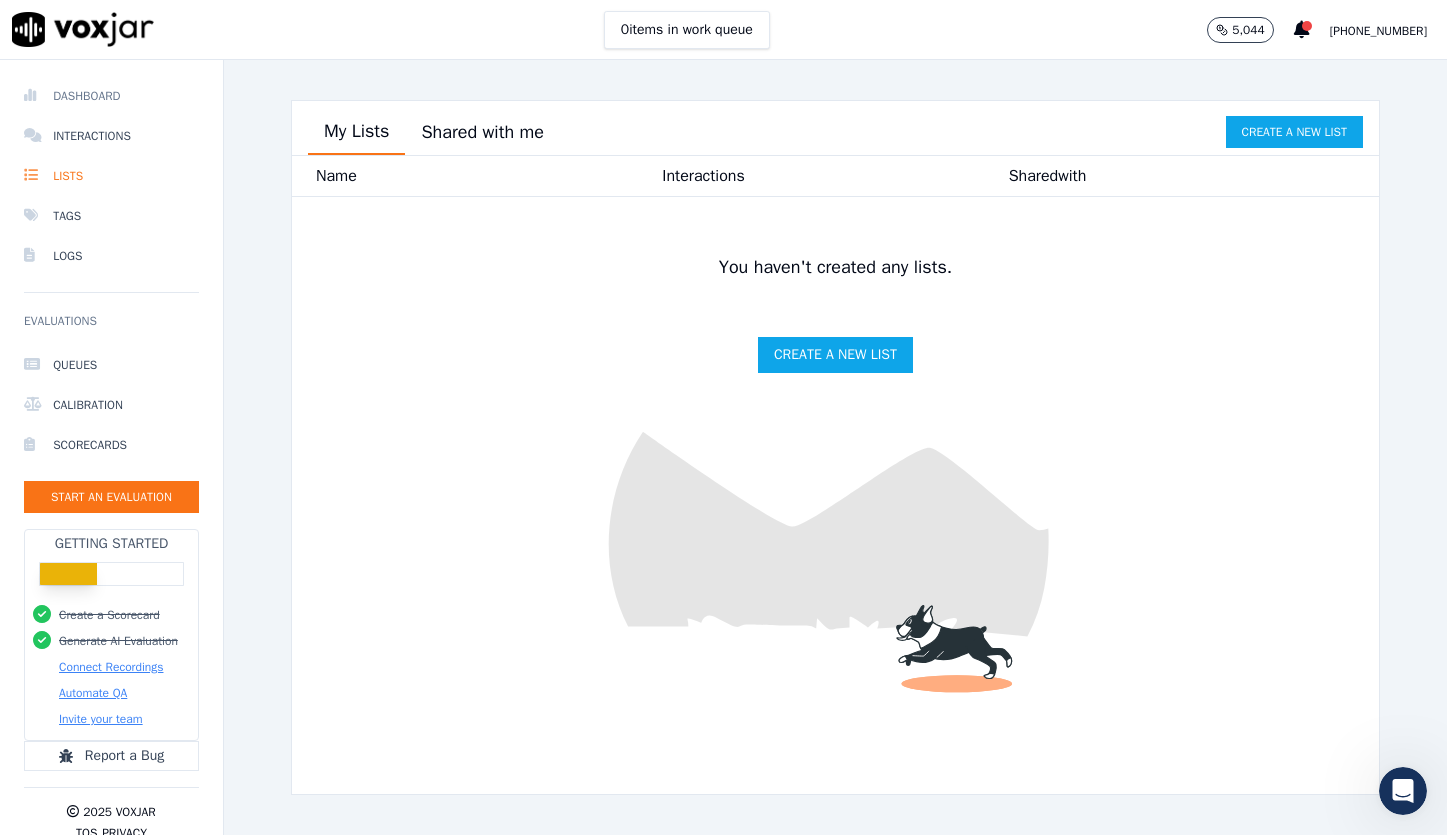 click on "Dashboard" at bounding box center (111, 96) 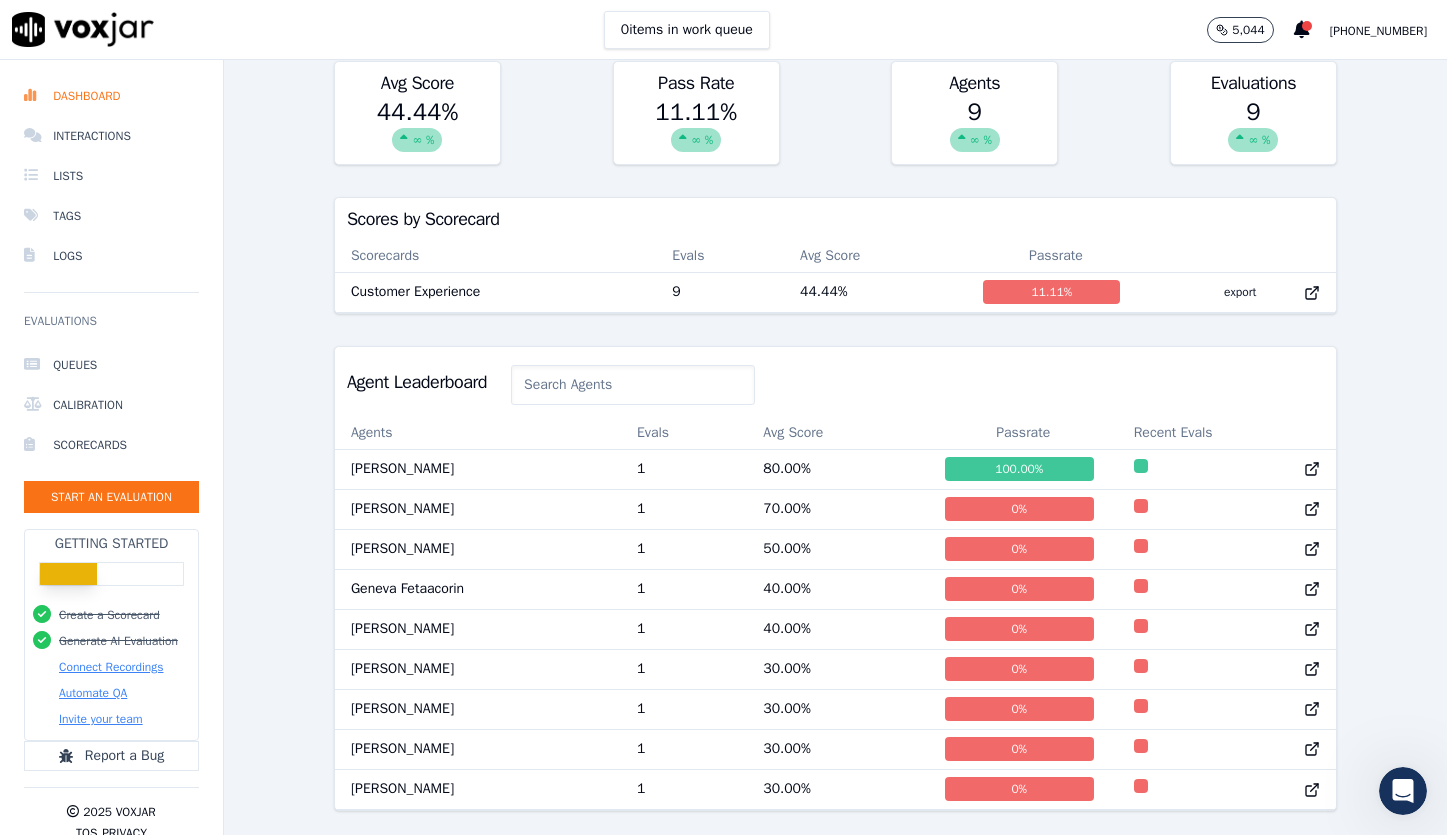 scroll, scrollTop: 585, scrollLeft: 0, axis: vertical 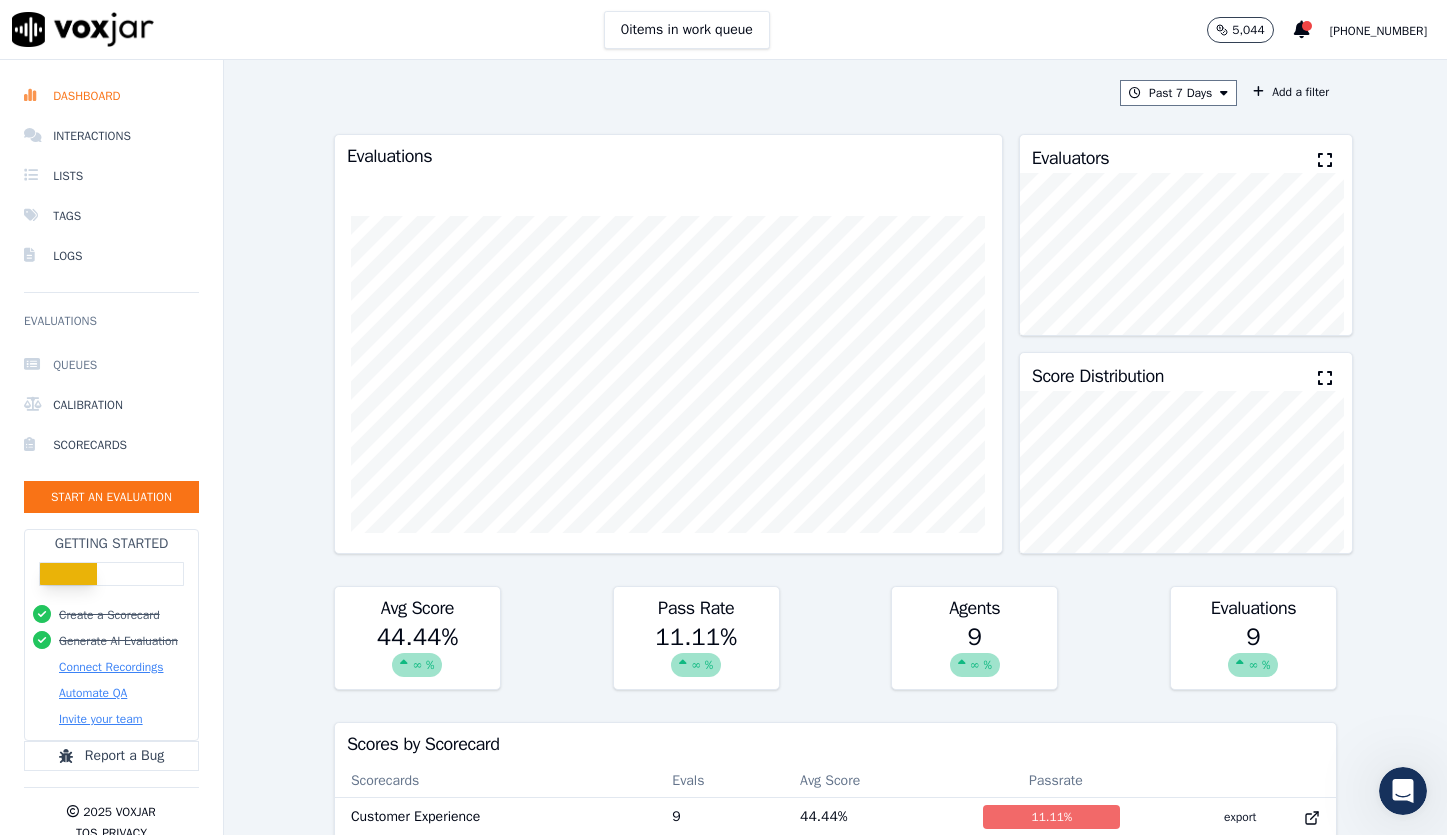 click on "Queues" at bounding box center [111, 365] 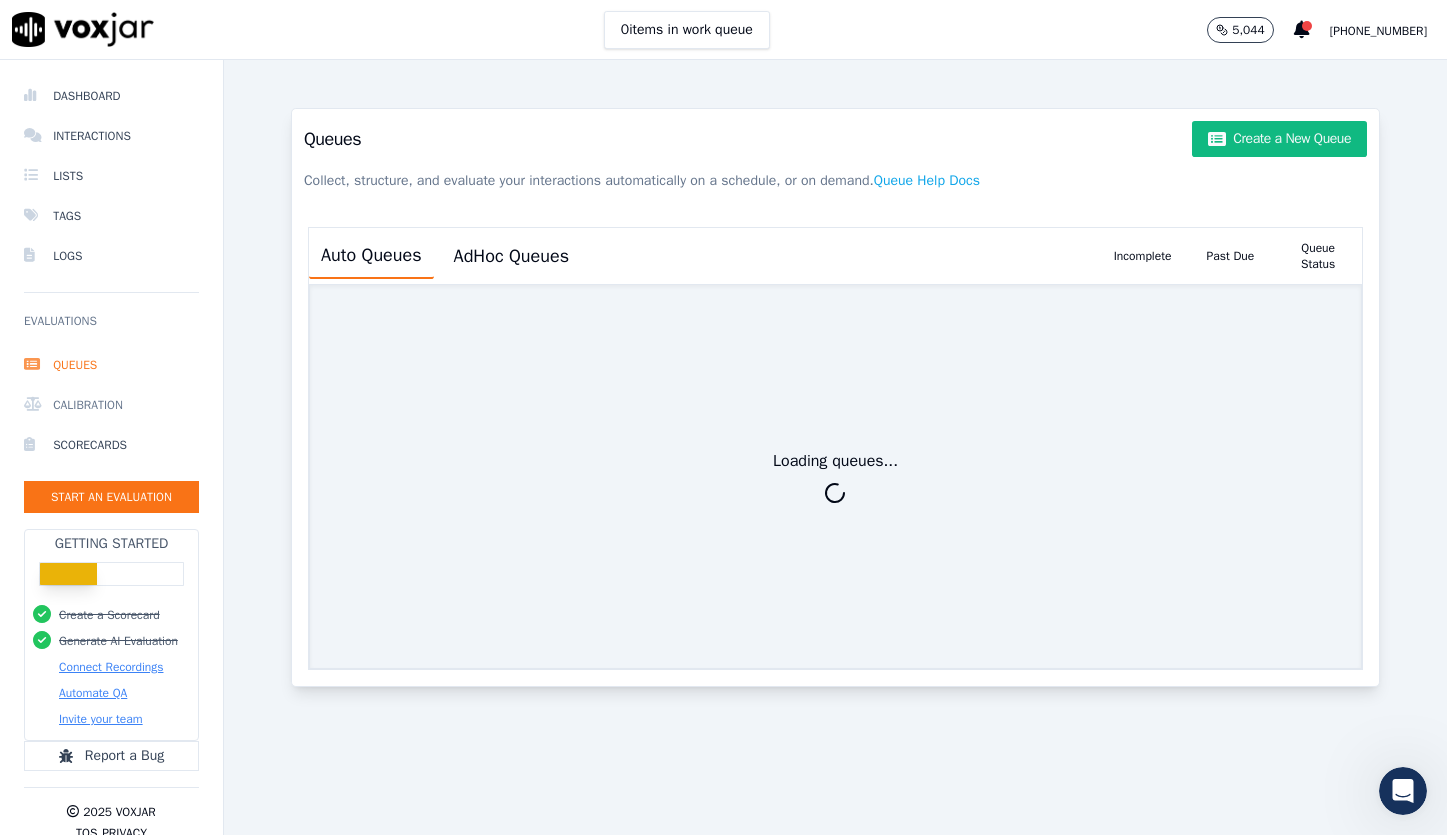 click on "Calibration" at bounding box center (111, 405) 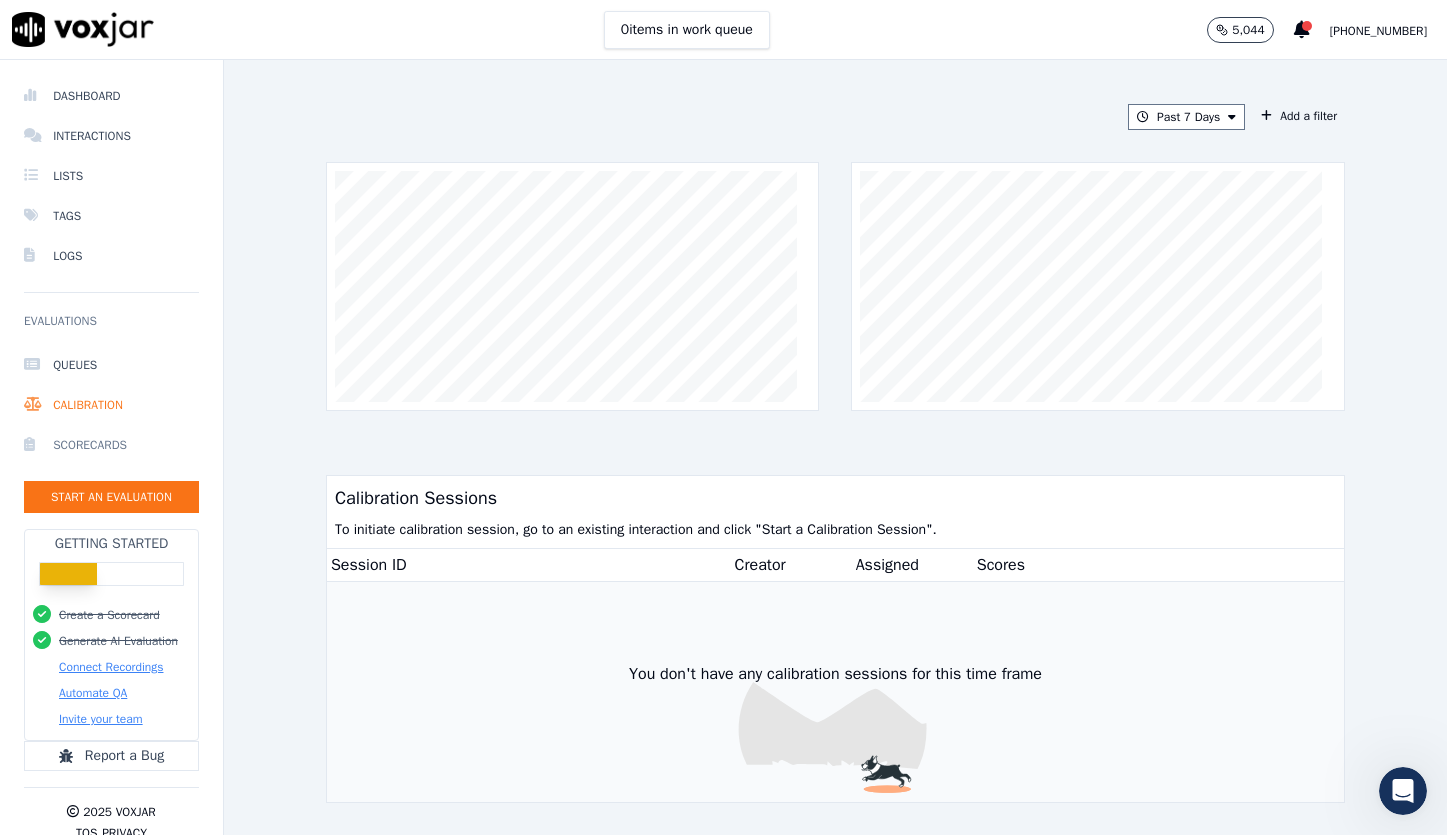 click on "Scorecards" at bounding box center (111, 445) 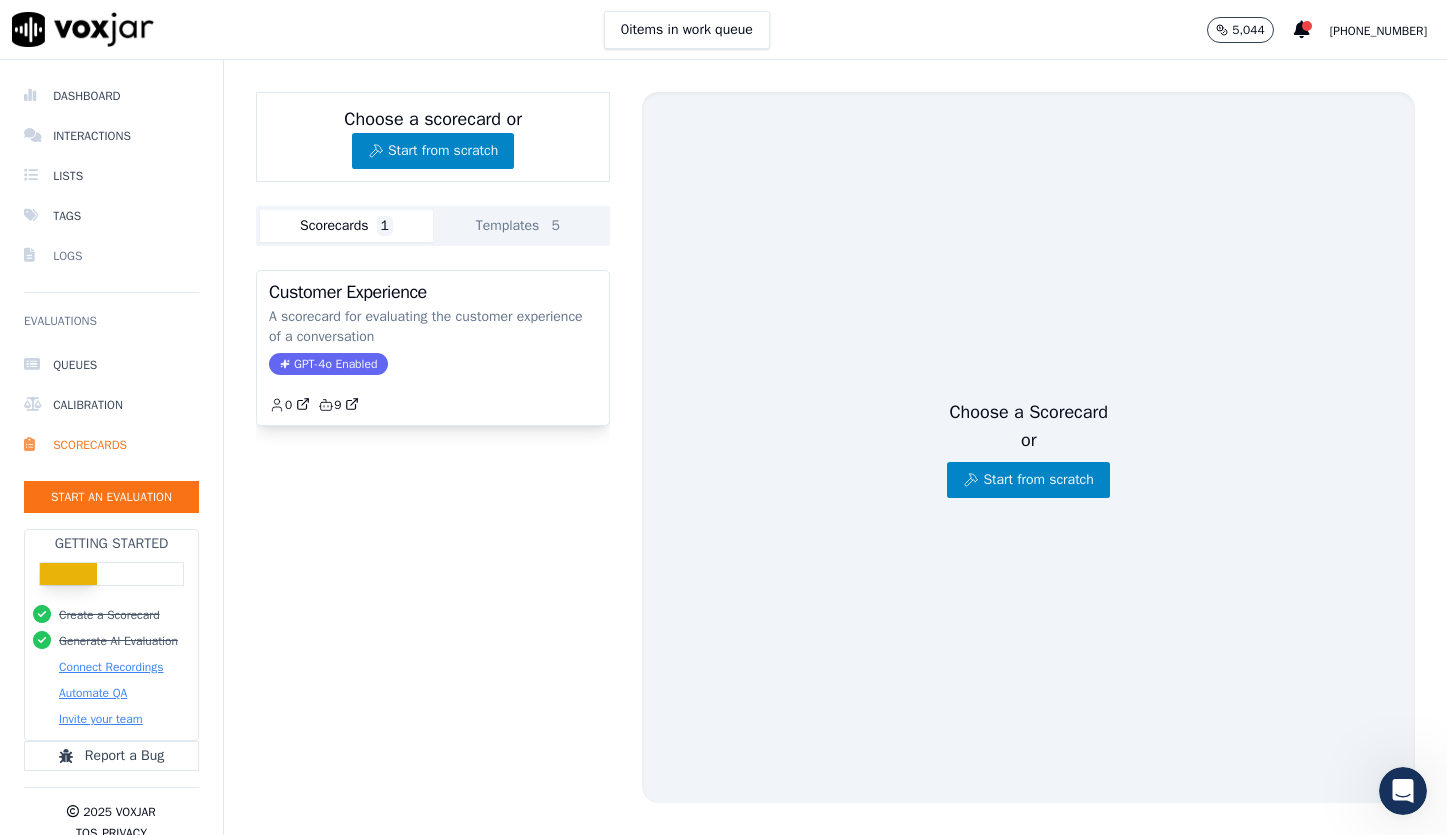 click on "Logs" at bounding box center (111, 256) 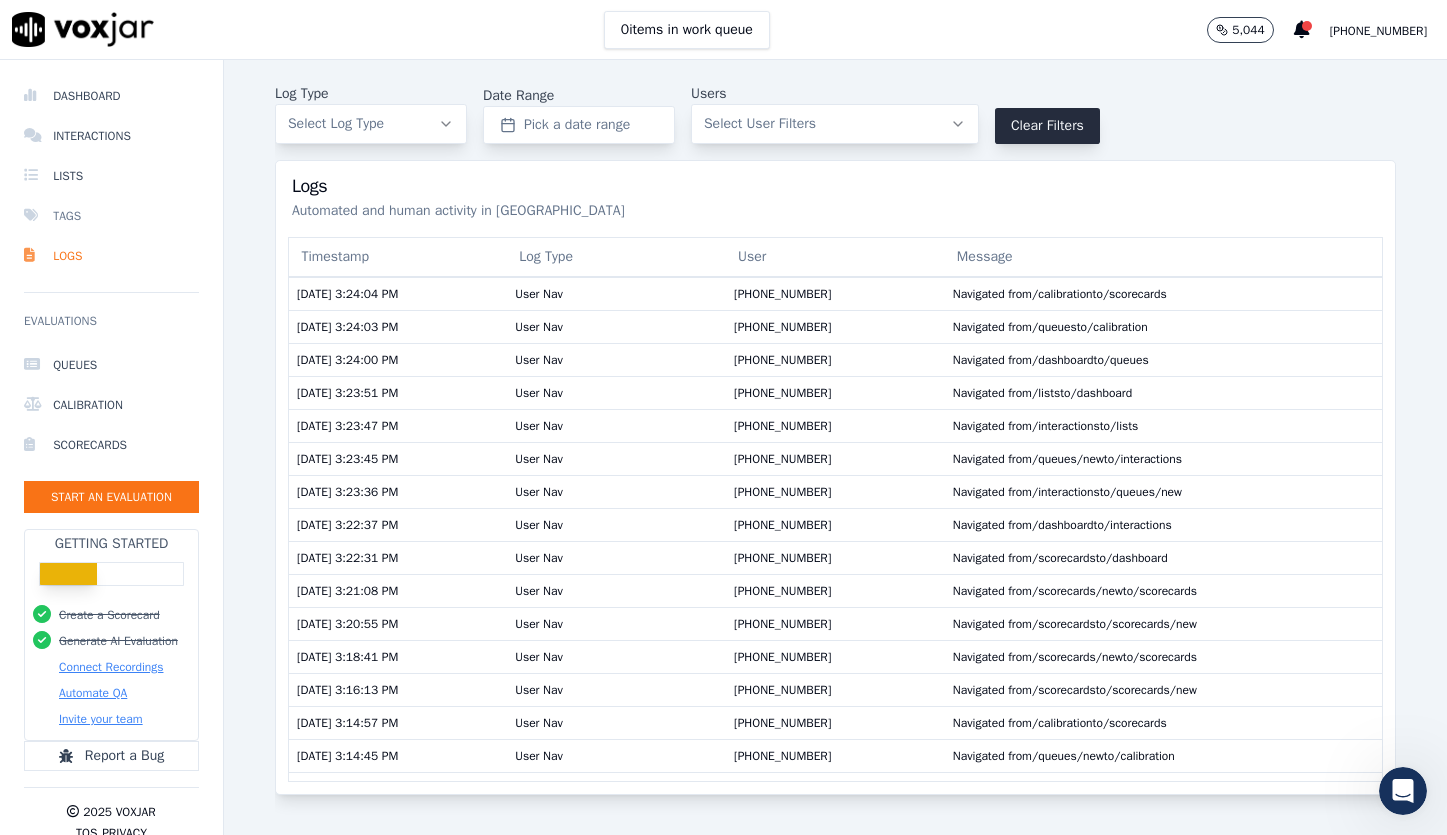 click on "Tags" at bounding box center [111, 216] 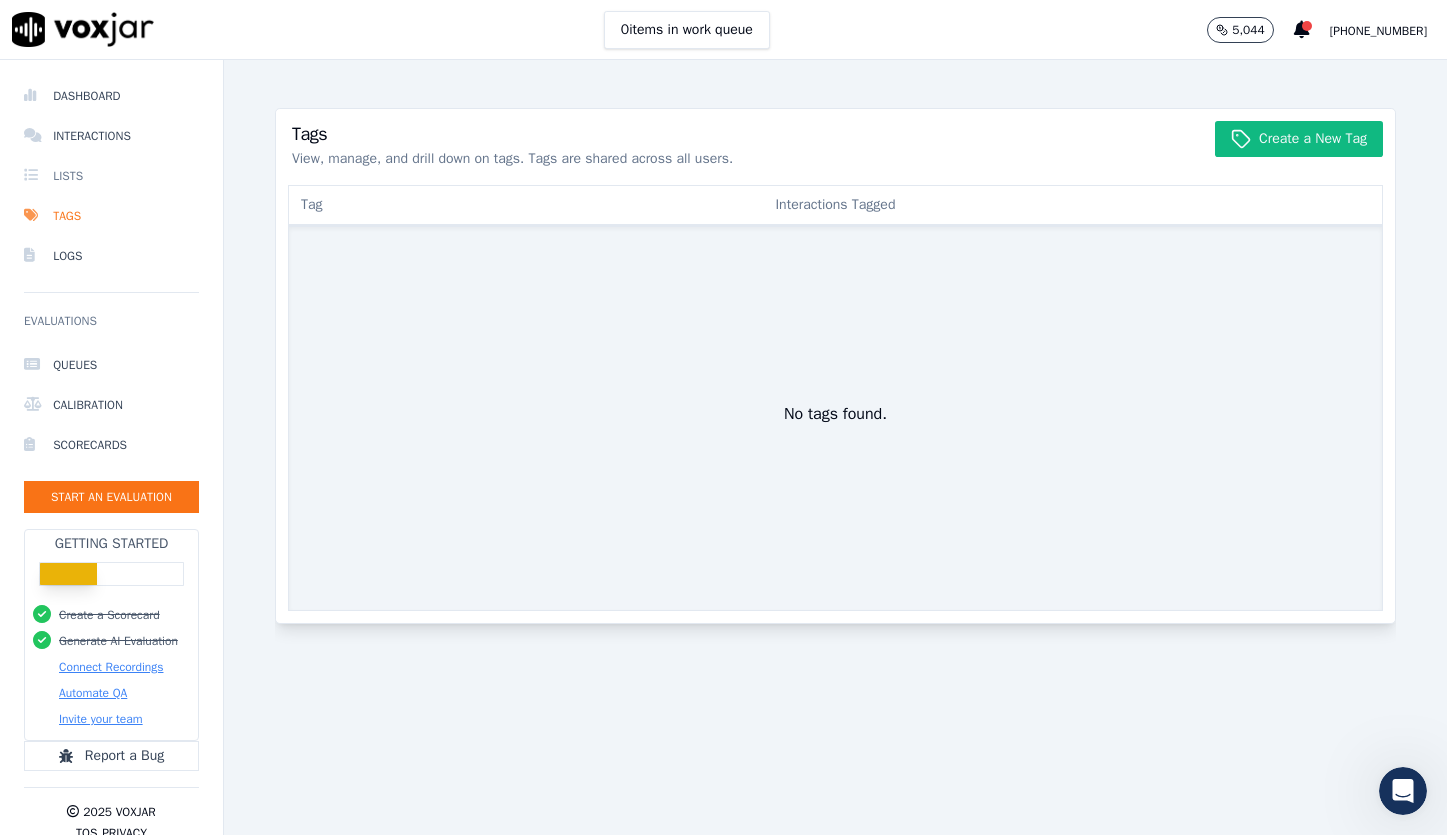 click on "Lists" at bounding box center [111, 176] 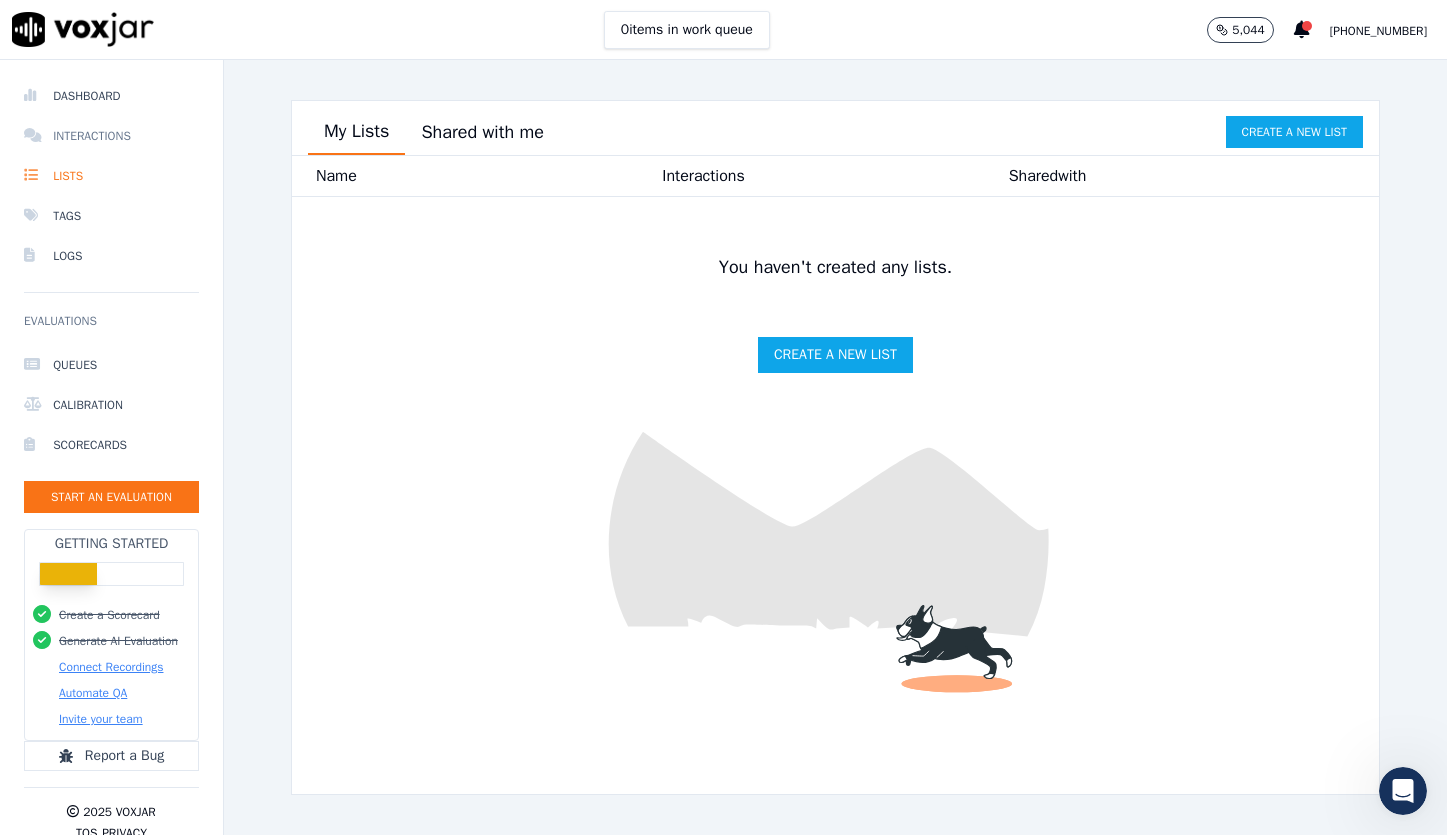 click on "Interactions" at bounding box center (111, 136) 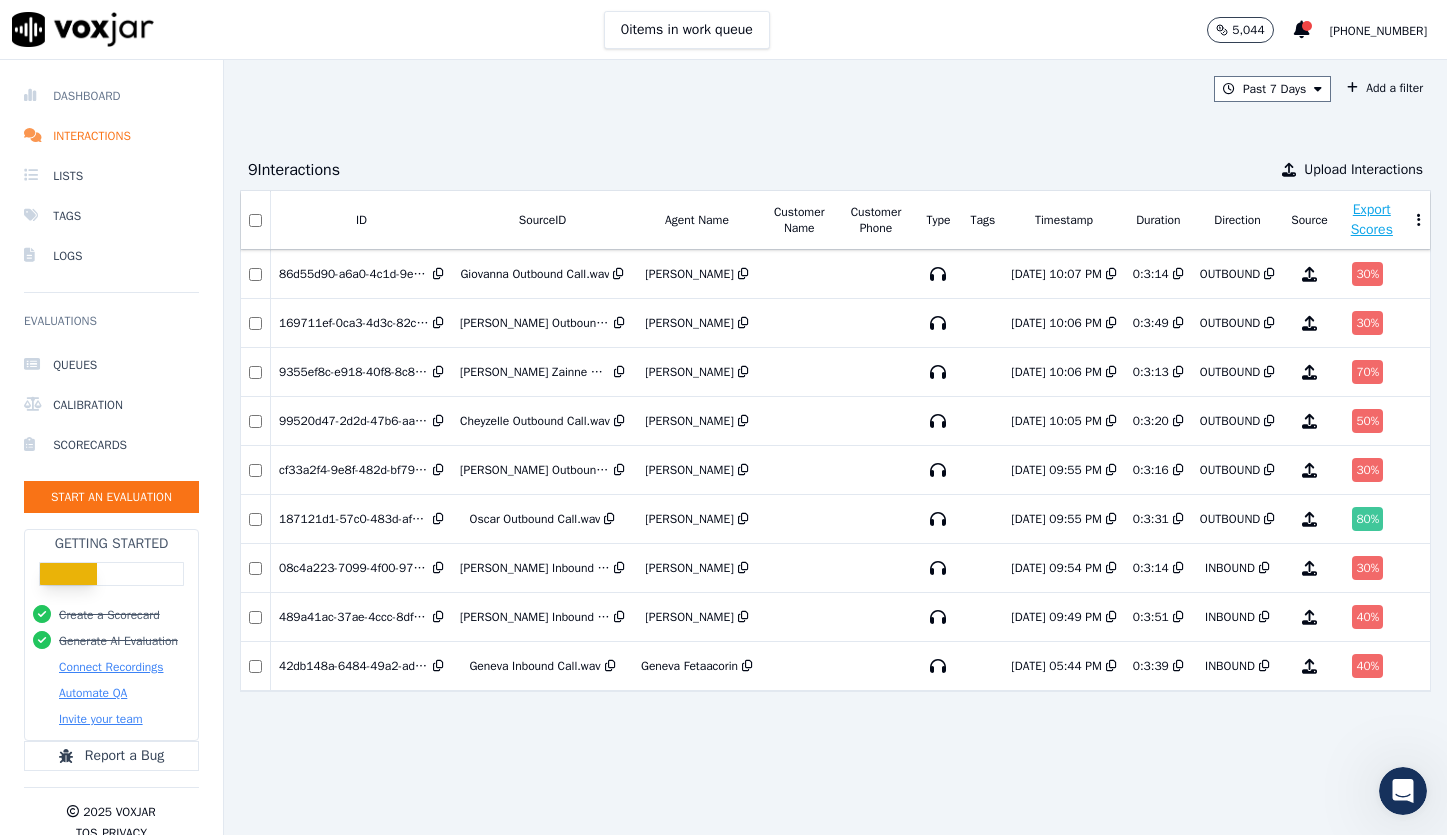 click on "Dashboard" at bounding box center [111, 96] 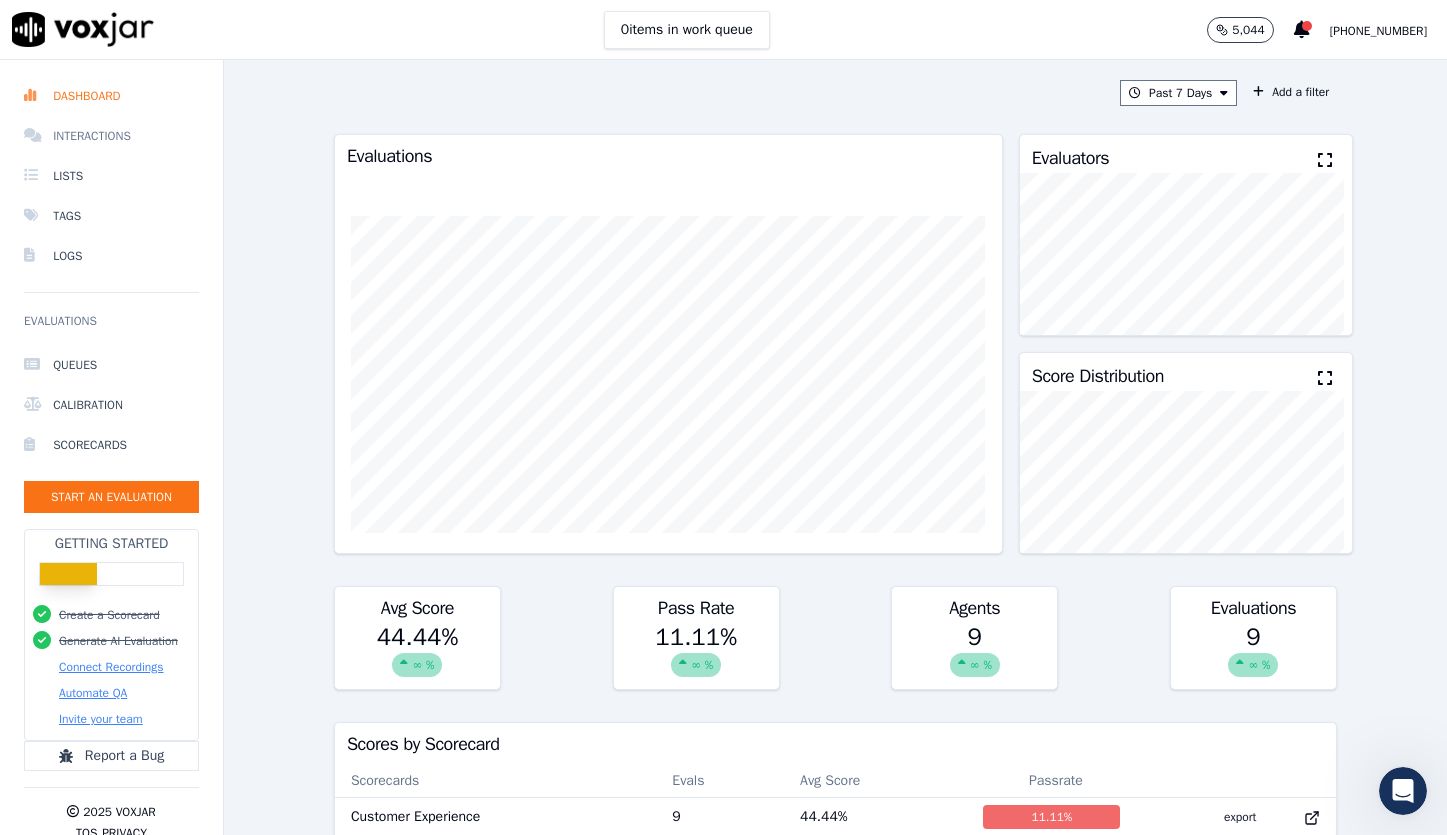 click on "Interactions" at bounding box center [111, 136] 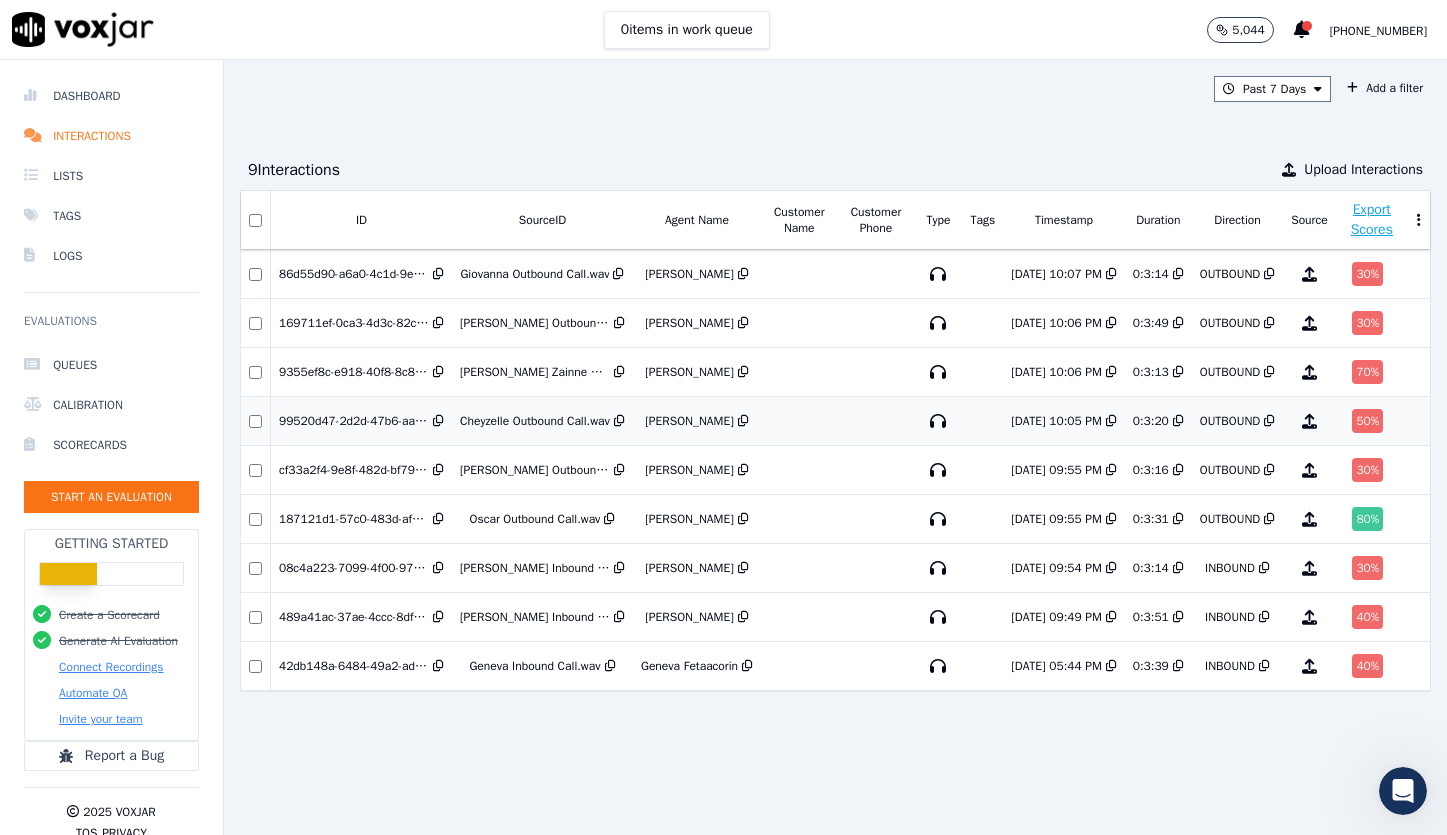 scroll, scrollTop: 0, scrollLeft: 0, axis: both 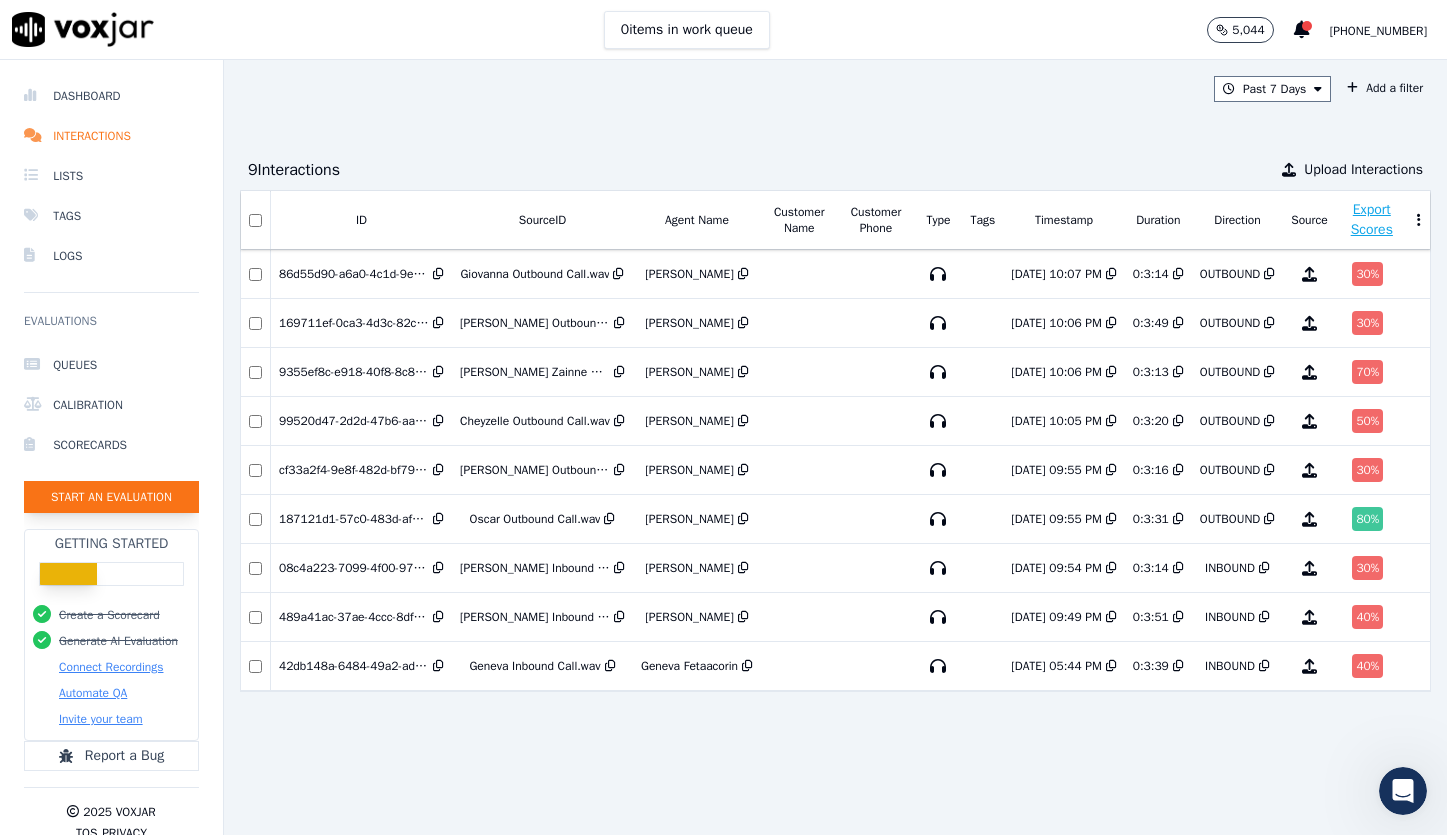 click on "Start an Evaluation" 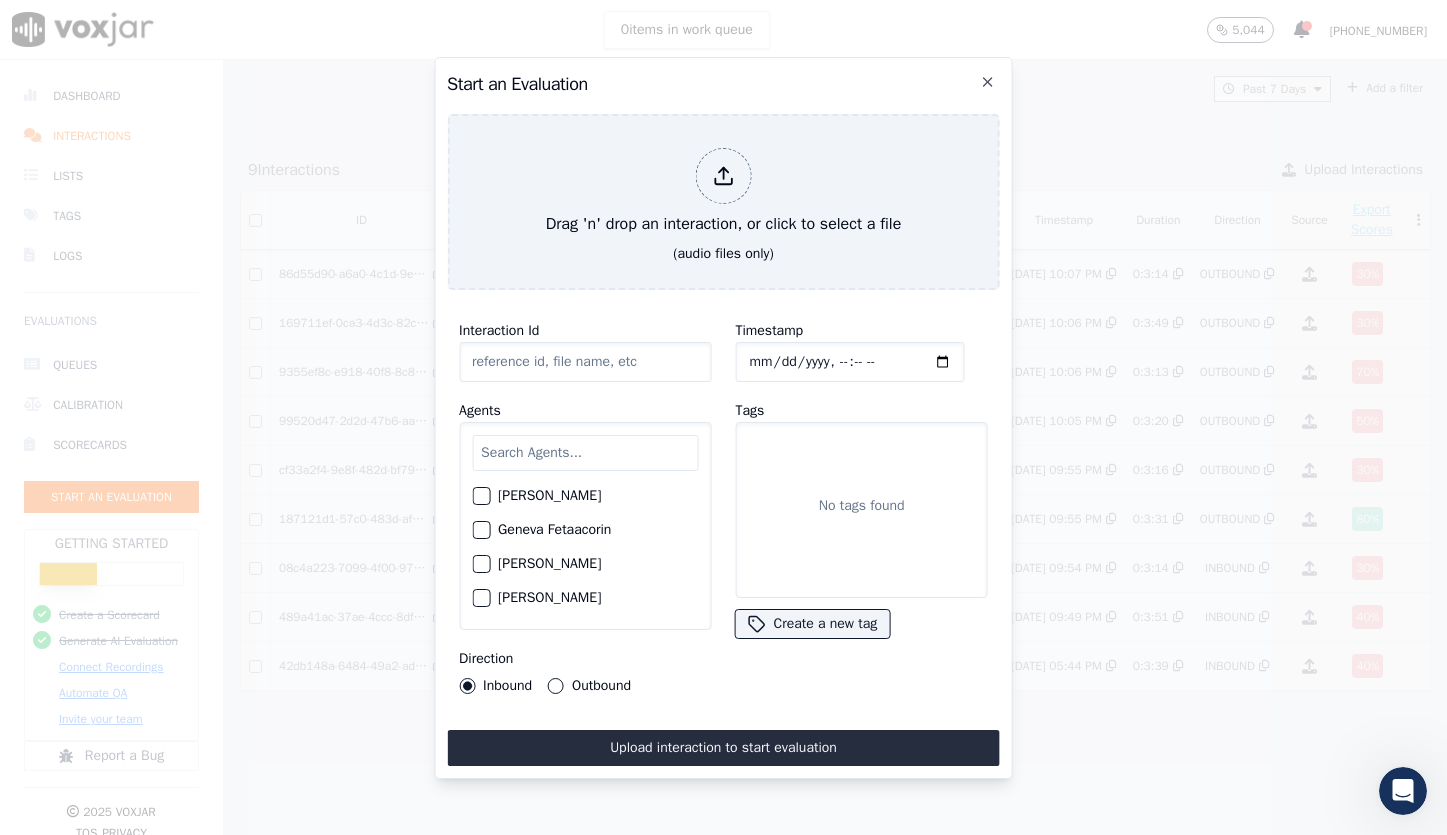 type on "Jennifer 800LF_ENG-+12152409089-4a49e2bb42d1-1751901868.124516.wav" 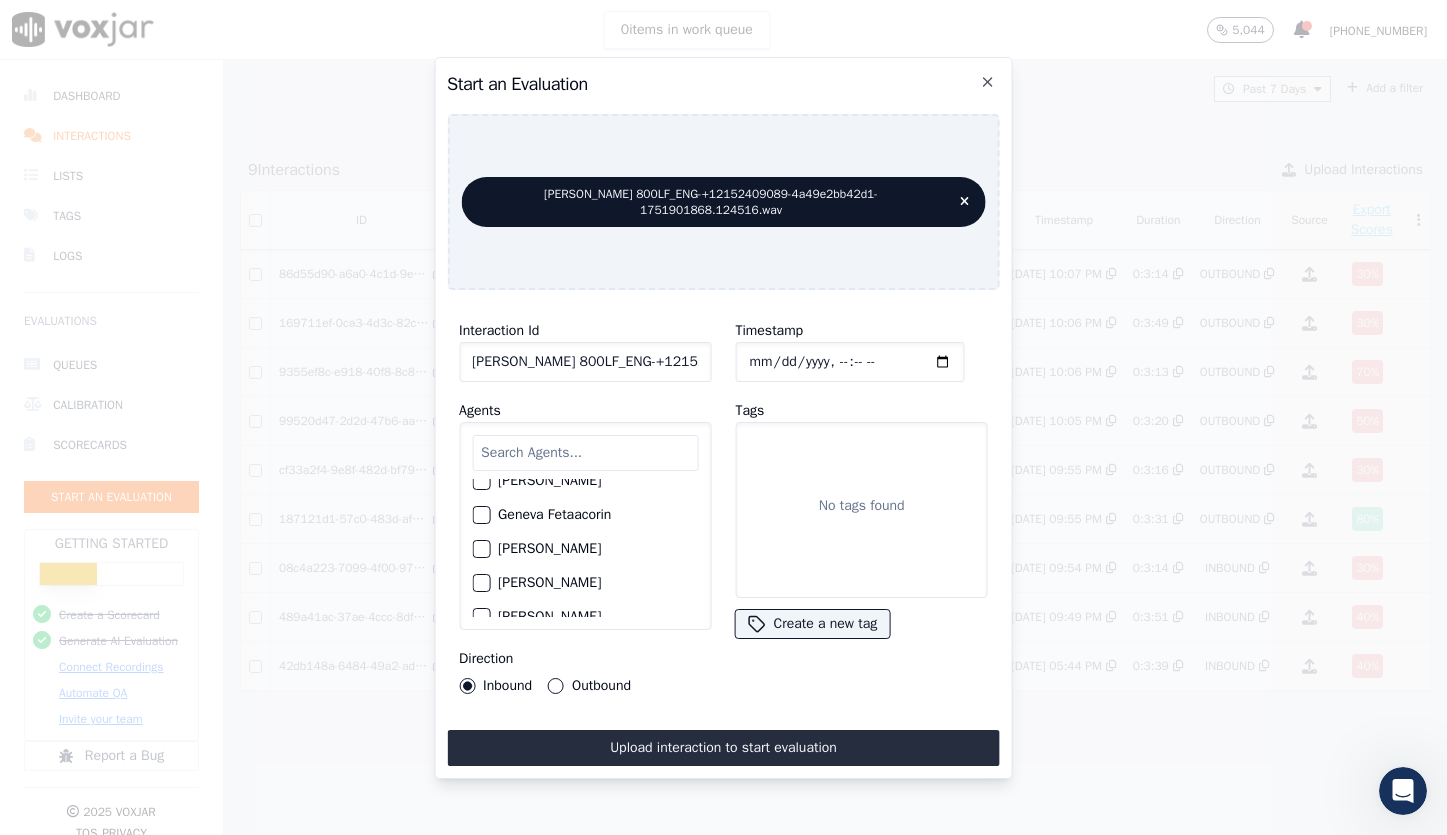 scroll, scrollTop: 21, scrollLeft: 0, axis: vertical 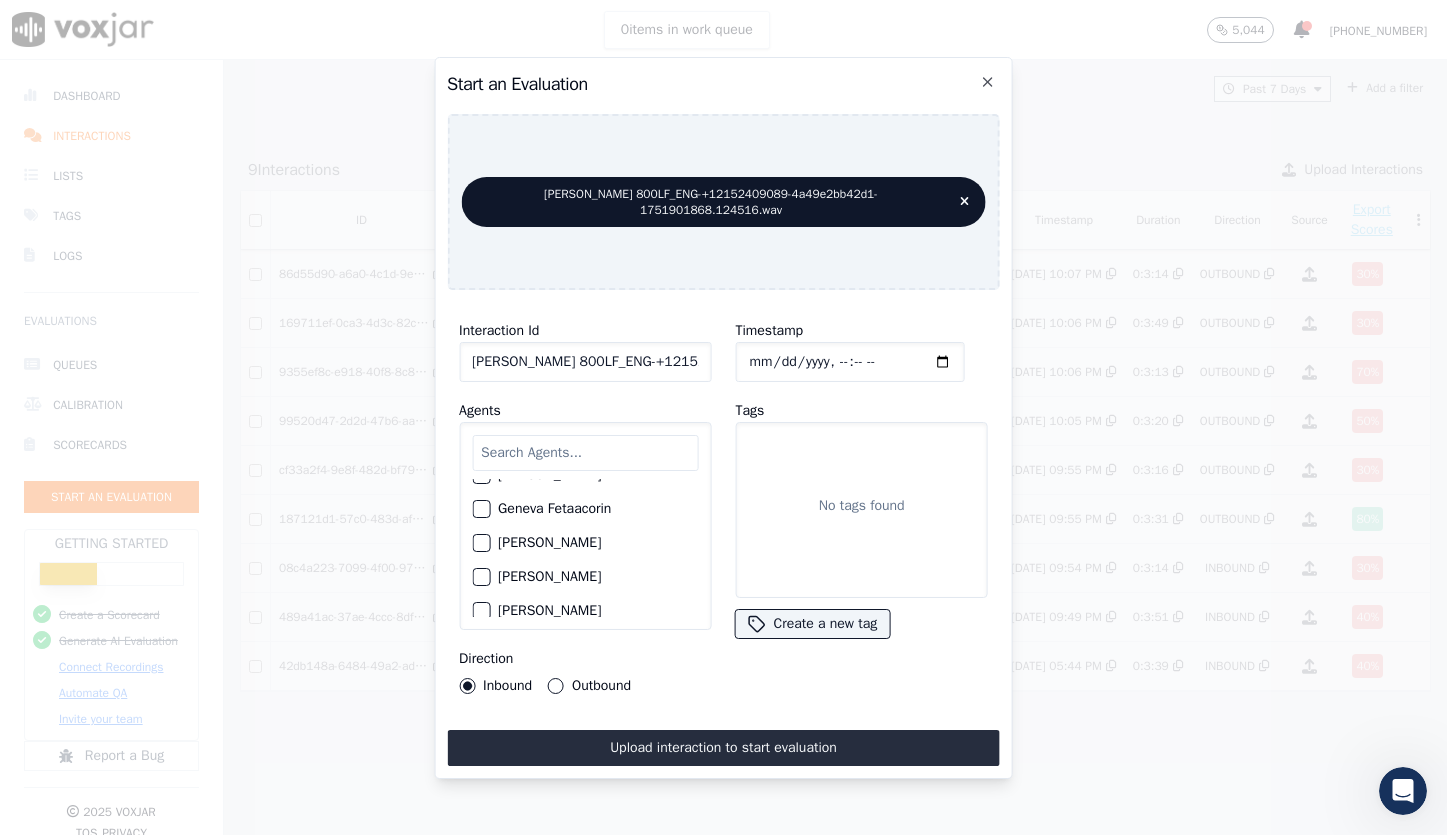 click at bounding box center [480, 577] 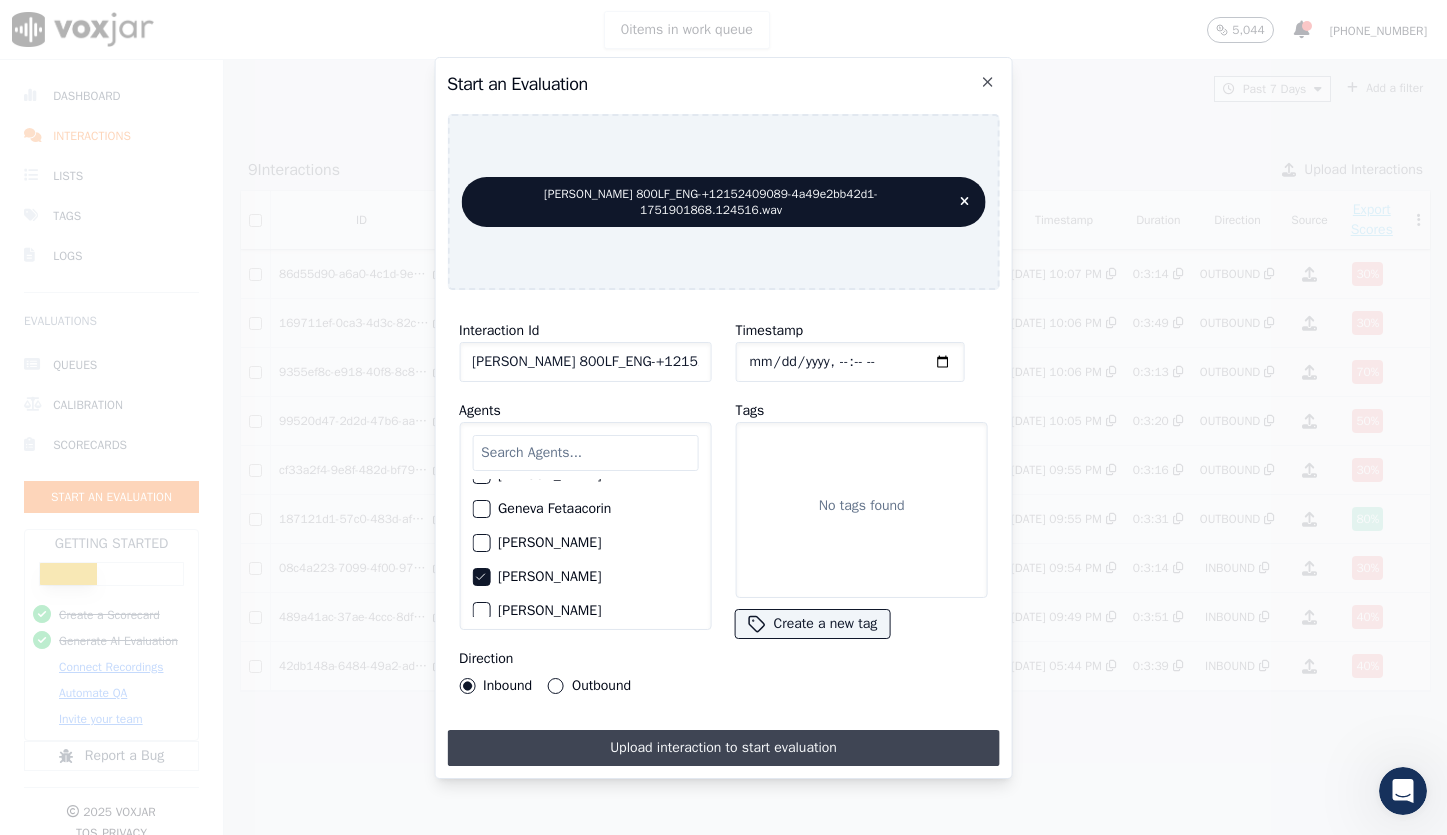click on "Upload interaction to start evaluation" at bounding box center [723, 748] 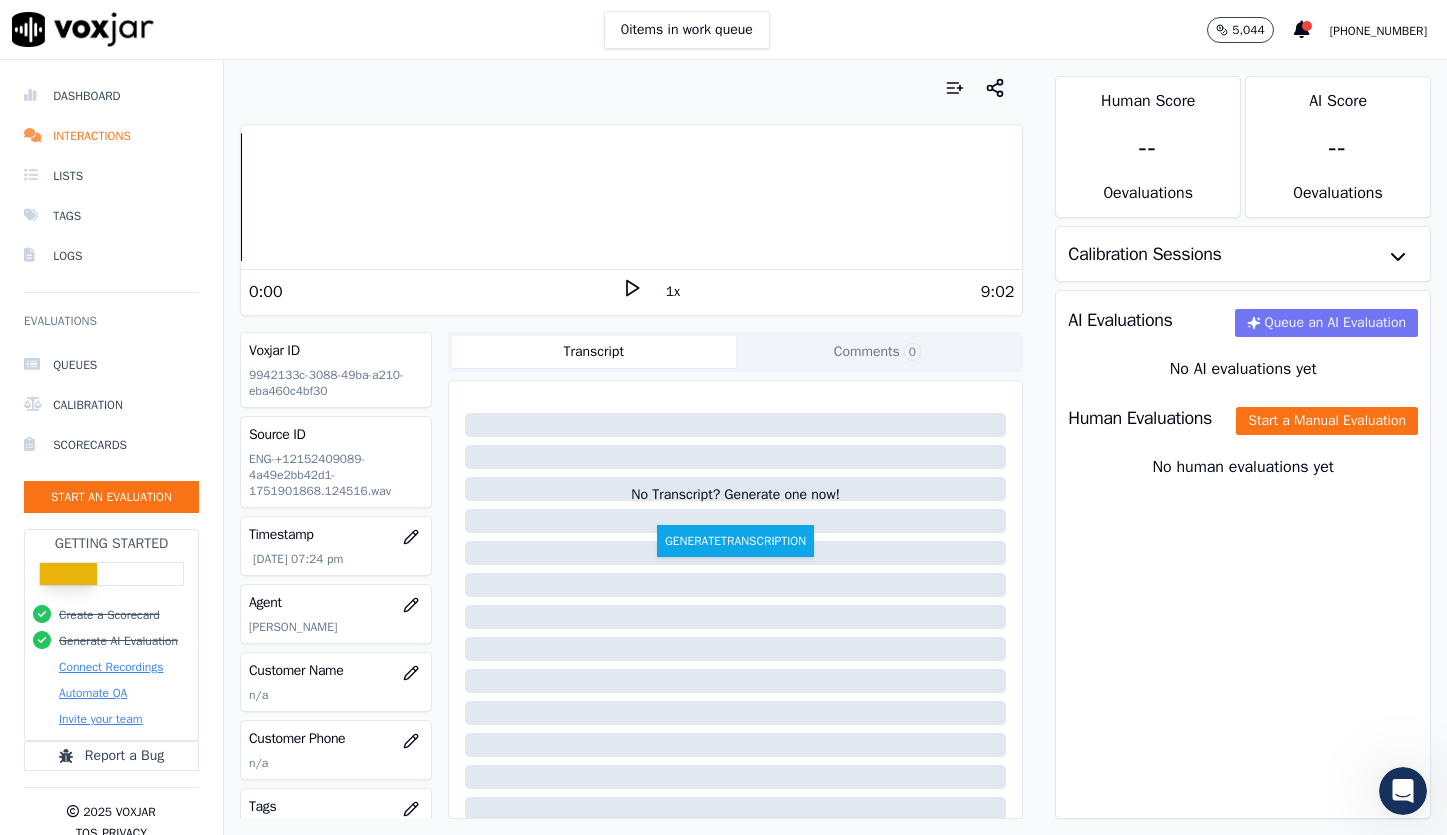 click on "Queue an AI Evaluation" 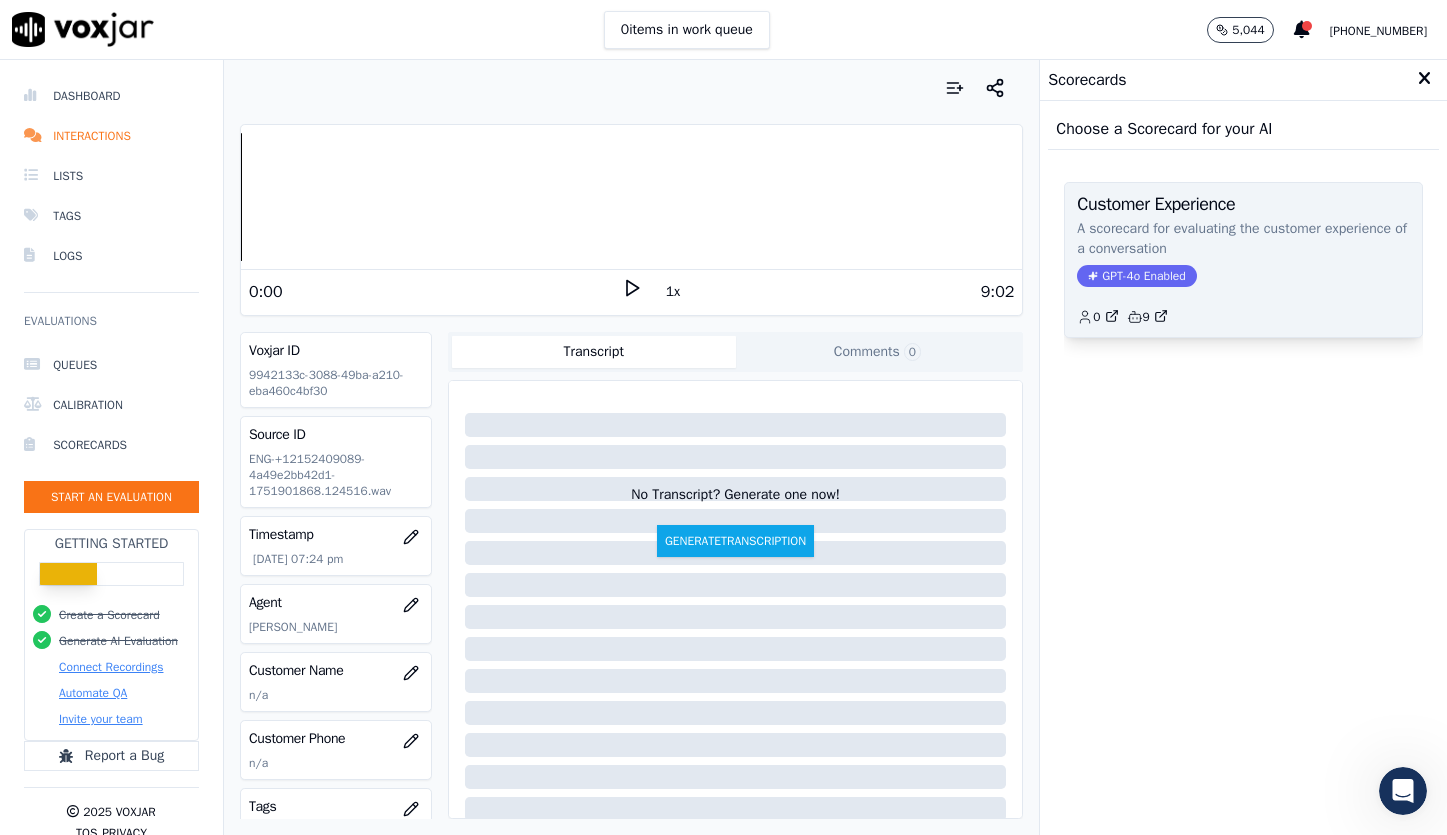 click on "GPT-4o Enabled" at bounding box center [1136, 276] 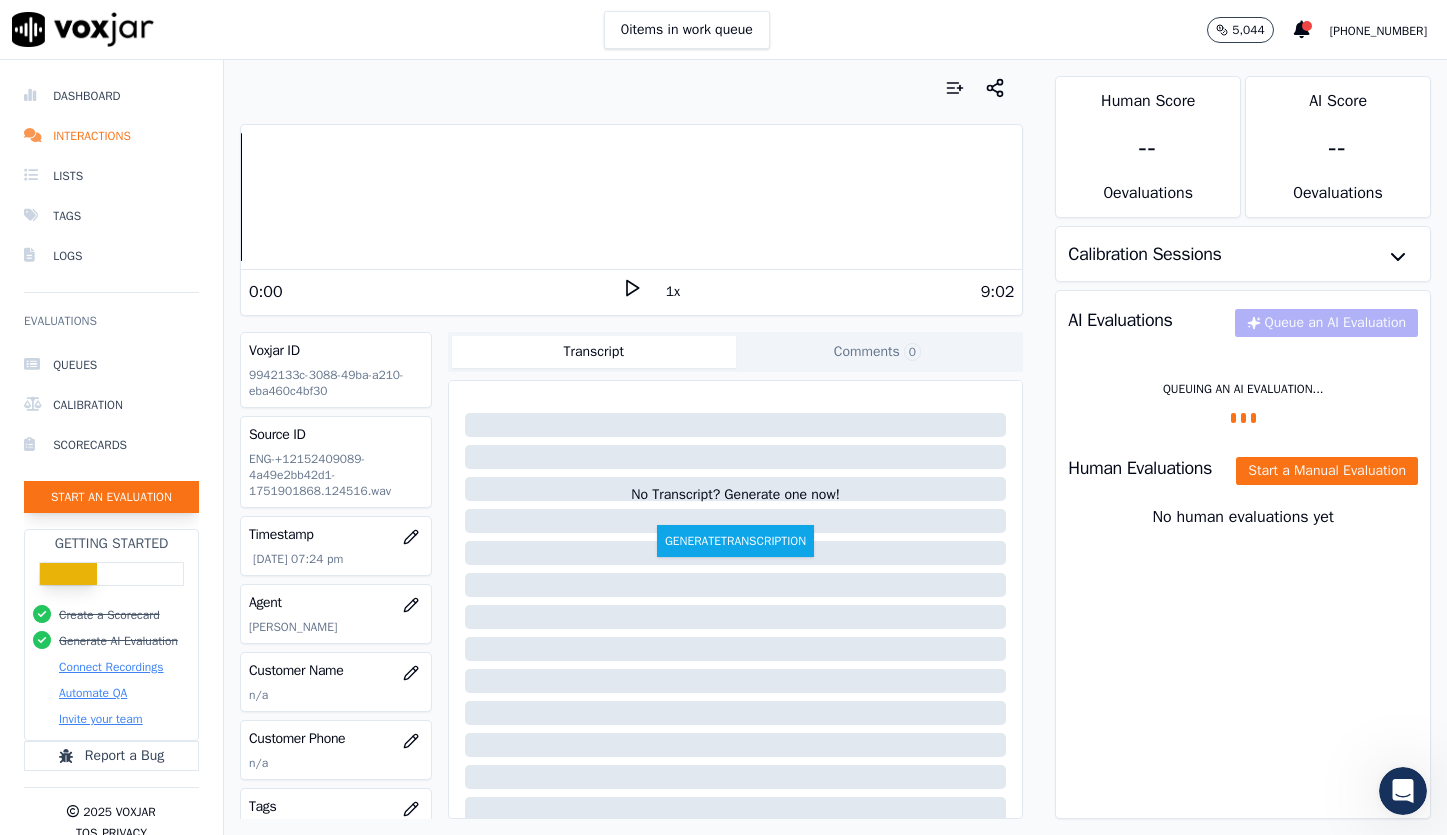 click on "Start an Evaluation" 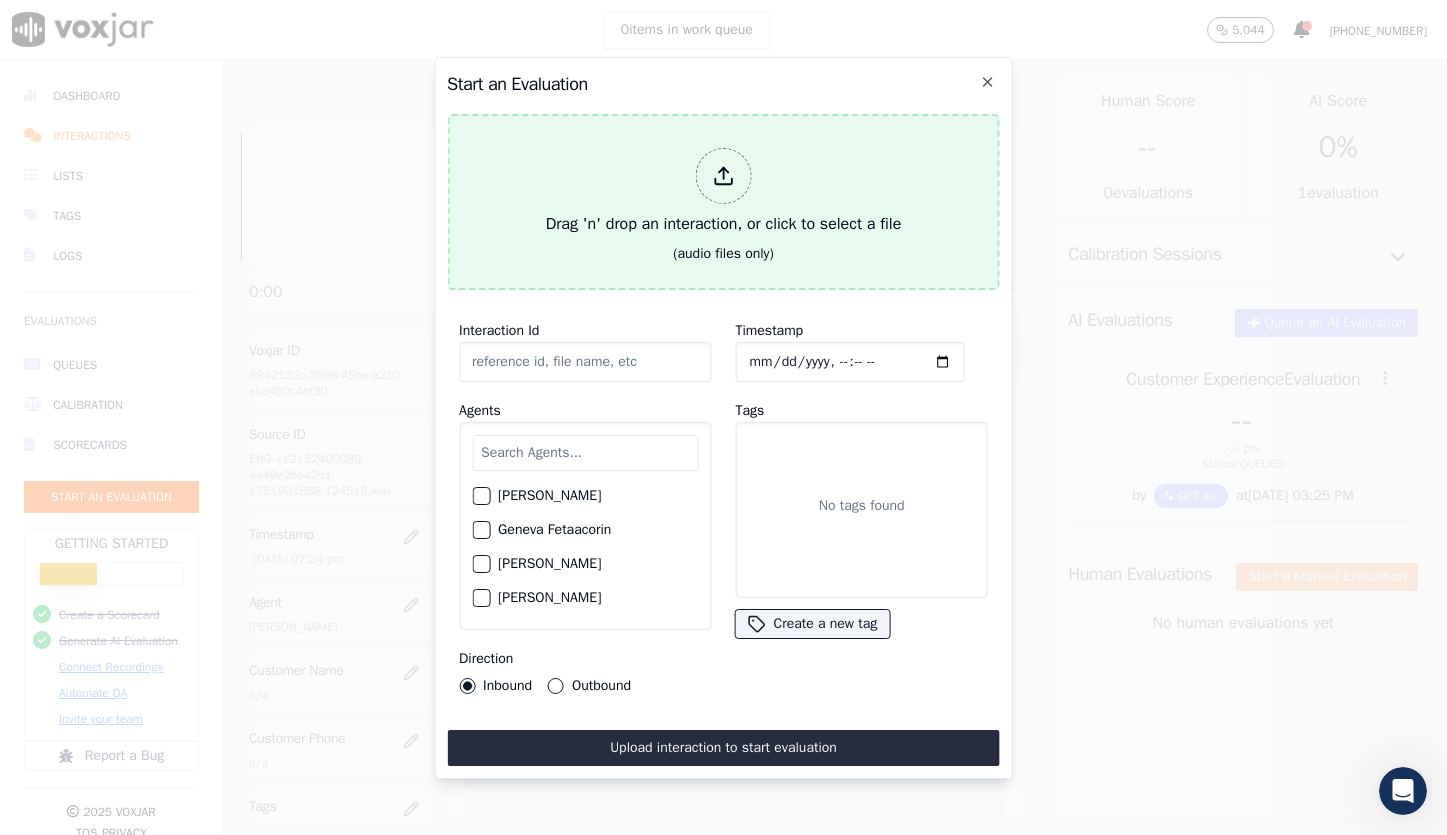 type on "Sheena 800LF_ENG-+13037175541-4a49e2bb42d1-1751902919.124705.wav" 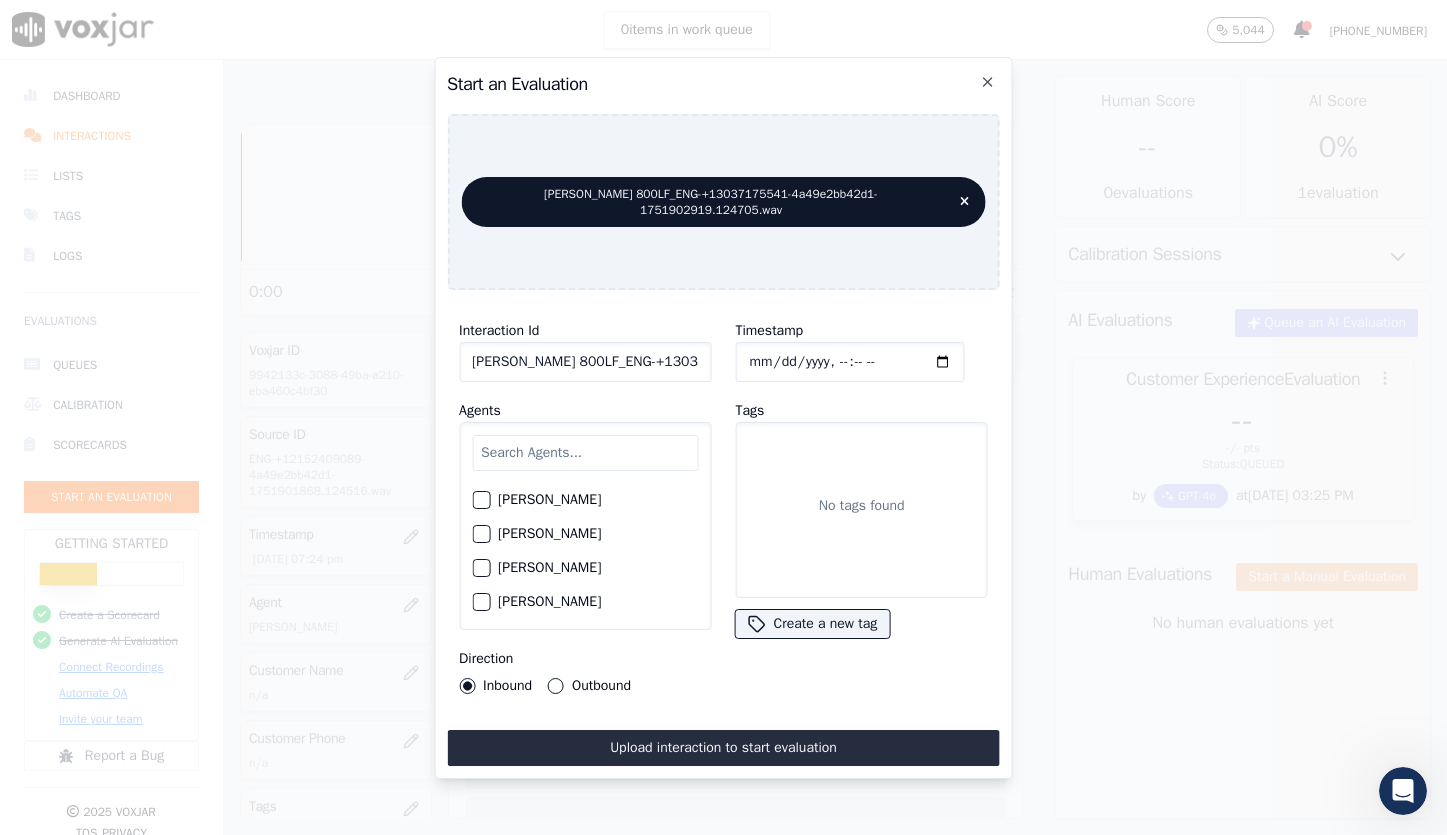 scroll, scrollTop: 201, scrollLeft: 0, axis: vertical 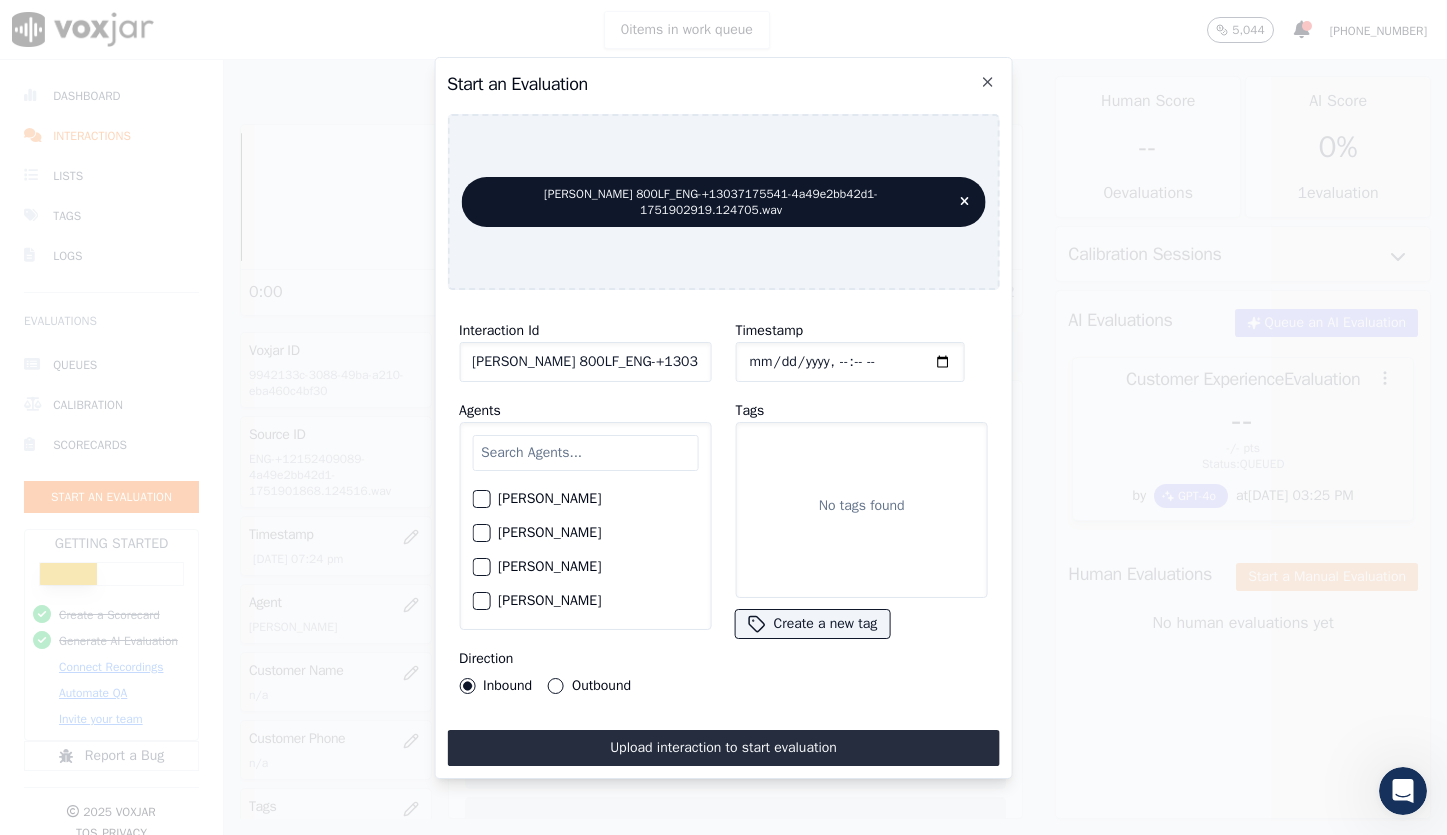 click at bounding box center [480, 533] 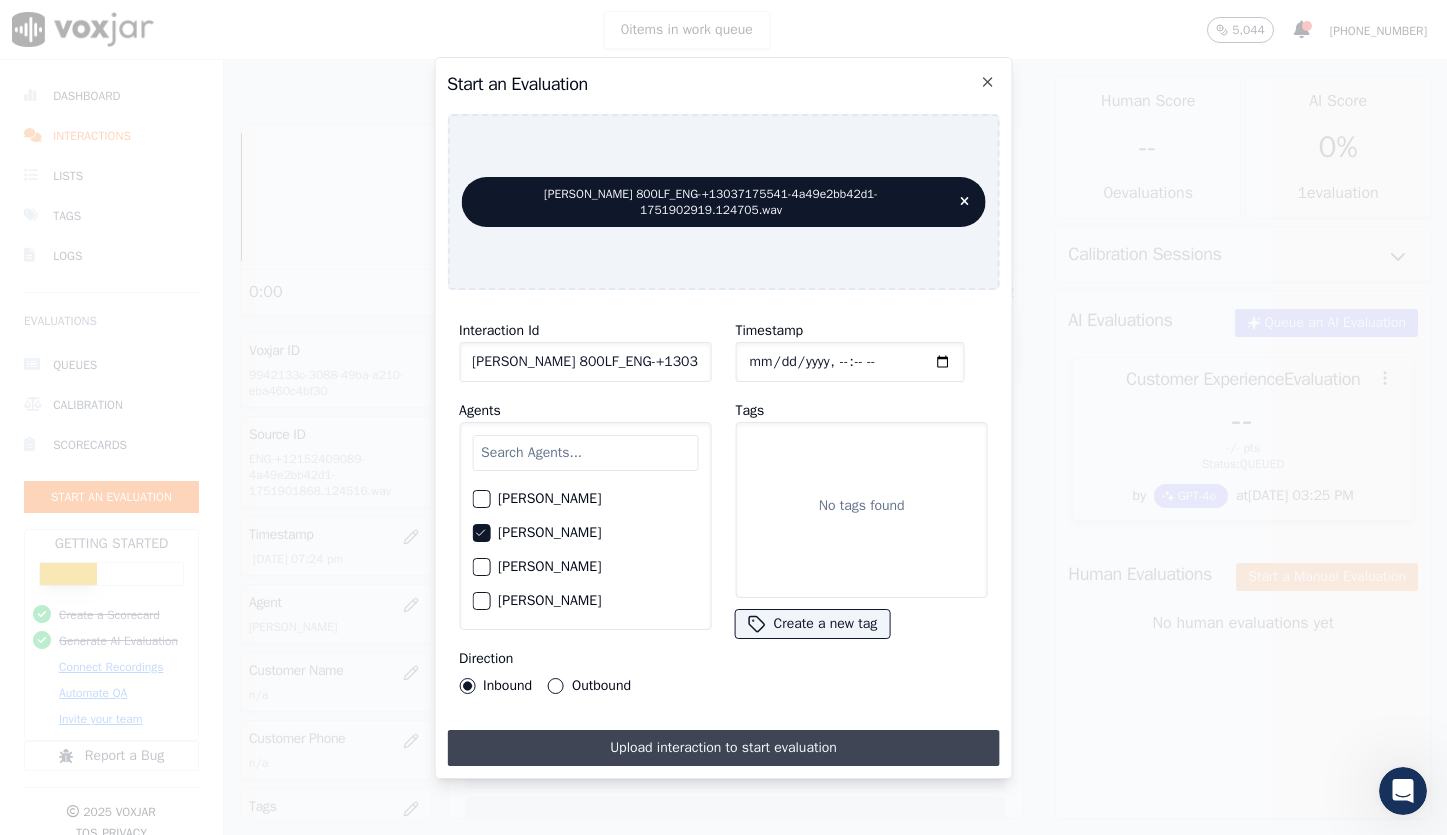 click on "Upload interaction to start evaluation" at bounding box center (723, 748) 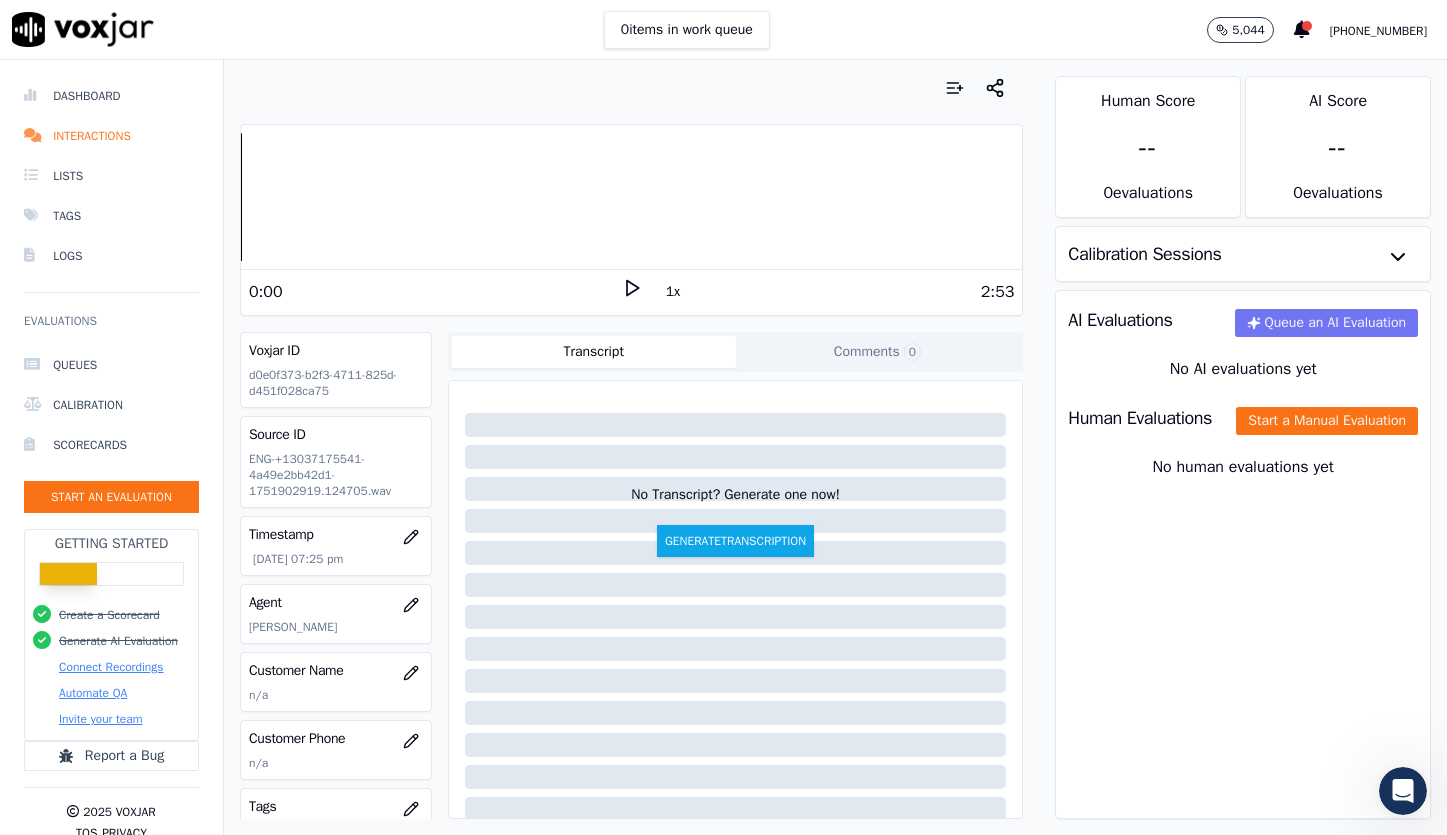 click on "Queue an AI Evaluation" 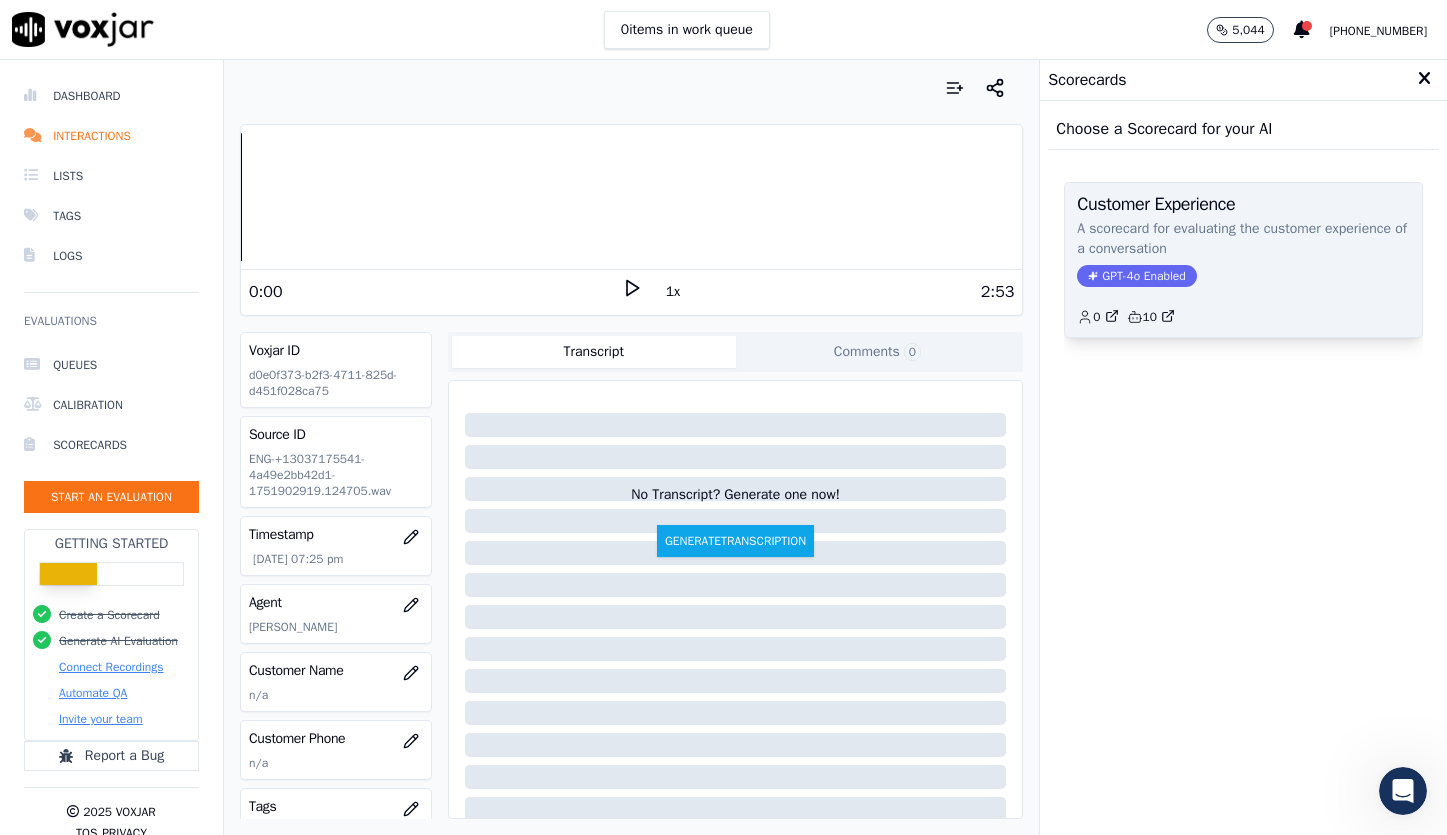 click on "GPT-4o Enabled" at bounding box center [1136, 276] 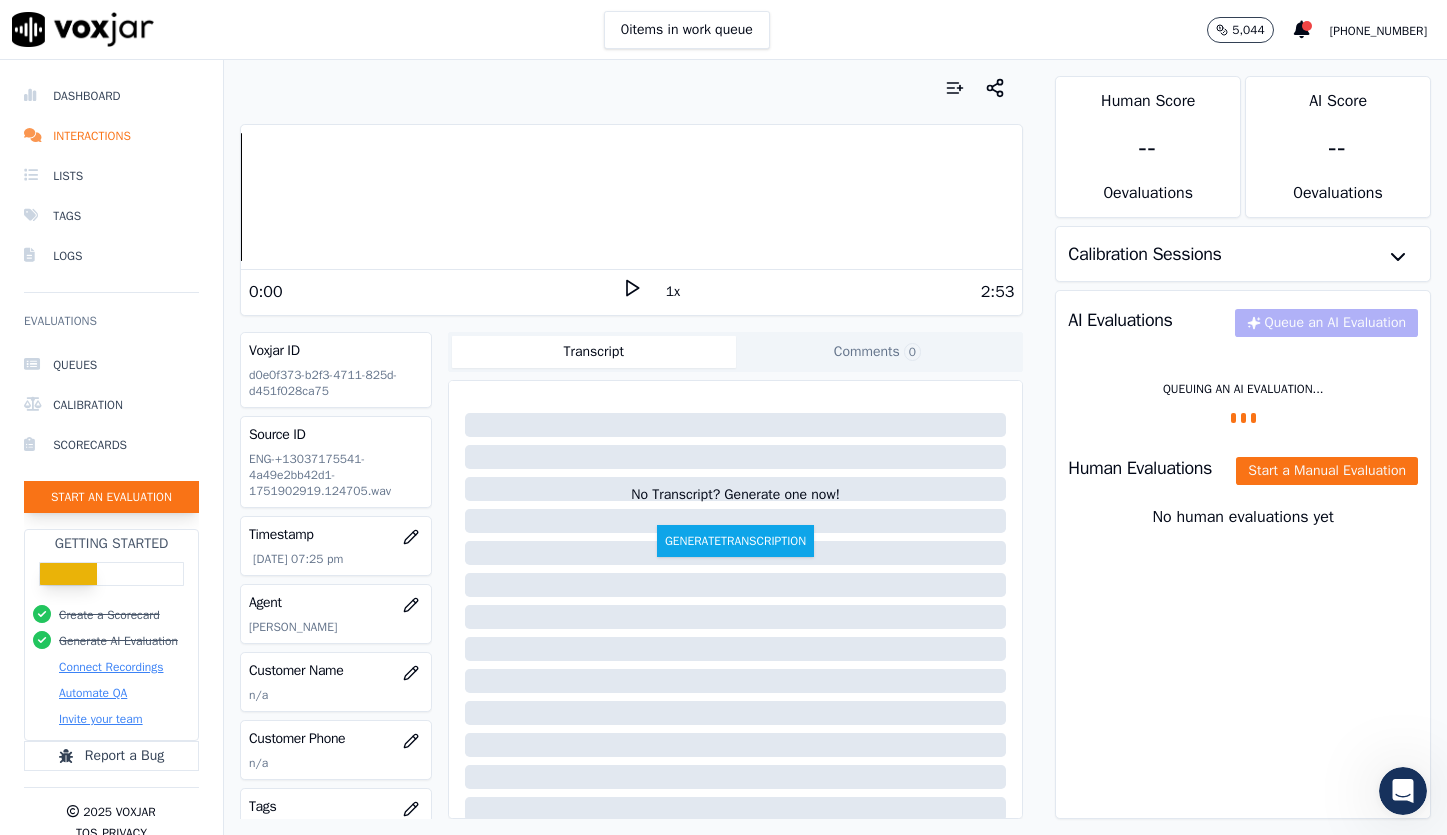 click on "Start an Evaluation" 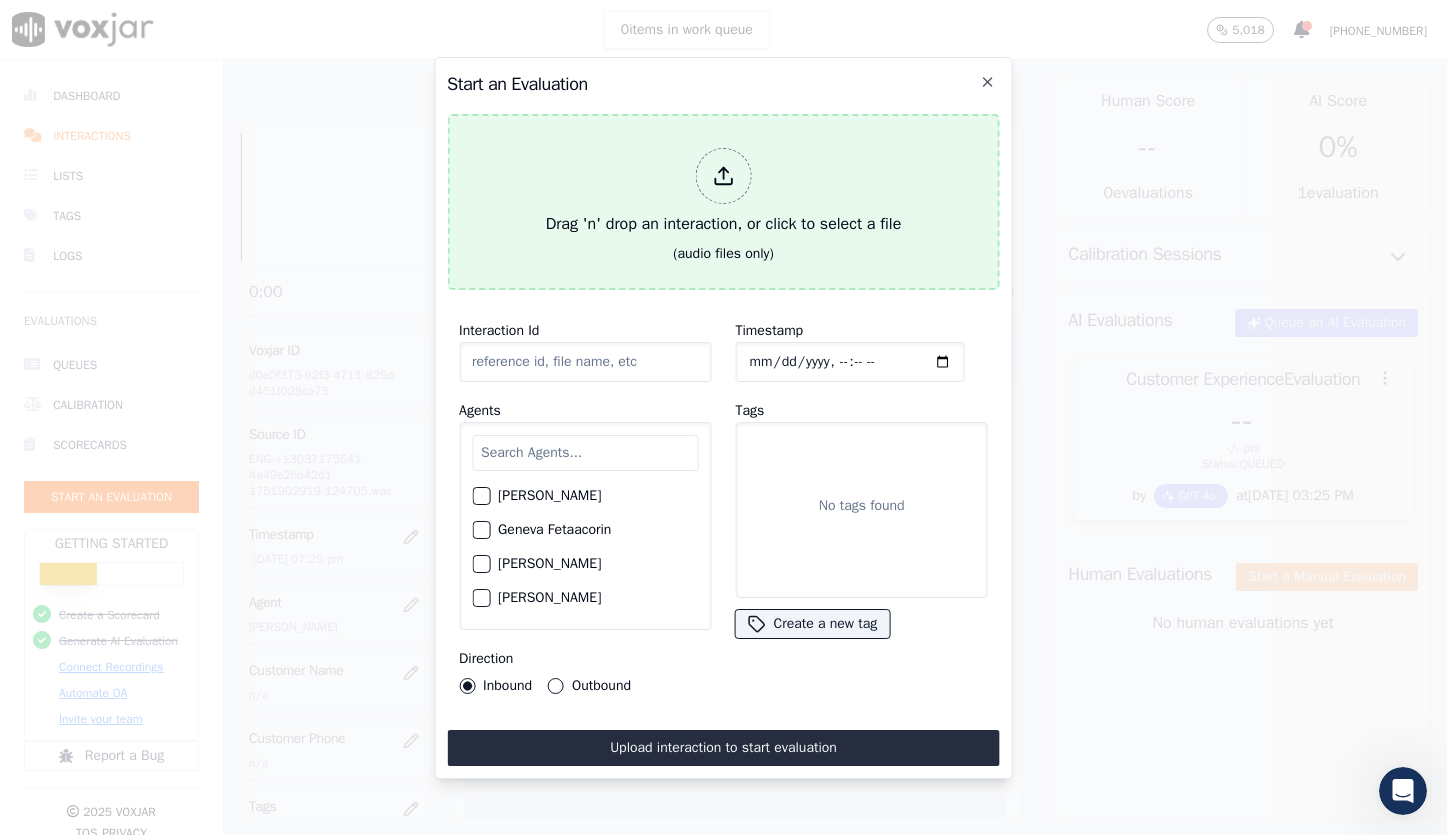 type on "Sheena 800LF_ENG-8043064755-4a49e2bb42d1-1751903721.124801.wav" 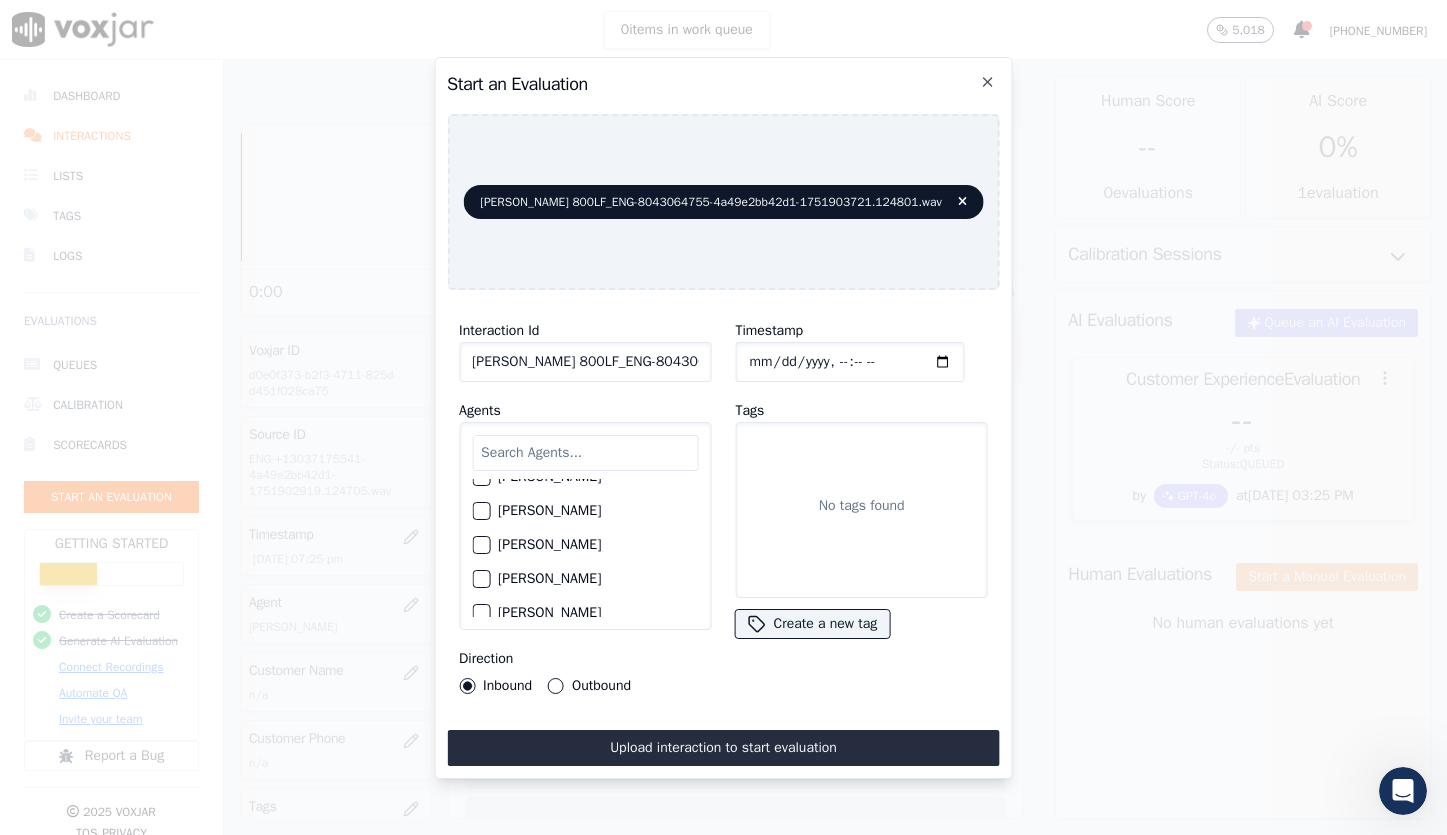 scroll, scrollTop: 122, scrollLeft: 0, axis: vertical 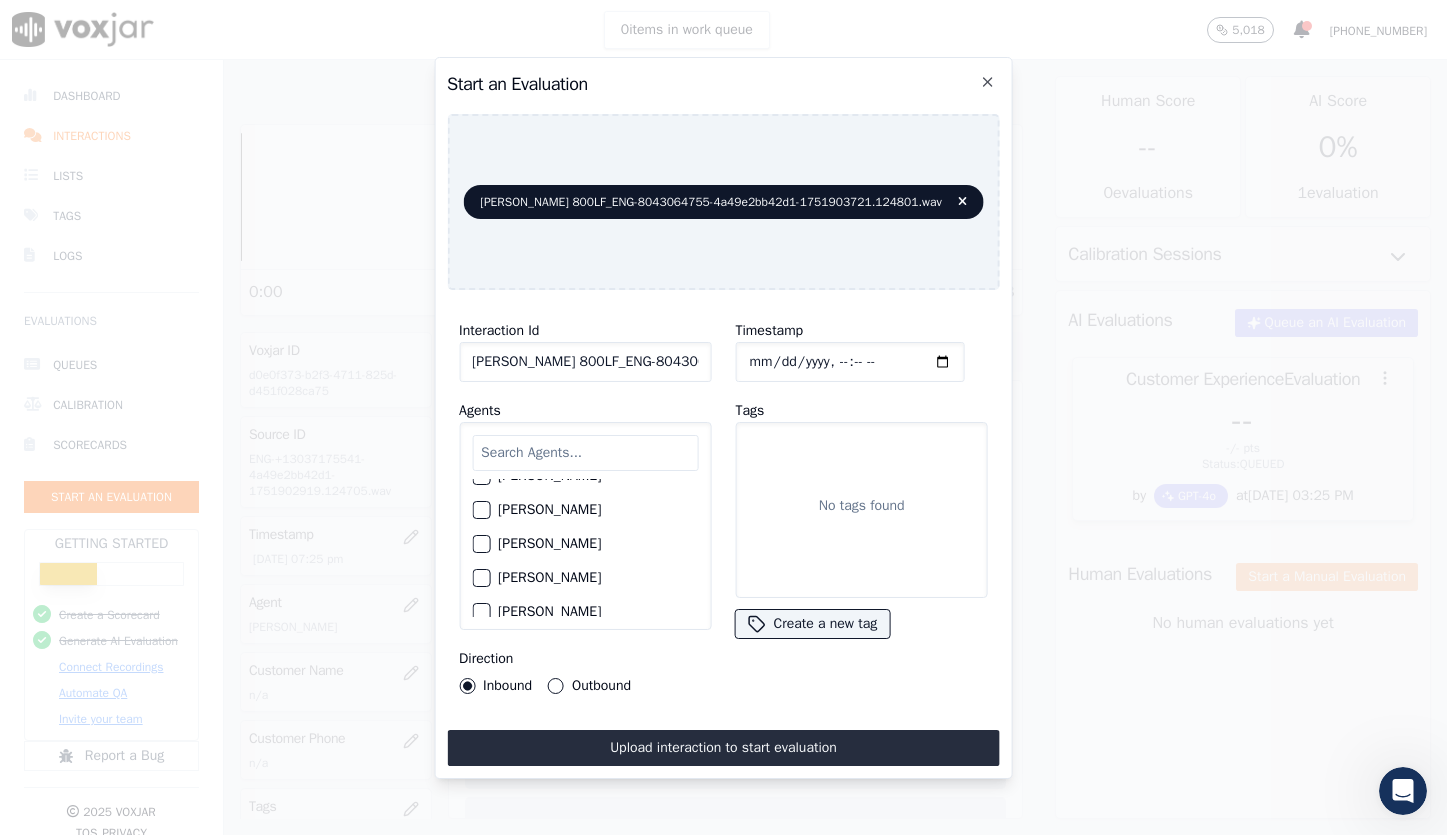 click at bounding box center [480, 612] 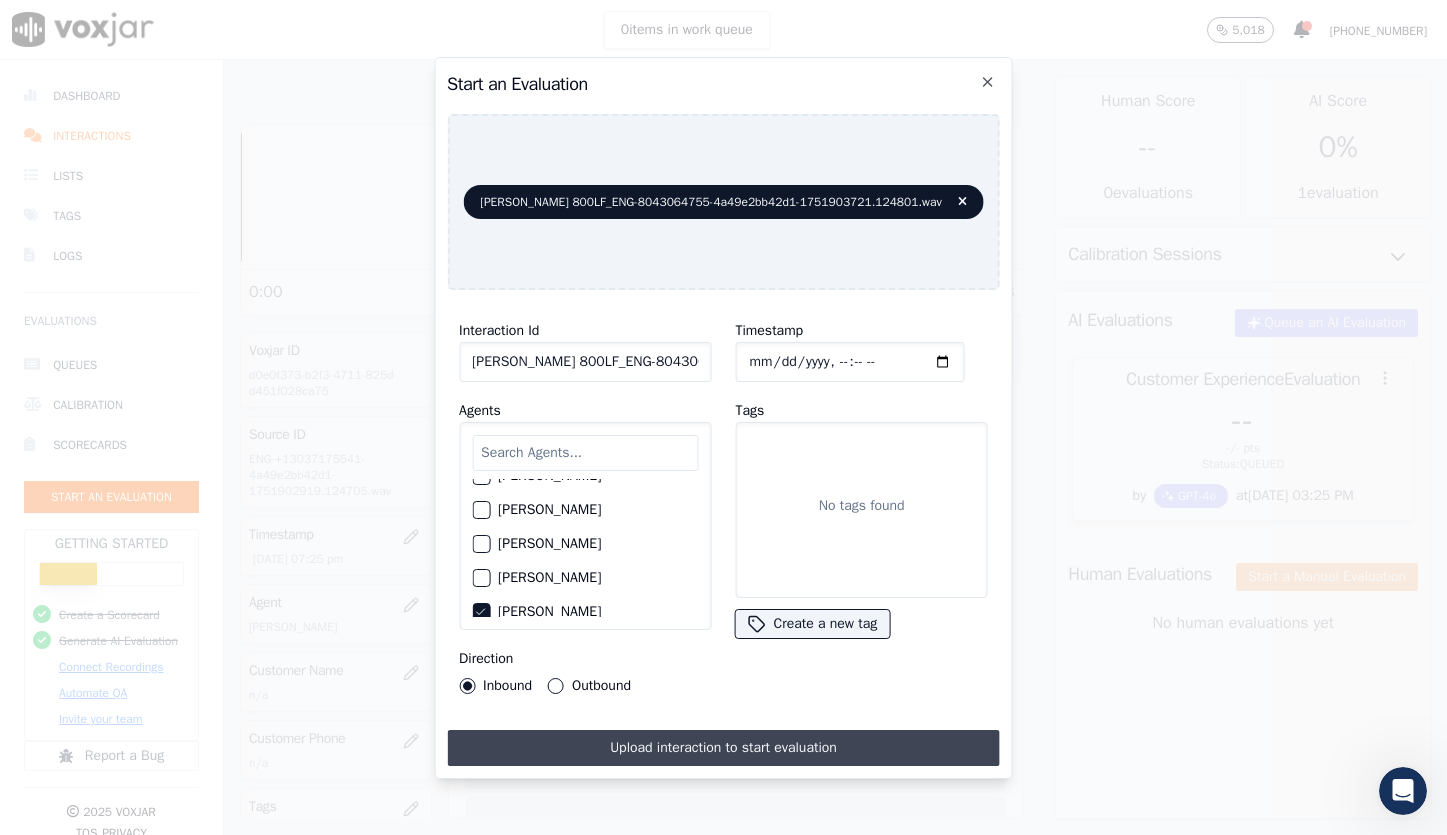 click on "Upload interaction to start evaluation" at bounding box center [723, 748] 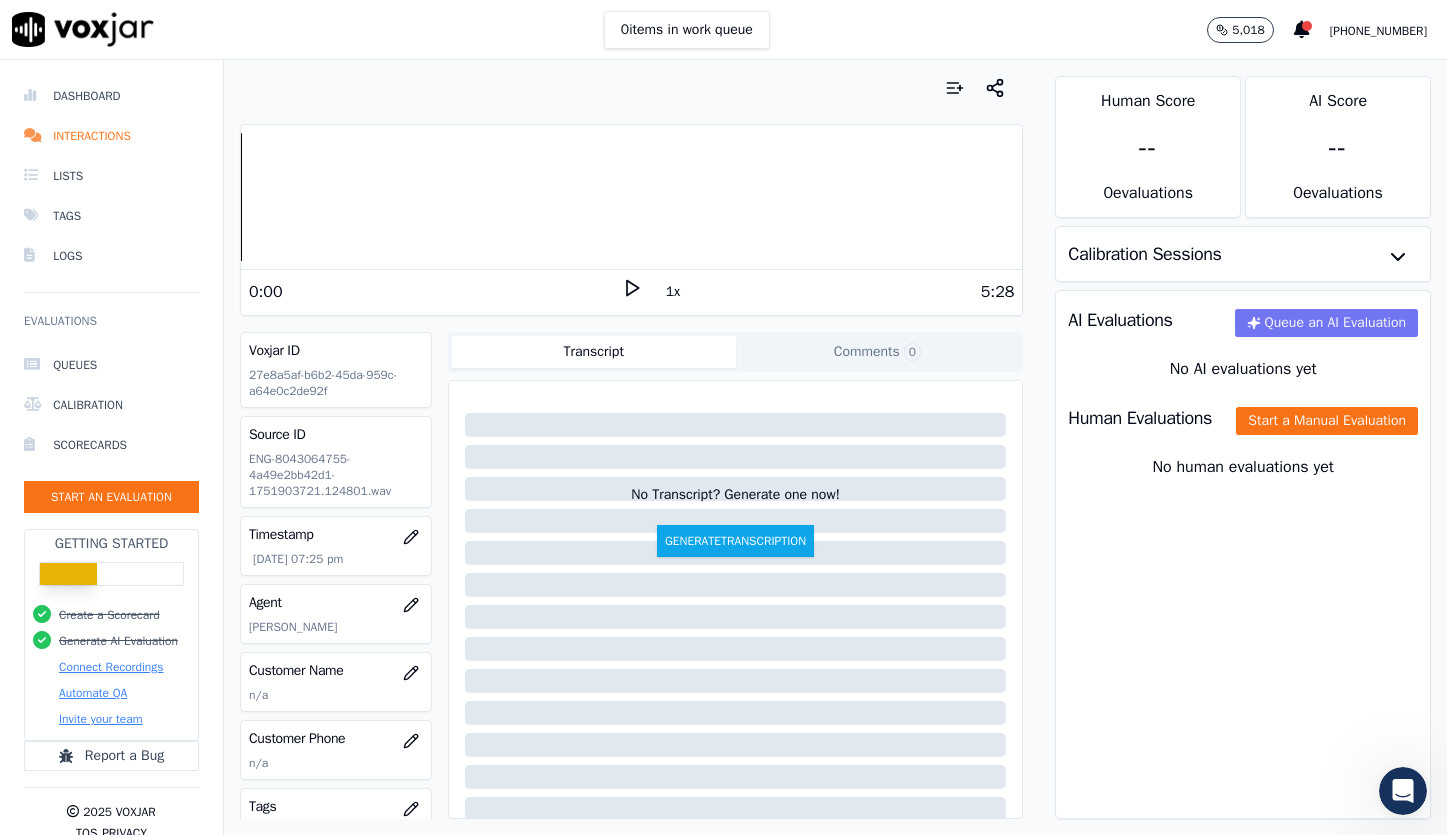 click on "Queue an AI Evaluation" 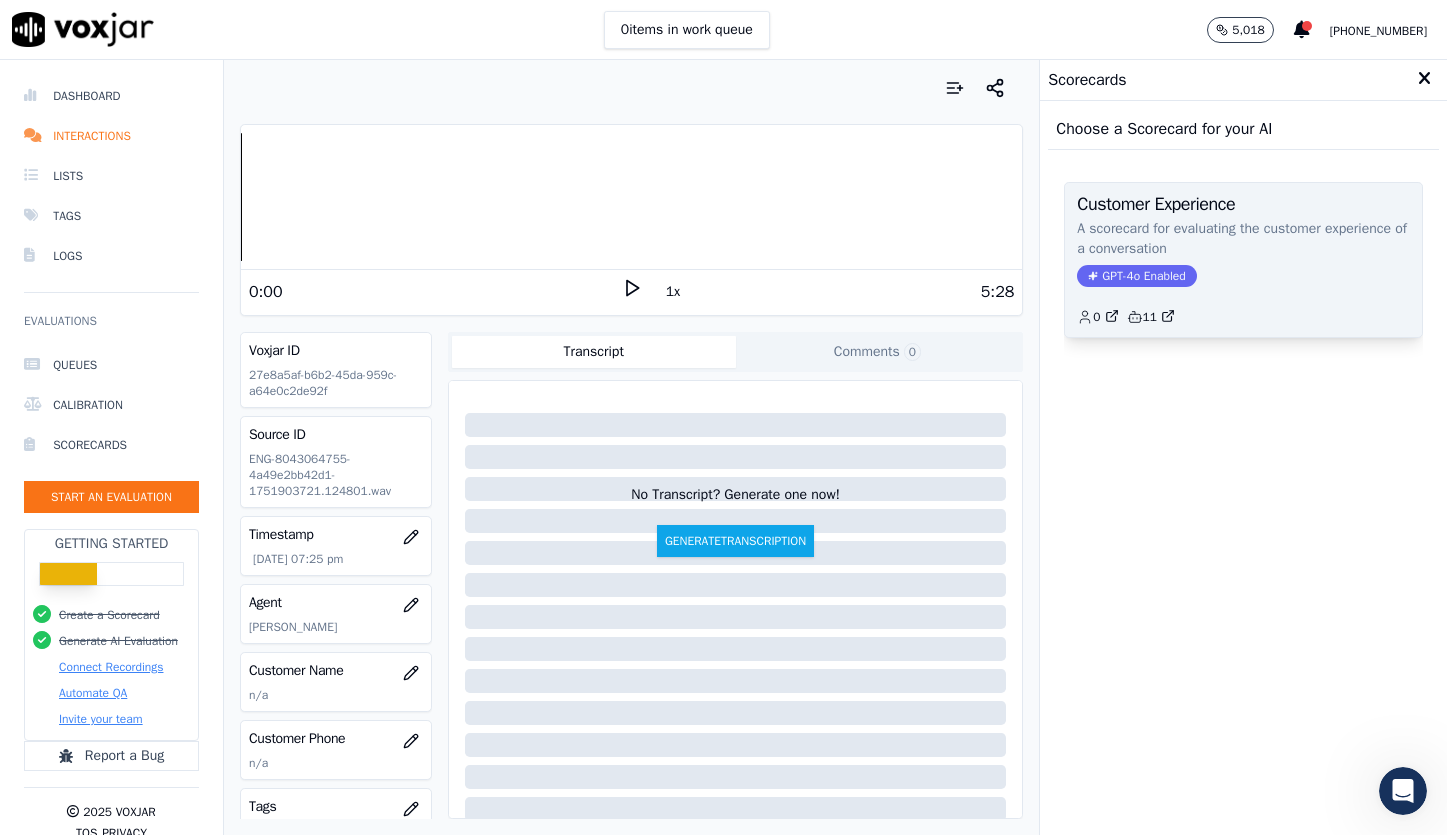 click on "GPT-4o Enabled" at bounding box center [1136, 276] 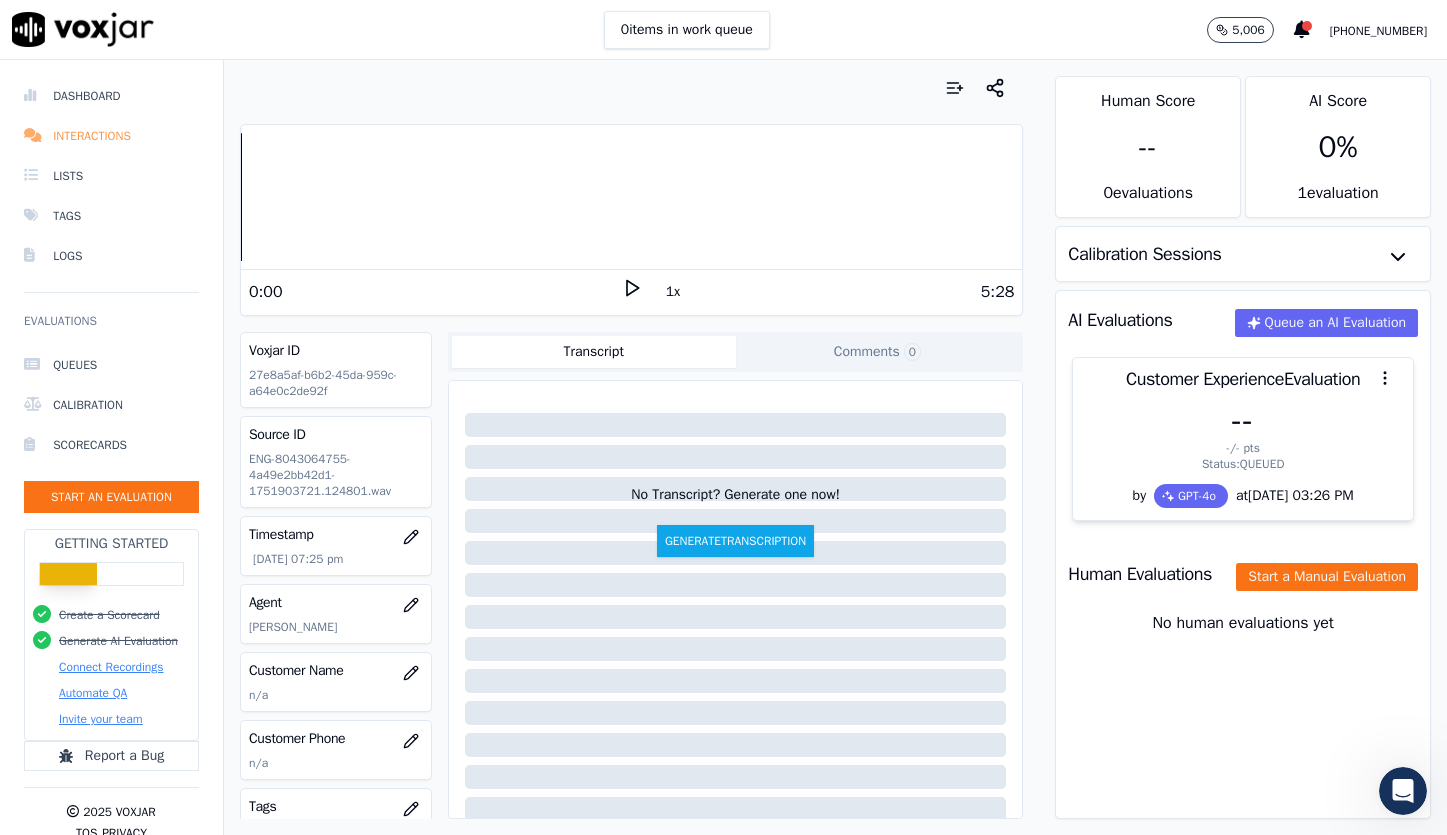 click on "Interactions" at bounding box center [111, 136] 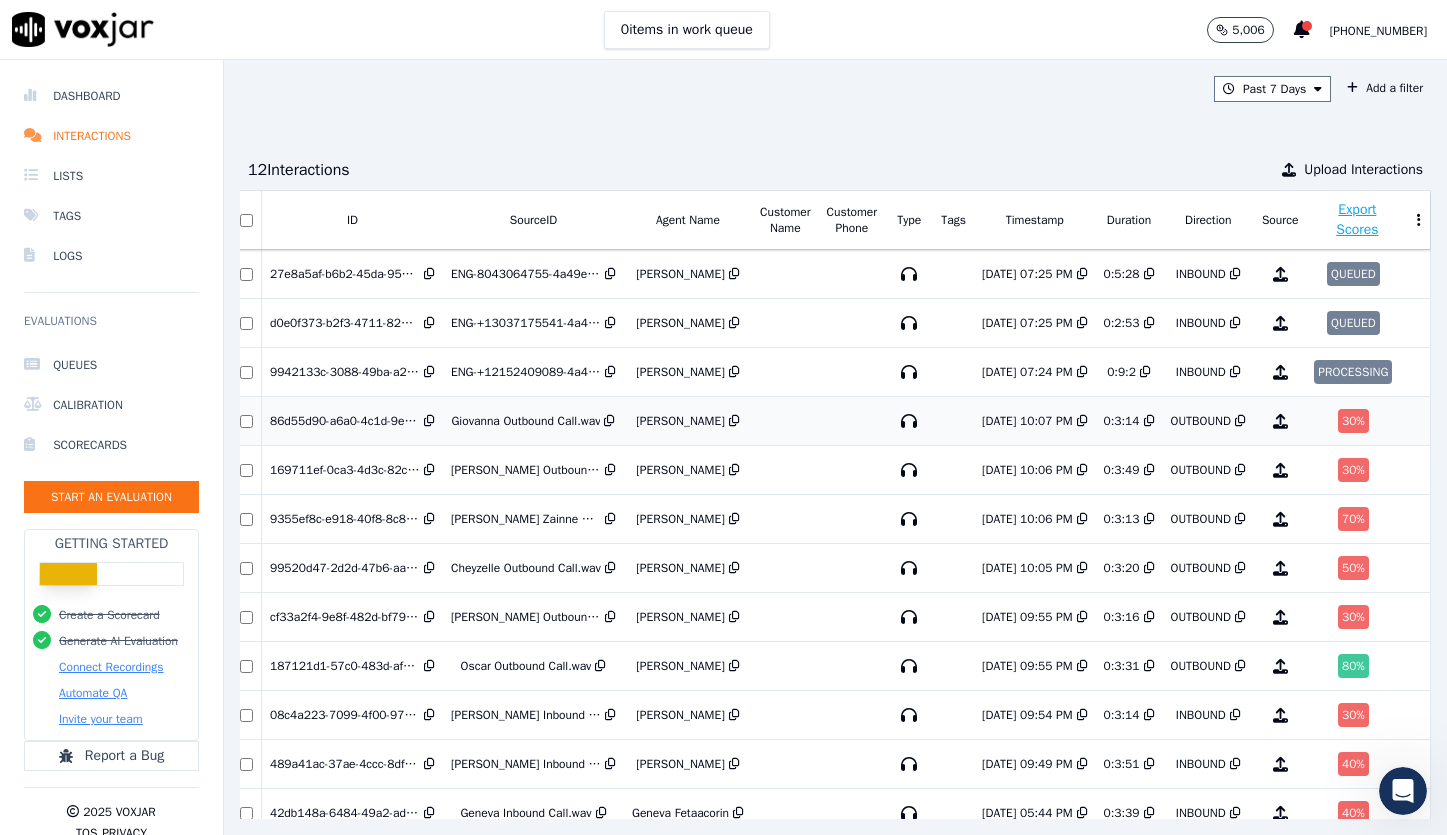 scroll, scrollTop: 0, scrollLeft: 121, axis: horizontal 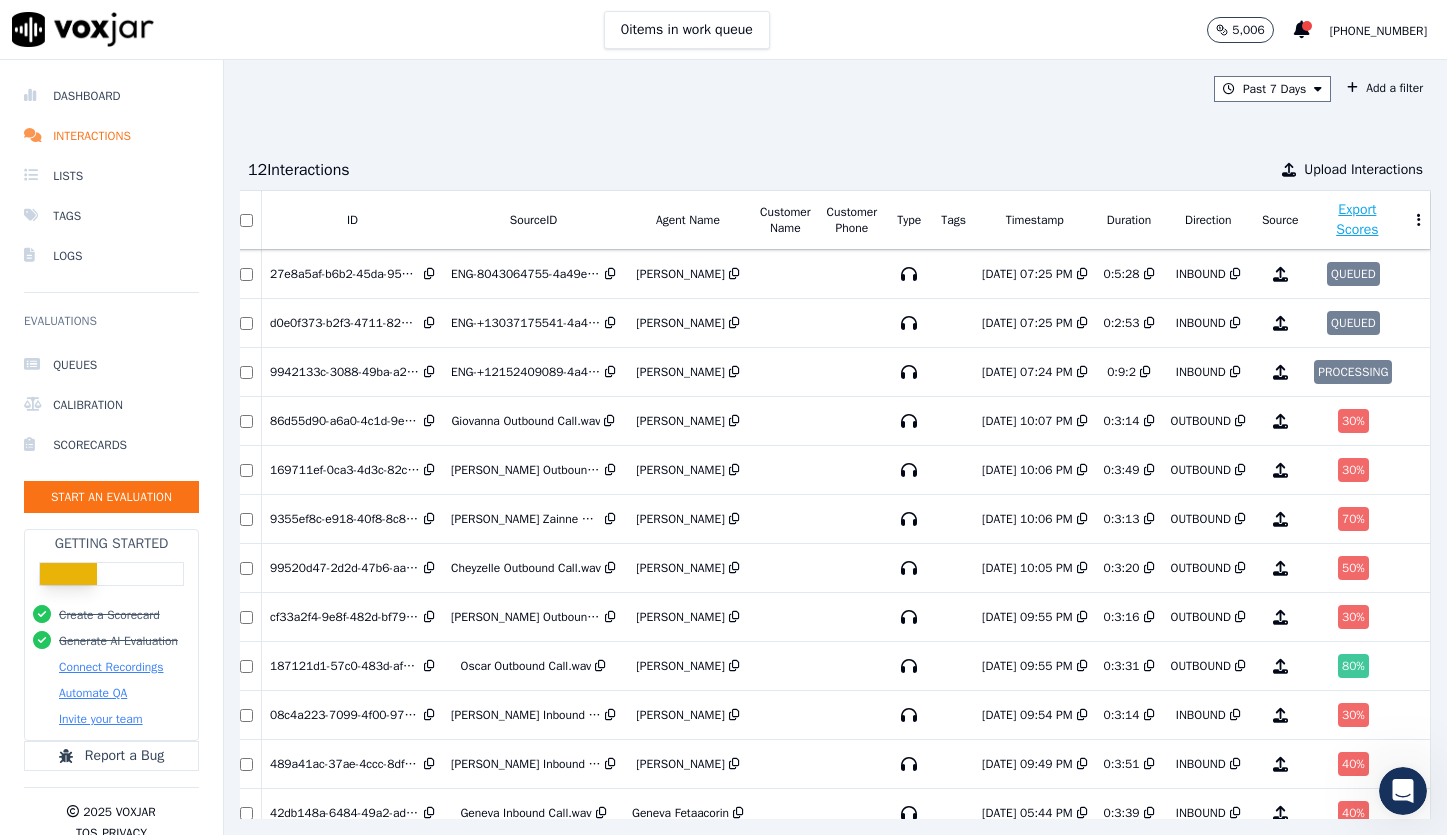 click on "5,006" at bounding box center [1248, 30] 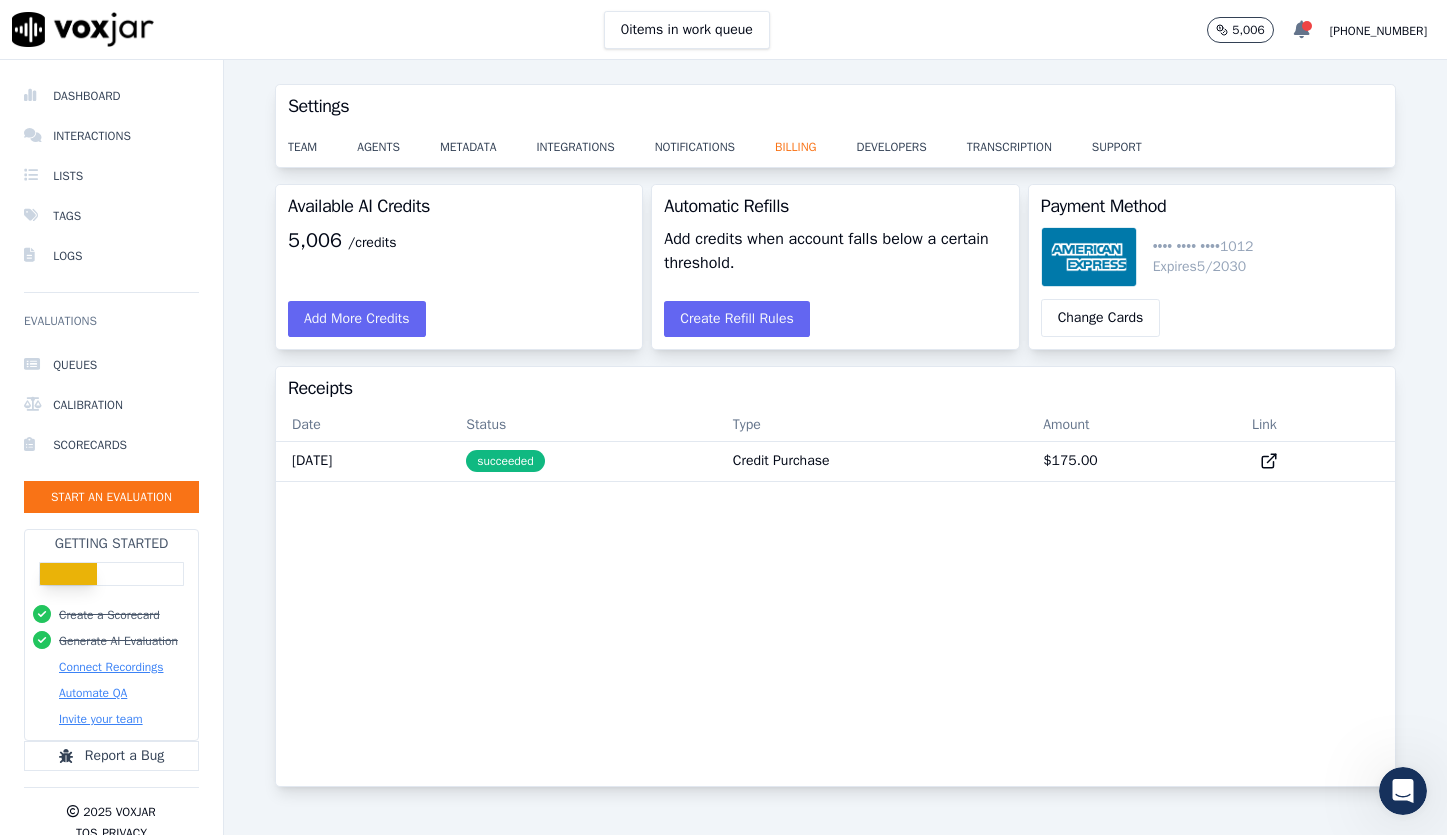 click at bounding box center [1302, 30] 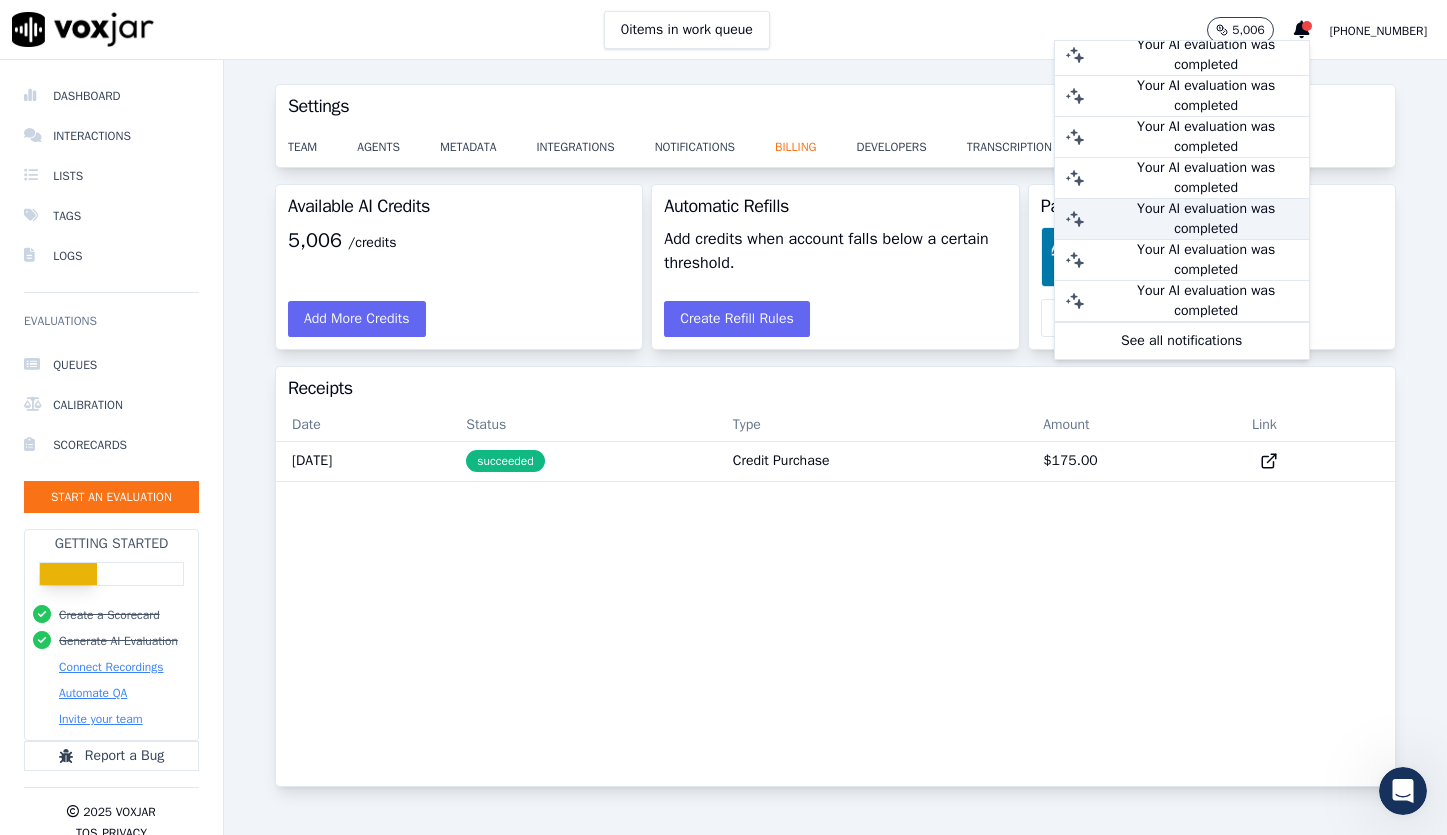 scroll, scrollTop: 0, scrollLeft: 0, axis: both 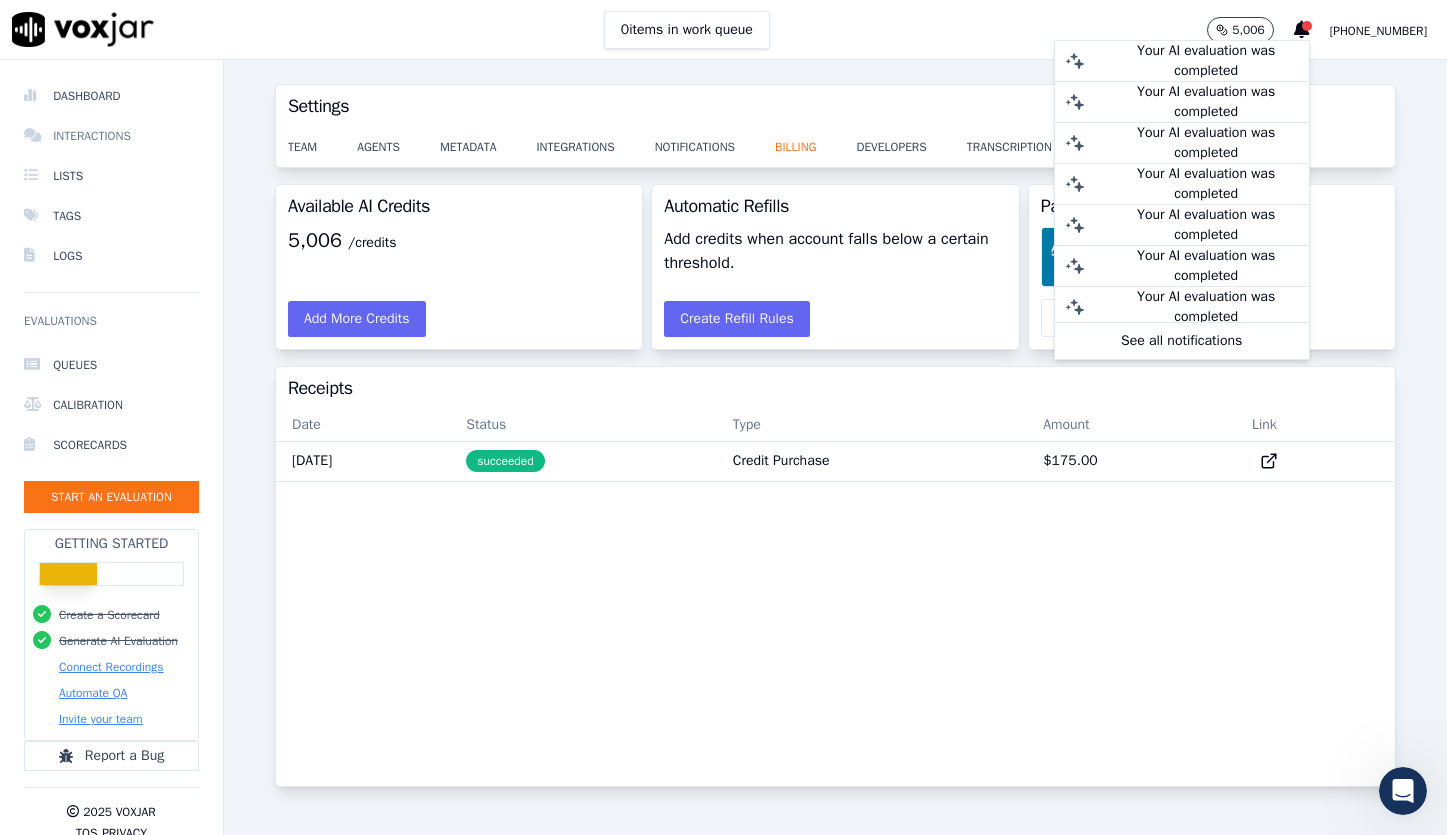 click on "Interactions" at bounding box center (111, 136) 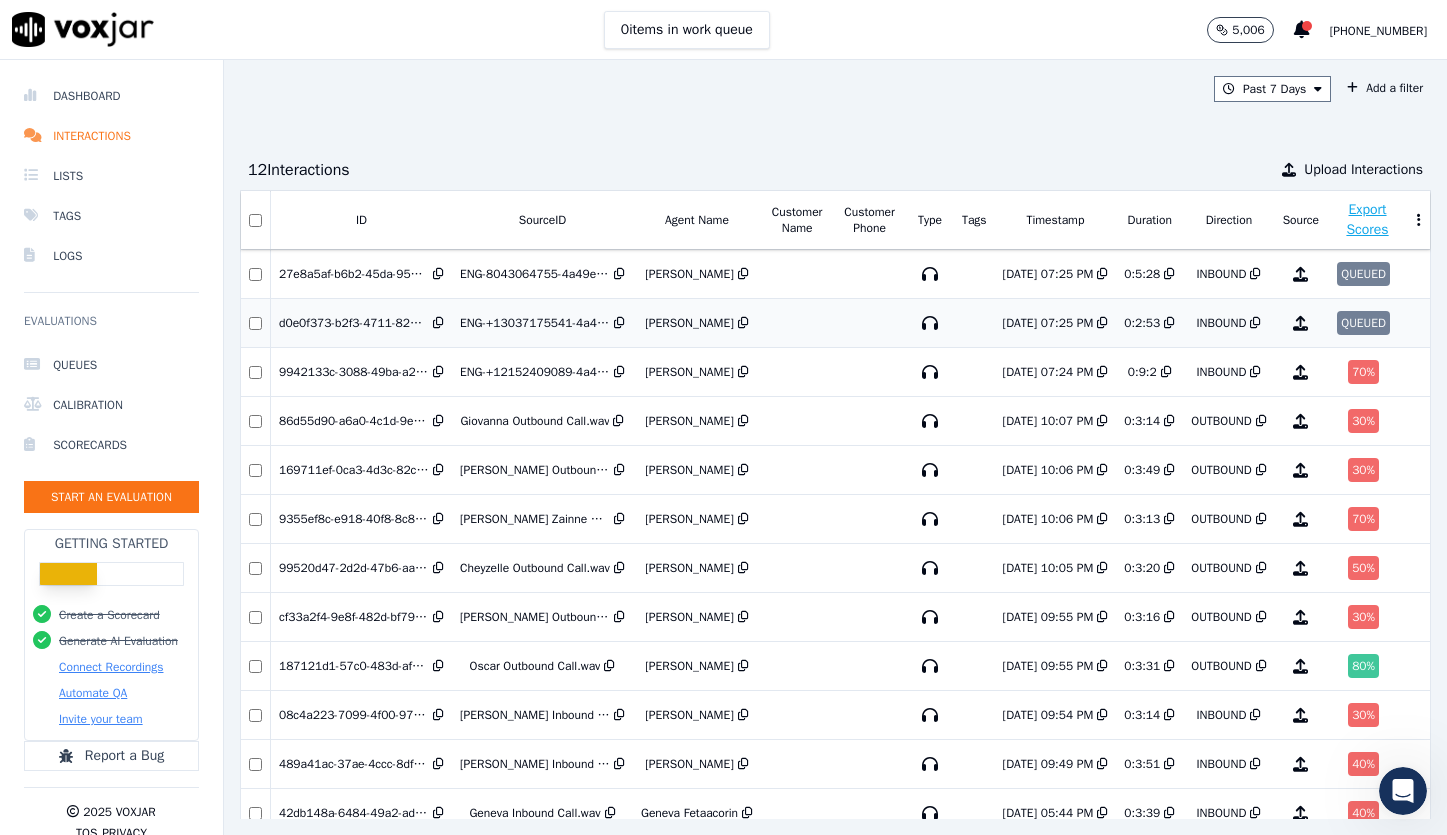 scroll, scrollTop: 0, scrollLeft: 95, axis: horizontal 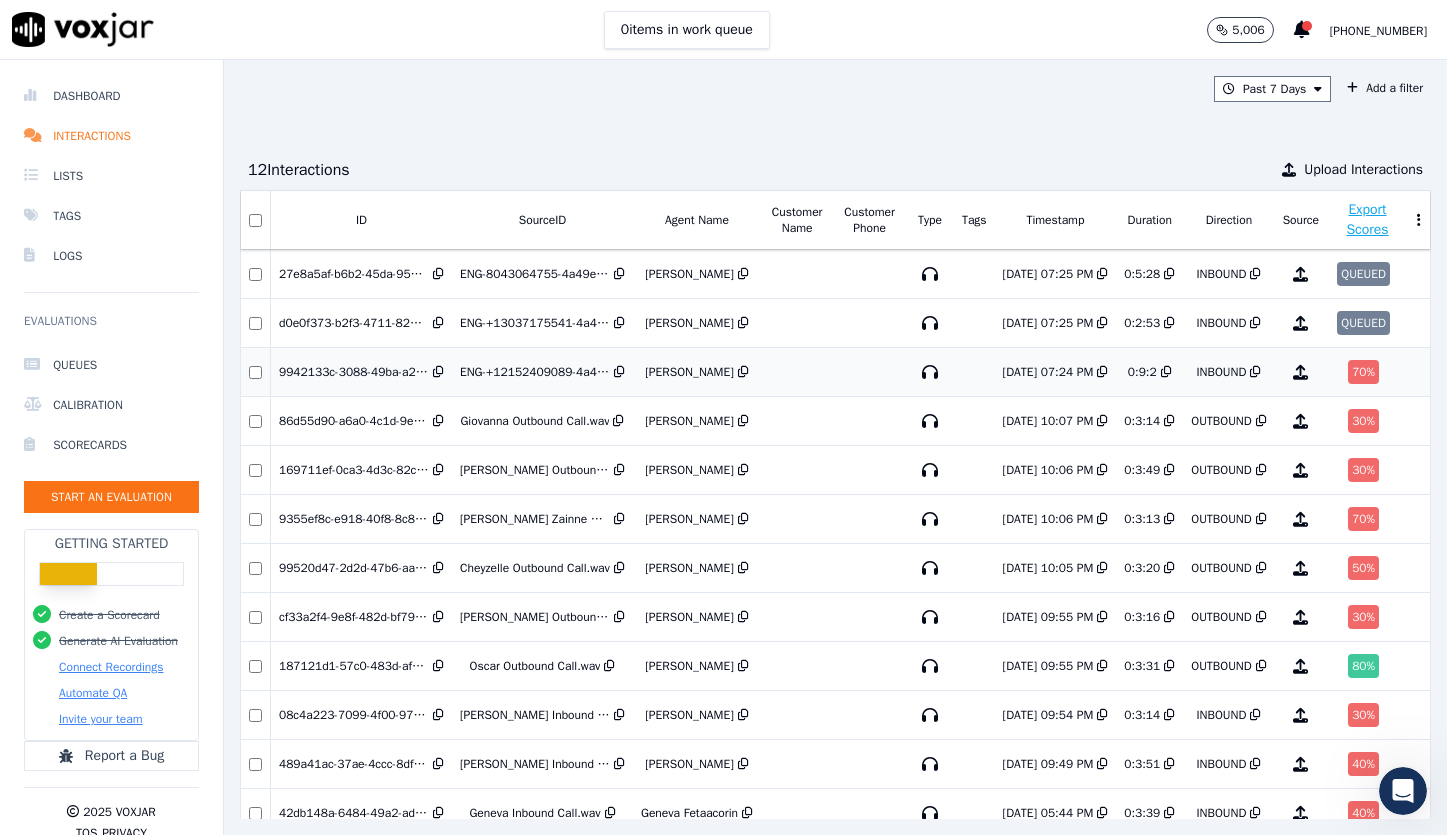 click on "70 %" at bounding box center (1363, 372) 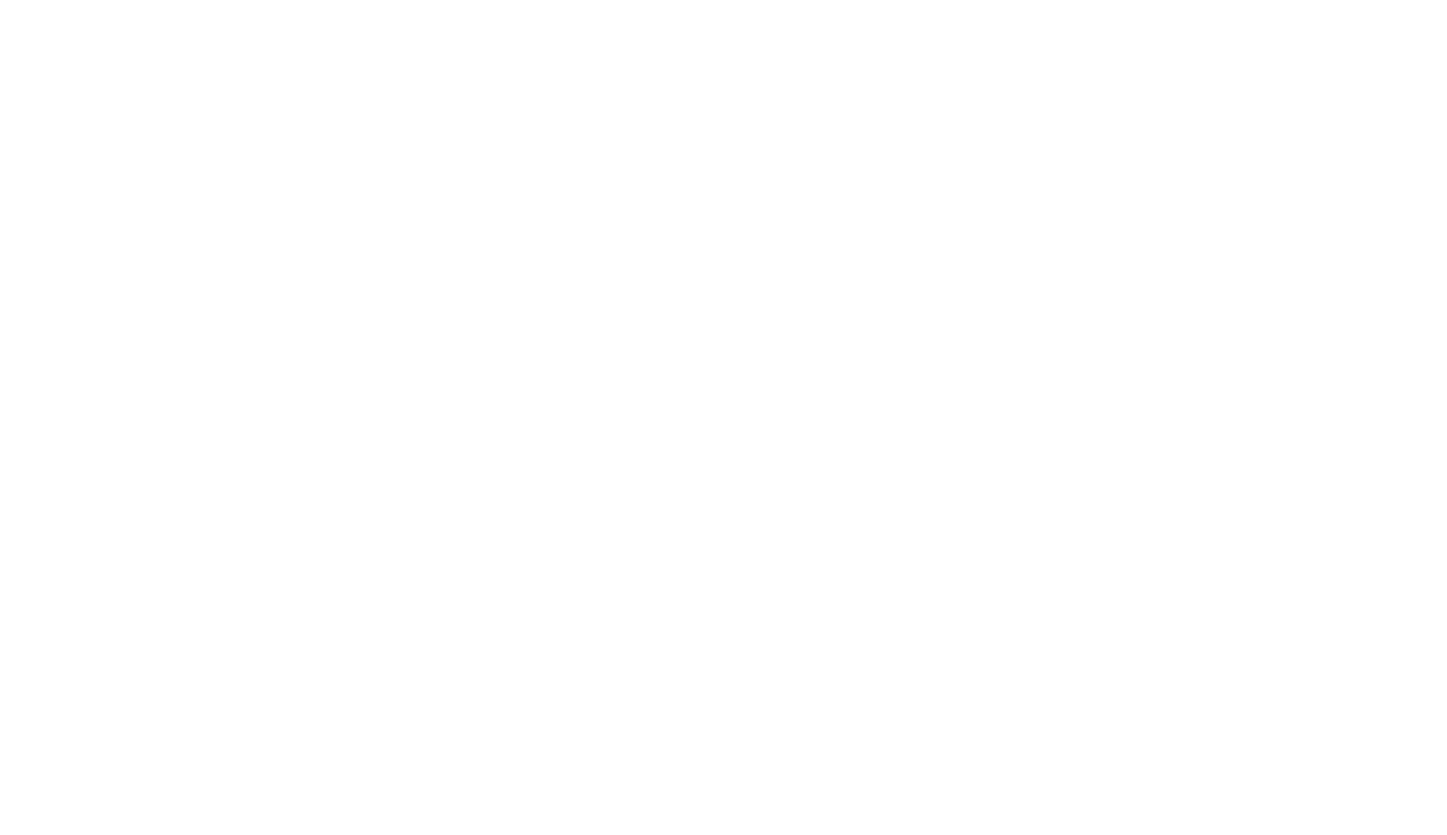 scroll, scrollTop: 0, scrollLeft: 0, axis: both 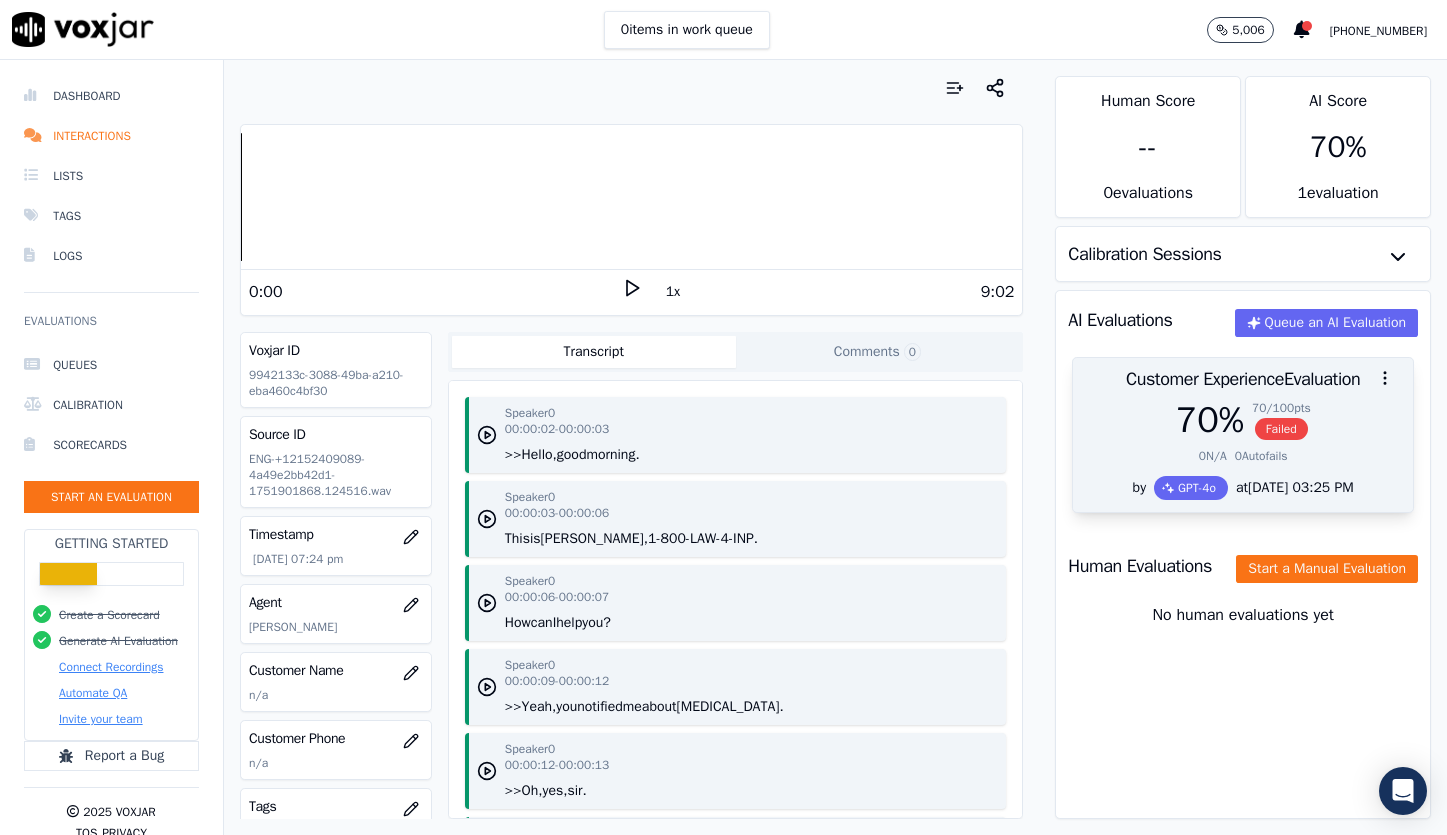 click on "Failed" at bounding box center [1281, 429] 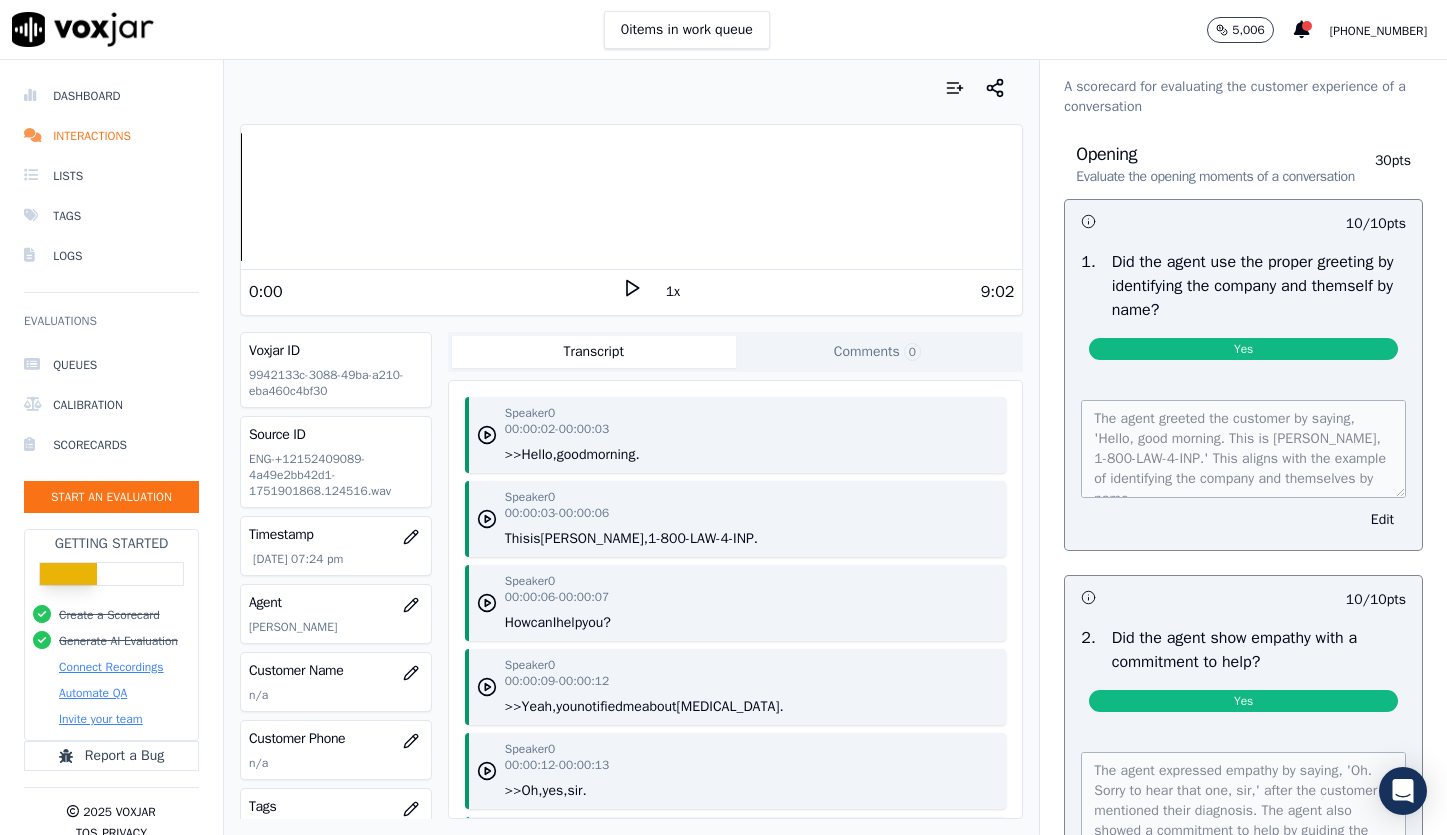 scroll, scrollTop: 60, scrollLeft: 0, axis: vertical 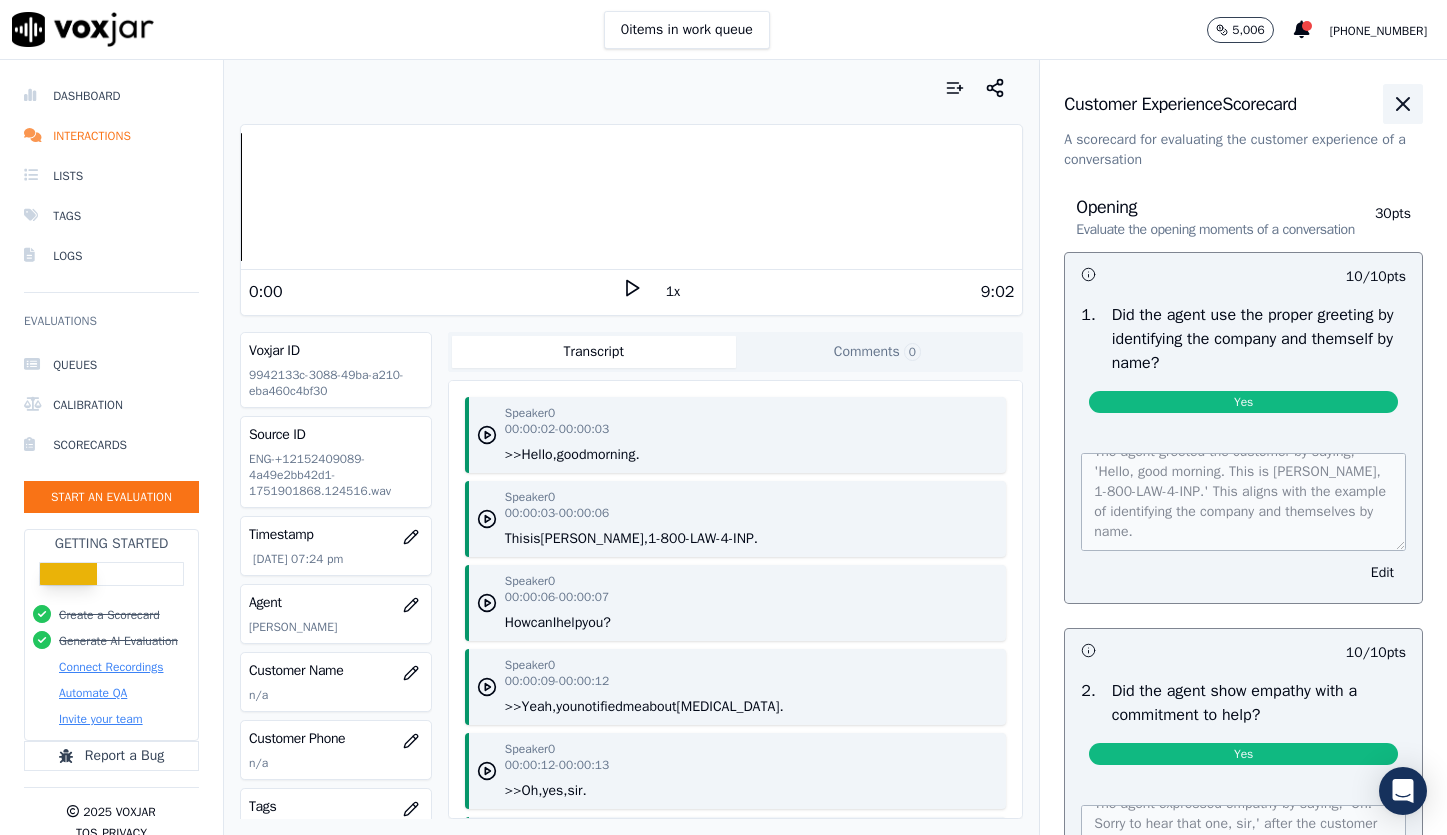 click 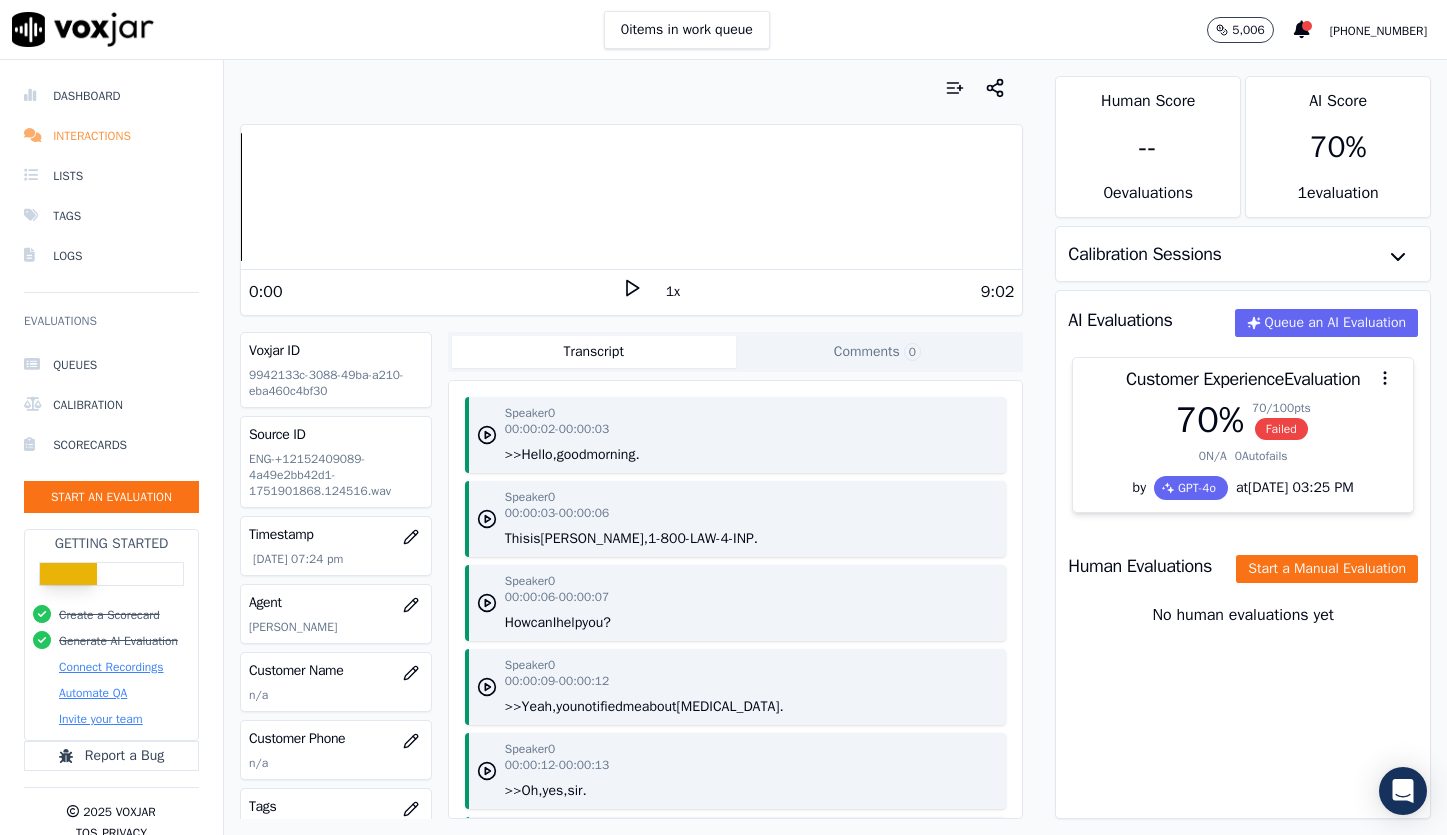 click on "Interactions" at bounding box center (111, 136) 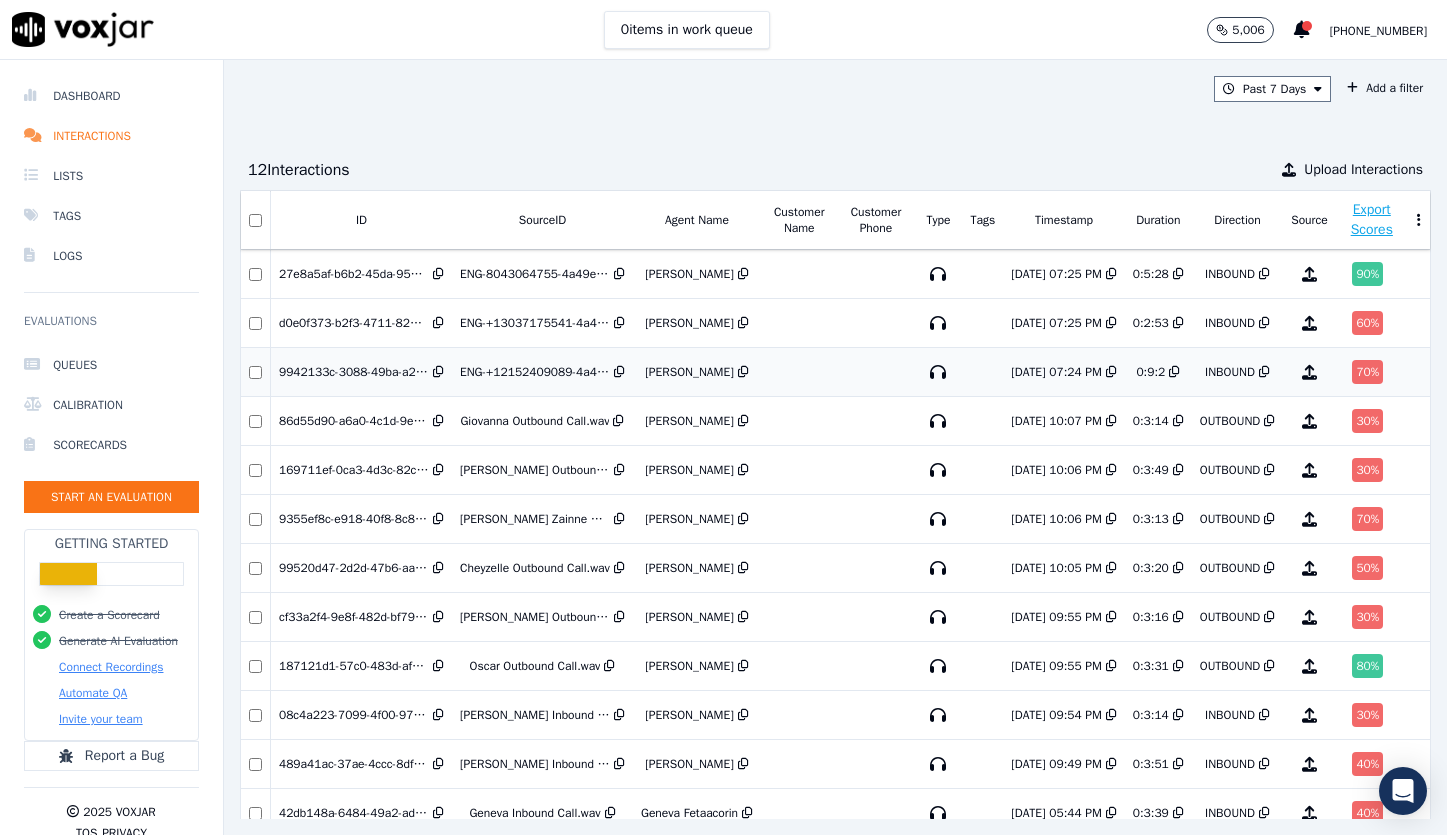 scroll, scrollTop: 0, scrollLeft: 76, axis: horizontal 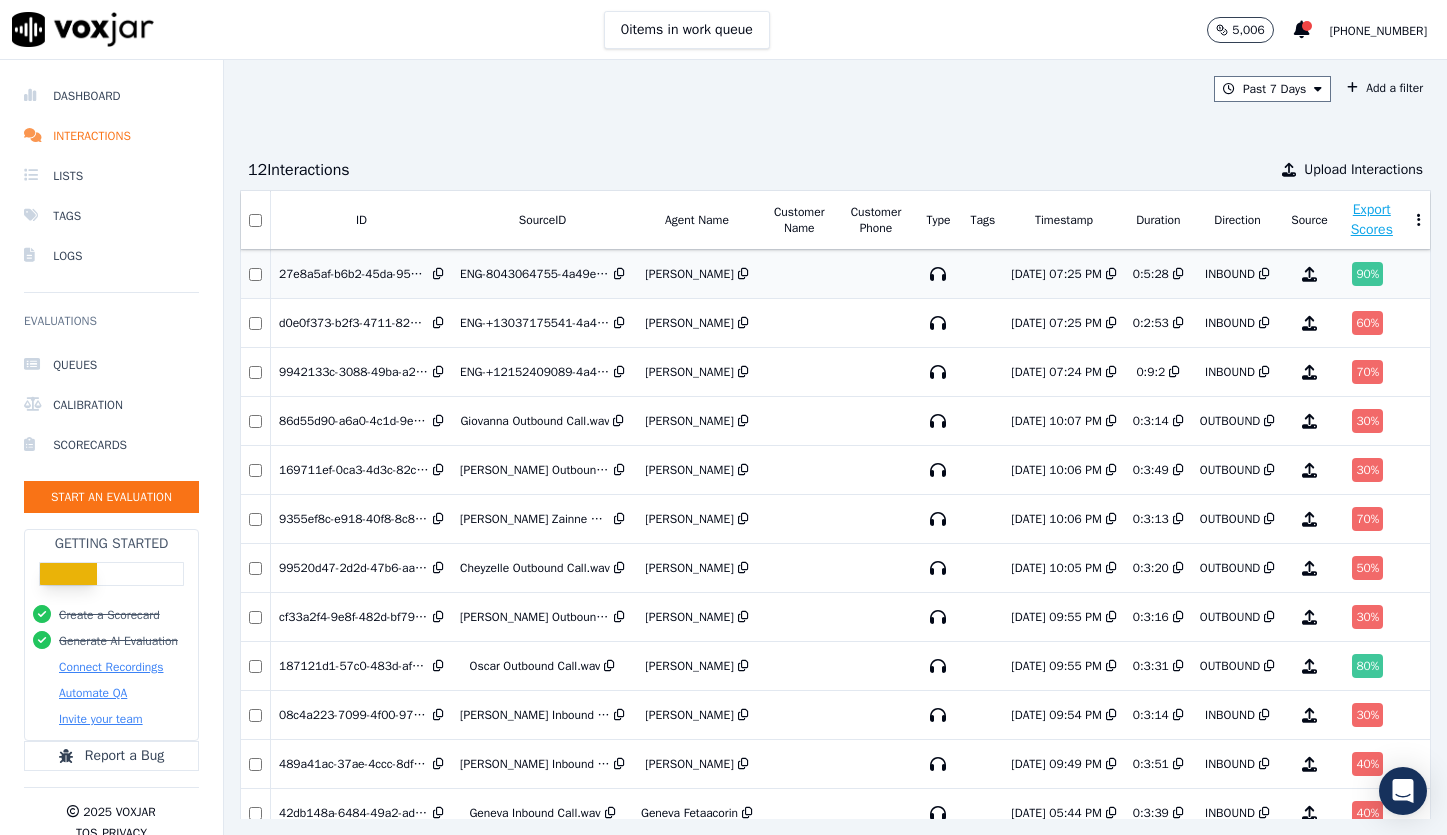 click on "90 %" at bounding box center (1367, 274) 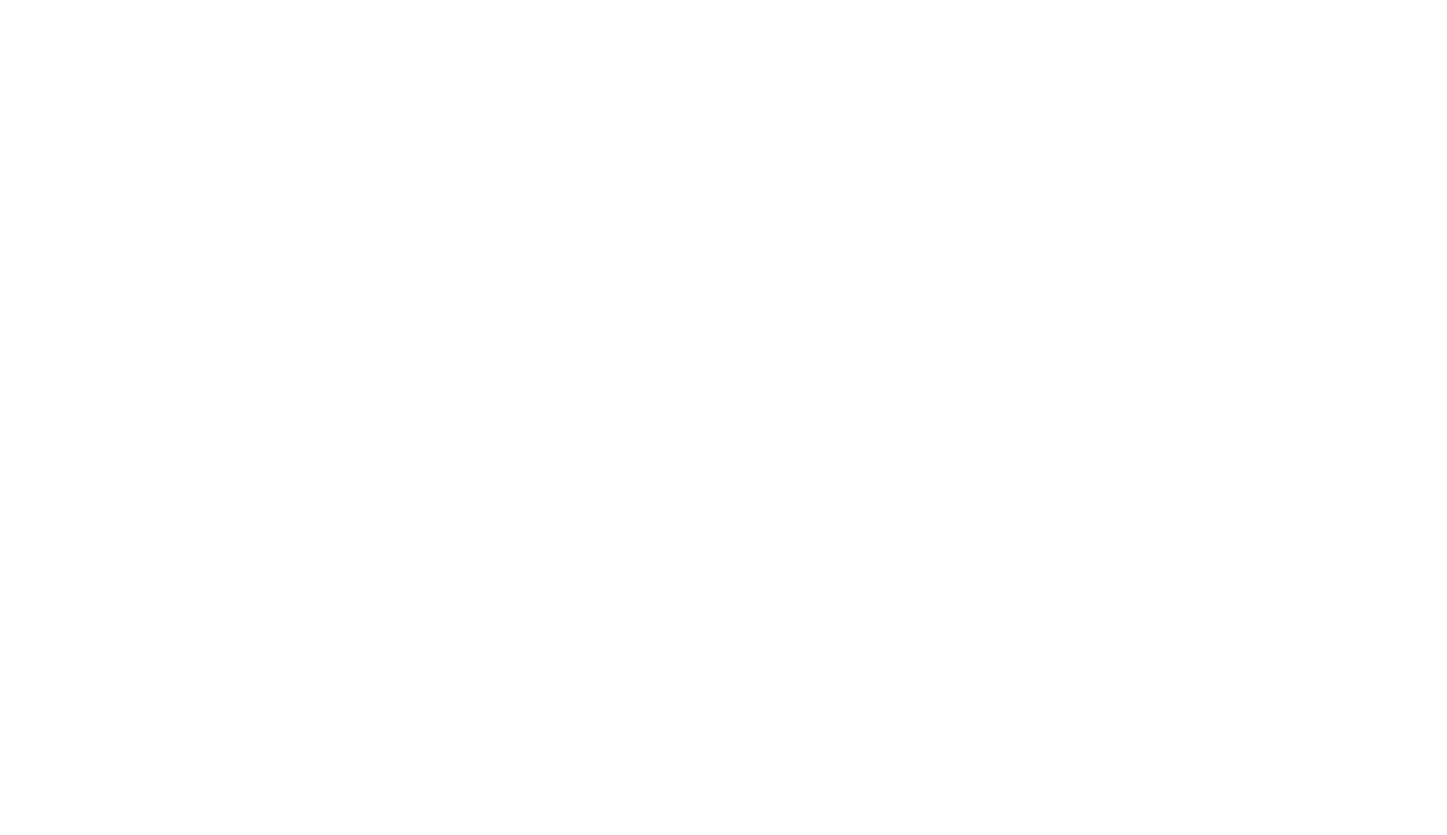 scroll, scrollTop: 0, scrollLeft: 0, axis: both 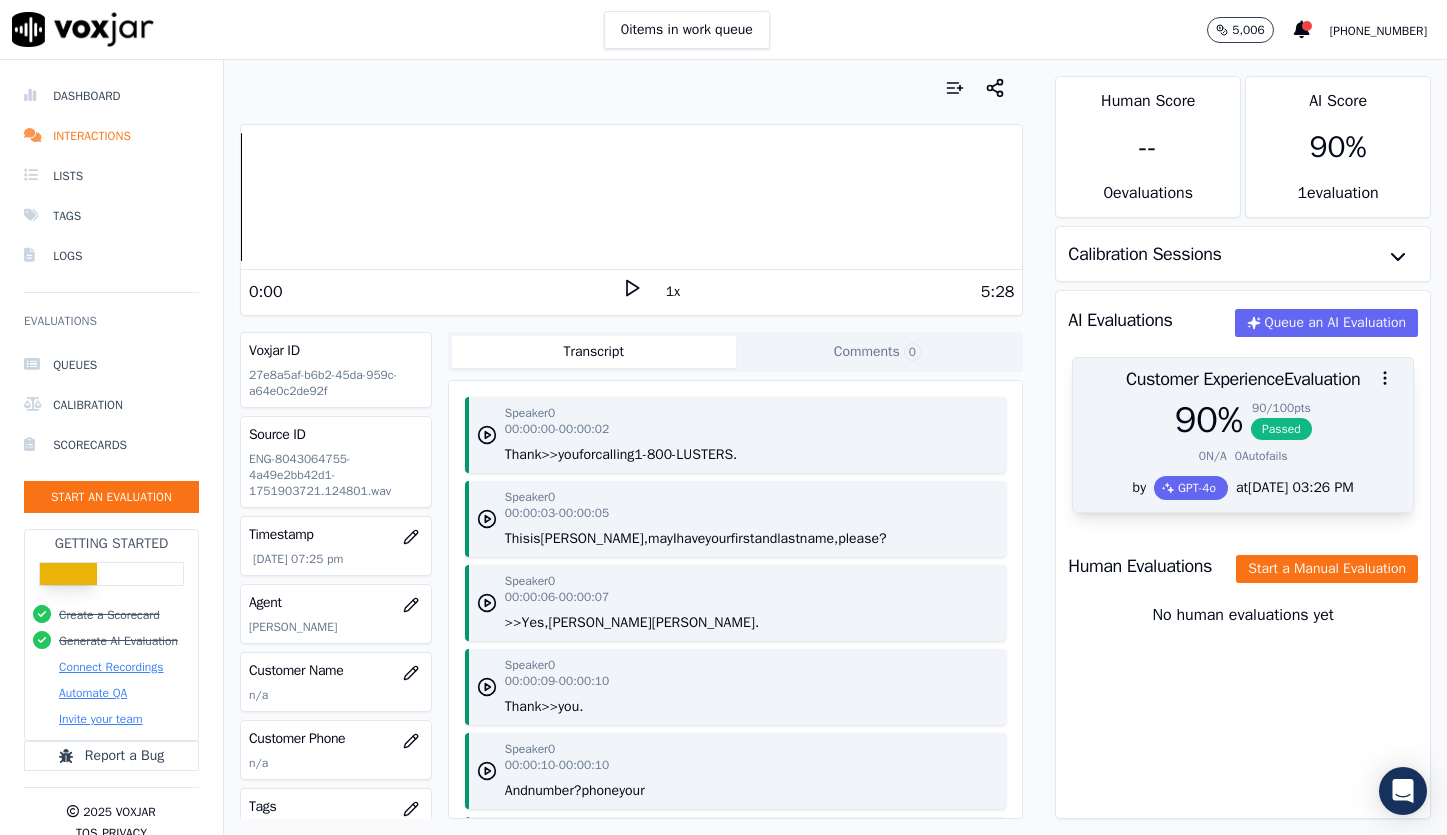 click on "Passed" at bounding box center (1281, 429) 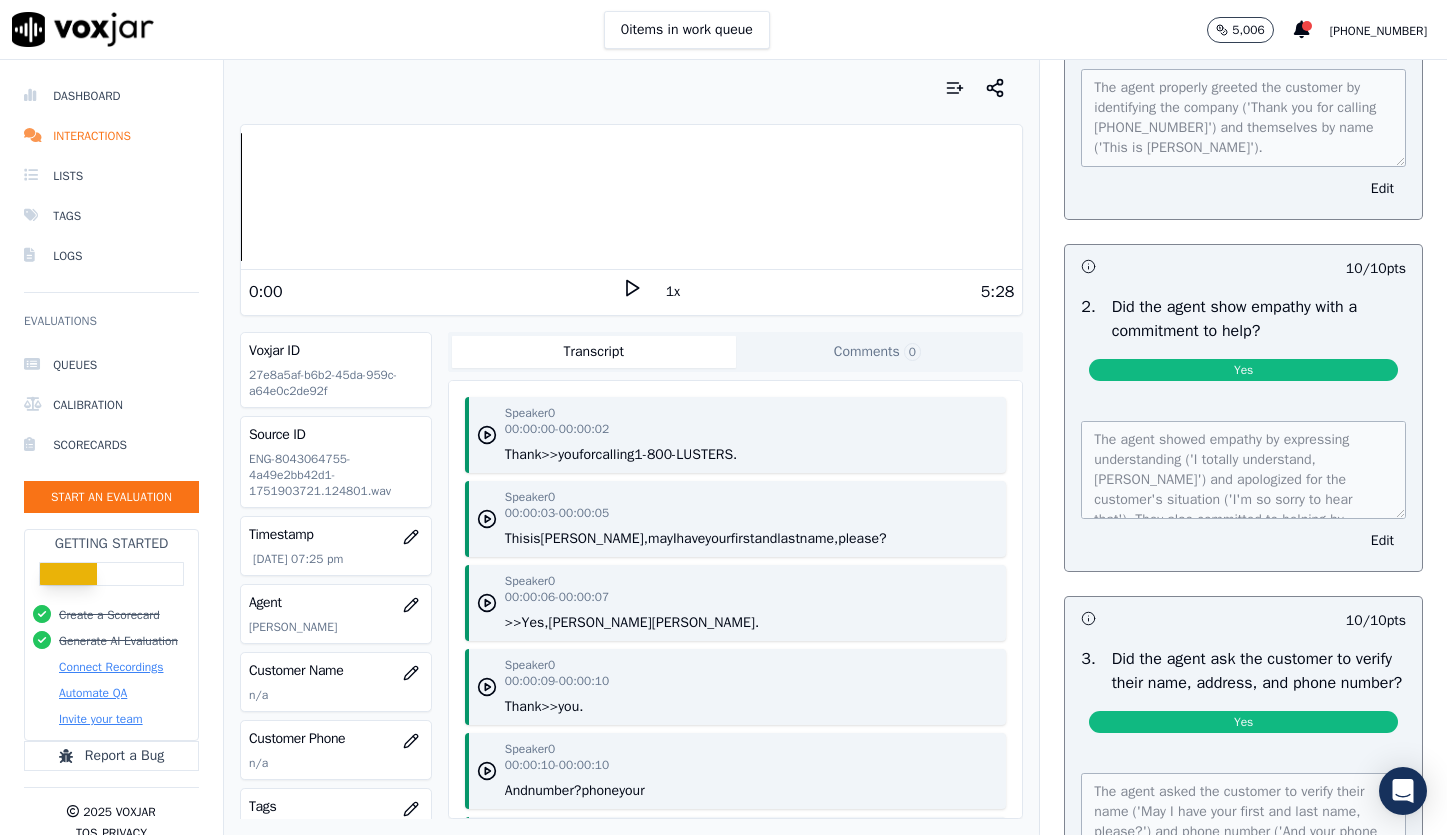 scroll, scrollTop: 389, scrollLeft: 0, axis: vertical 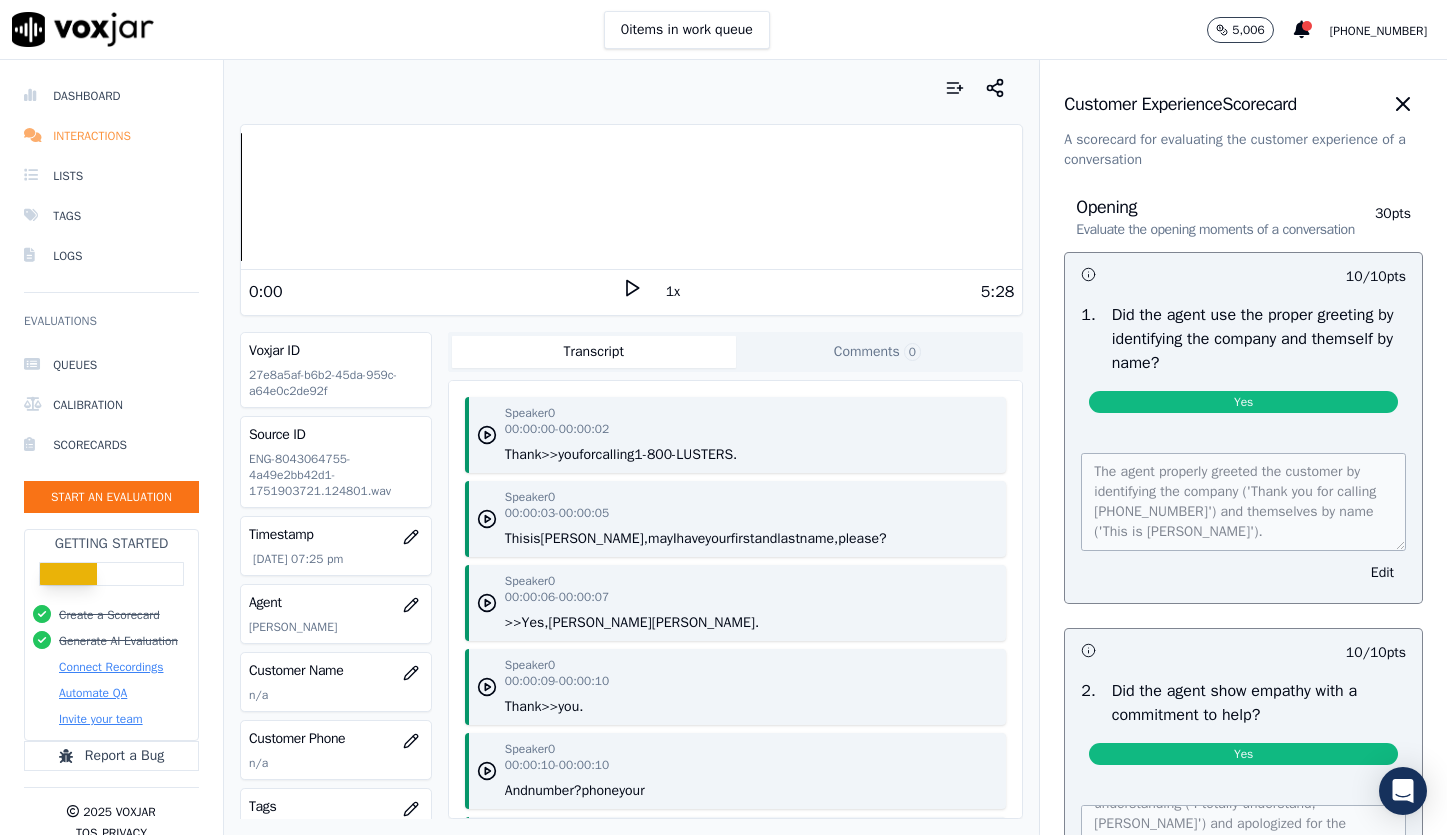 click on "Interactions" at bounding box center (111, 136) 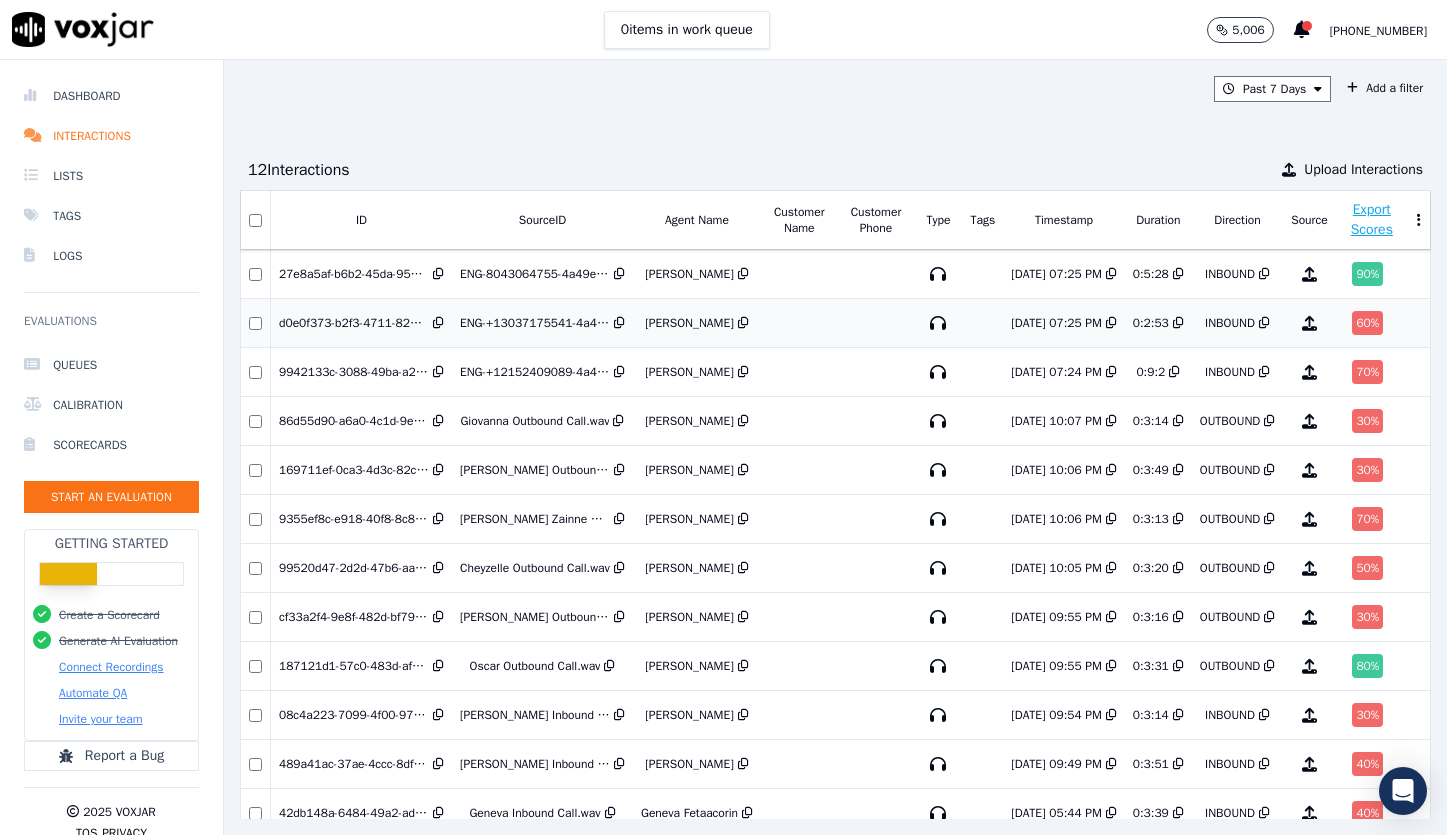 scroll, scrollTop: 0, scrollLeft: 76, axis: horizontal 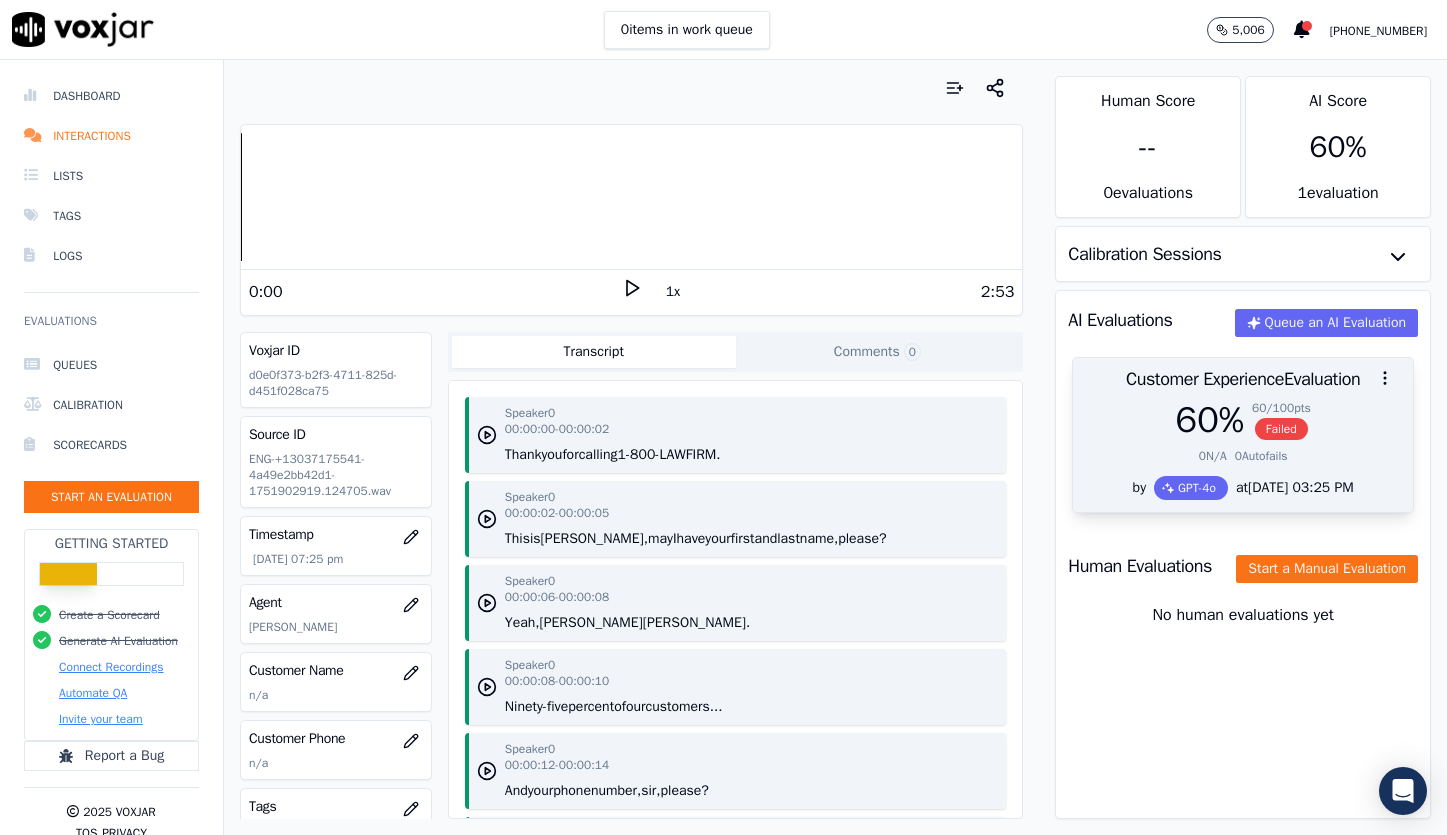 click on "Failed" at bounding box center [1281, 429] 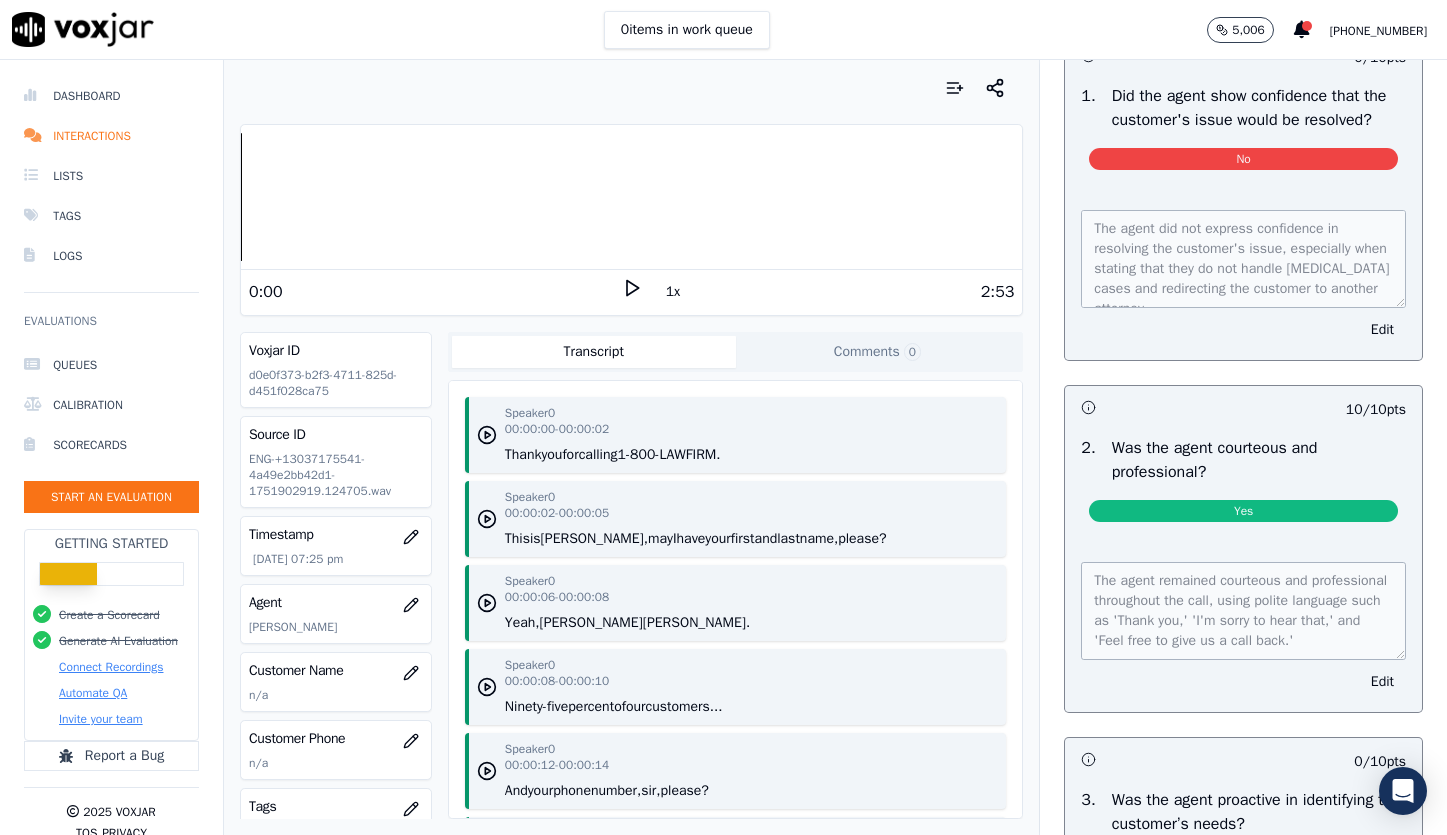 scroll, scrollTop: 1426, scrollLeft: 0, axis: vertical 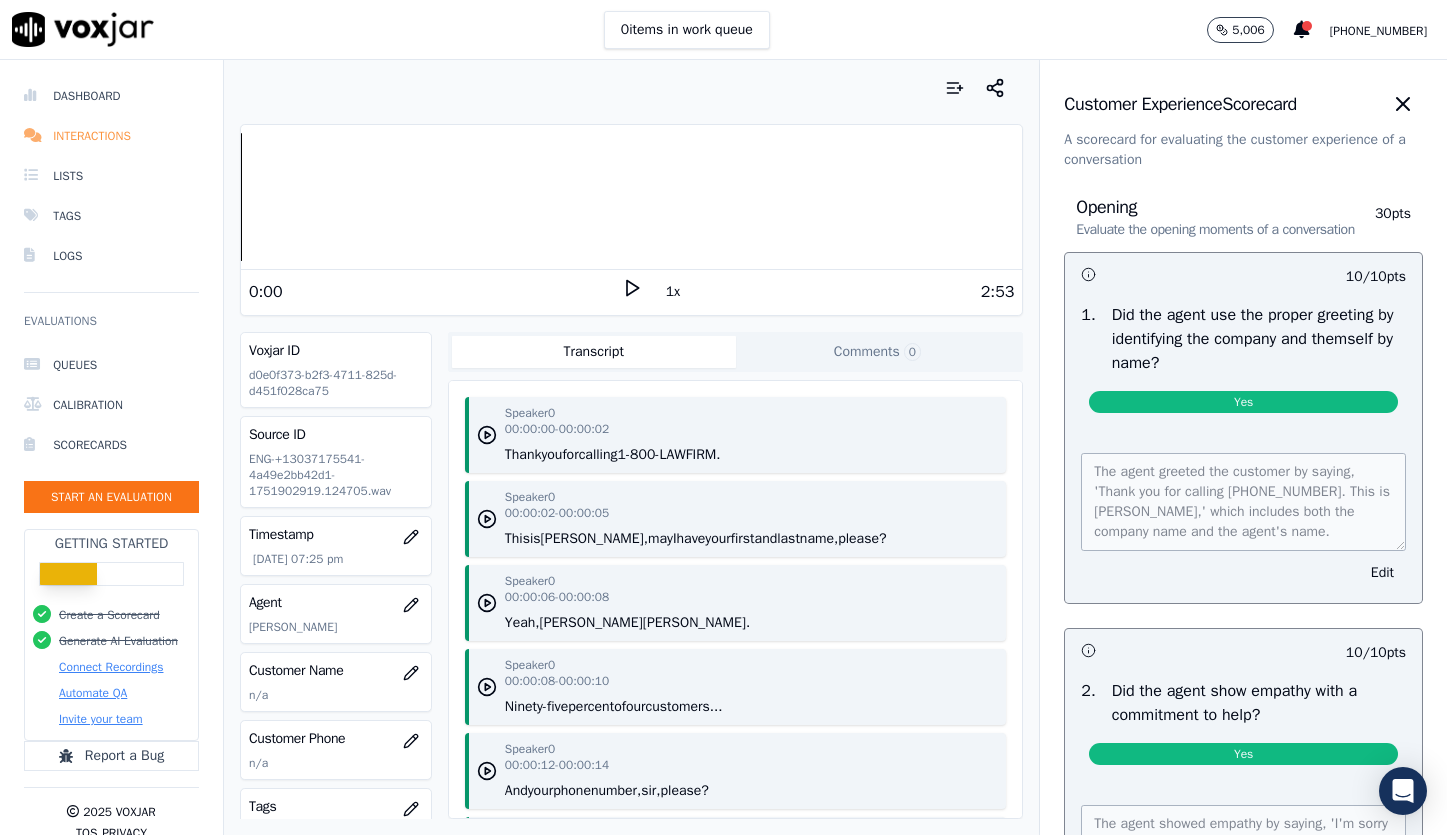 click on "Interactions" at bounding box center [111, 136] 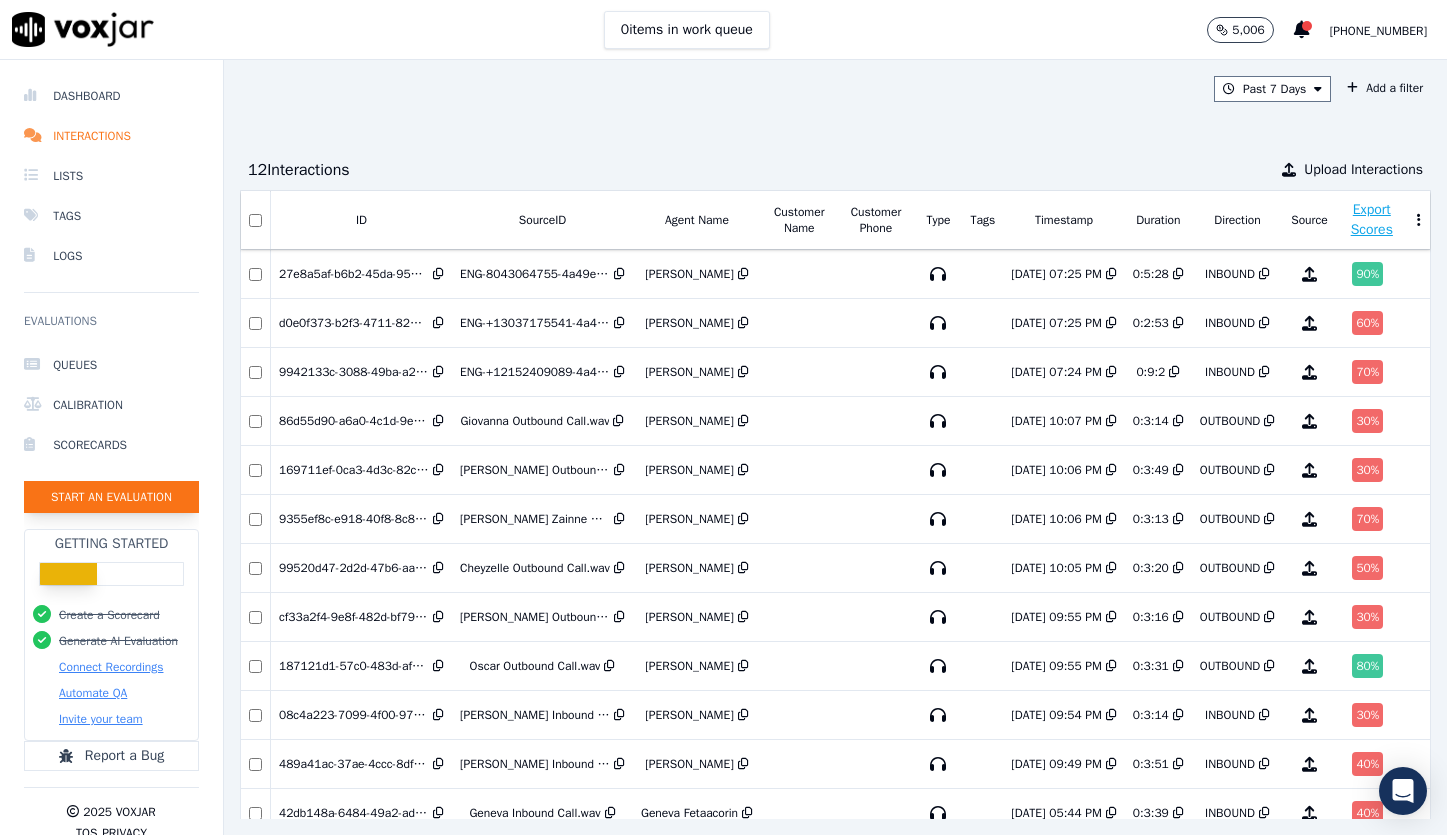 click on "Start an Evaluation" 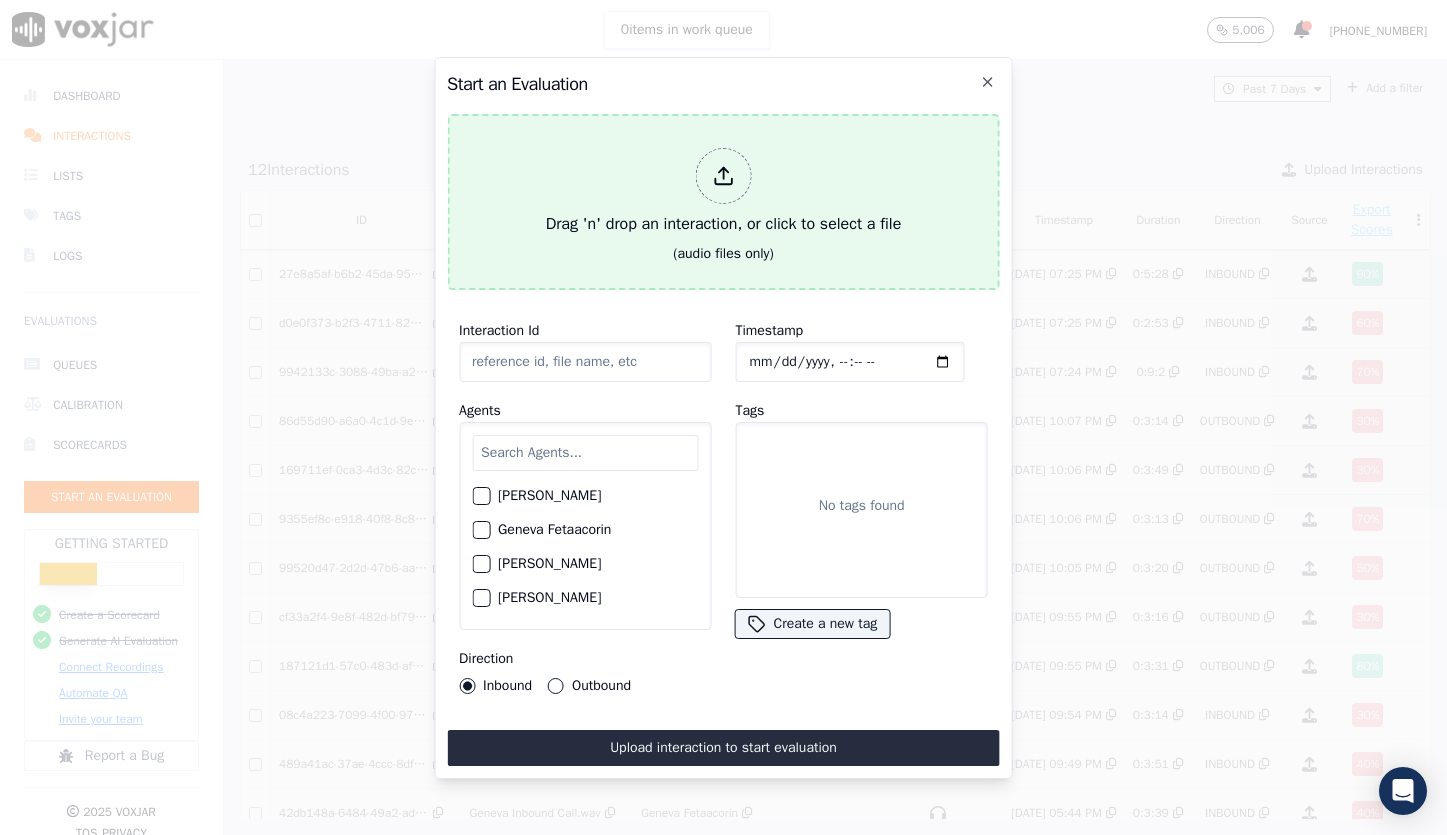 type on "[PERSON_NAME] 95189216545-0-2025-07-08-12-12-37-5052-1-4a49e2bb42d1-1751991157.128869.1.wav" 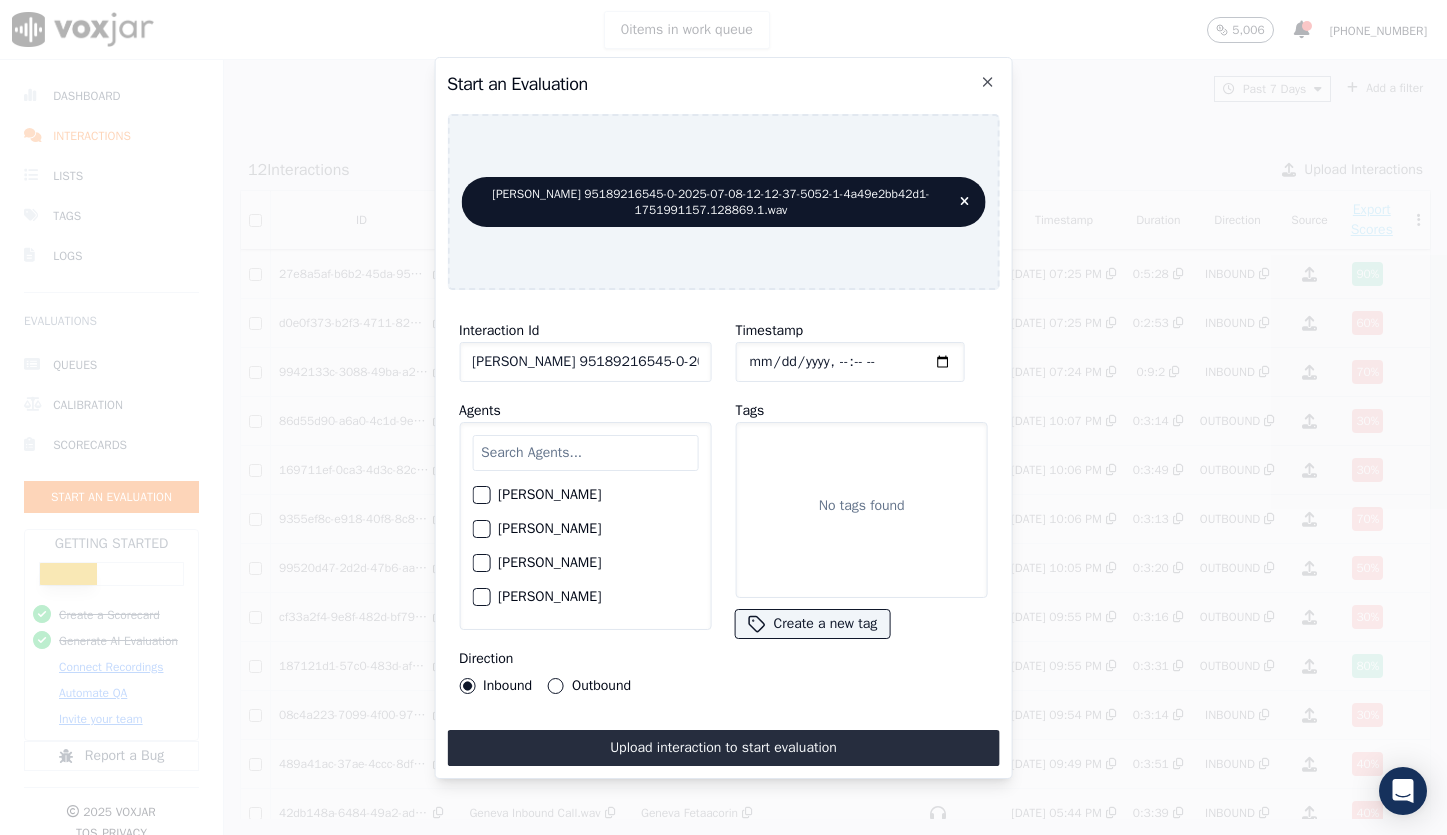 scroll, scrollTop: 201, scrollLeft: 0, axis: vertical 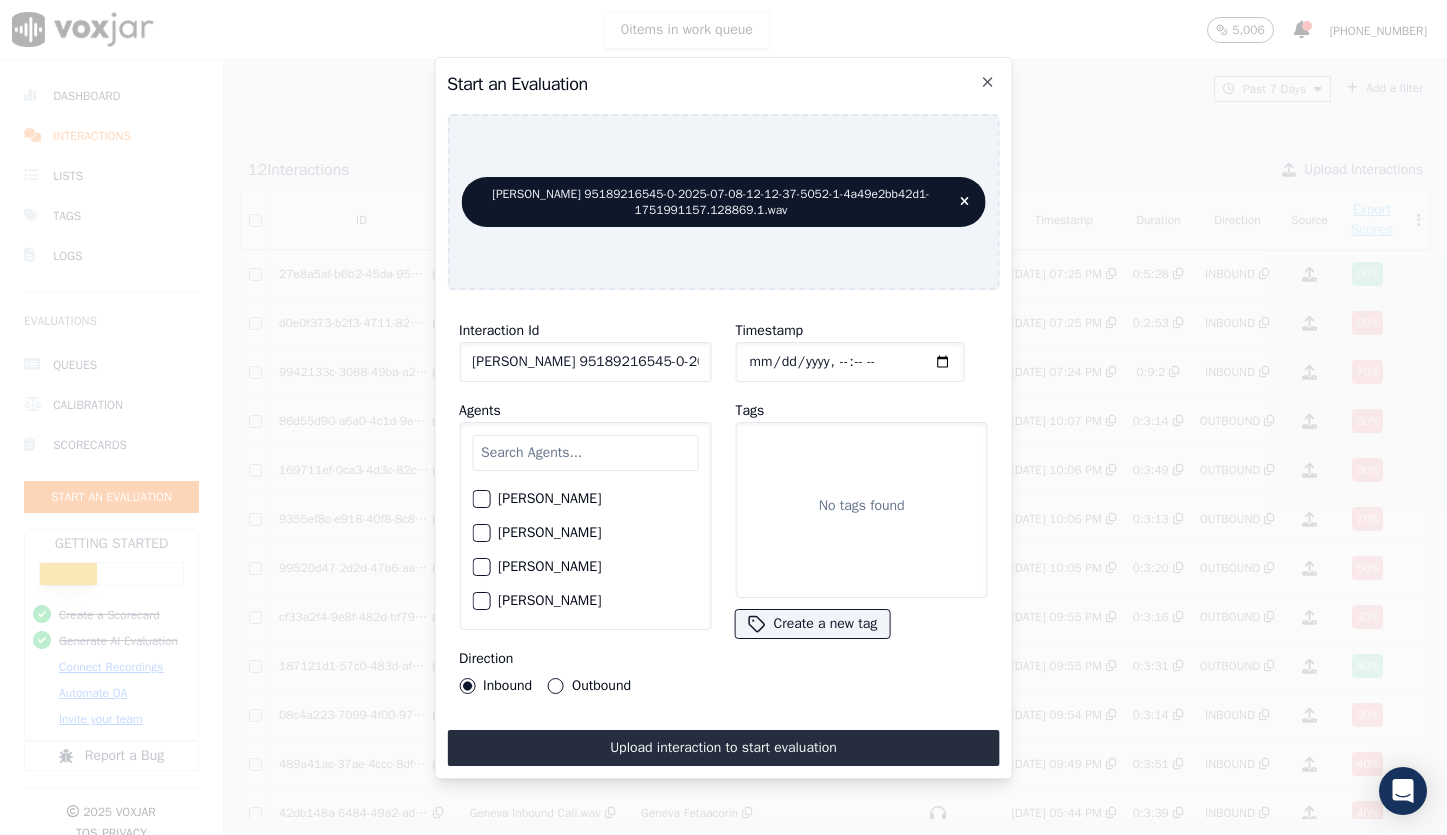 click at bounding box center [480, 567] 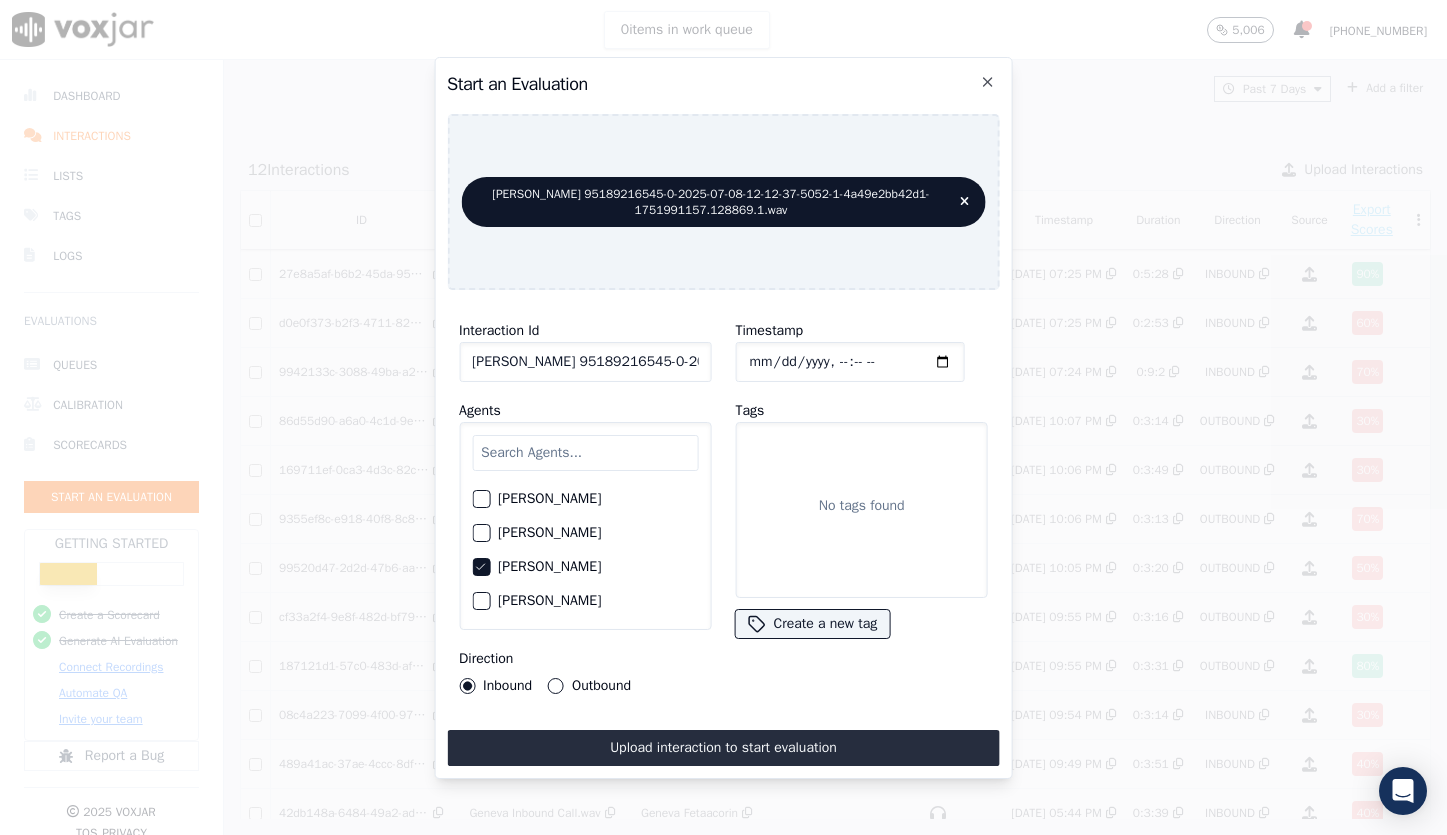 click on "Outbound" at bounding box center (556, 686) 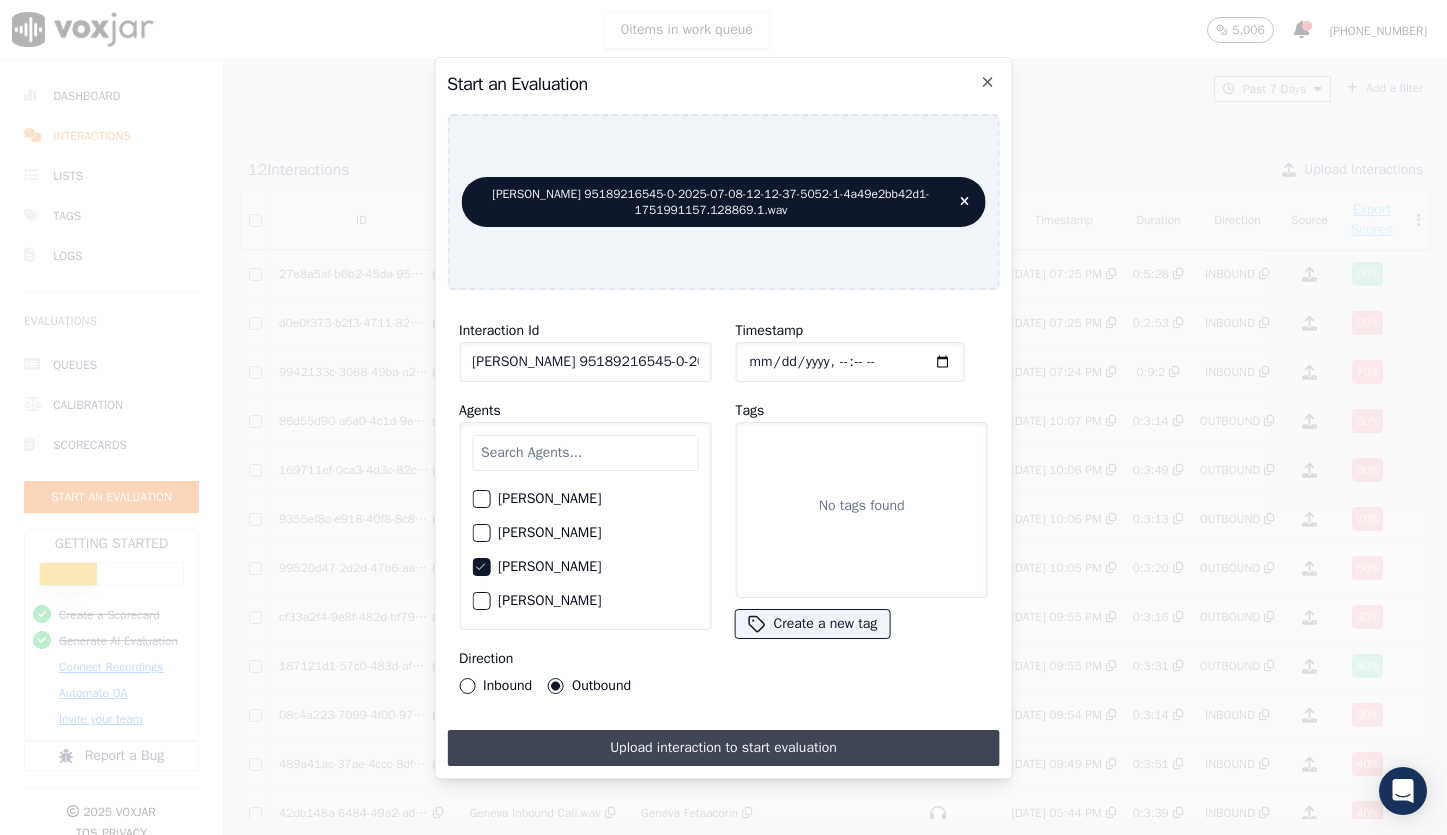 click on "Upload interaction to start evaluation" at bounding box center [723, 748] 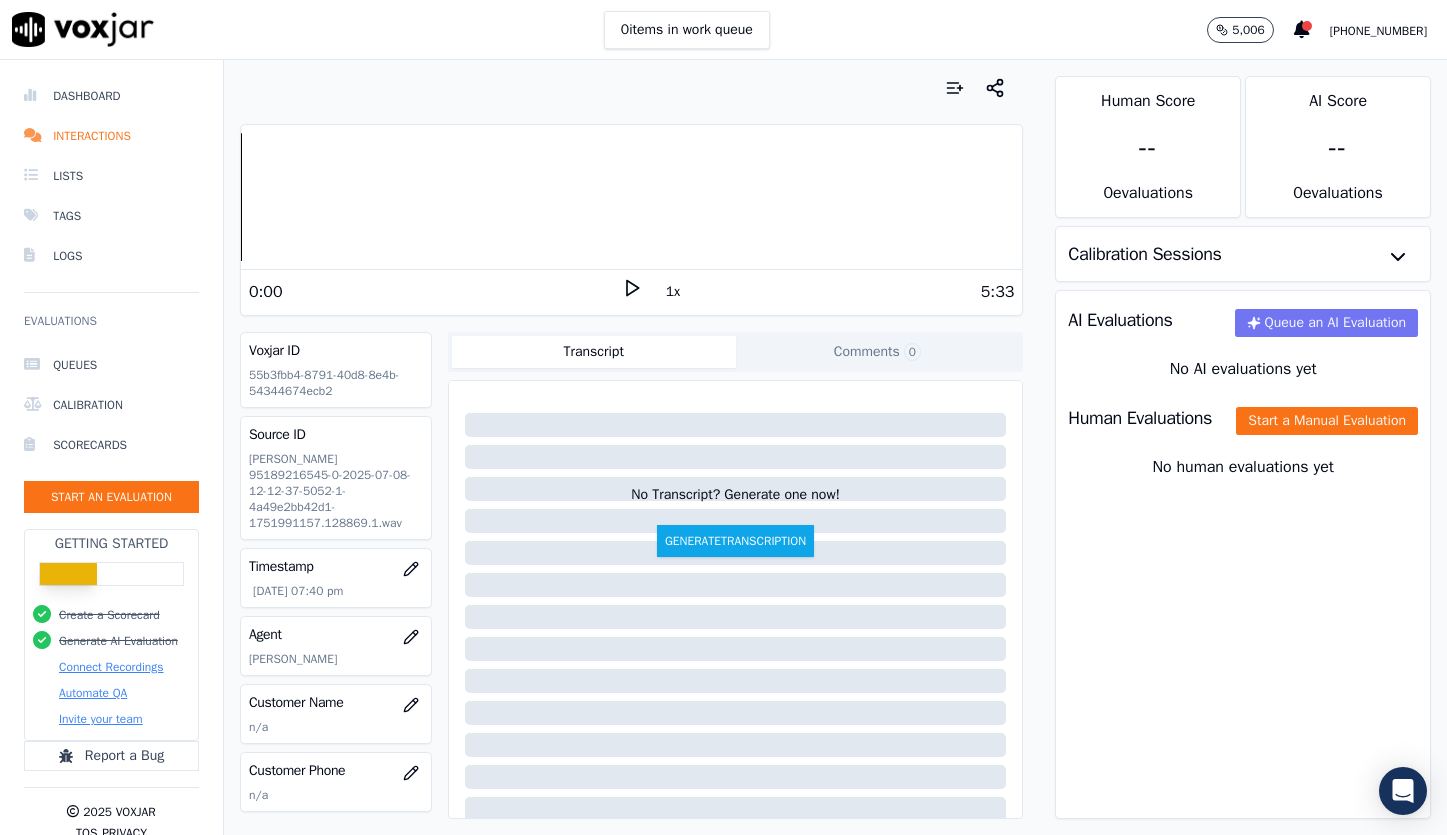 click on "Queue an AI Evaluation" 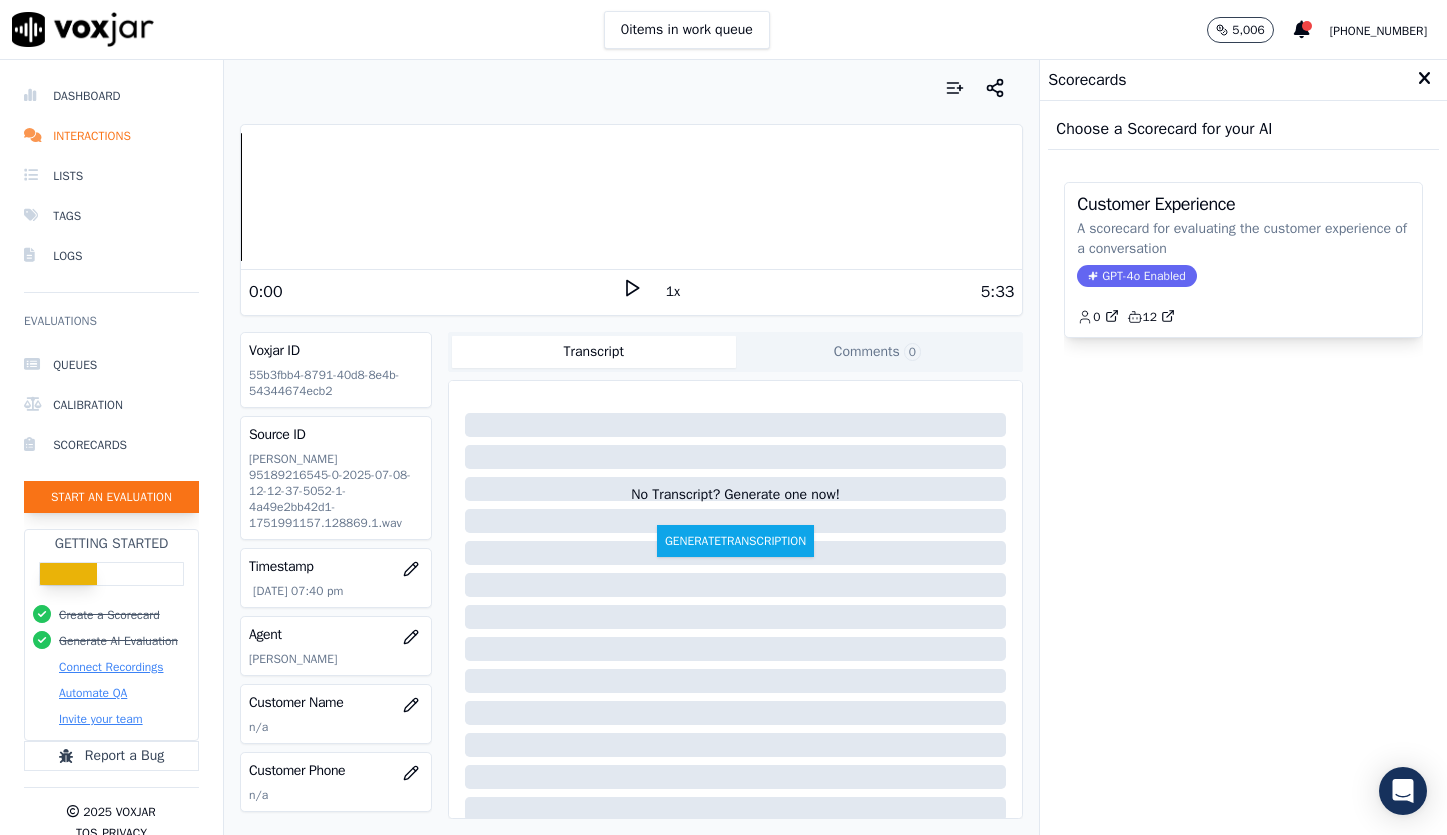 click on "Start an Evaluation" 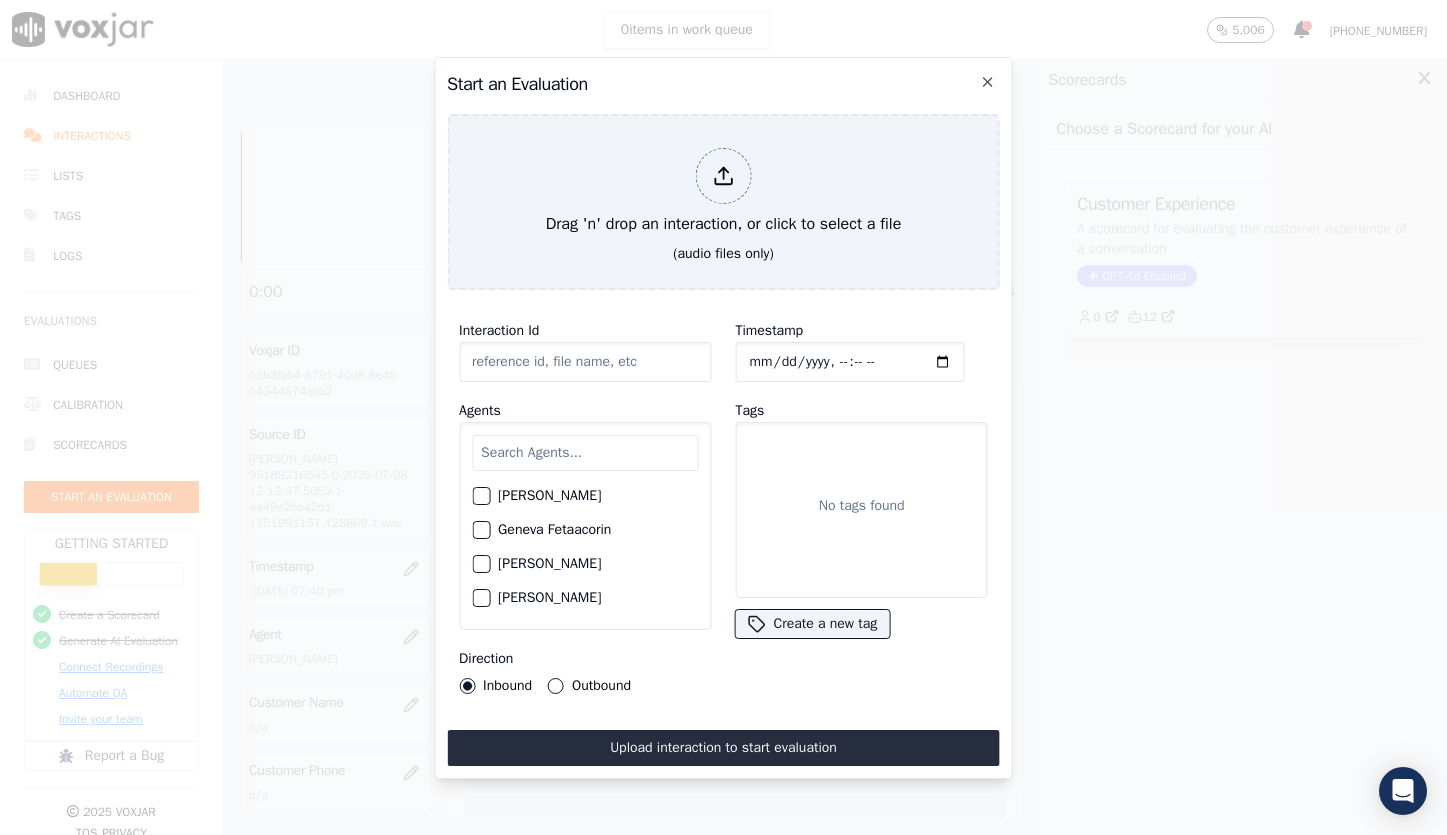 type on "Cheyzelle 8056639817-0-2025-07-07-13-58-59-4047-1-4a49e2bb42d1-1751911139.125587.1.wav" 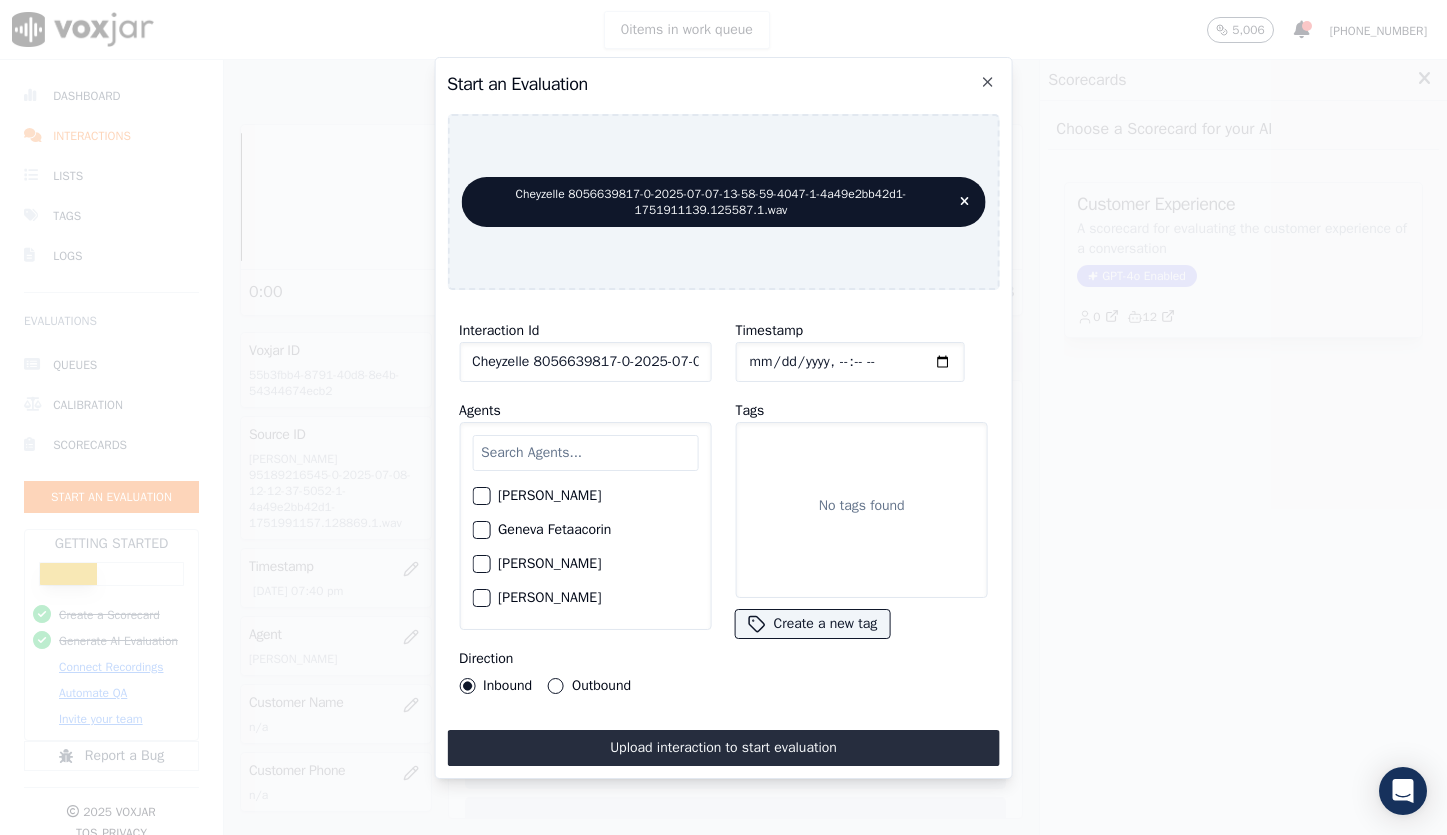 click at bounding box center (480, 496) 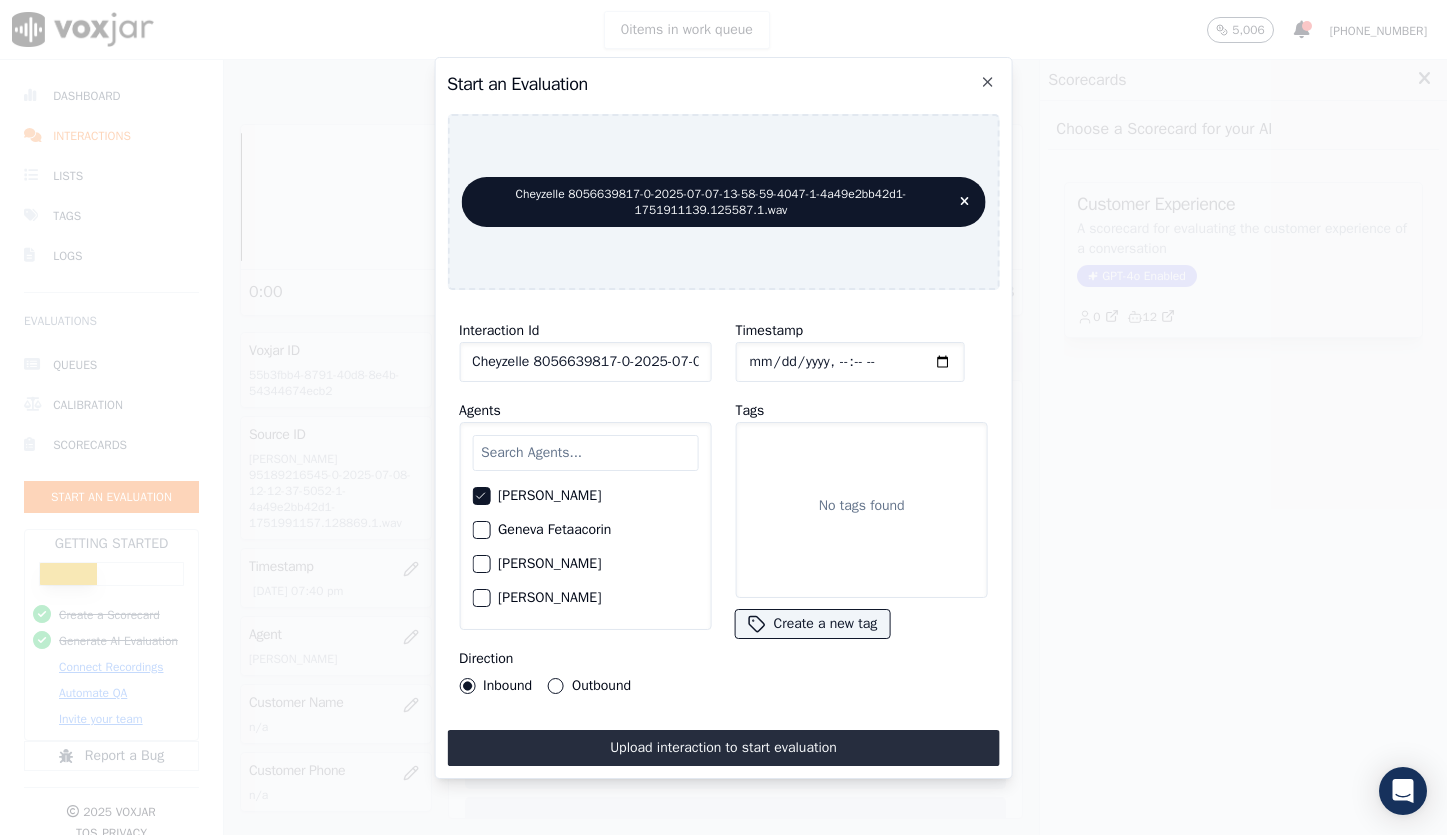 click on "Interaction Id   Cheyzelle 8056639817-0-2025-07-07-13-58-59-4047-1-4a49e2bb42d1-1751911139.125587.1.wav     Agents       Cheyzelle David     Geneva Fetaacorin     Giovanna Casiano     Jennifer Devino     Levy Padrigano     Maria Torres     Oscar Rodriguez     Sheena Mangubat     Valeria Inclan     Zainne Crisotomo     Direction     Inbound     Outbound" at bounding box center [585, 506] 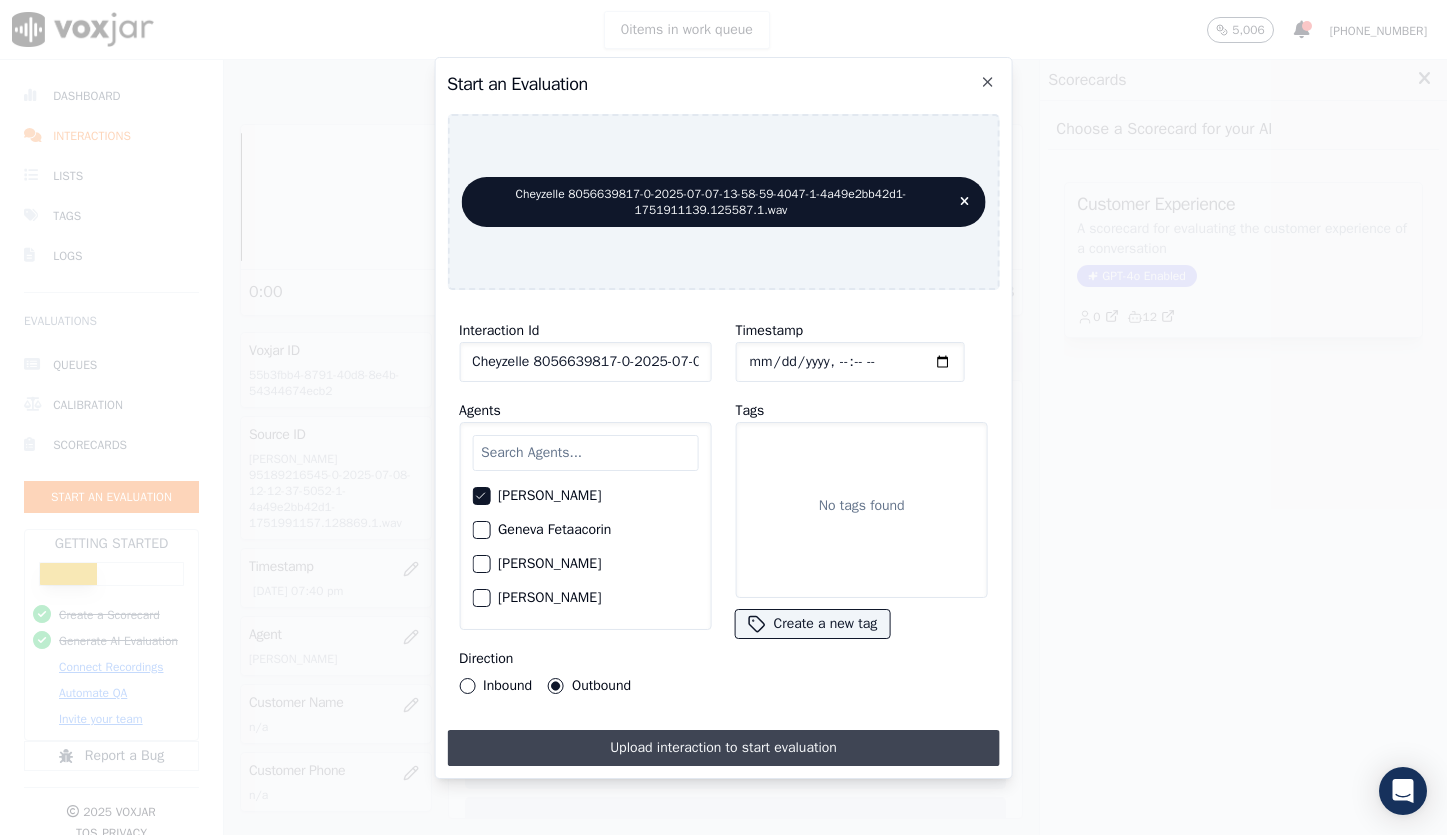 click on "Upload interaction to start evaluation" at bounding box center (723, 748) 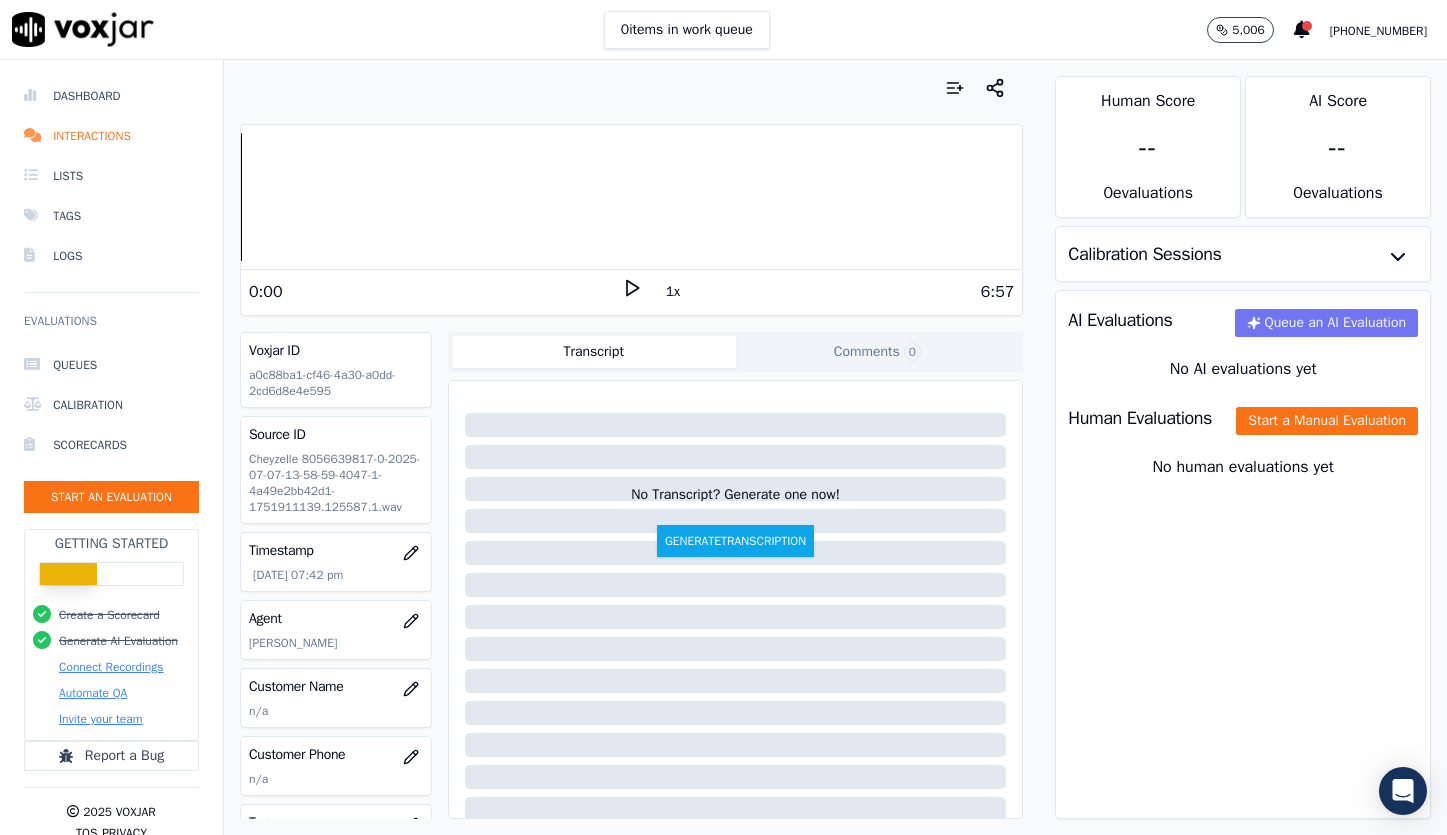 click on "Queue an AI Evaluation" 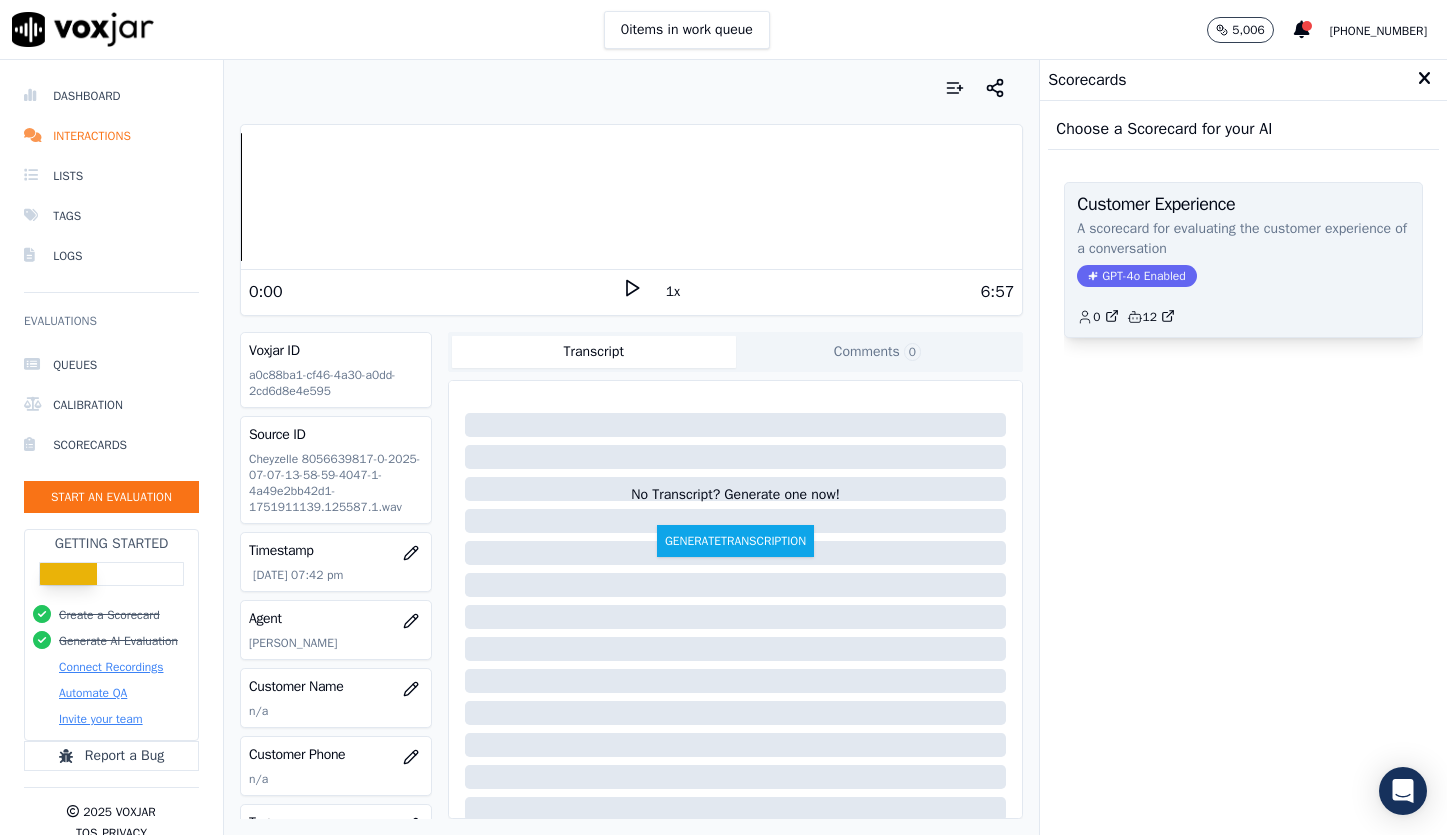 click on "GPT-4o Enabled" at bounding box center [1136, 276] 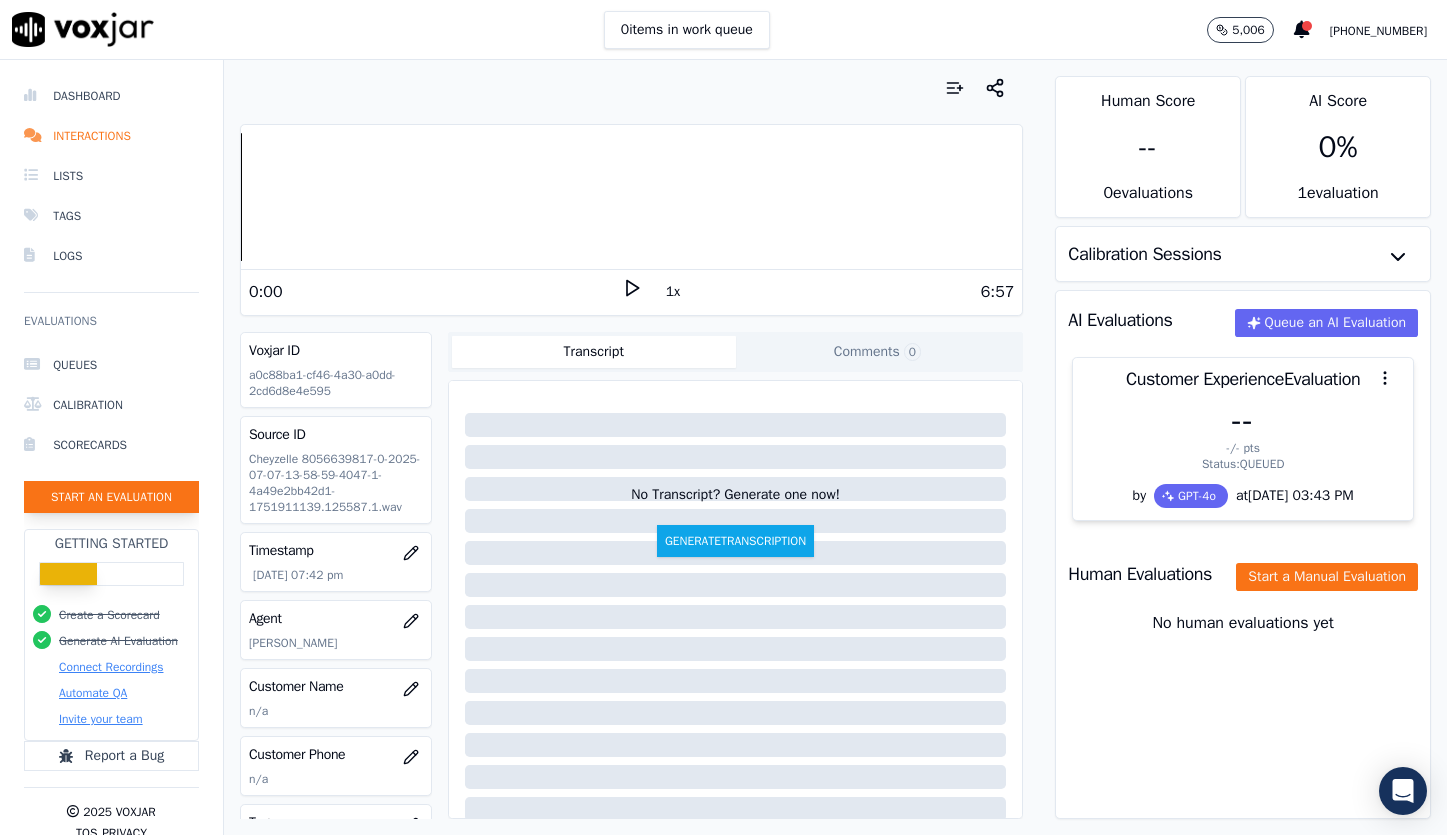 click on "Start an Evaluation" 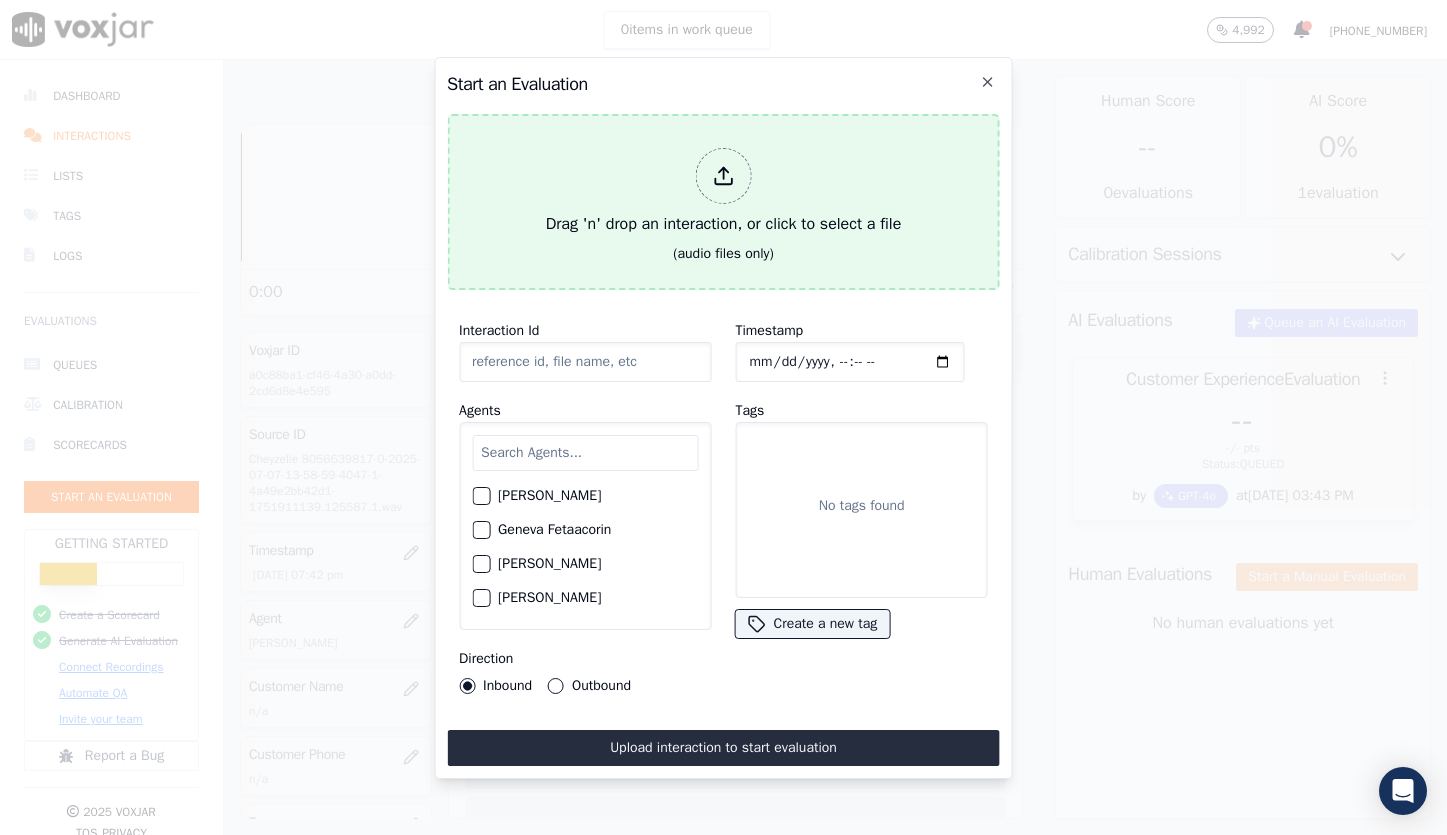 type on "Maria 800LF_ENG-5207831121-4a49e2bb42d1-1751904480.124870.wav" 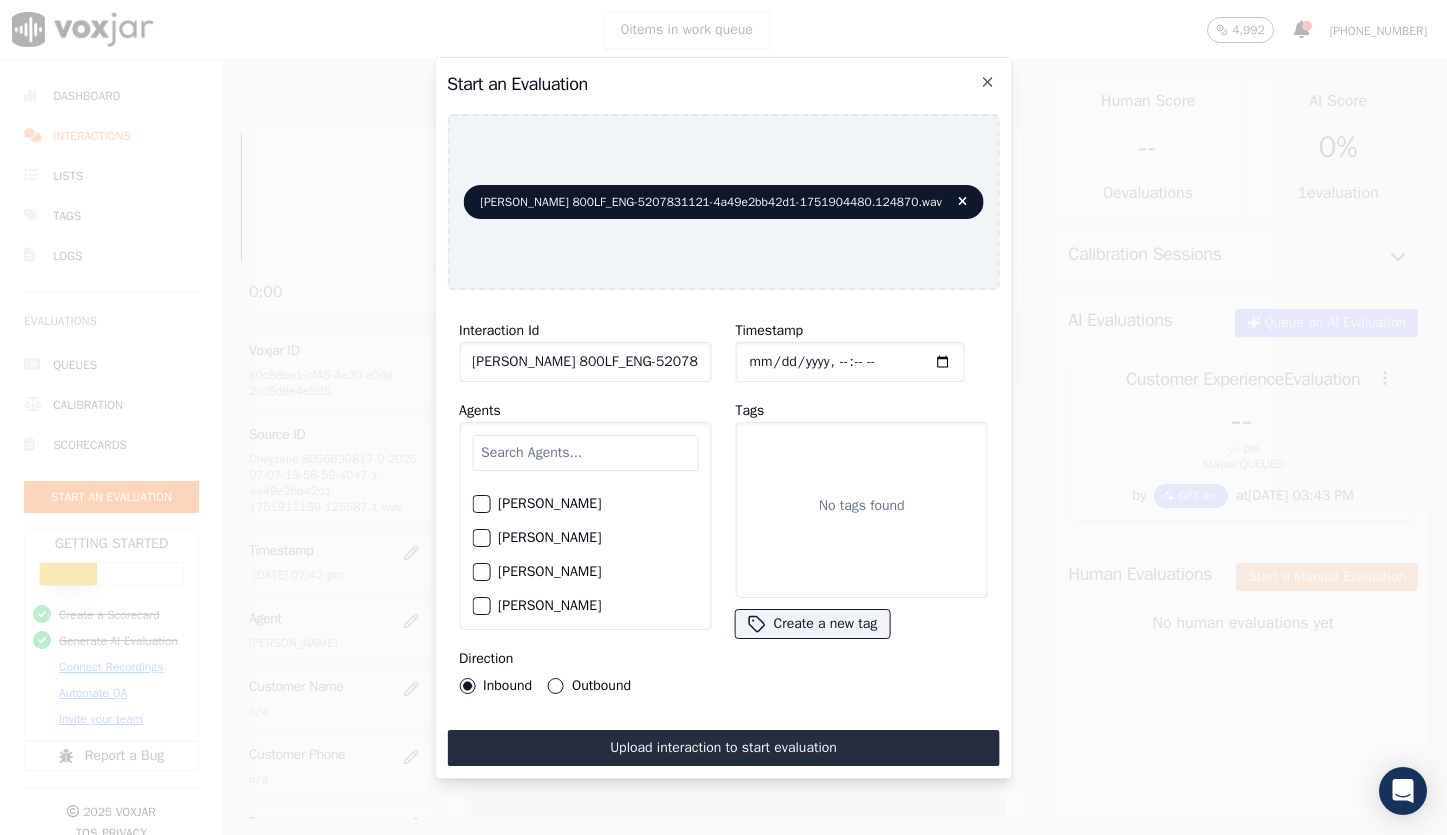 scroll, scrollTop: 122, scrollLeft: 0, axis: vertical 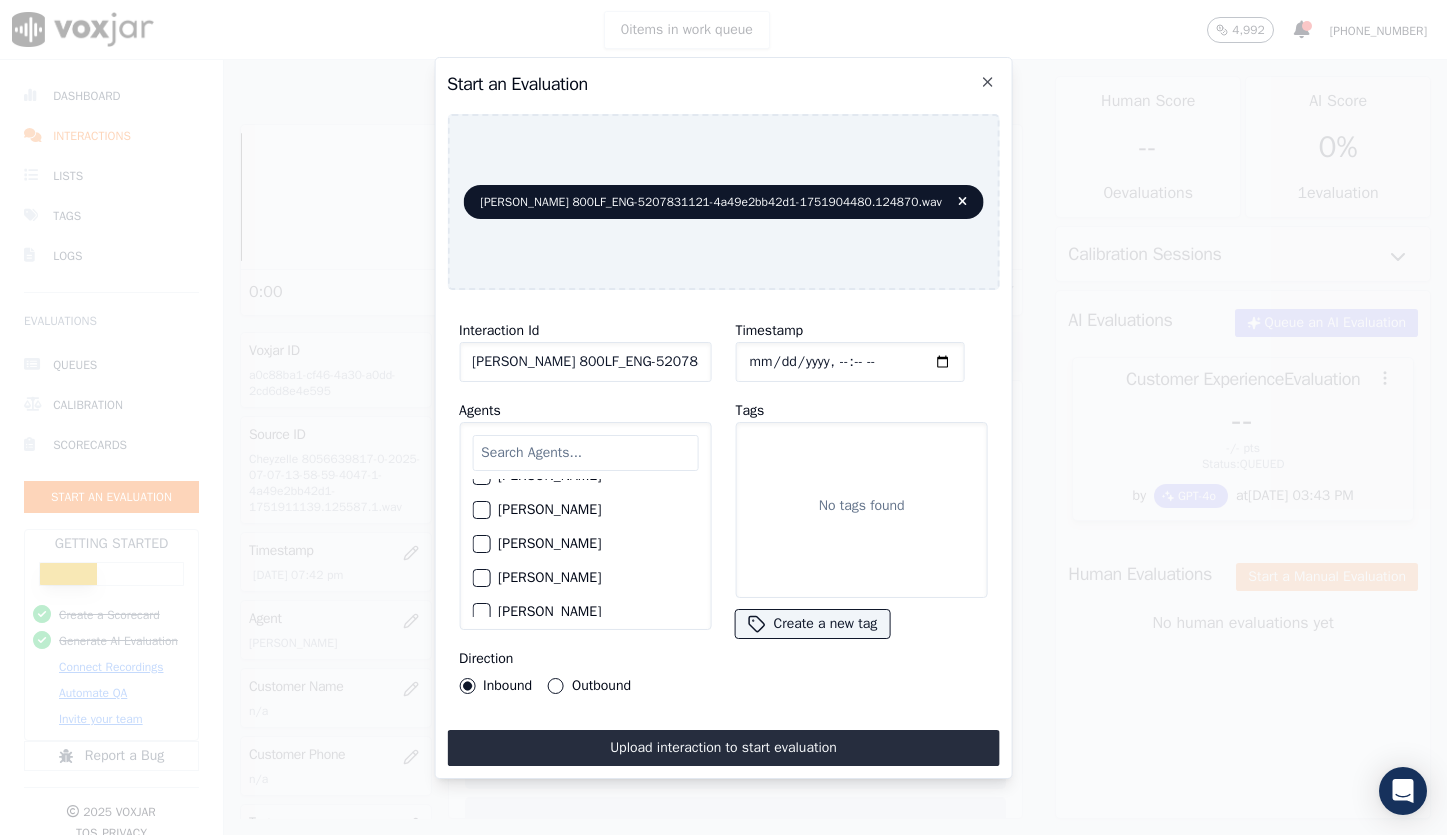 click at bounding box center [480, 544] 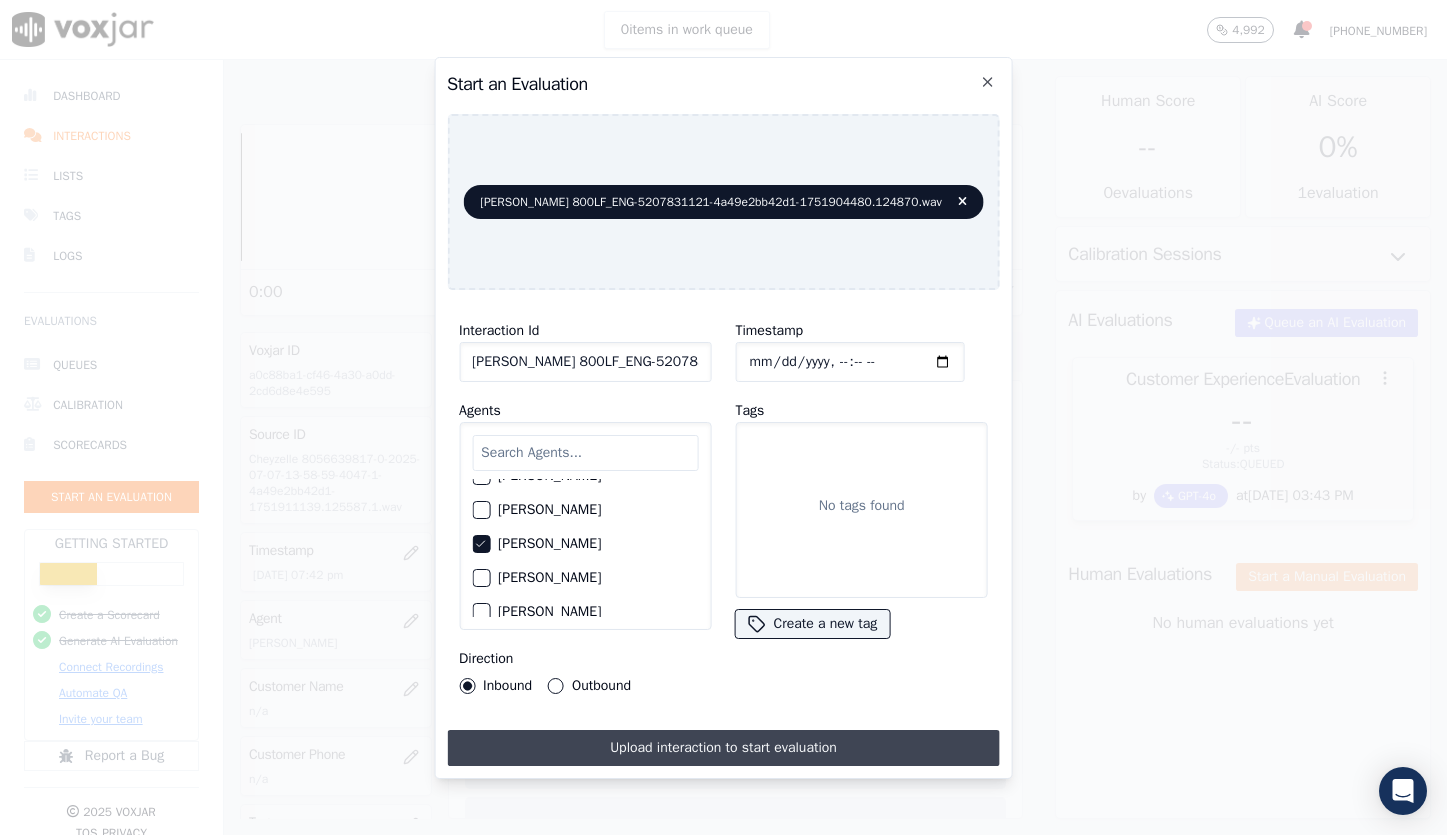 click on "Upload interaction to start evaluation" at bounding box center (723, 748) 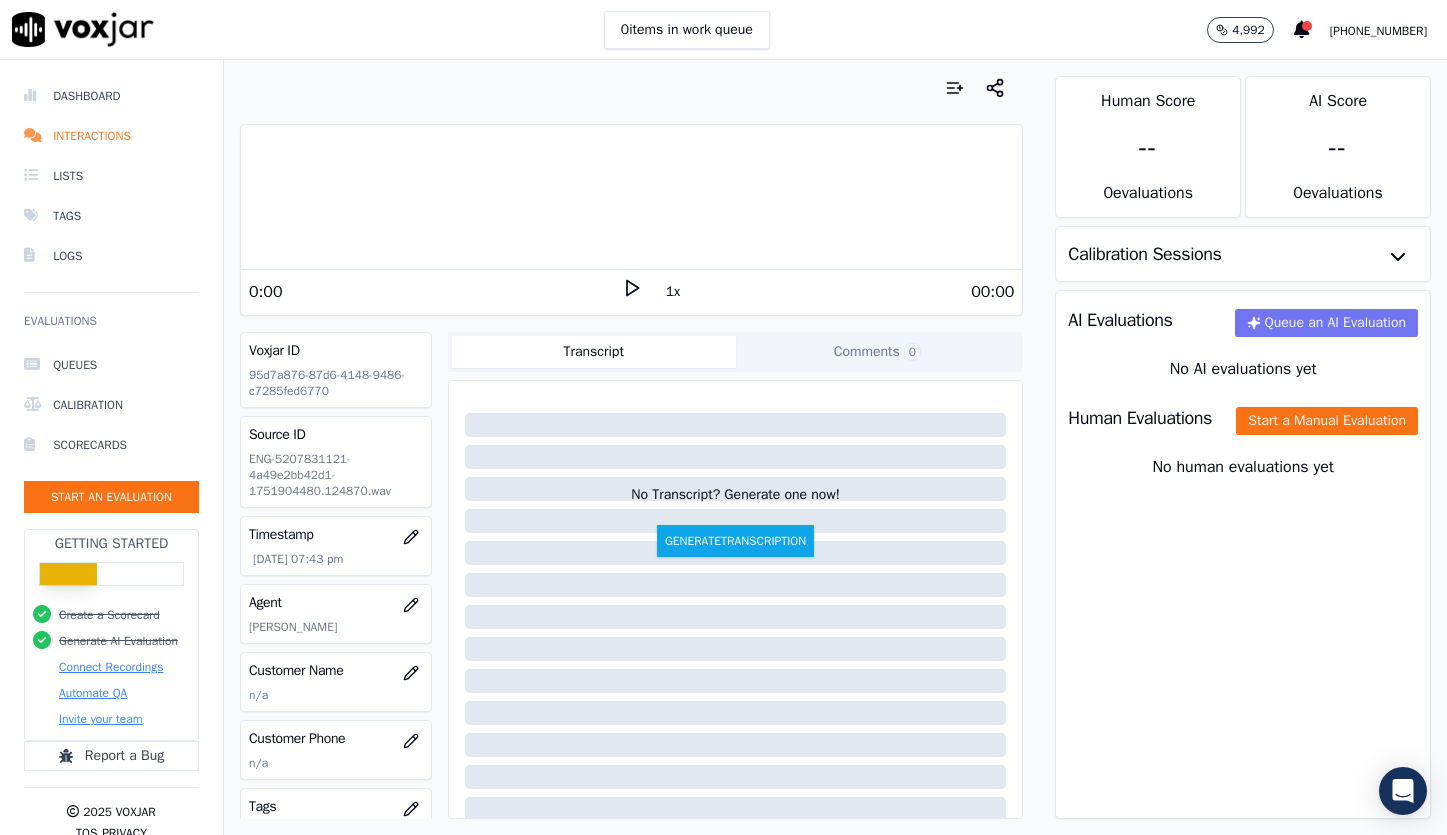 click on "Queue an AI Evaluation" 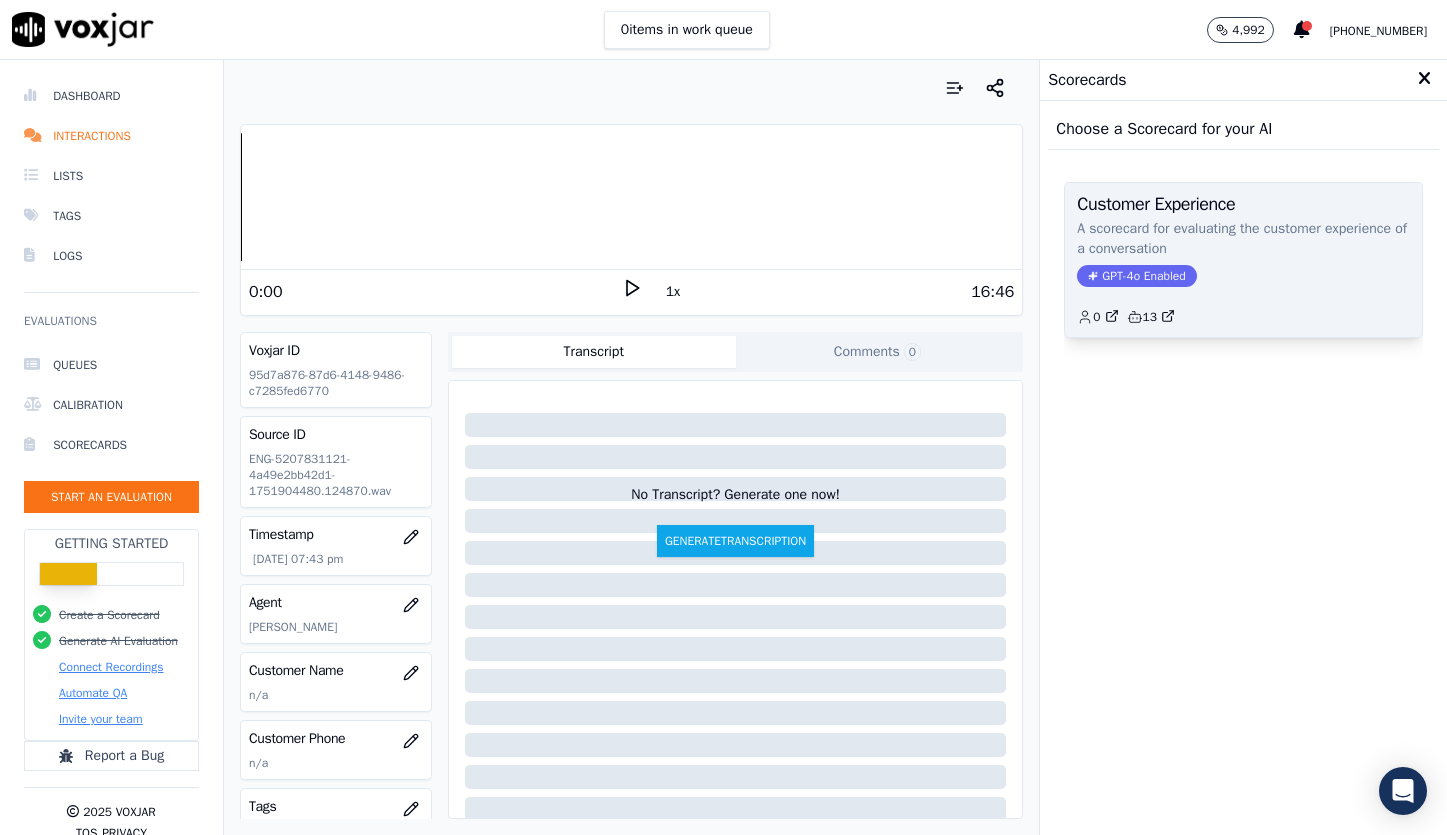 click on "GPT-4o Enabled" at bounding box center (1136, 276) 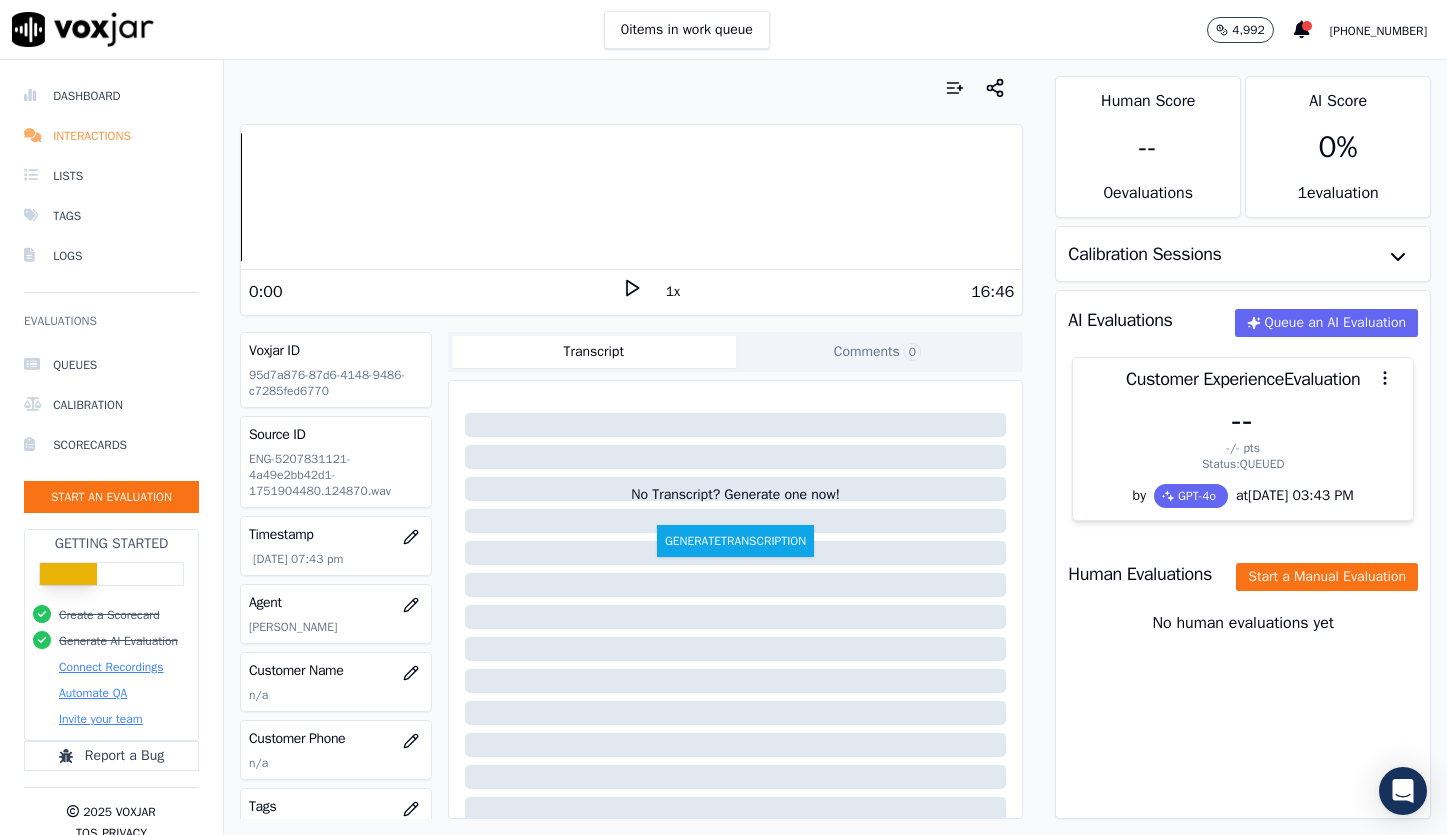 click on "Interactions" at bounding box center (111, 136) 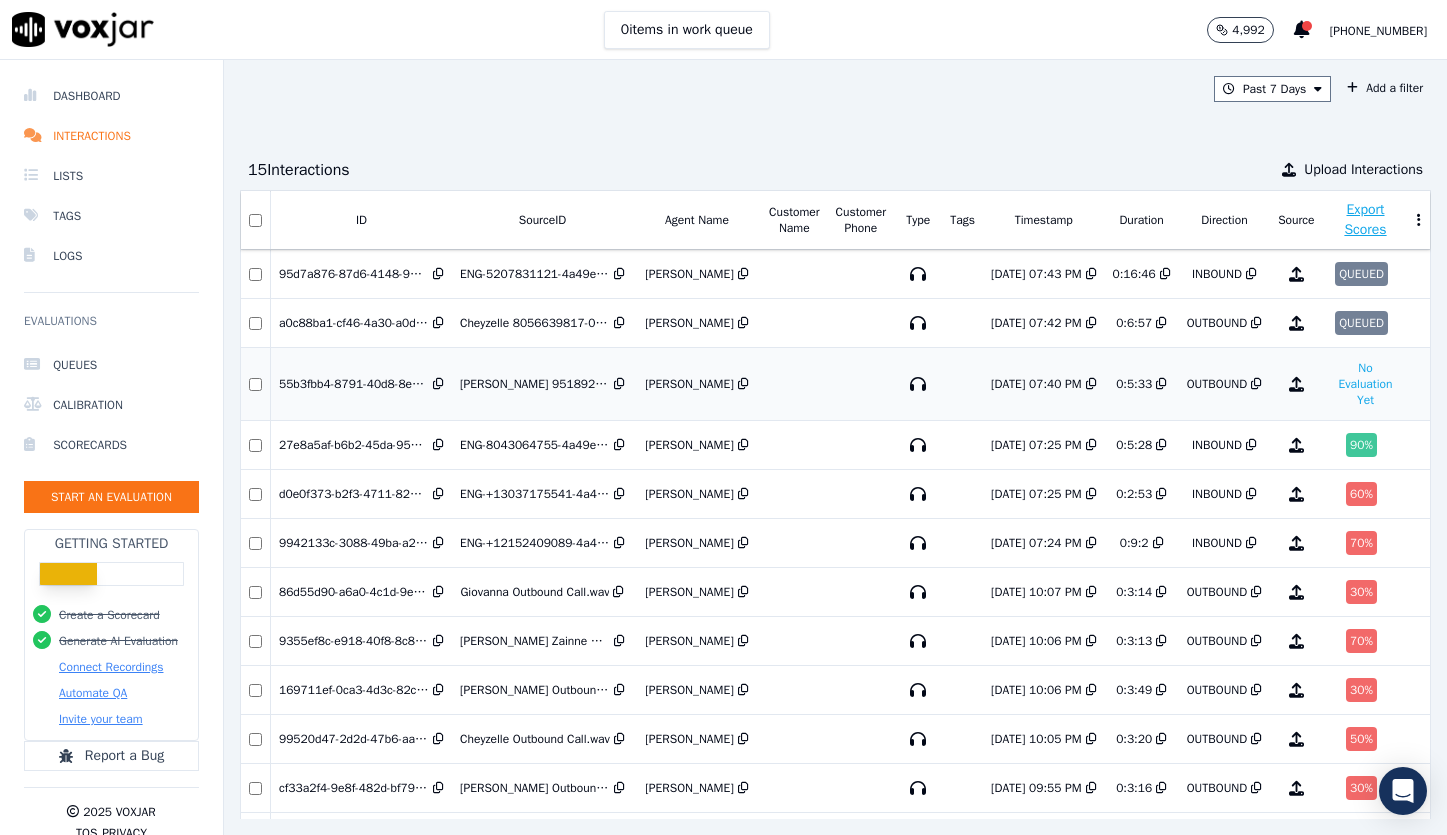 scroll, scrollTop: 0, scrollLeft: 108, axis: horizontal 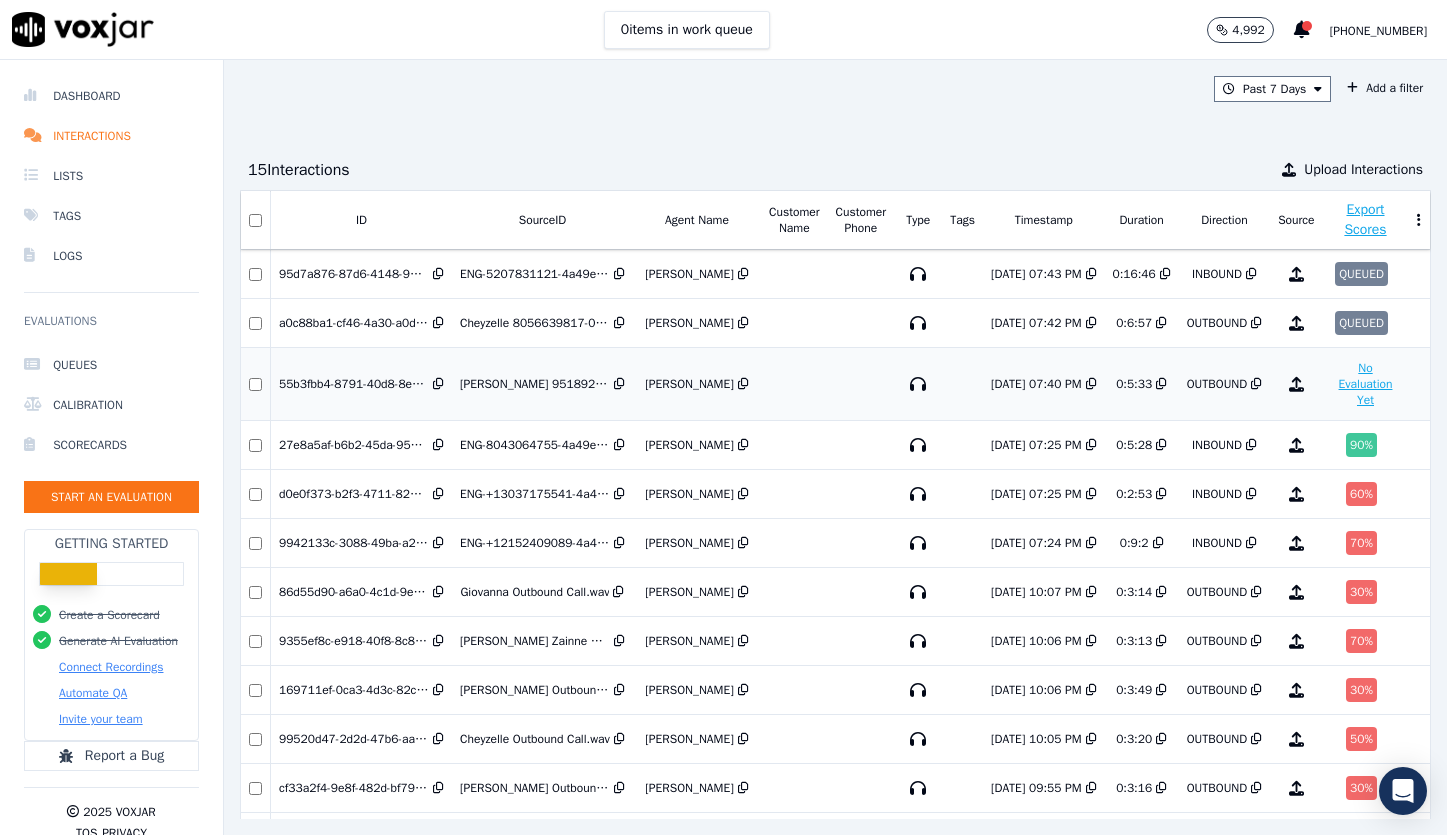 click on "No Evaluation Yet" at bounding box center [1366, 384] 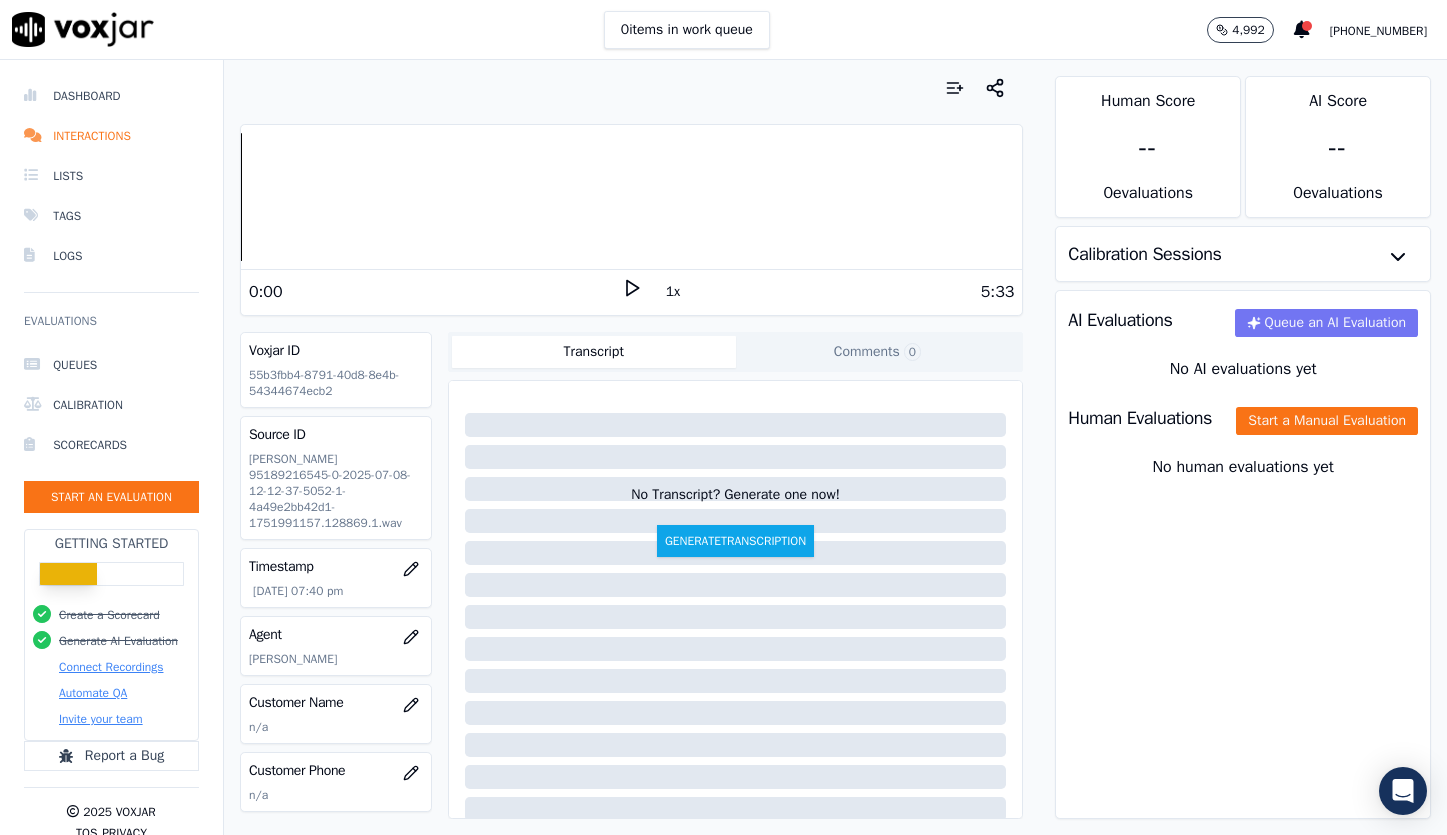 click on "Queue an AI Evaluation" 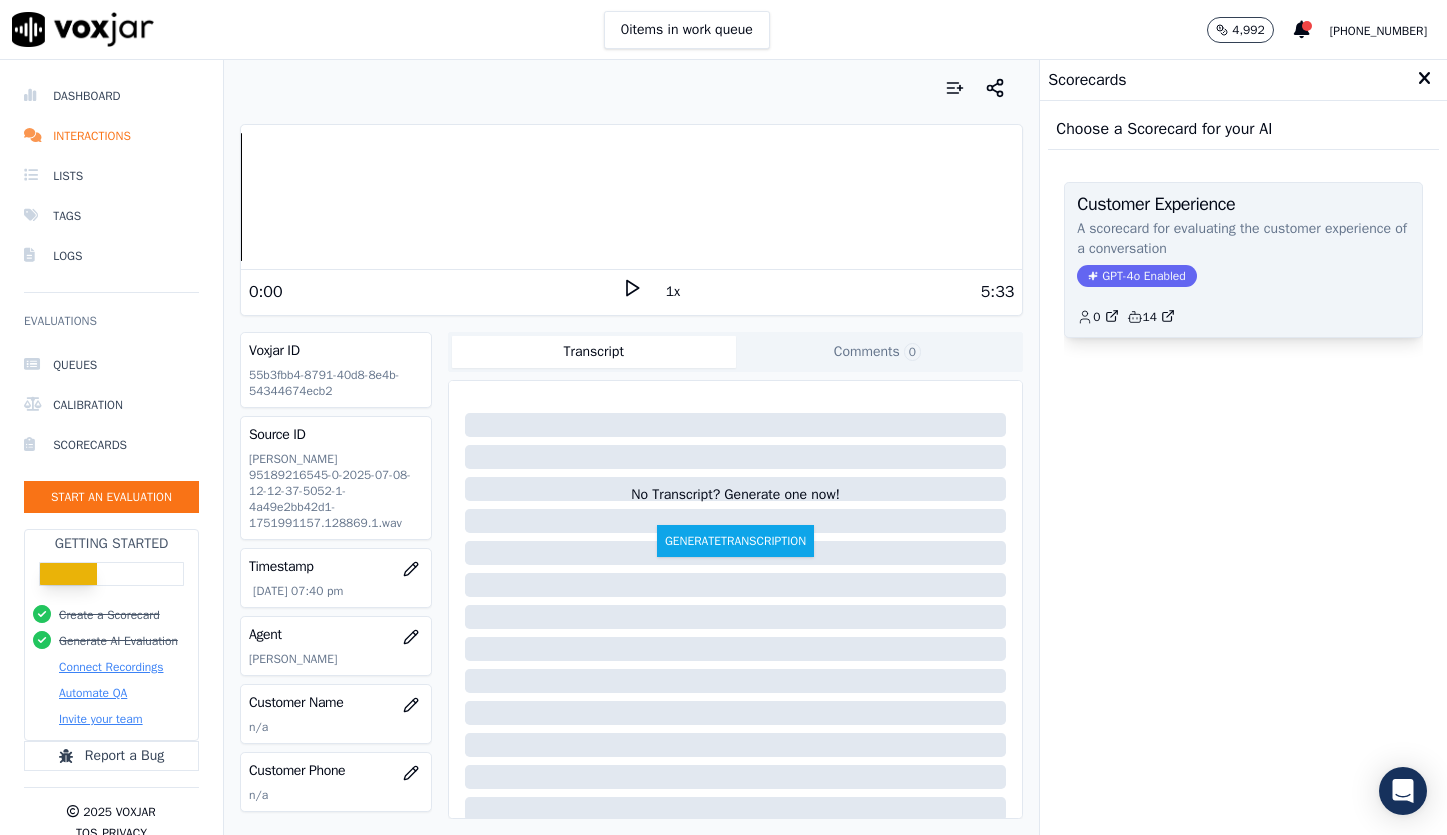 click on "A scorecard for evaluating the customer experience of a conversation" 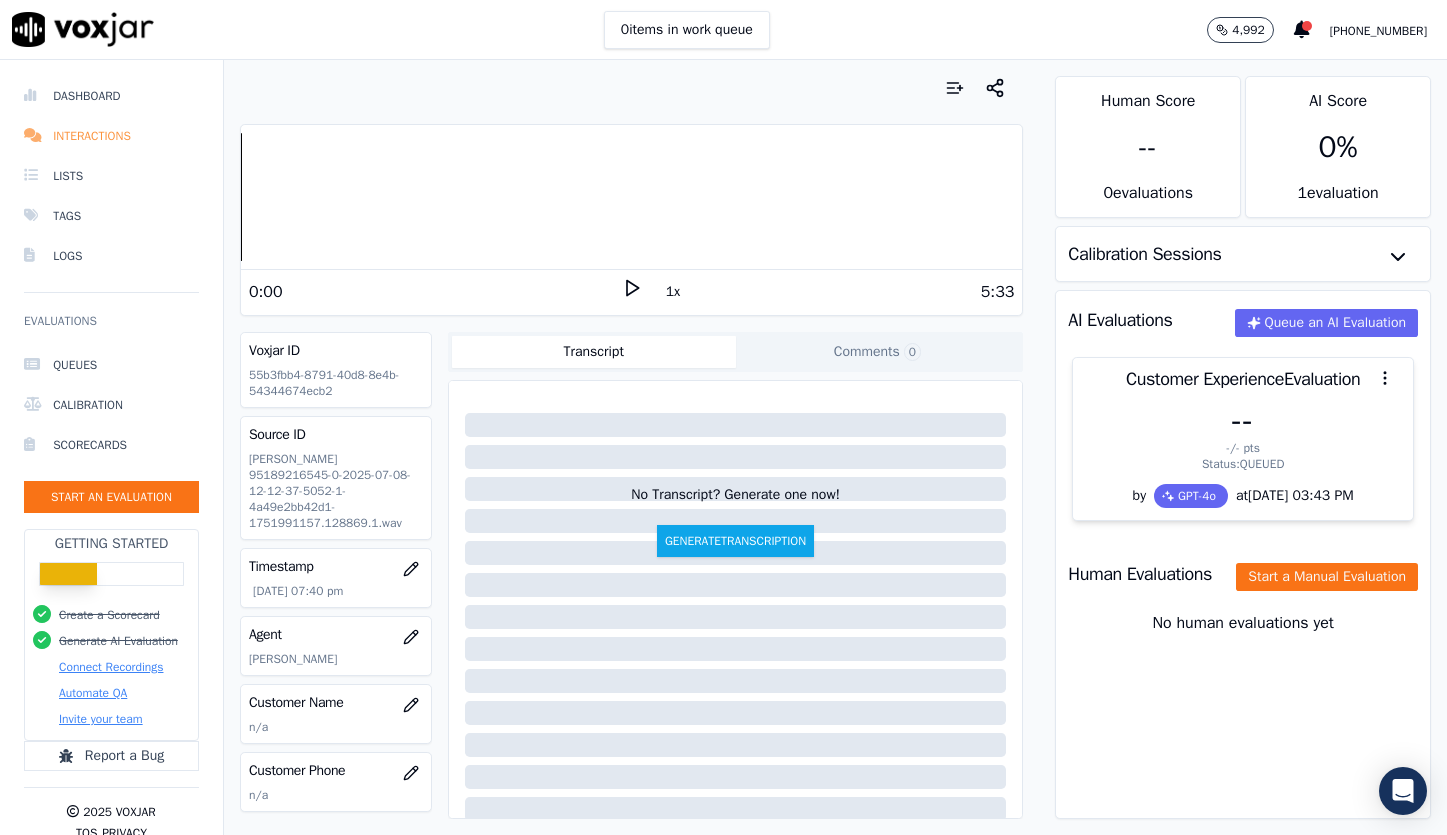 click on "Interactions" at bounding box center (111, 136) 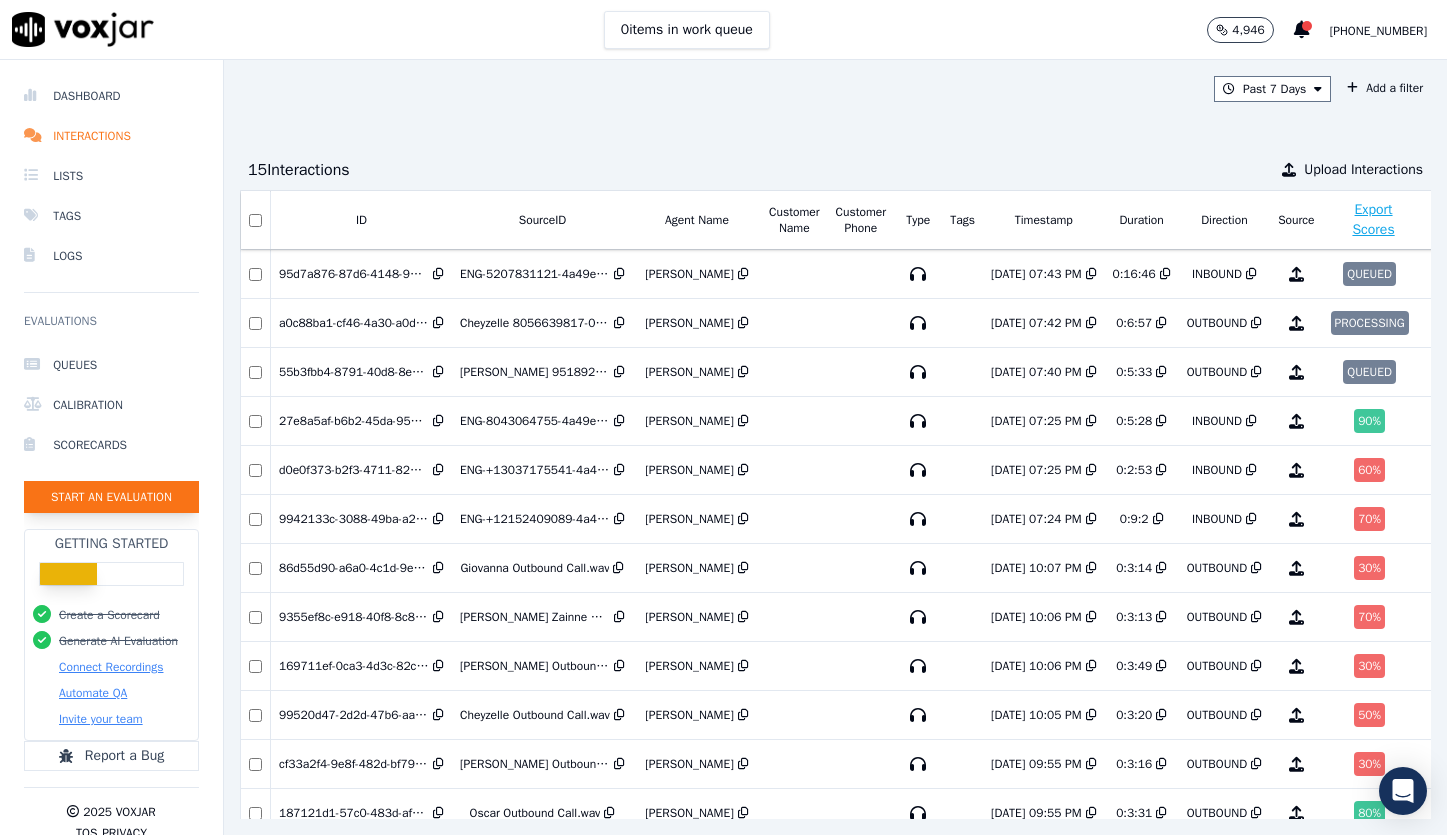 click on "Start an Evaluation" 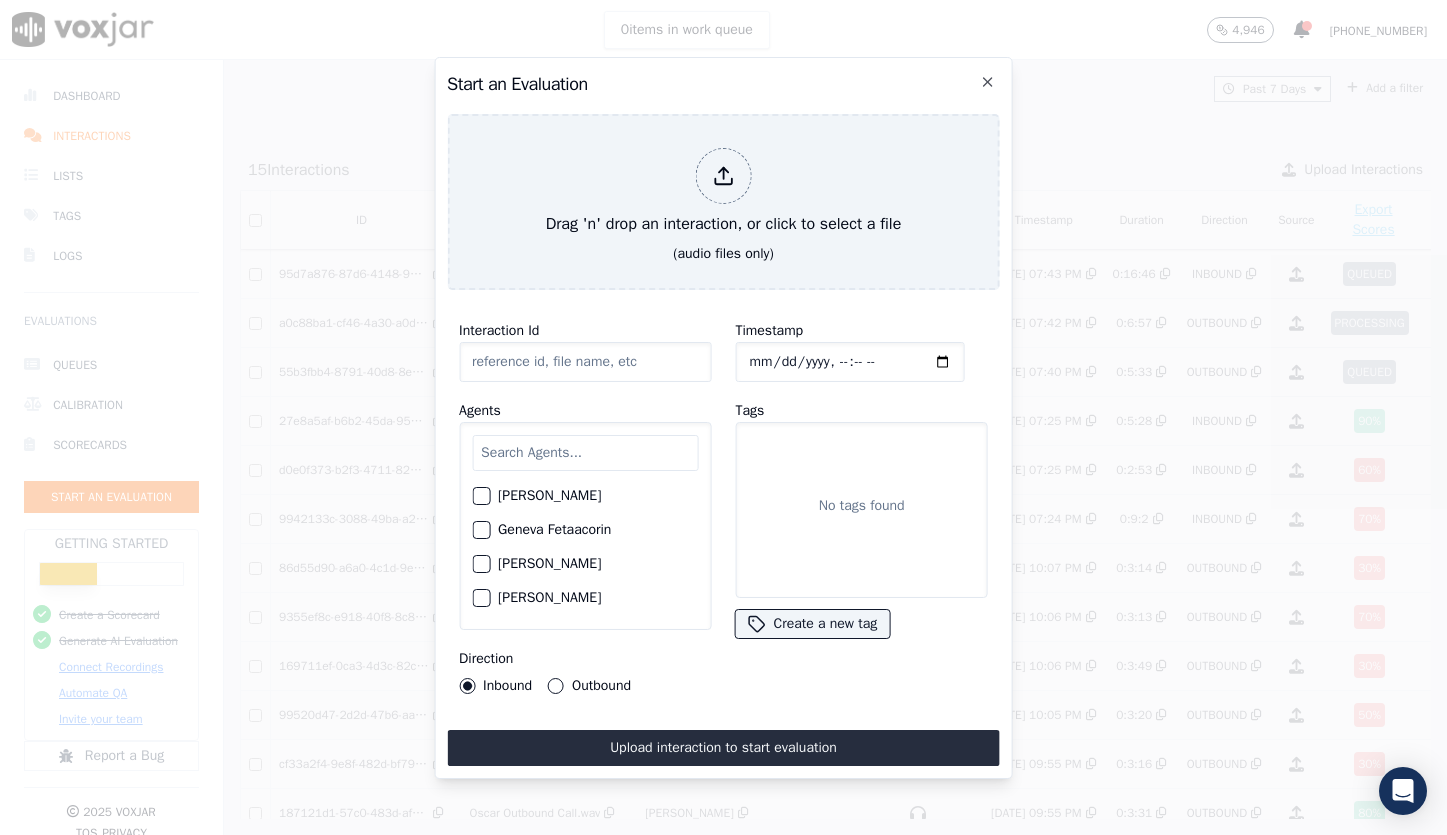 click at bounding box center (480, 530) 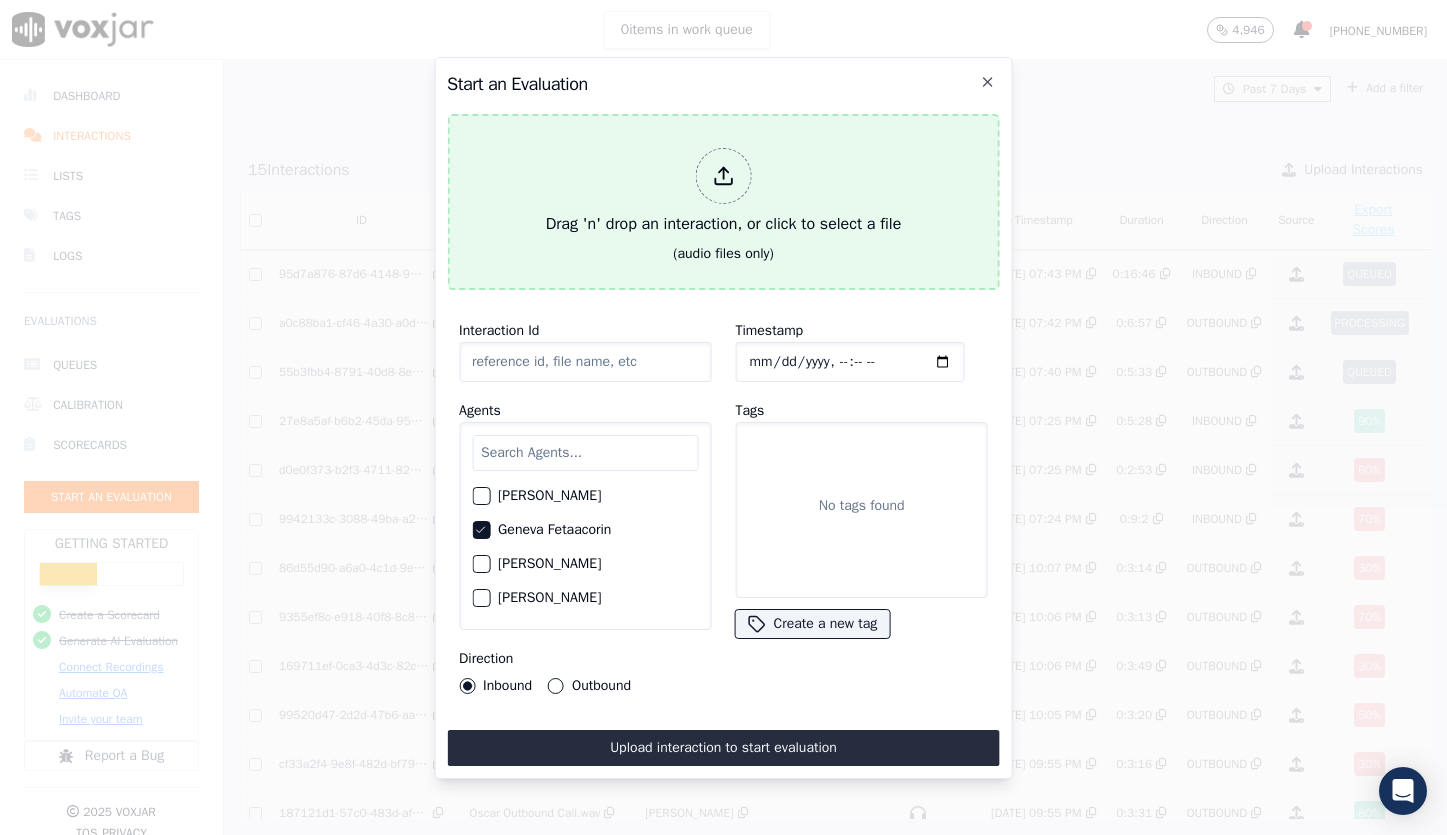 type on "[GEOGRAPHIC_DATA] 8184346558-0-2025-07-07-18-39-47-4041-1-4a49e2bb42d1-1751927987.127001.1.wav" 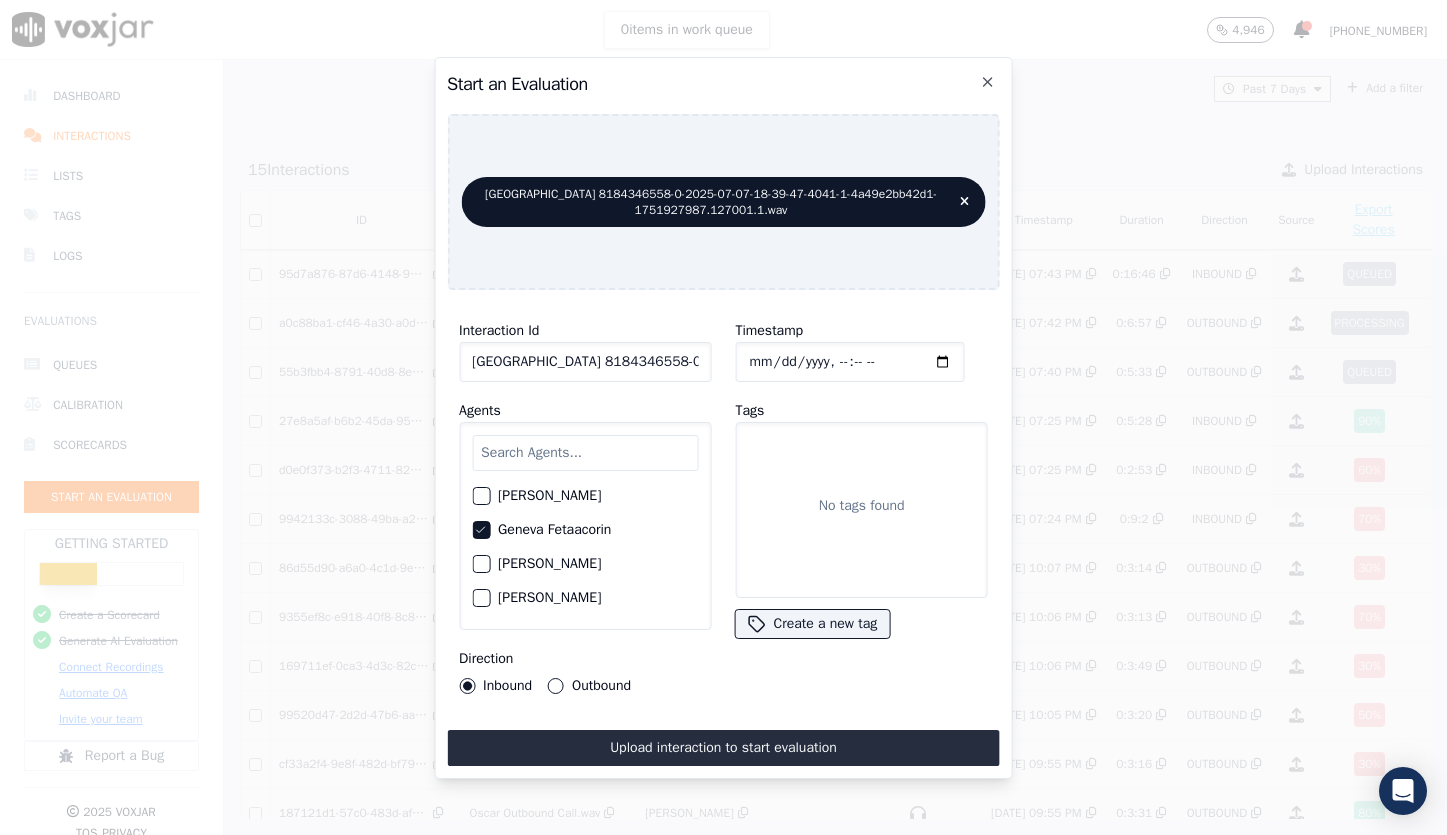 click on "Outbound" at bounding box center [556, 686] 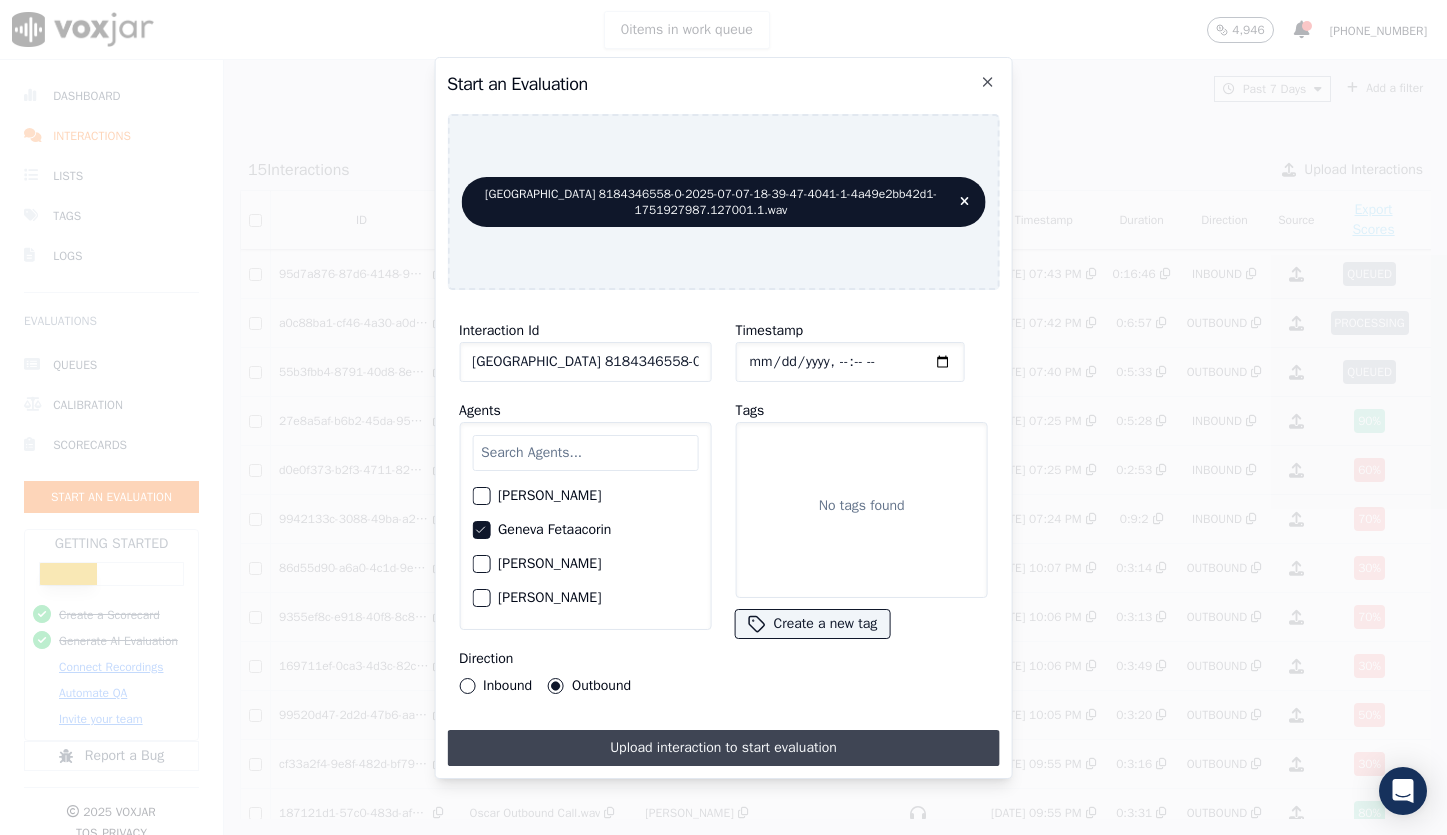 click on "Upload interaction to start evaluation" at bounding box center (723, 748) 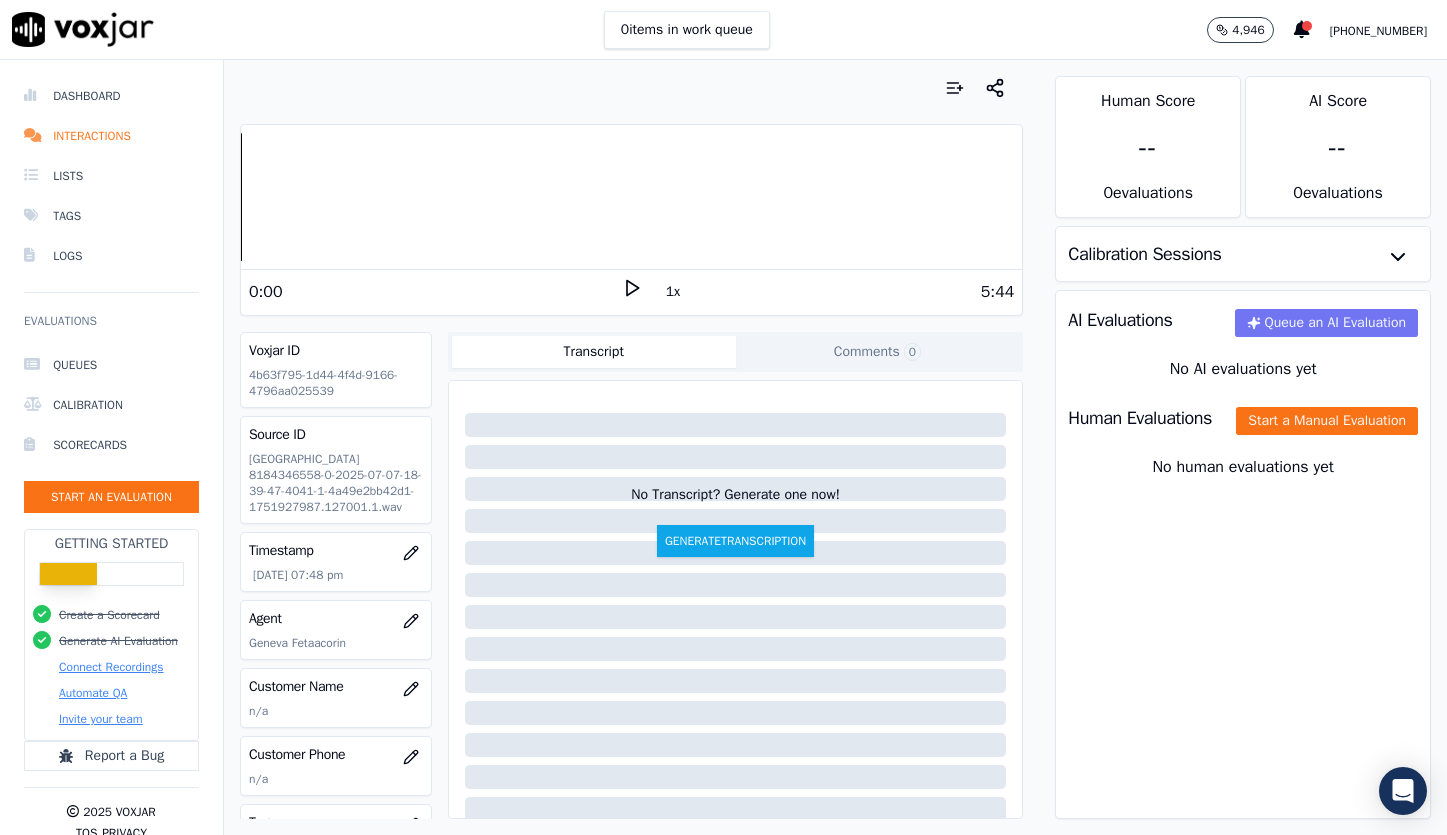 click on "Queue an AI Evaluation" 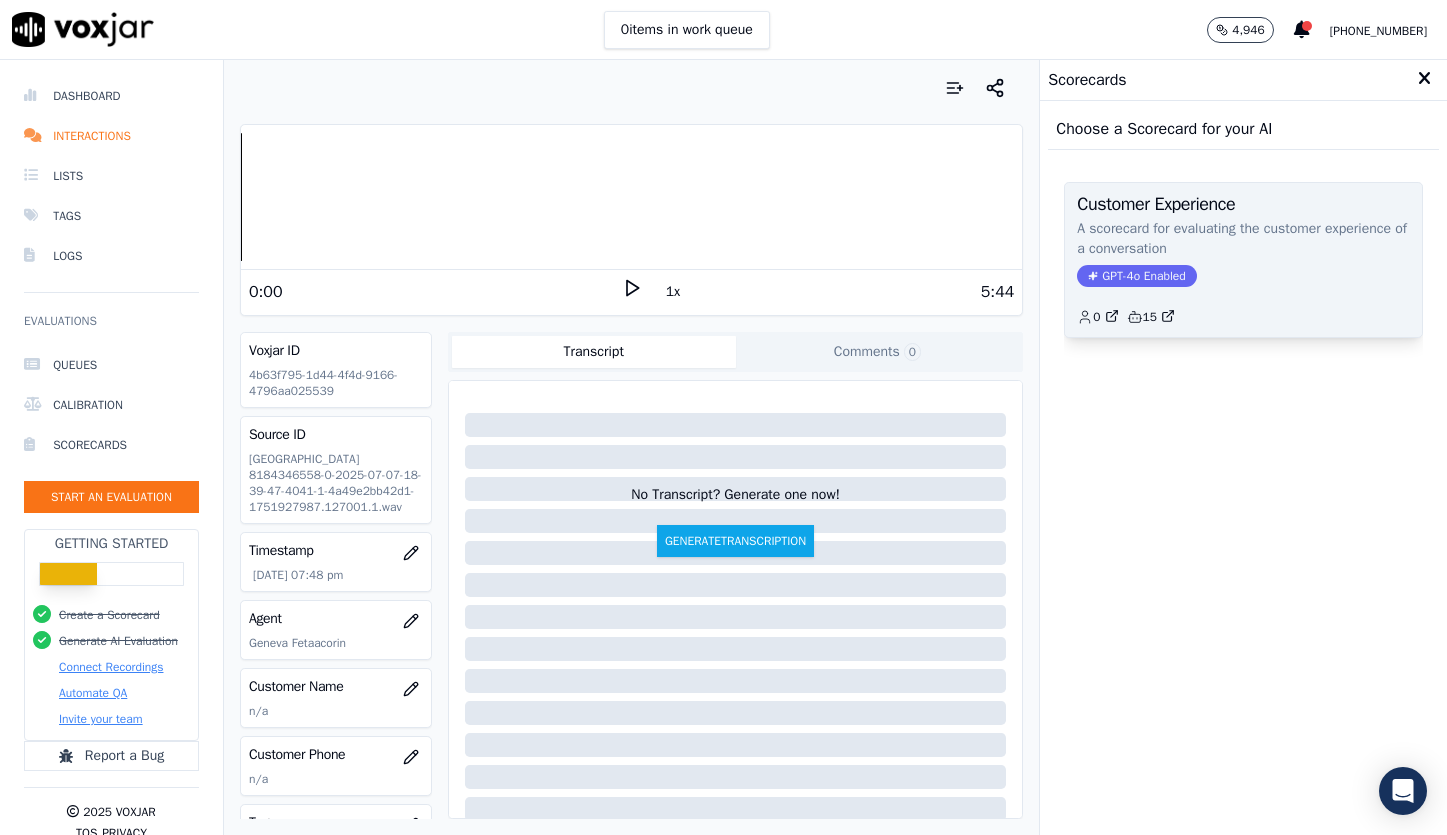 click on "GPT-4o Enabled" at bounding box center [1136, 276] 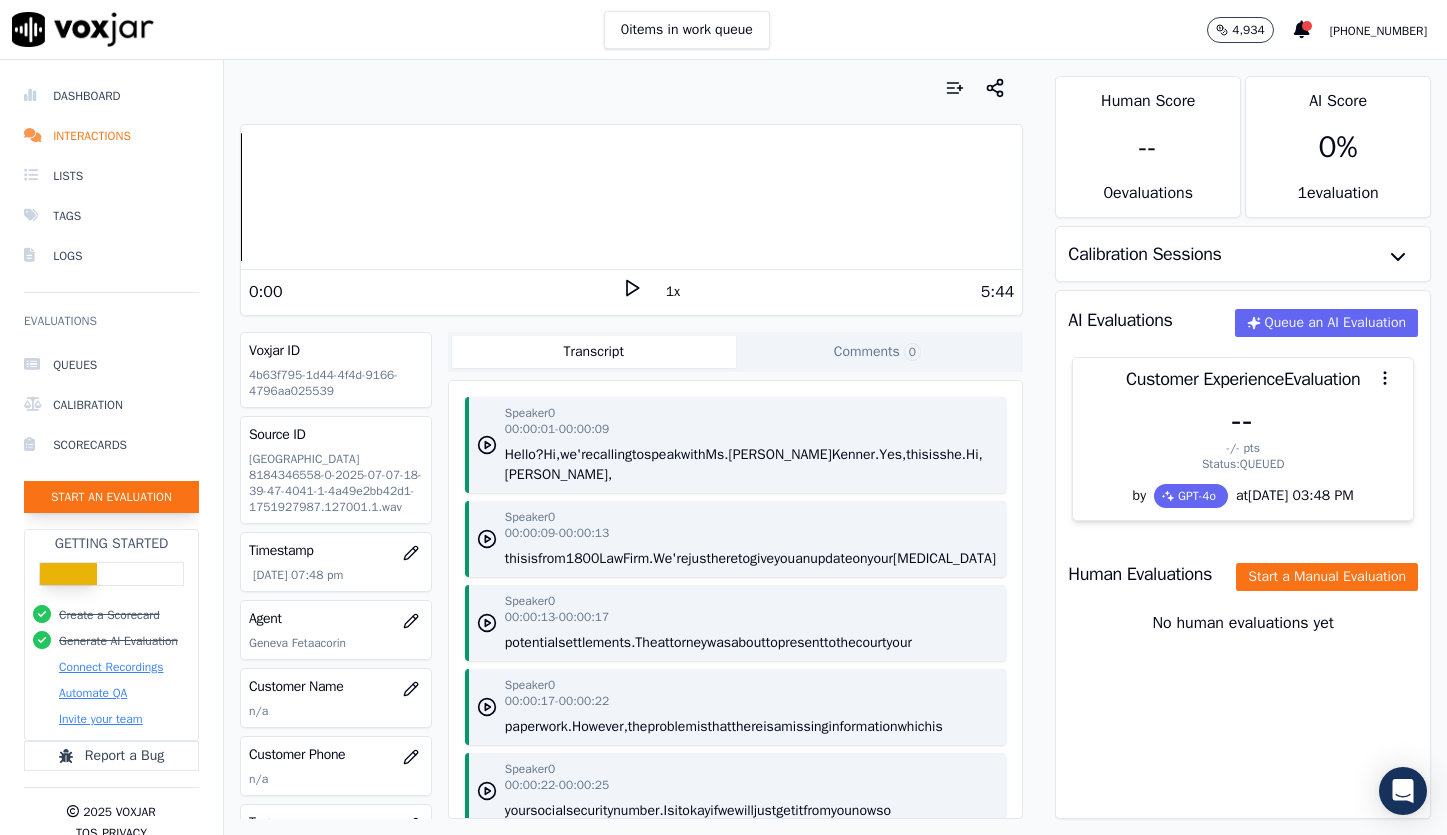 click on "Start an Evaluation" 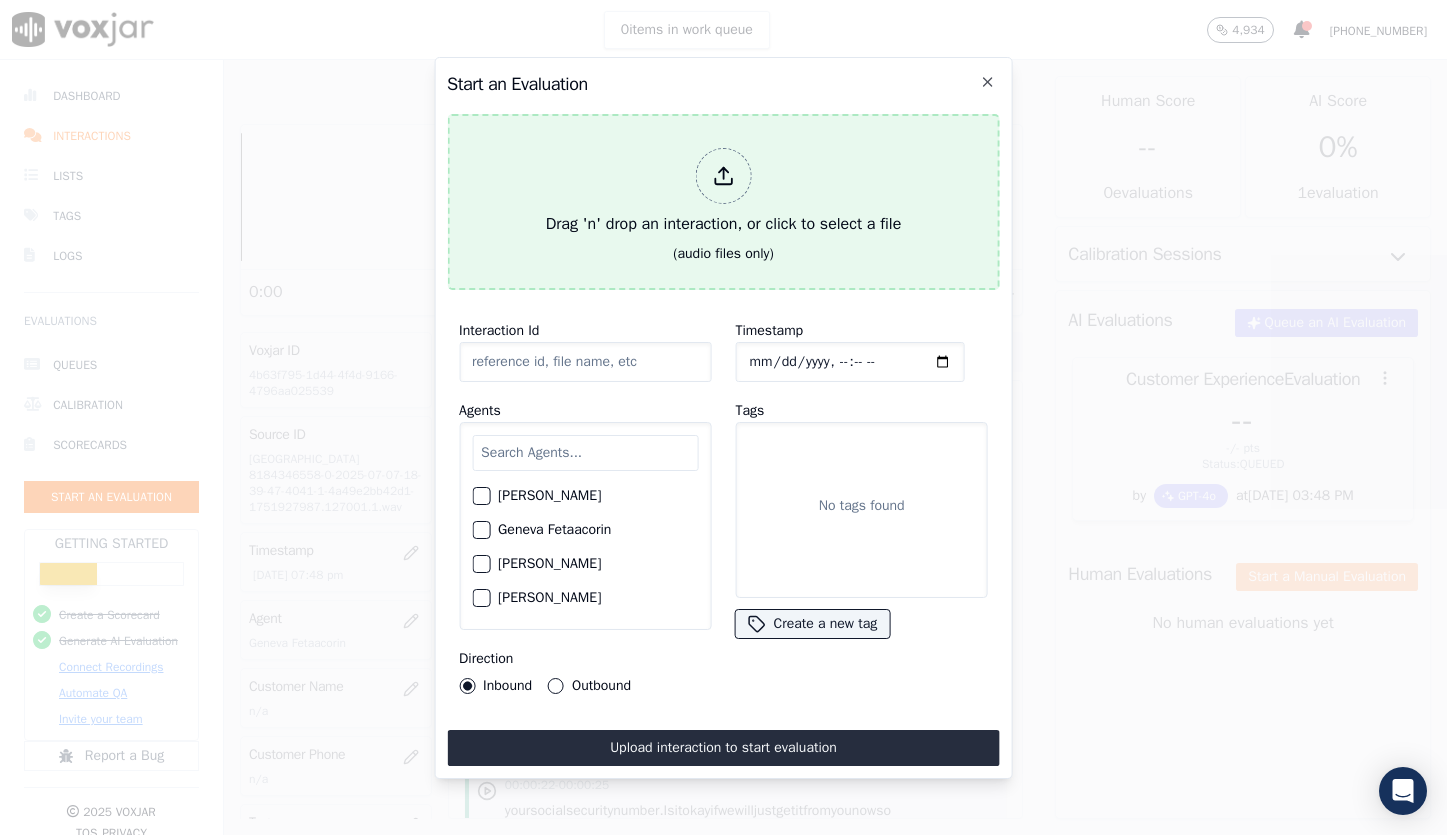 type on "Zainne 4302367734-0-2025-07-07-10-09-49-5055-1-4a49e2bb42d1-1751897389.123986.1.wav" 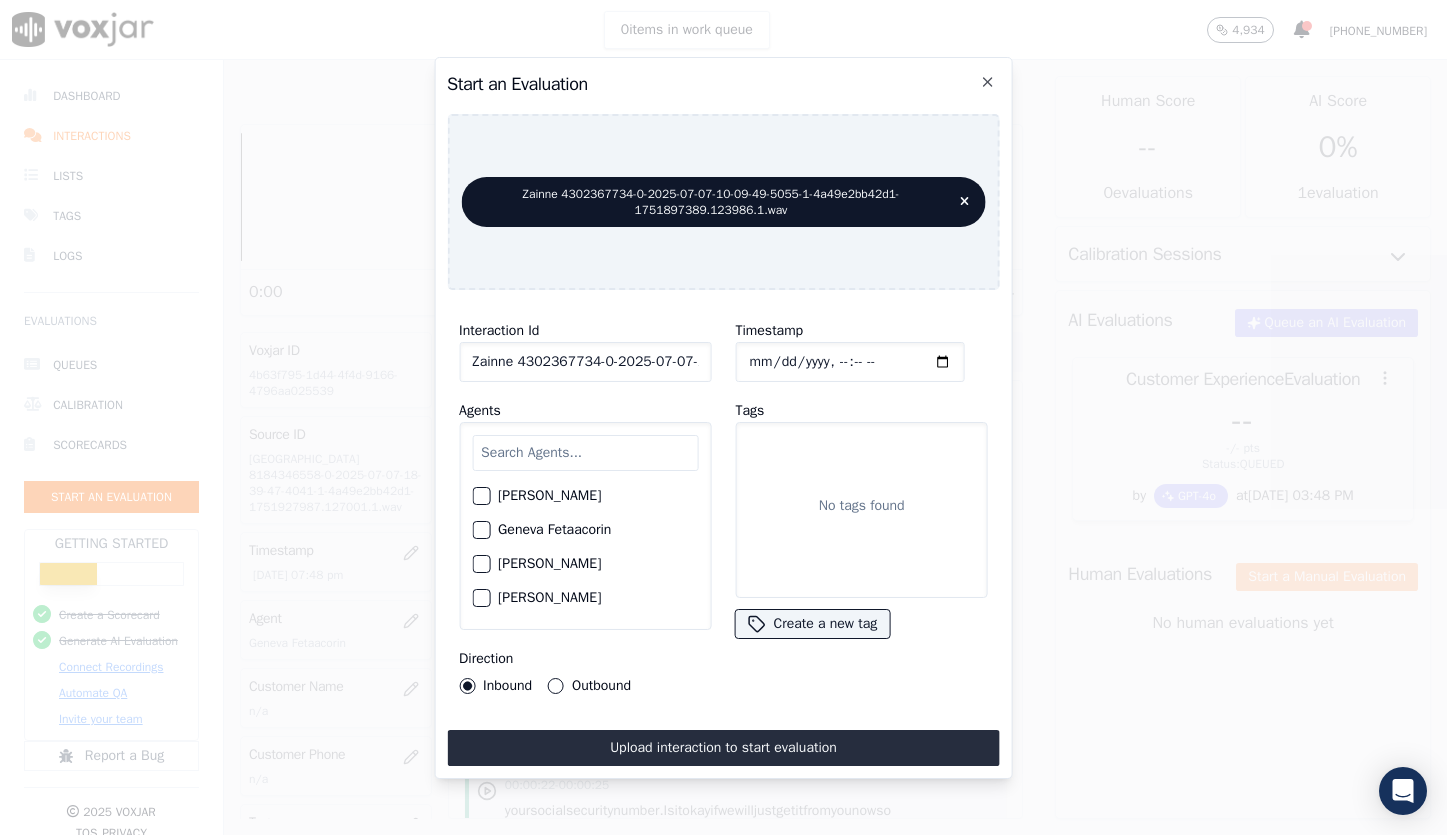 scroll, scrollTop: 201, scrollLeft: 0, axis: vertical 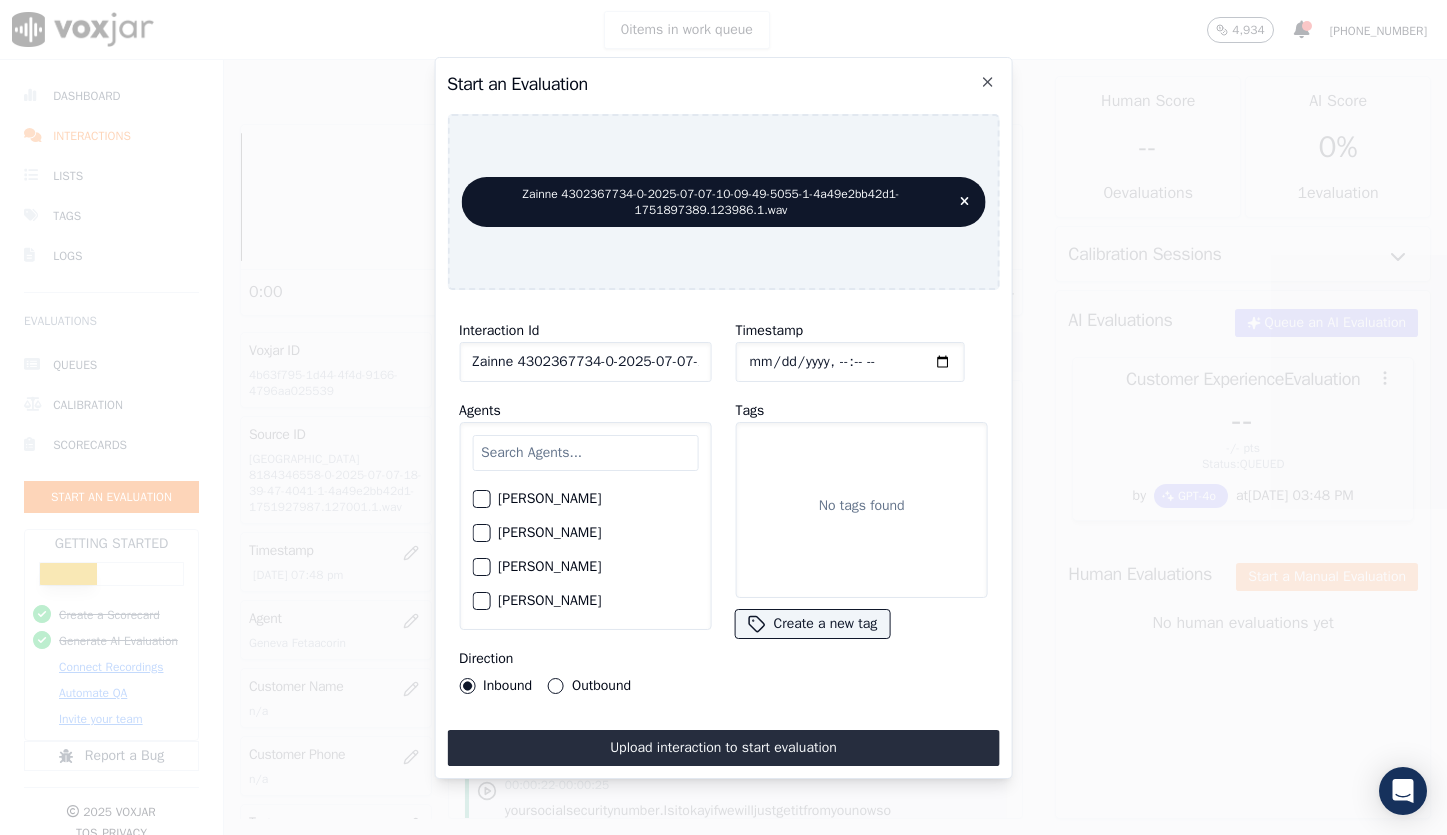 click on "[PERSON_NAME]" at bounding box center [585, 601] 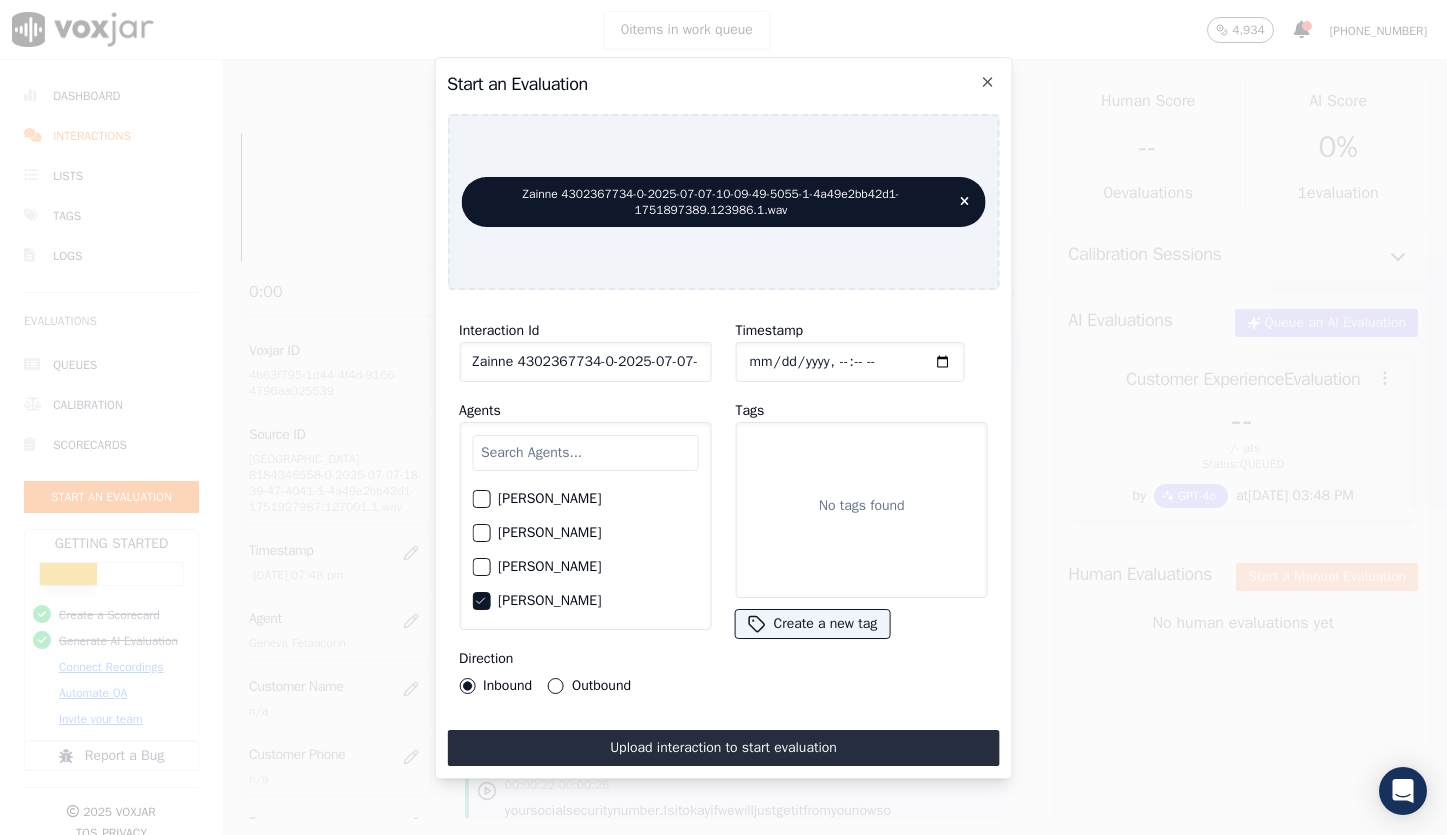 click on "Outbound" at bounding box center (556, 686) 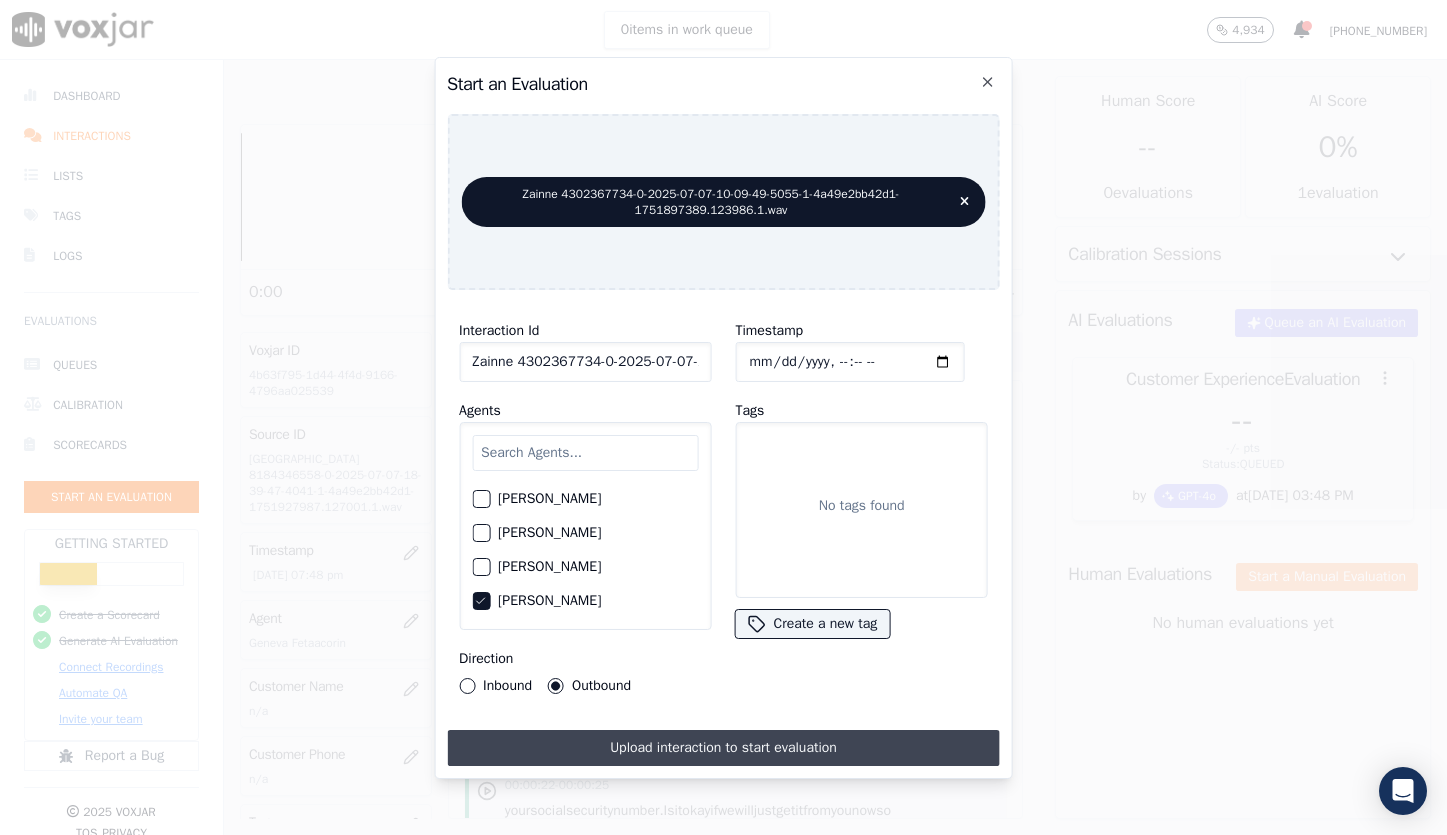 click on "Upload interaction to start evaluation" at bounding box center (723, 748) 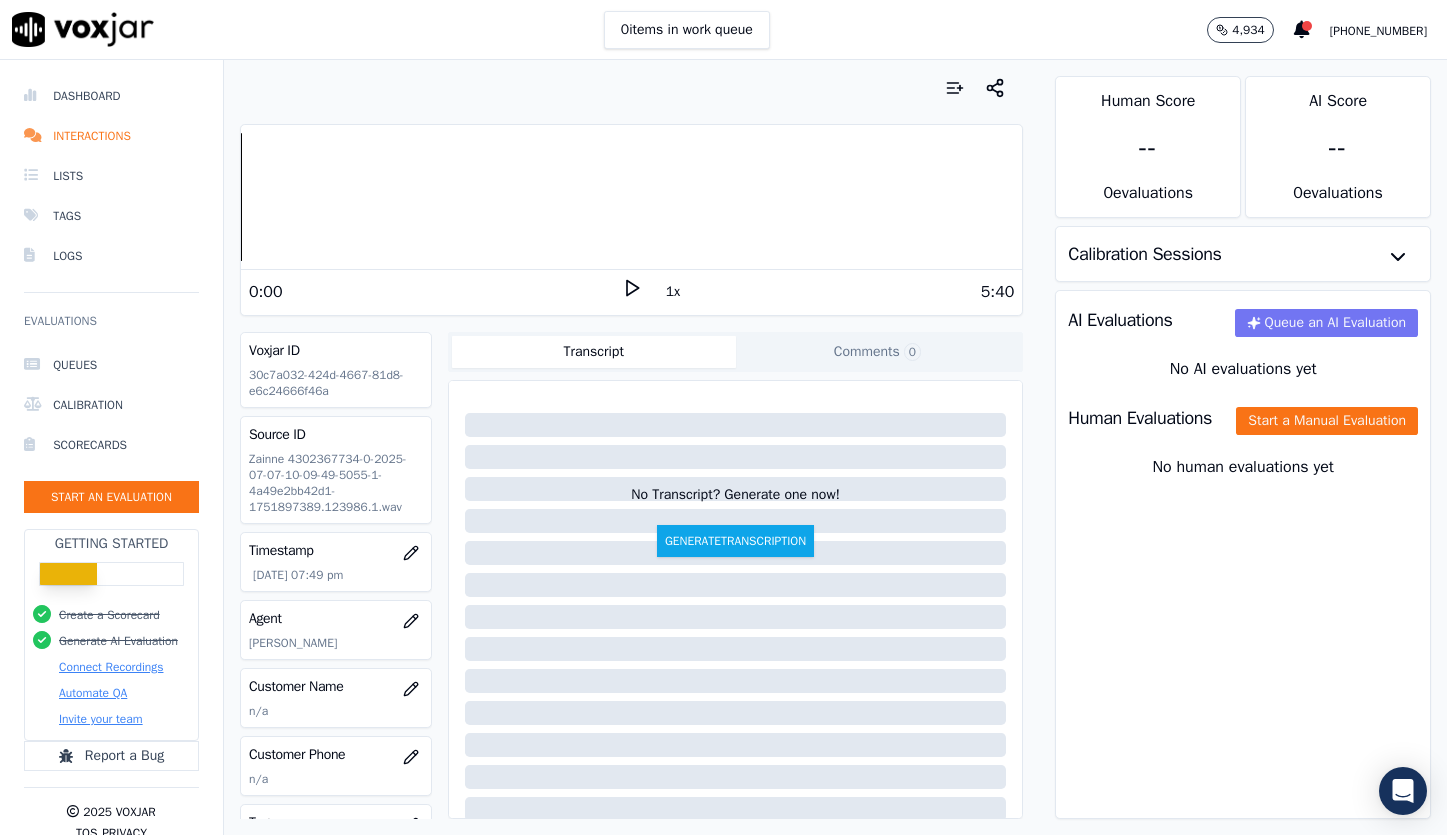 click on "Queue an AI Evaluation" 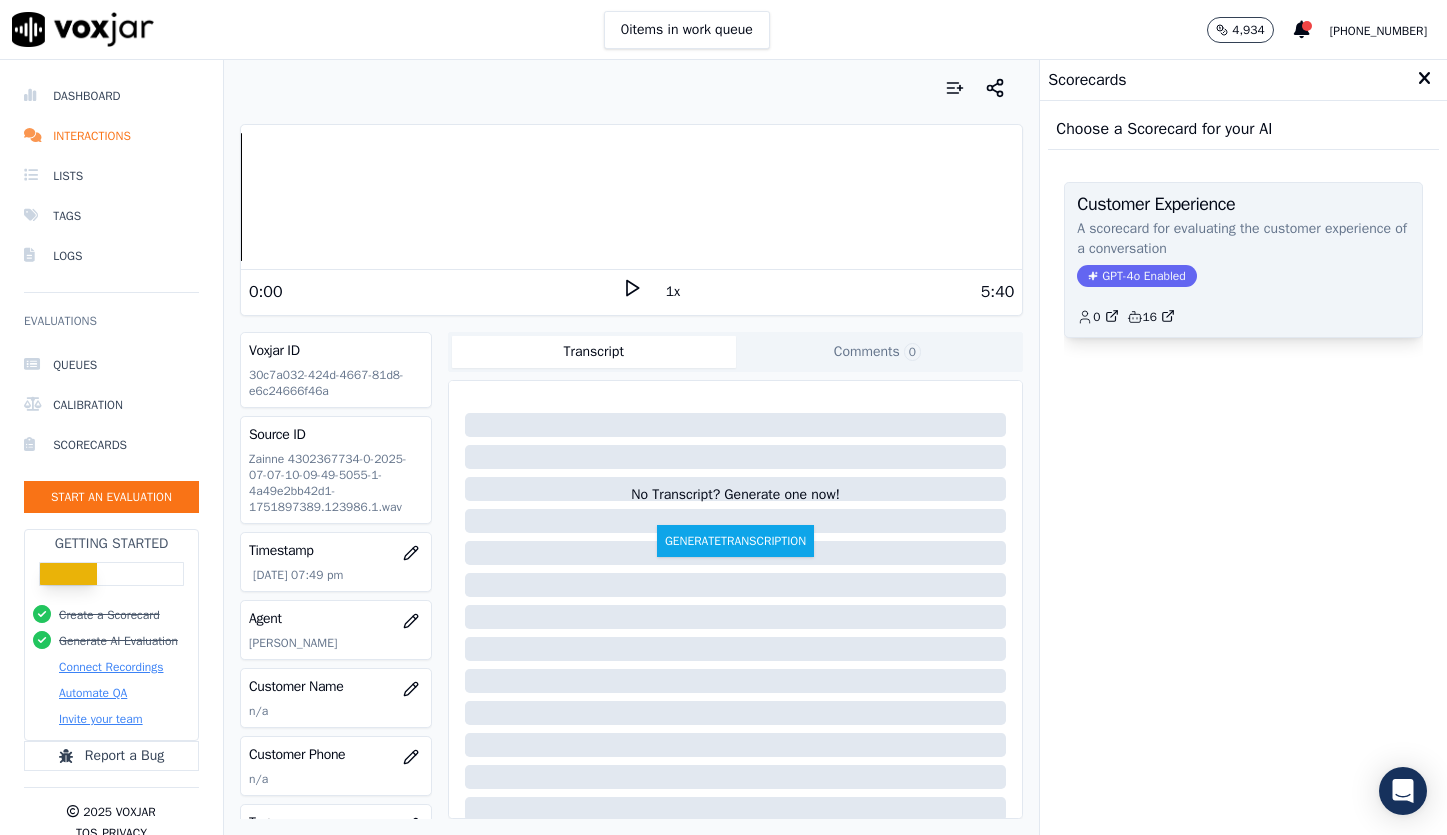 click on "GPT-4o Enabled" at bounding box center [1136, 276] 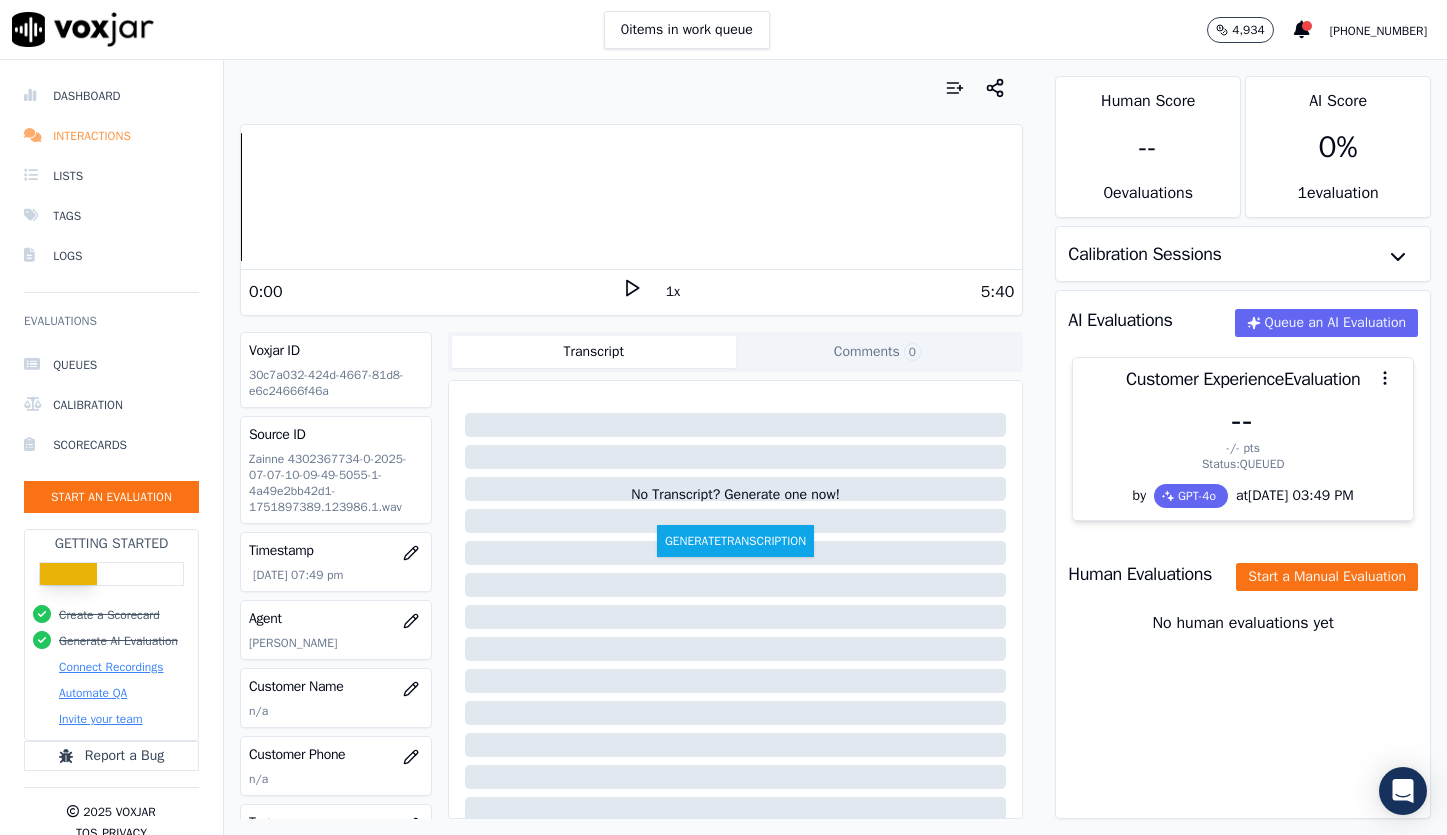 click on "Interactions" at bounding box center [111, 136] 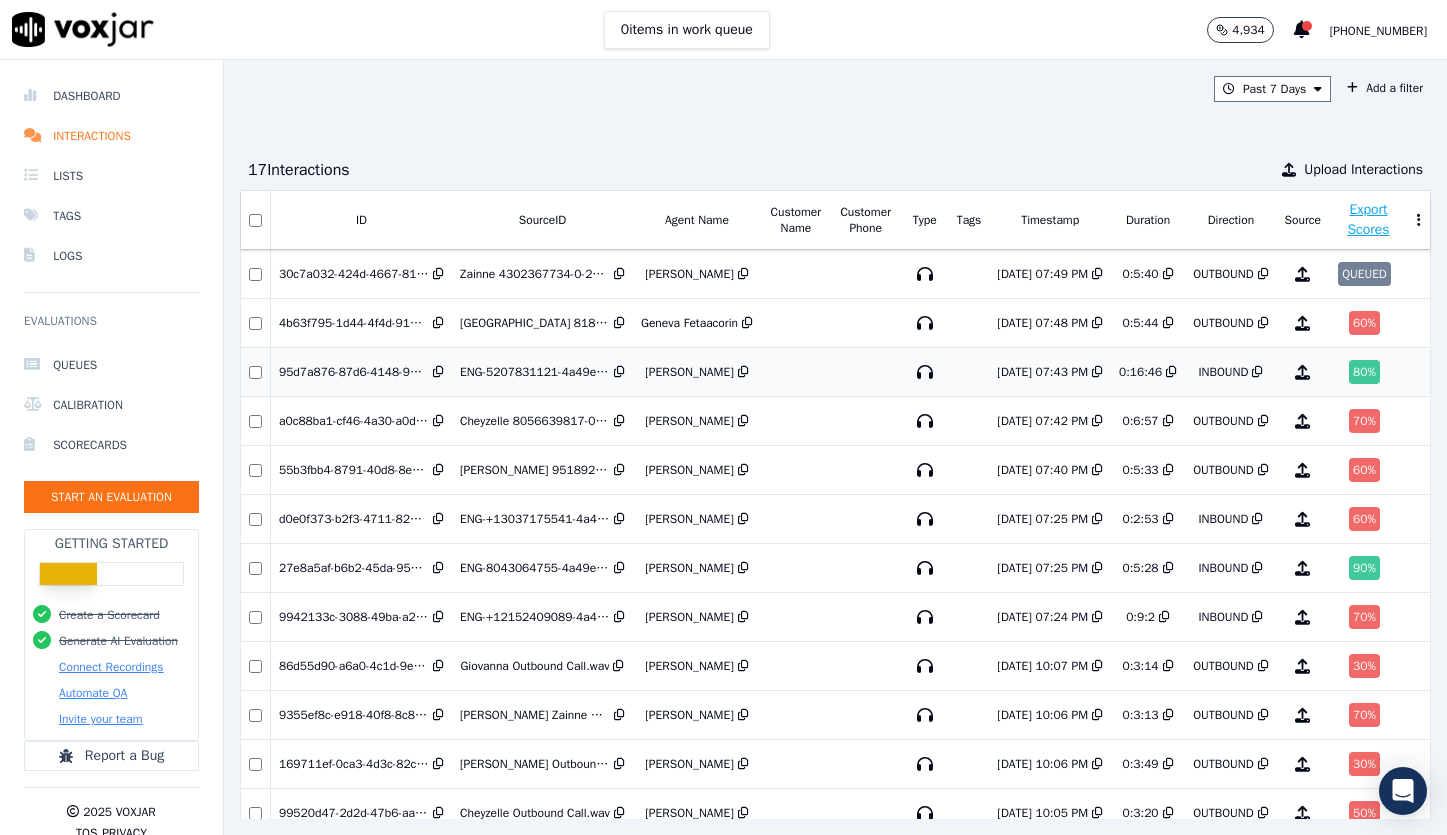 scroll, scrollTop: 0, scrollLeft: 100, axis: horizontal 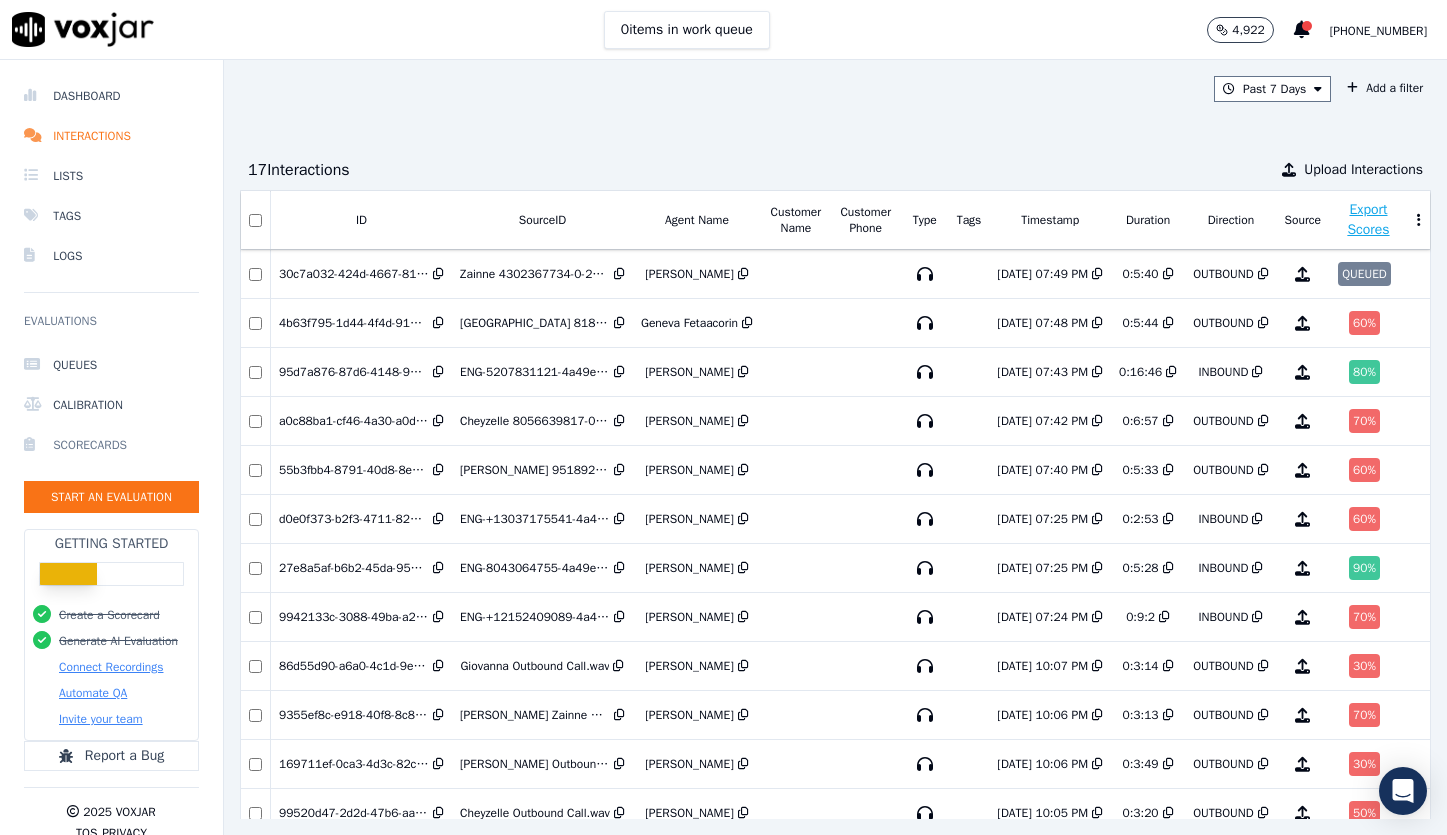 click on "Scorecards" at bounding box center [111, 445] 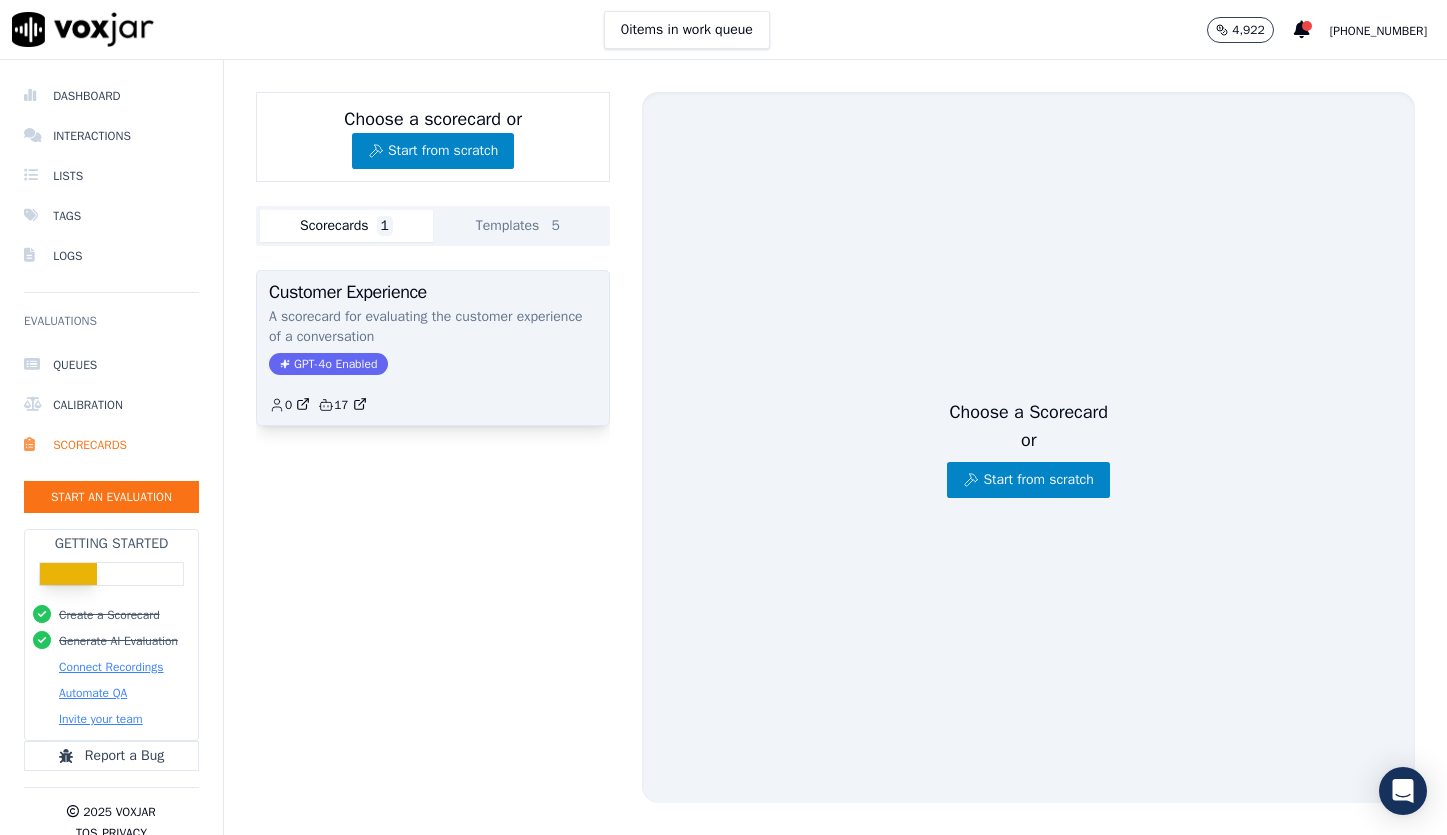 click on "A scorecard for evaluating the customer experience of a conversation" 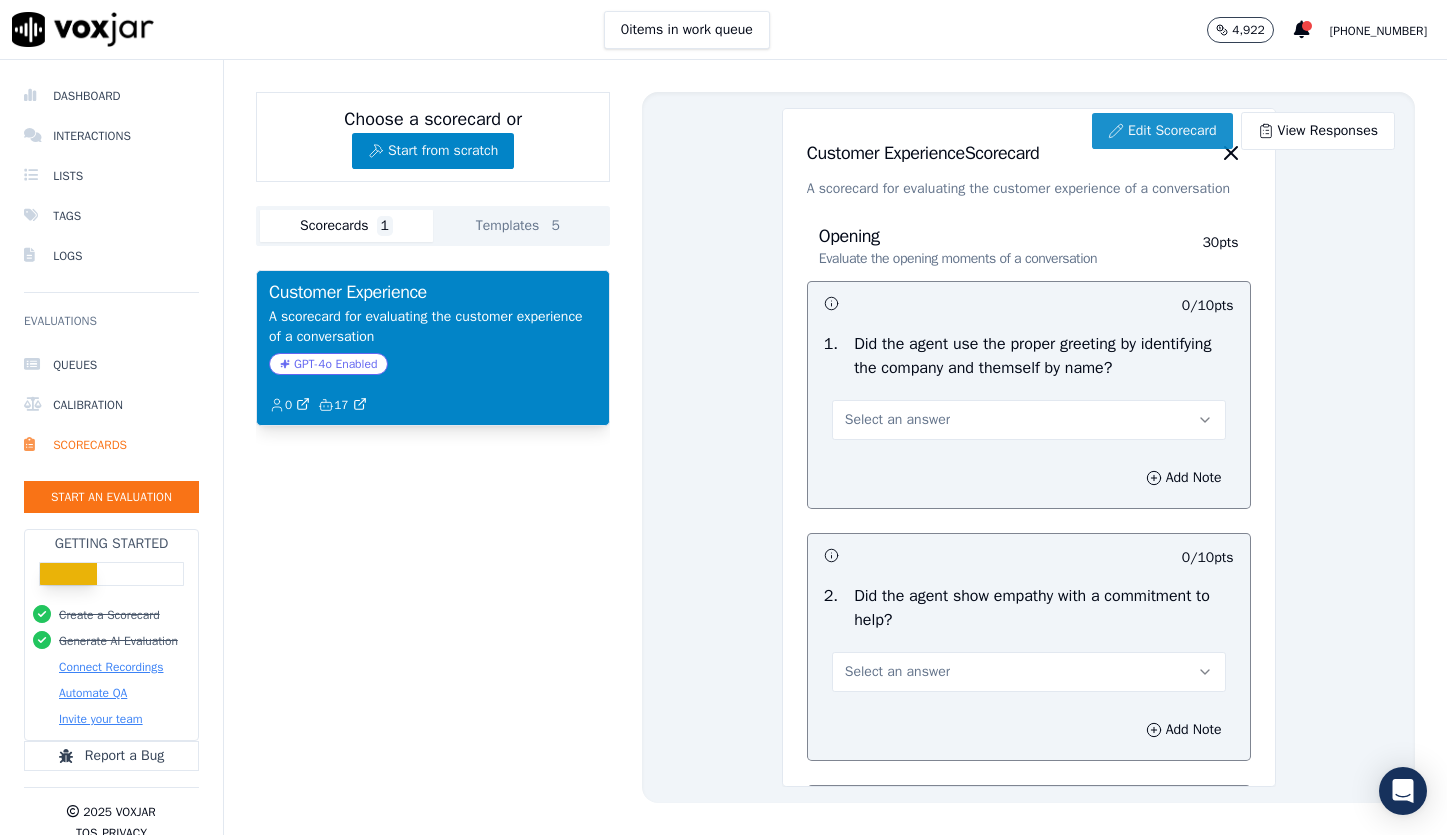 click on "Edit Scorecard" at bounding box center [1162, 131] 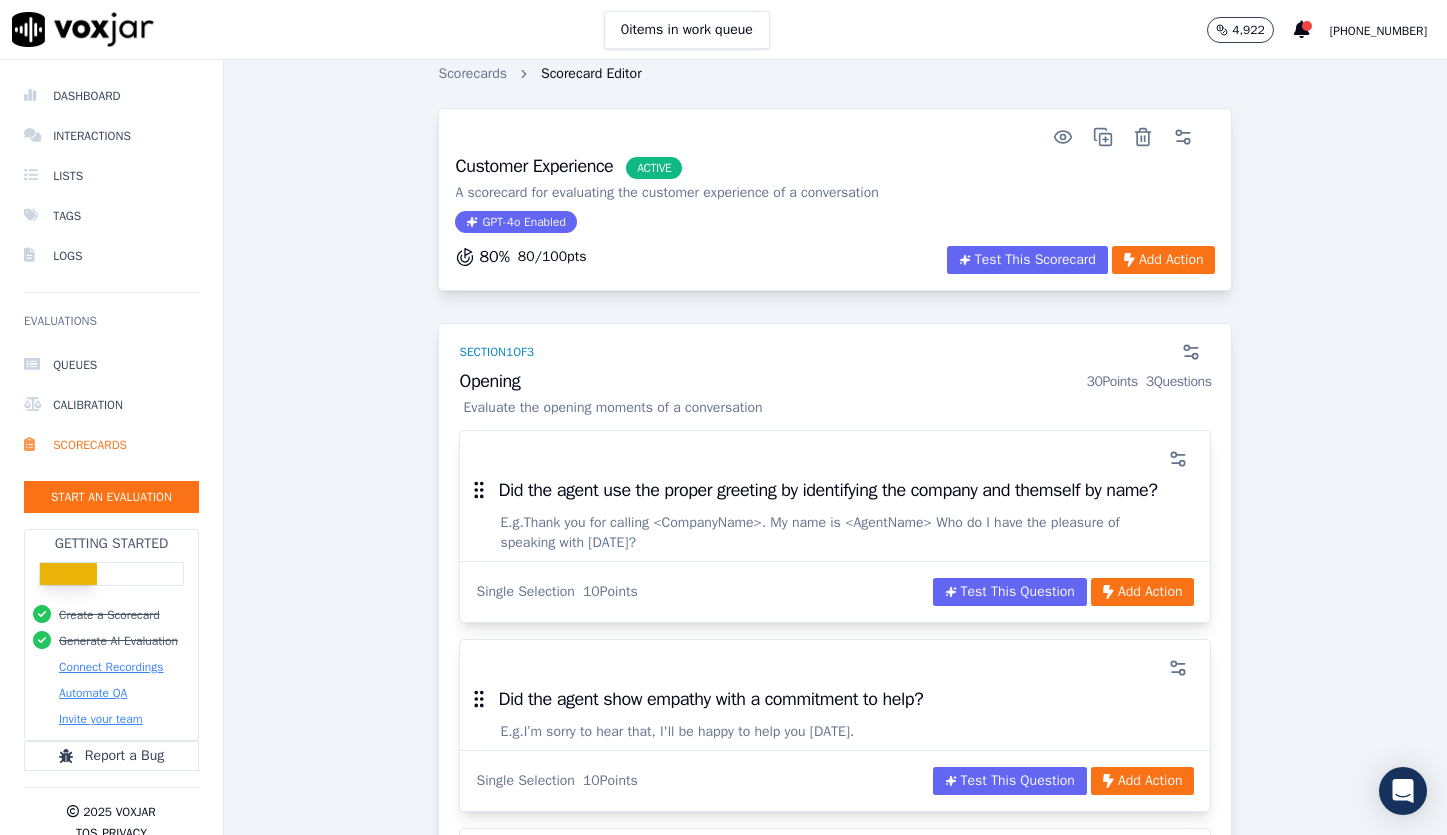 scroll, scrollTop: 25, scrollLeft: 0, axis: vertical 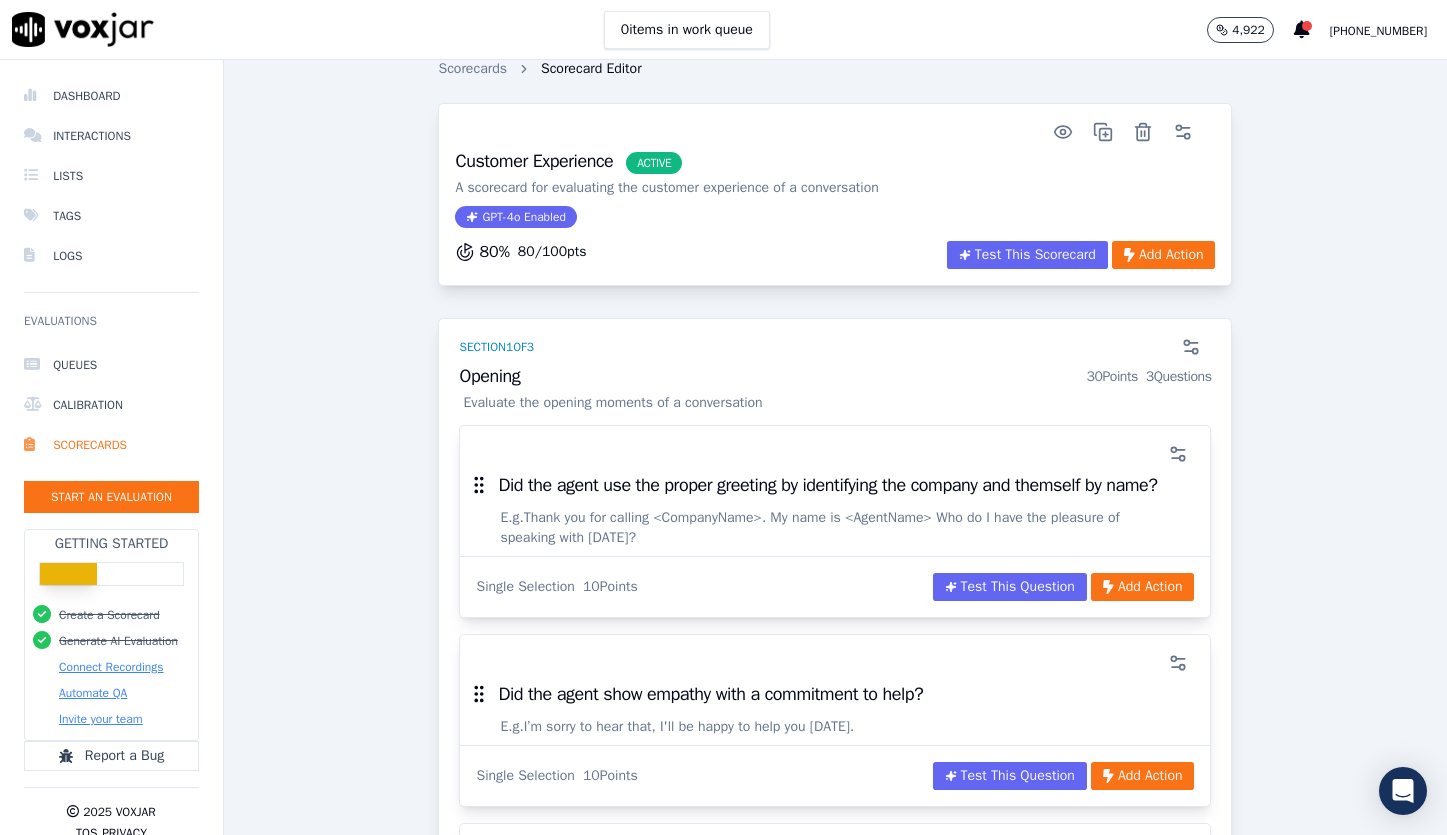 click on "80 %
80 / 100  pts" at bounding box center (520, 252) 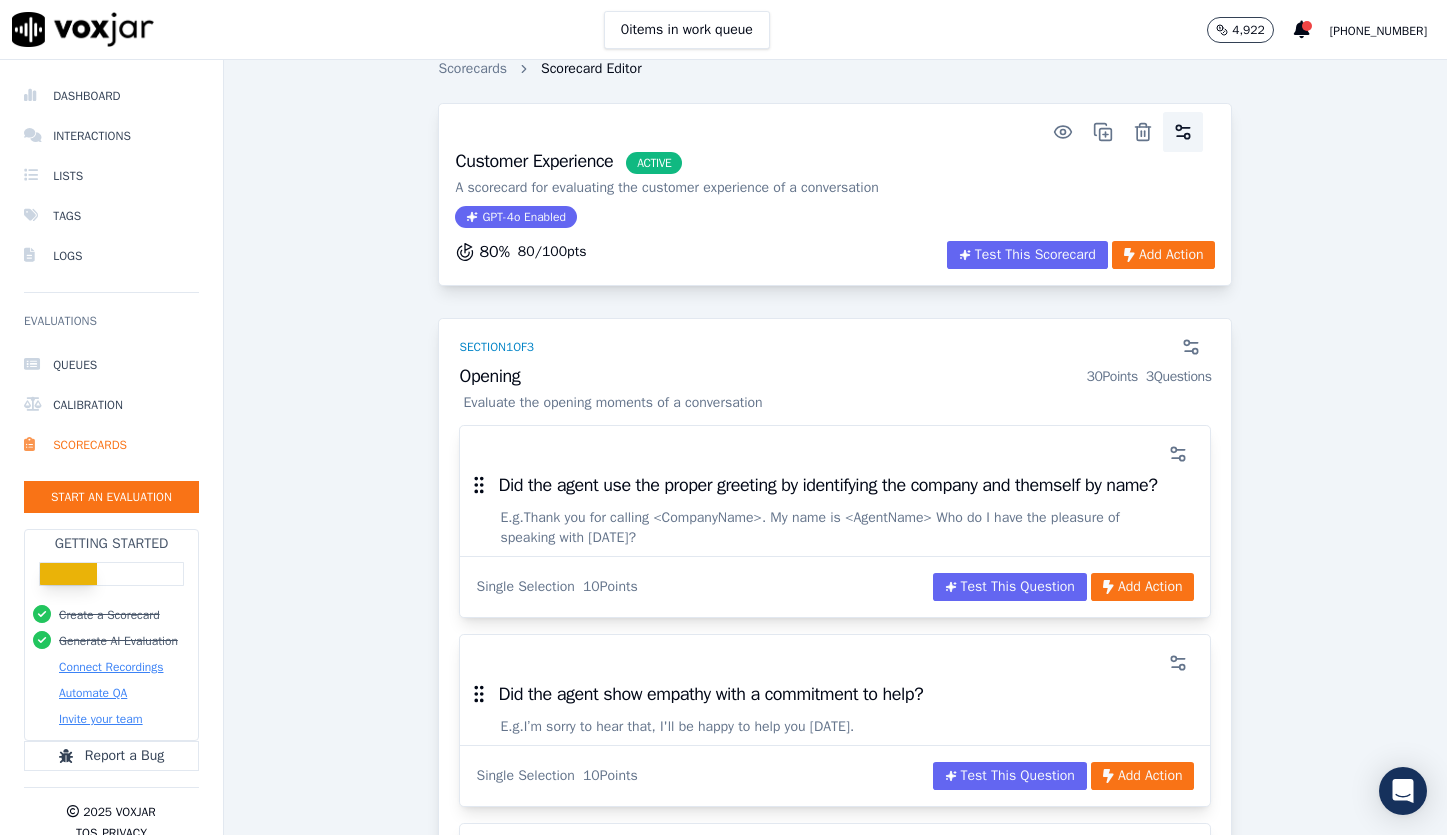 click 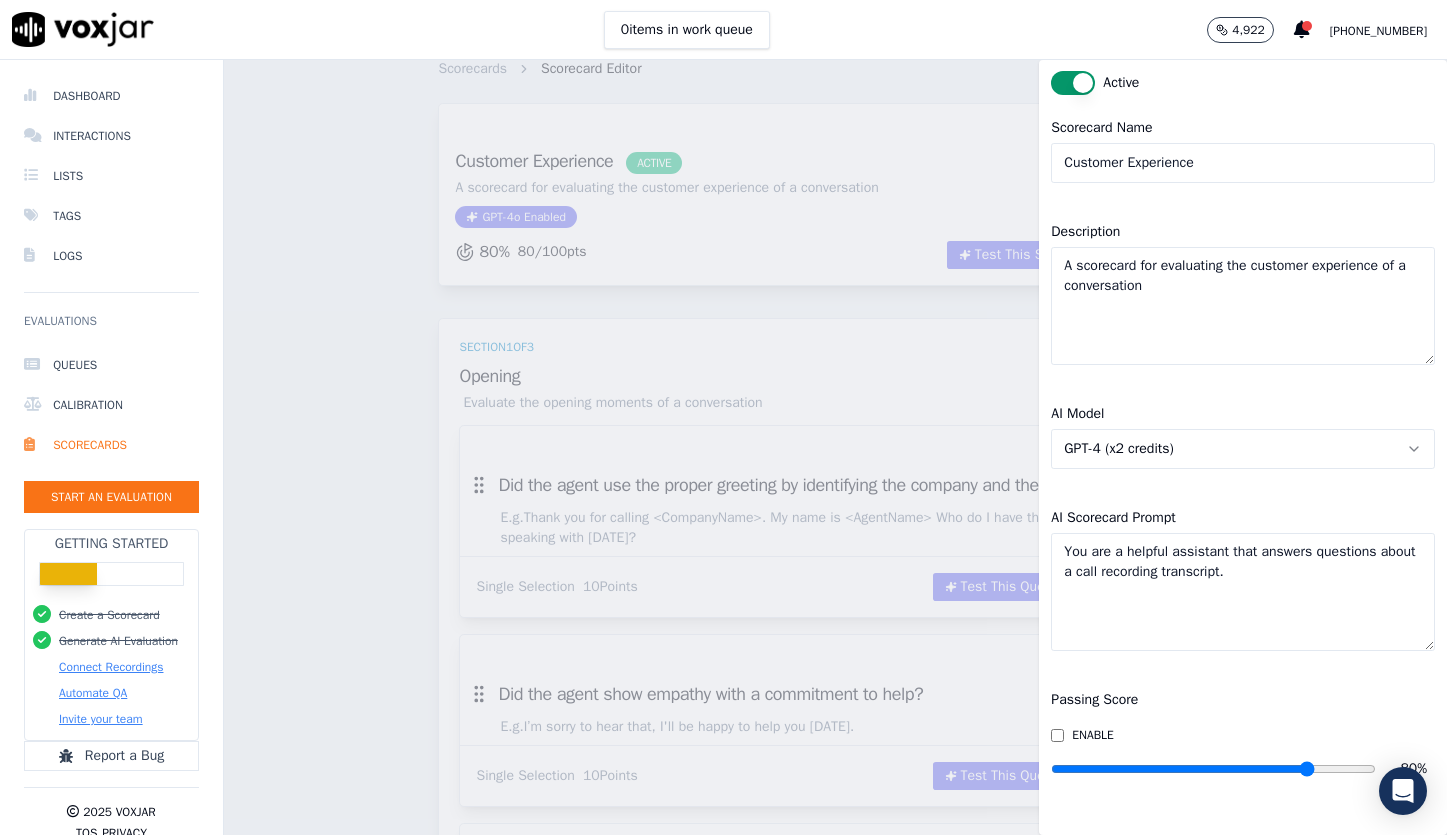 scroll, scrollTop: 111, scrollLeft: 0, axis: vertical 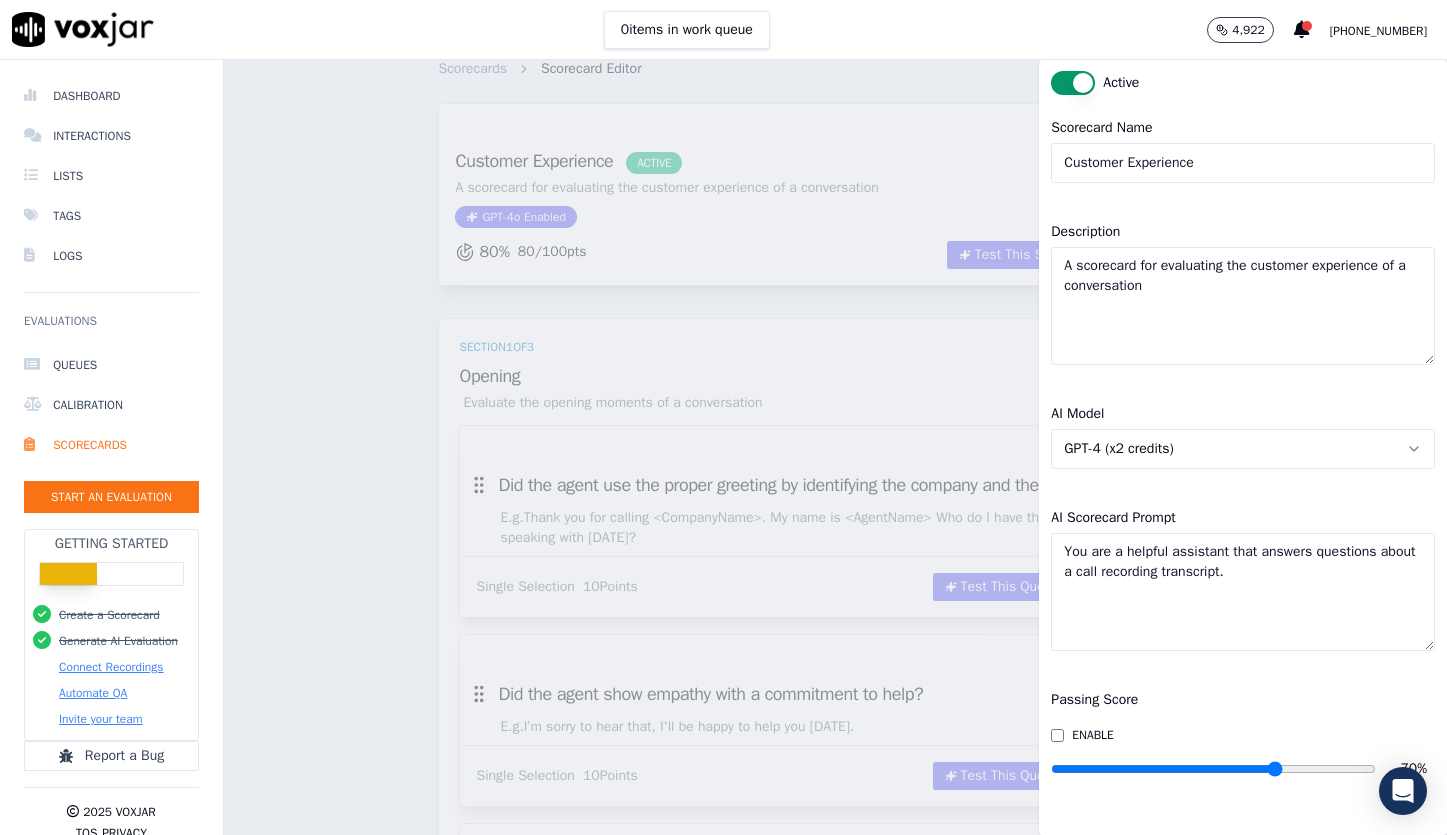 drag, startPoint x: 1267, startPoint y: 721, endPoint x: 1234, endPoint y: 720, distance: 33.01515 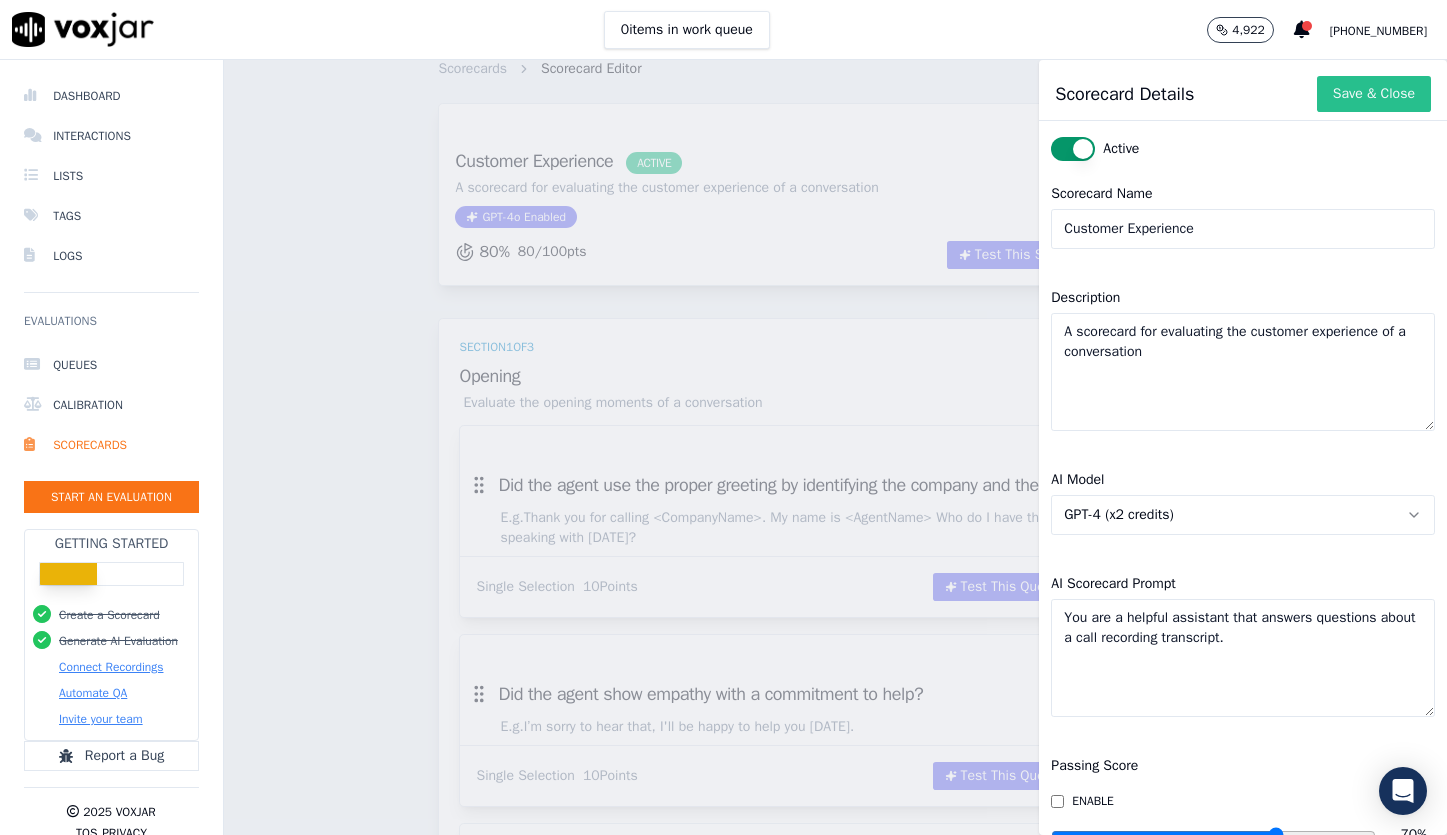click on "Save & Close" at bounding box center [1374, 94] 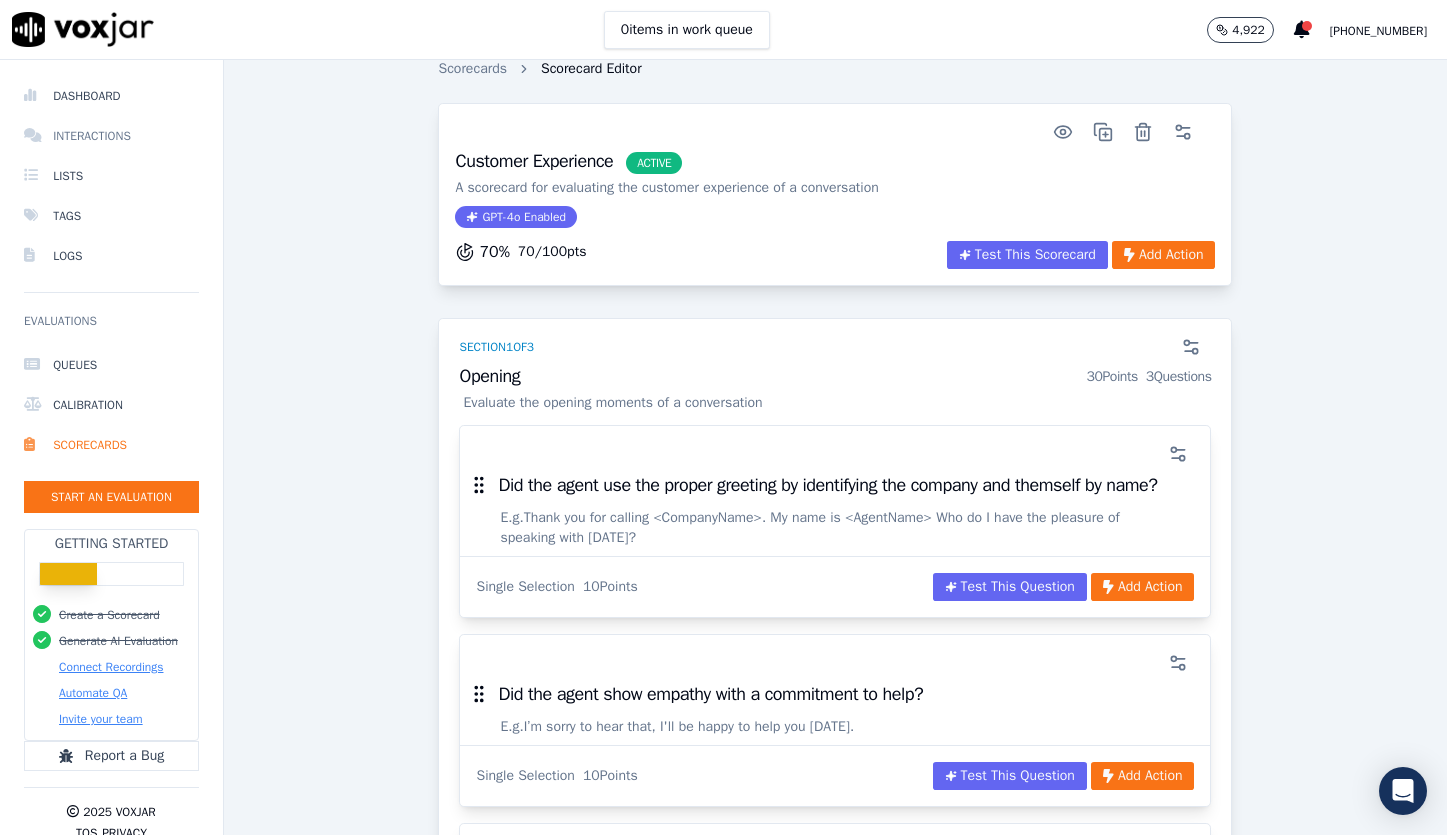 click on "Interactions" at bounding box center (111, 136) 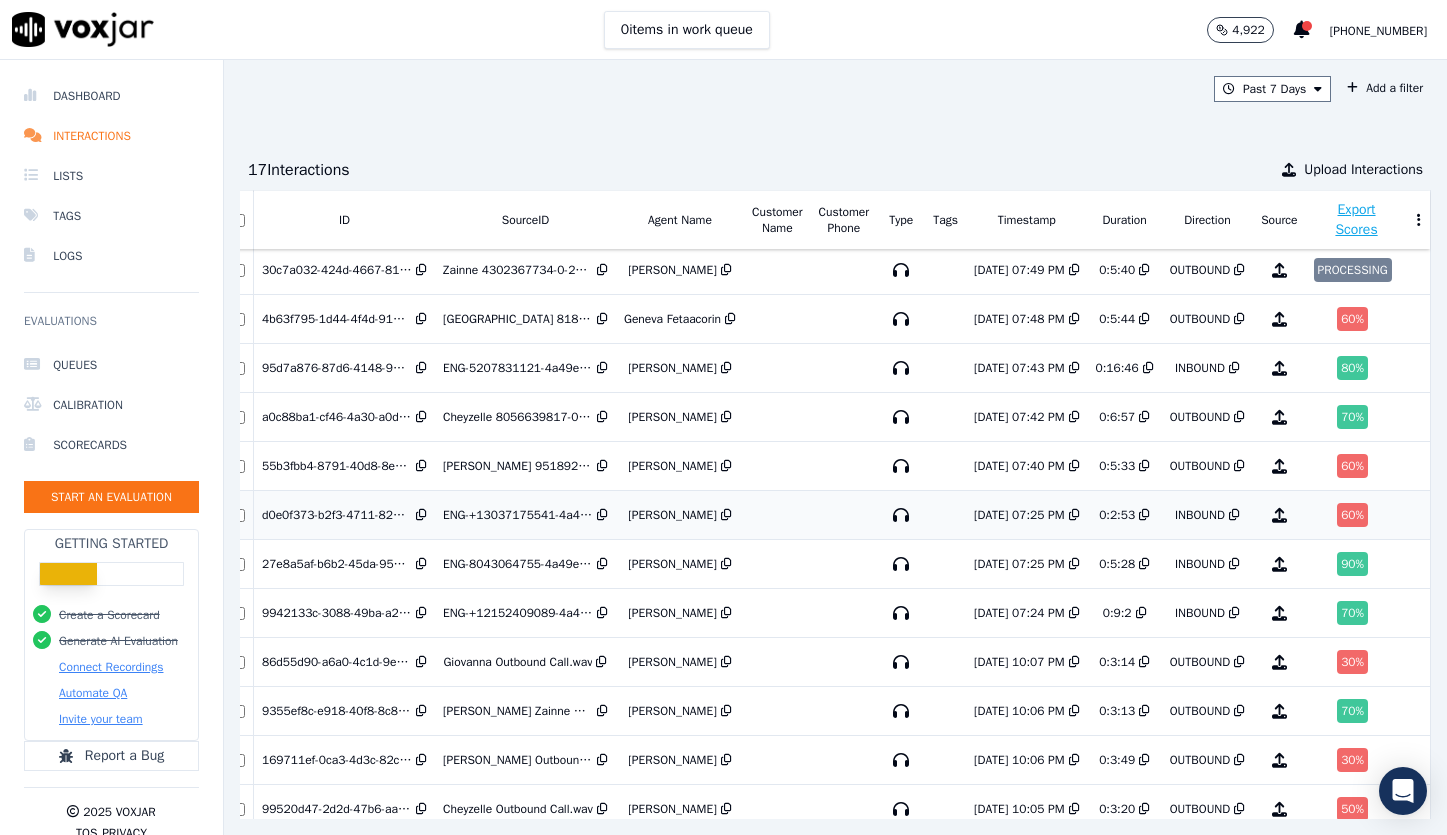 scroll, scrollTop: 0, scrollLeft: 127, axis: horizontal 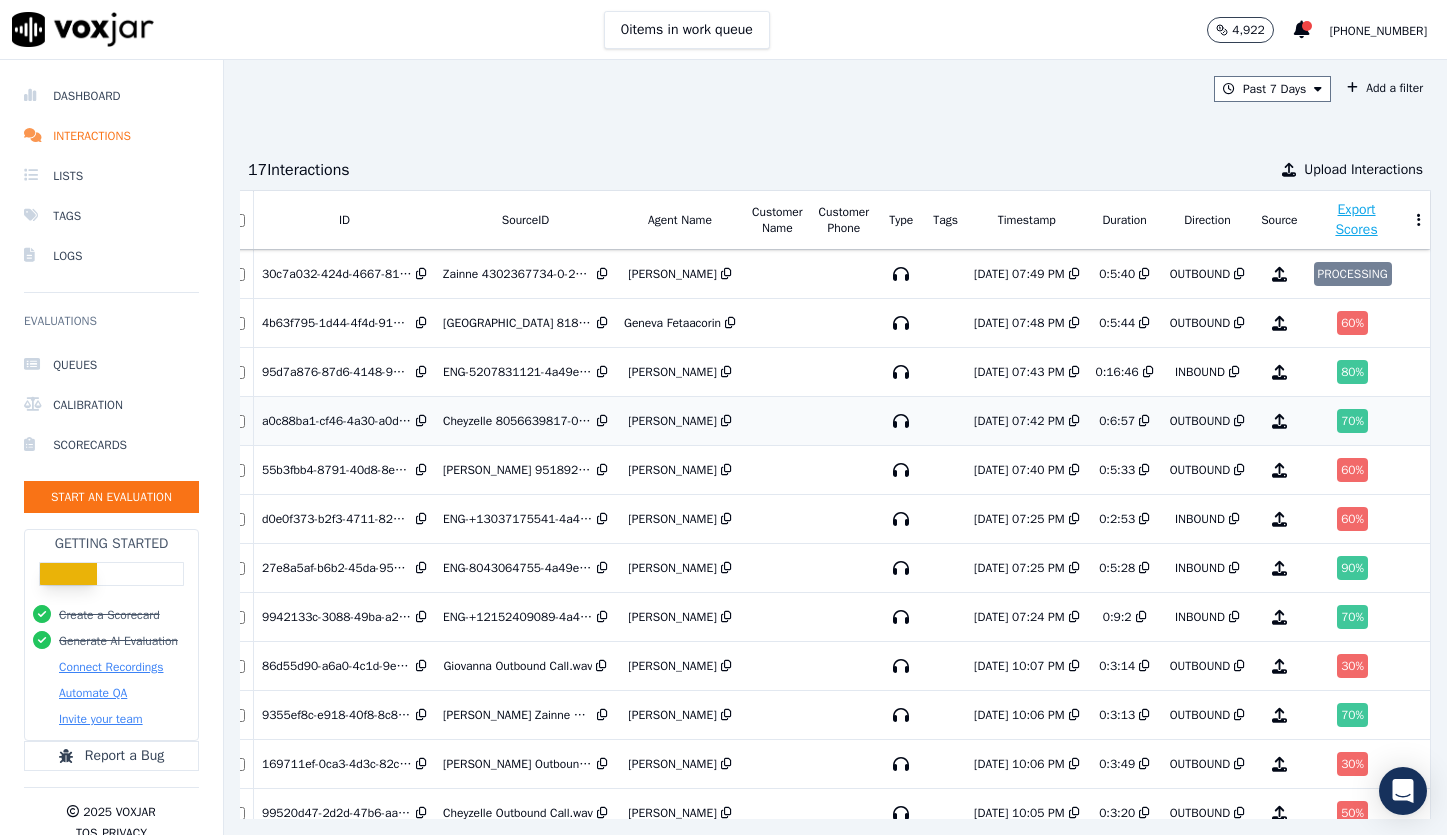 click on "70 %" at bounding box center (1352, 421) 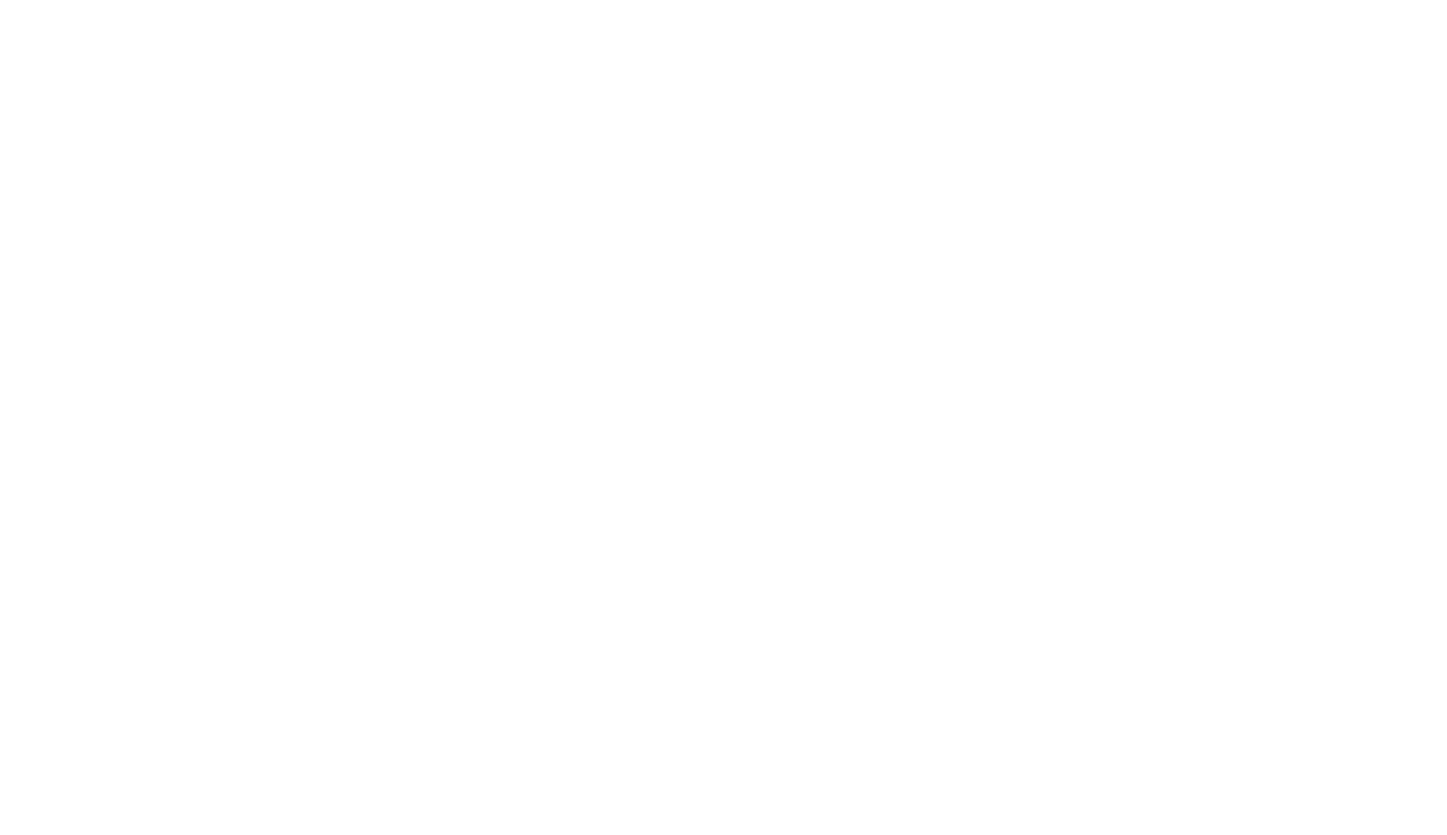 scroll, scrollTop: 0, scrollLeft: 0, axis: both 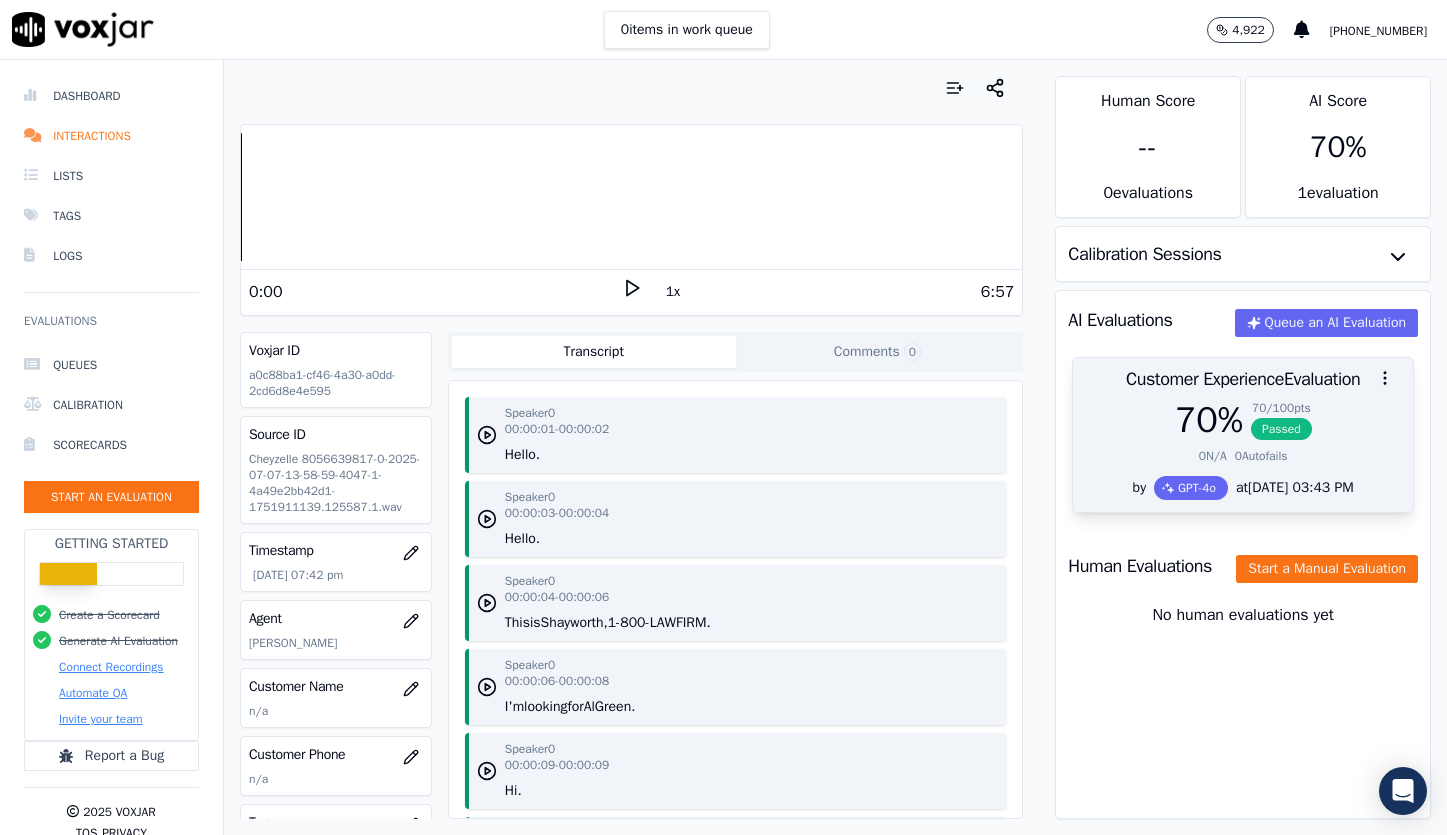 click on "Passed" at bounding box center [1281, 429] 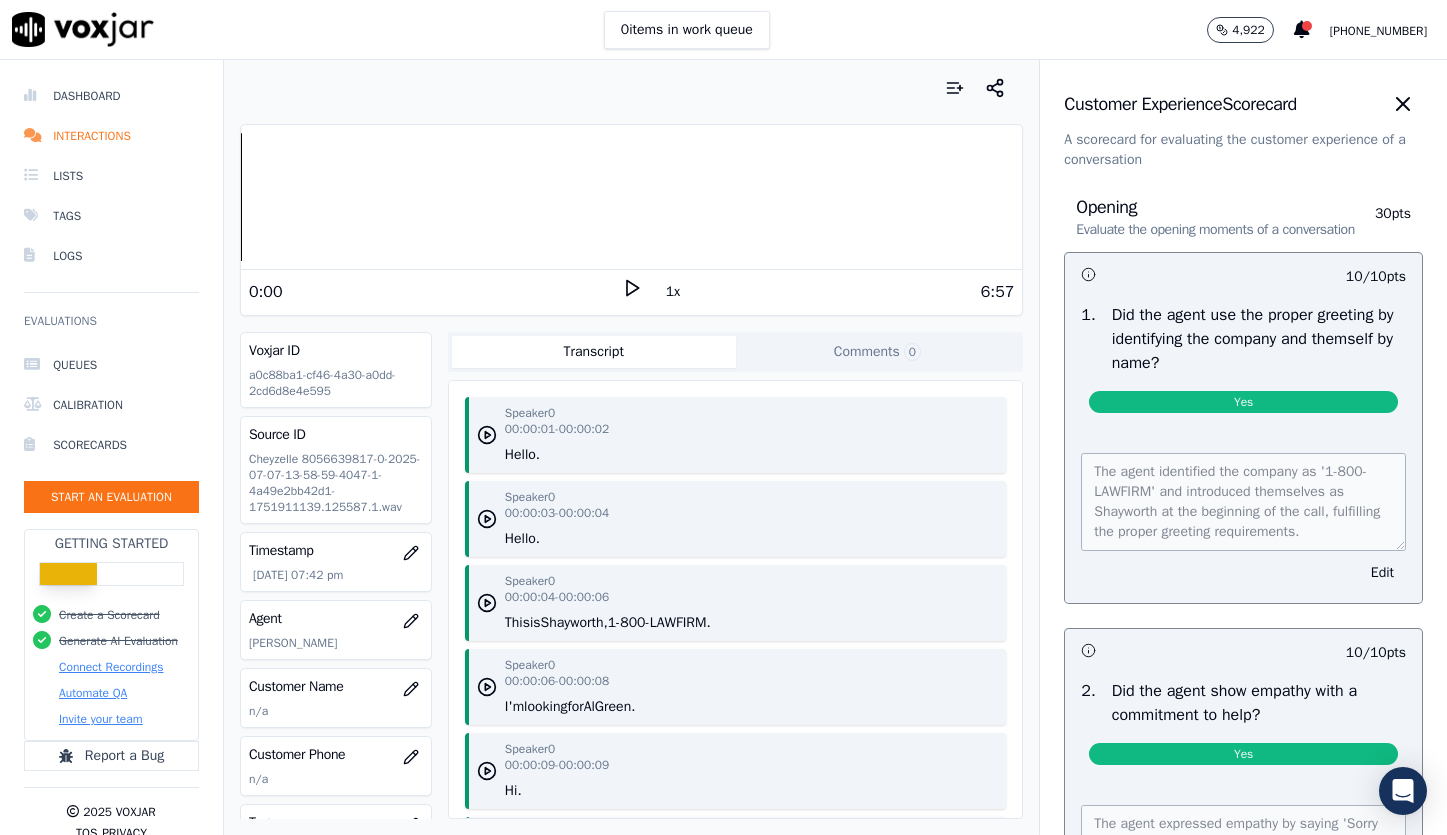 scroll, scrollTop: 20, scrollLeft: 0, axis: vertical 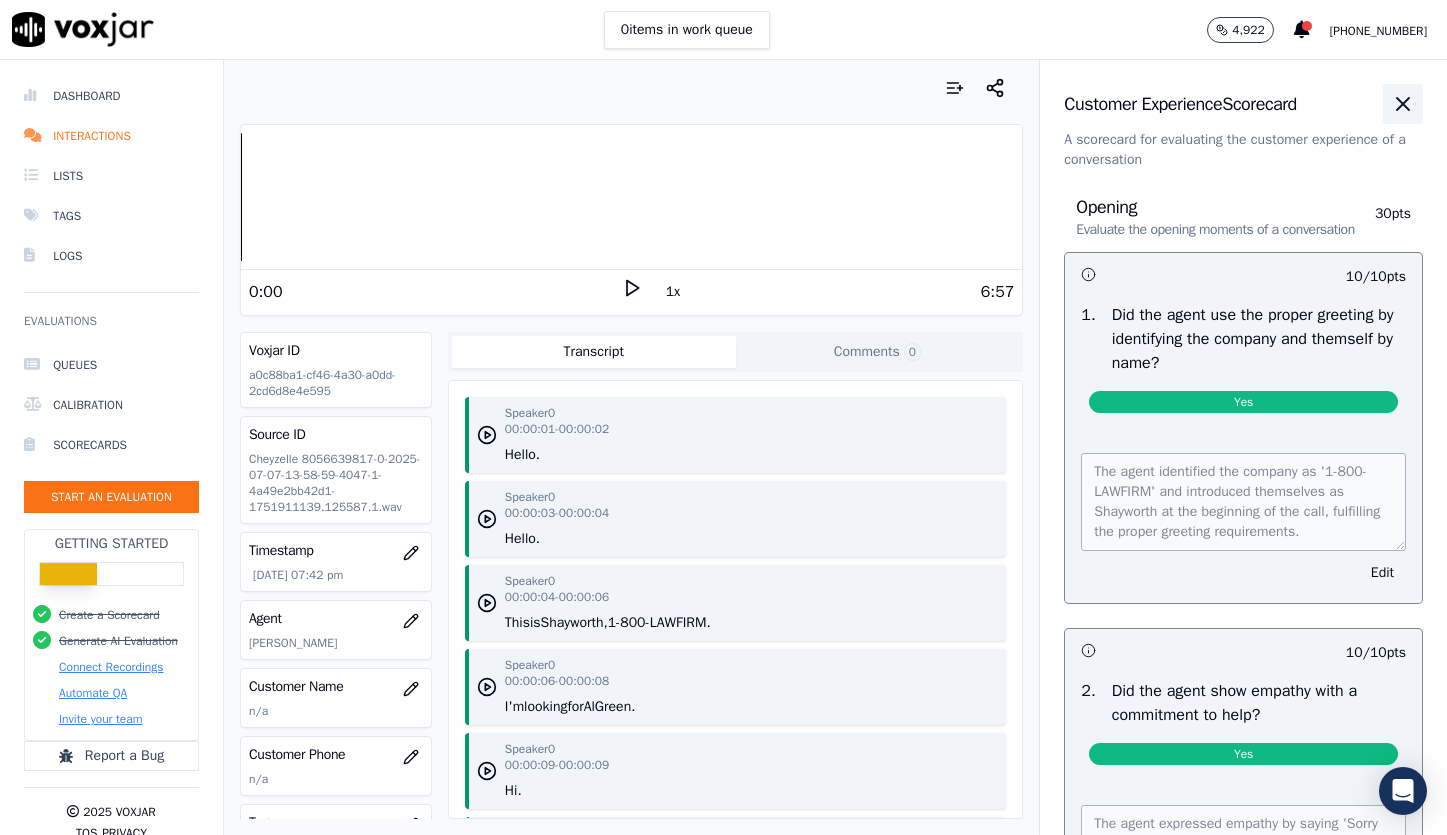click 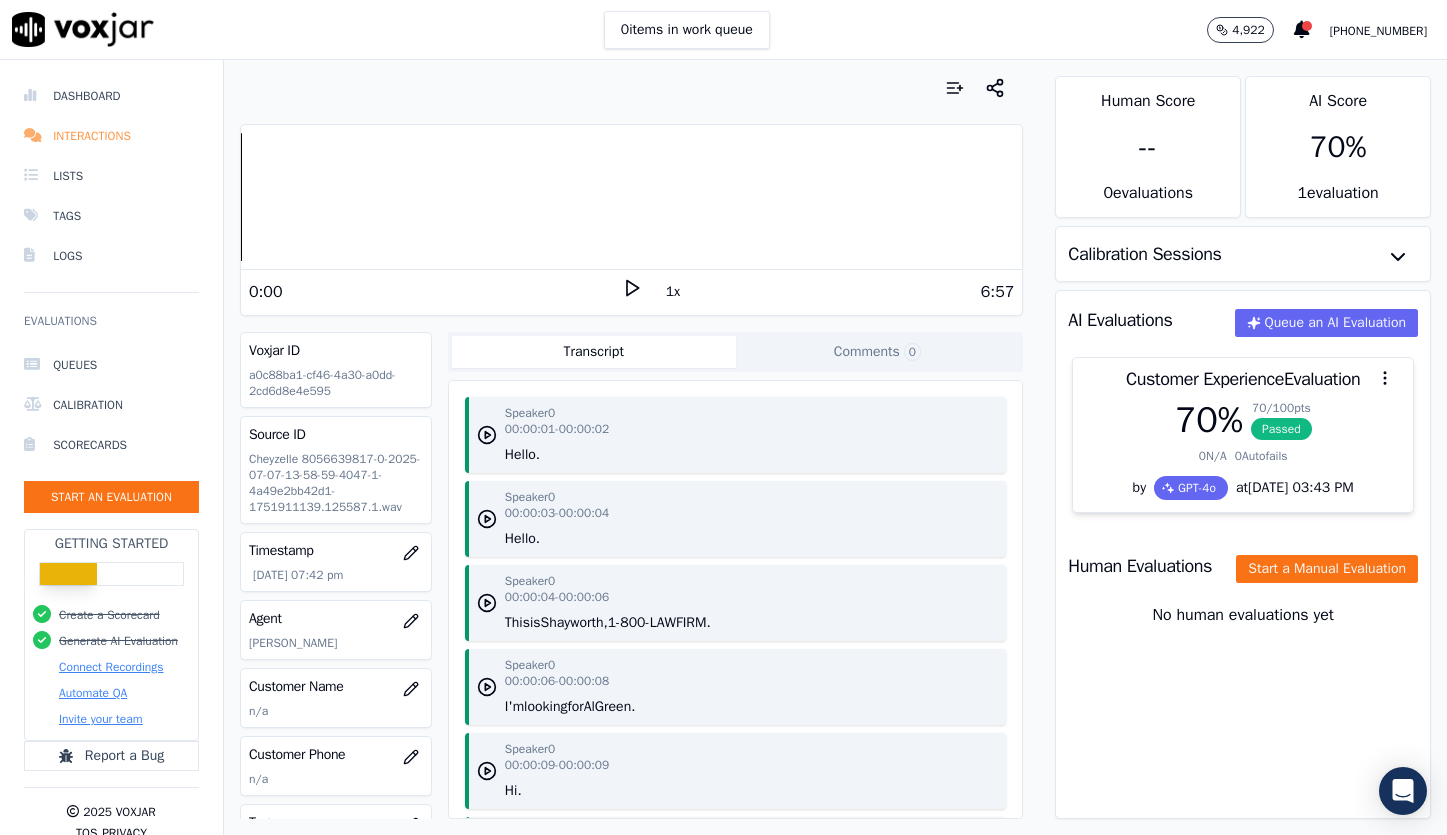click on "Interactions" at bounding box center (111, 136) 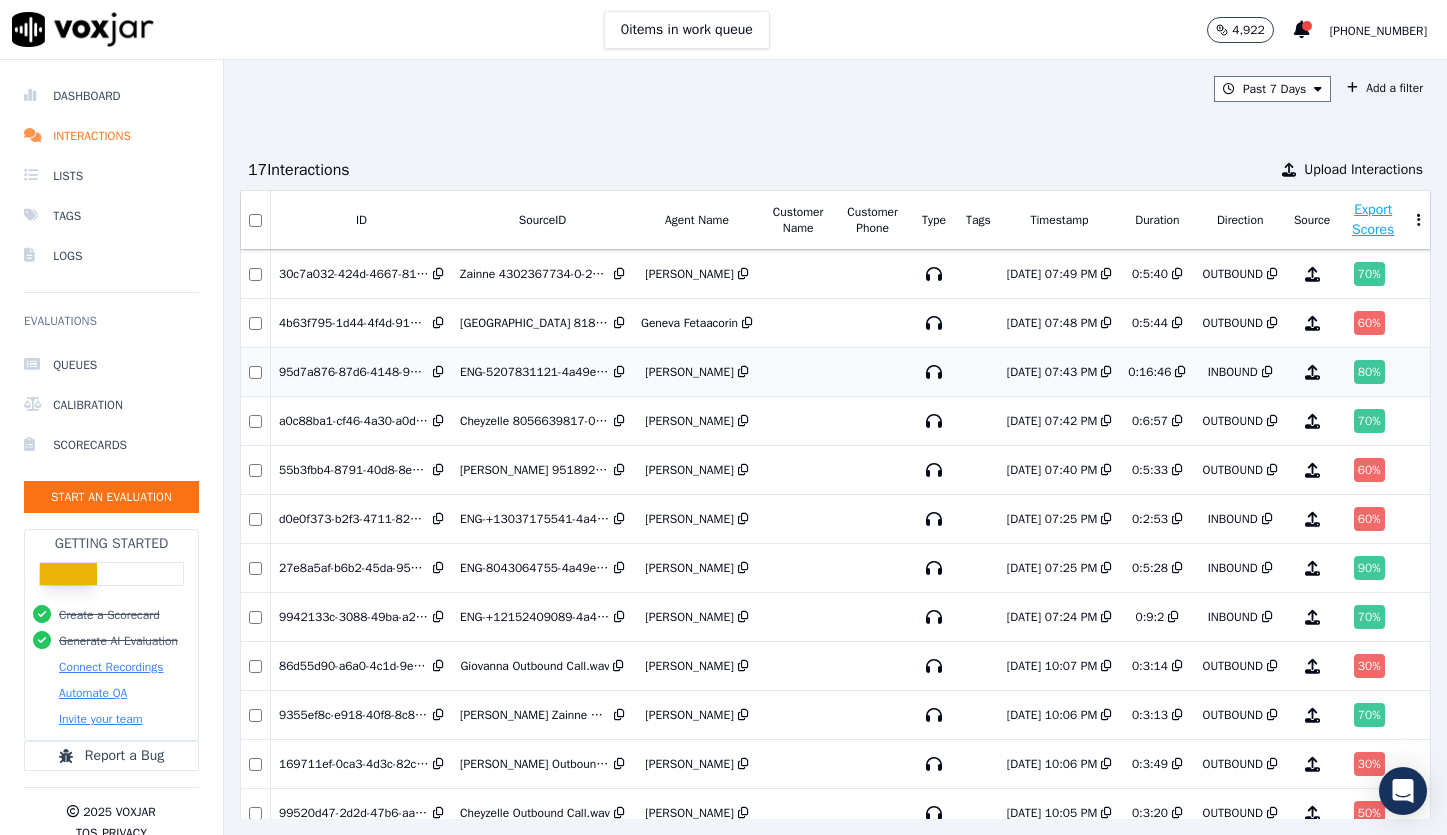 scroll, scrollTop: 0, scrollLeft: 0, axis: both 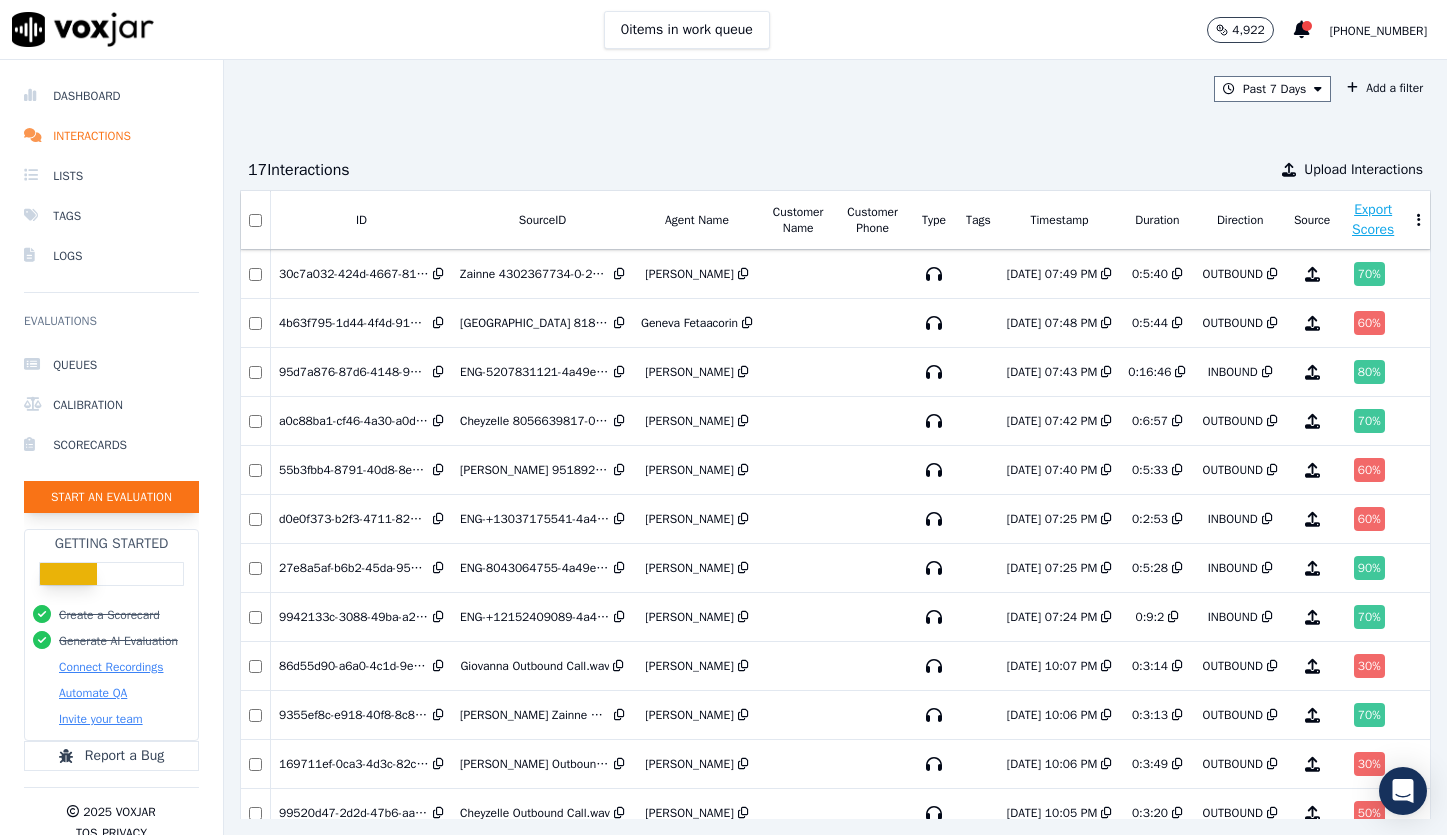 click on "Start an Evaluation" 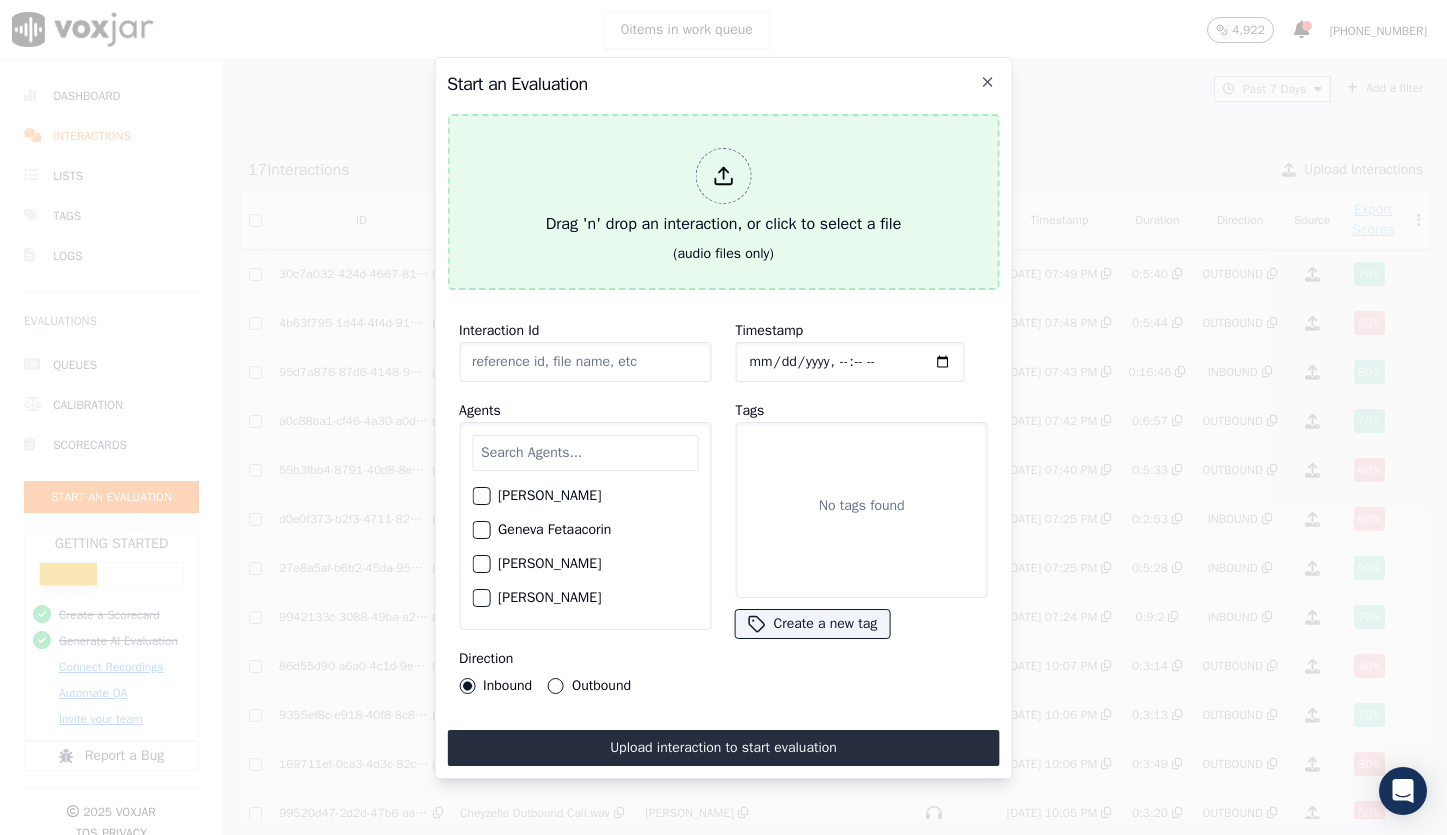 type on "Zainne 4176123599-0-2025-07-07-13-22-10-5055-1-4a49e2bb42d1-1751908930.125407.1.wav" 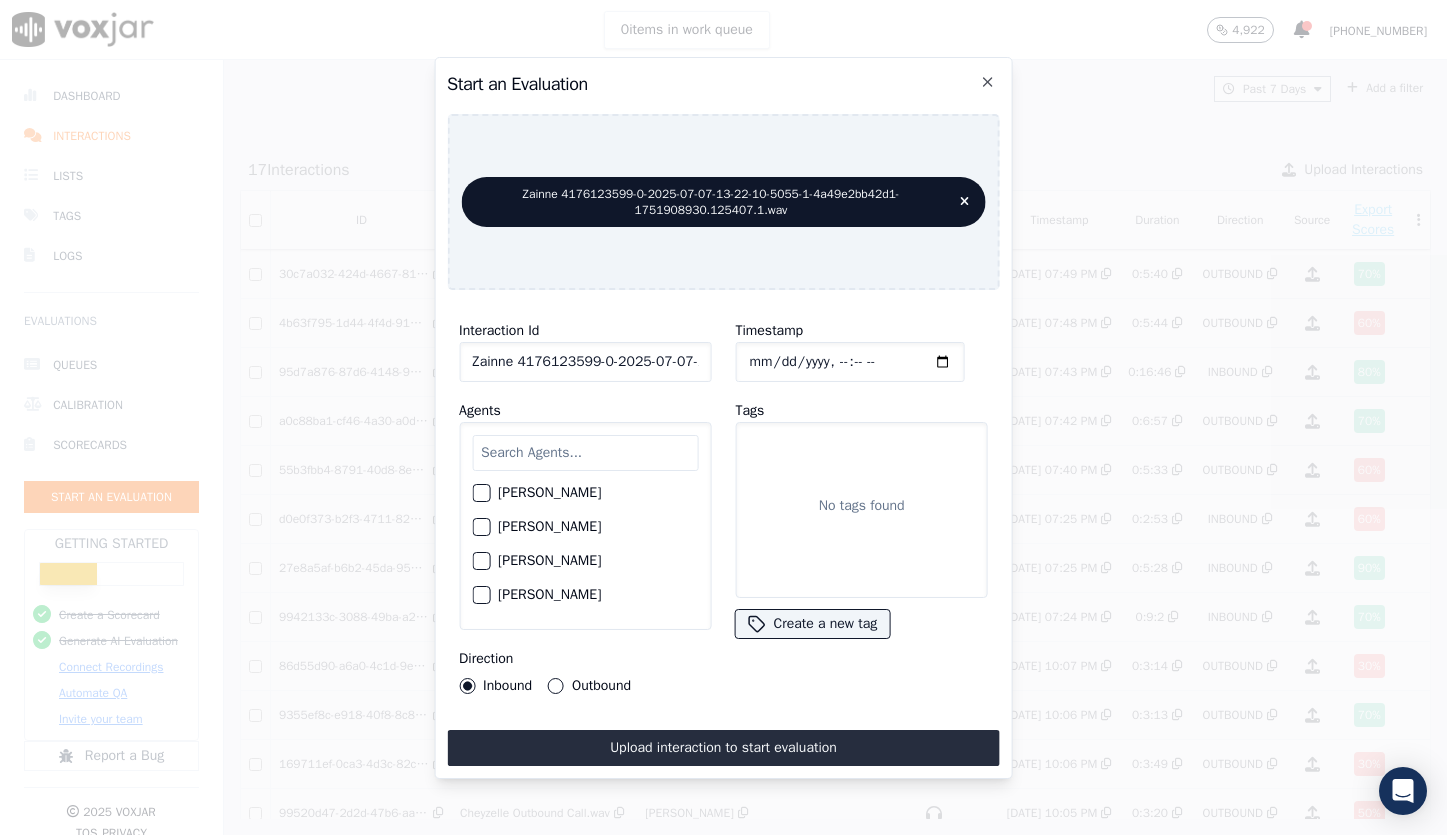 scroll, scrollTop: 201, scrollLeft: 0, axis: vertical 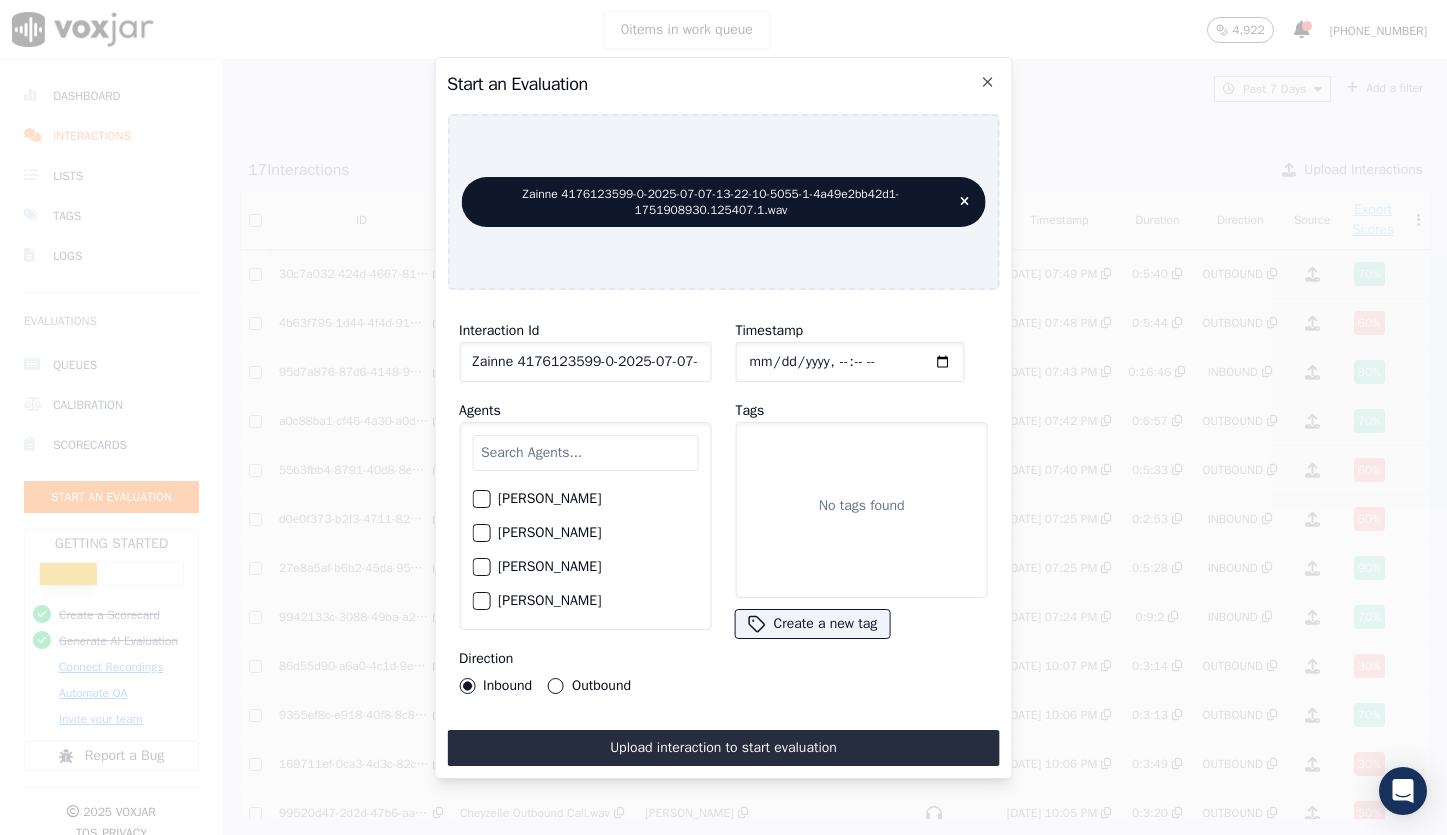 click at bounding box center (480, 601) 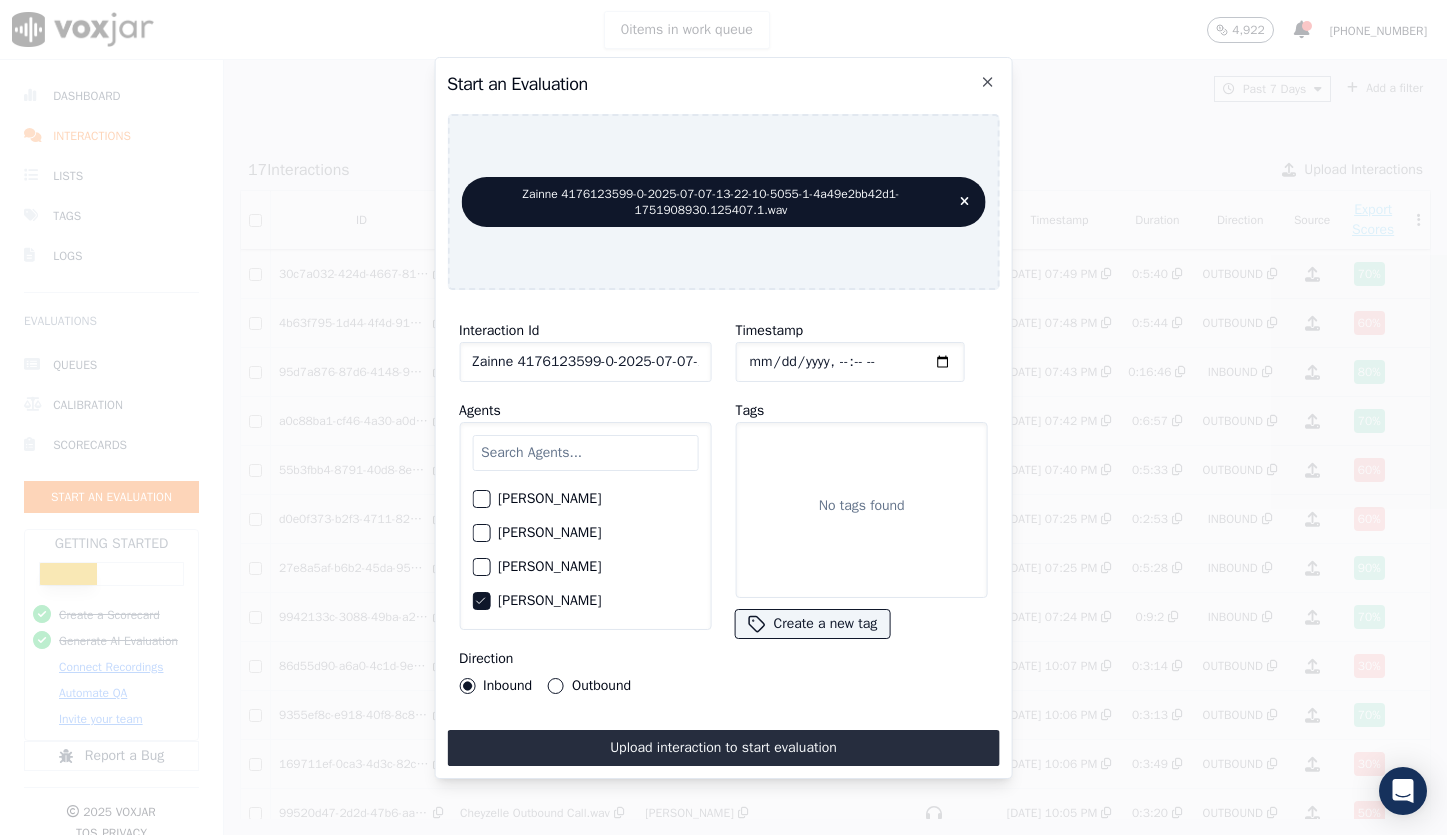 click on "Outbound" at bounding box center (589, 686) 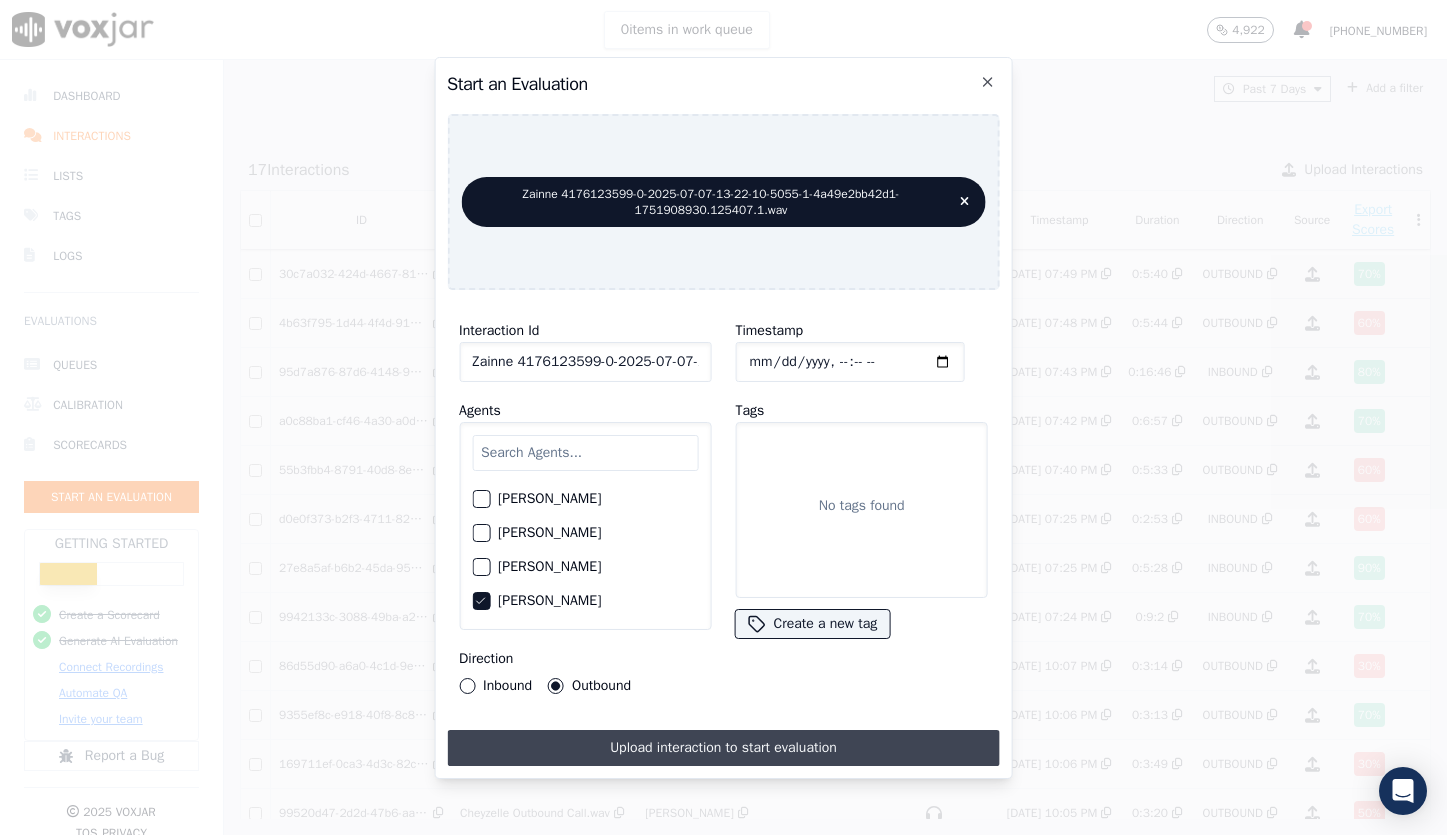 click on "Upload interaction to start evaluation" at bounding box center [723, 748] 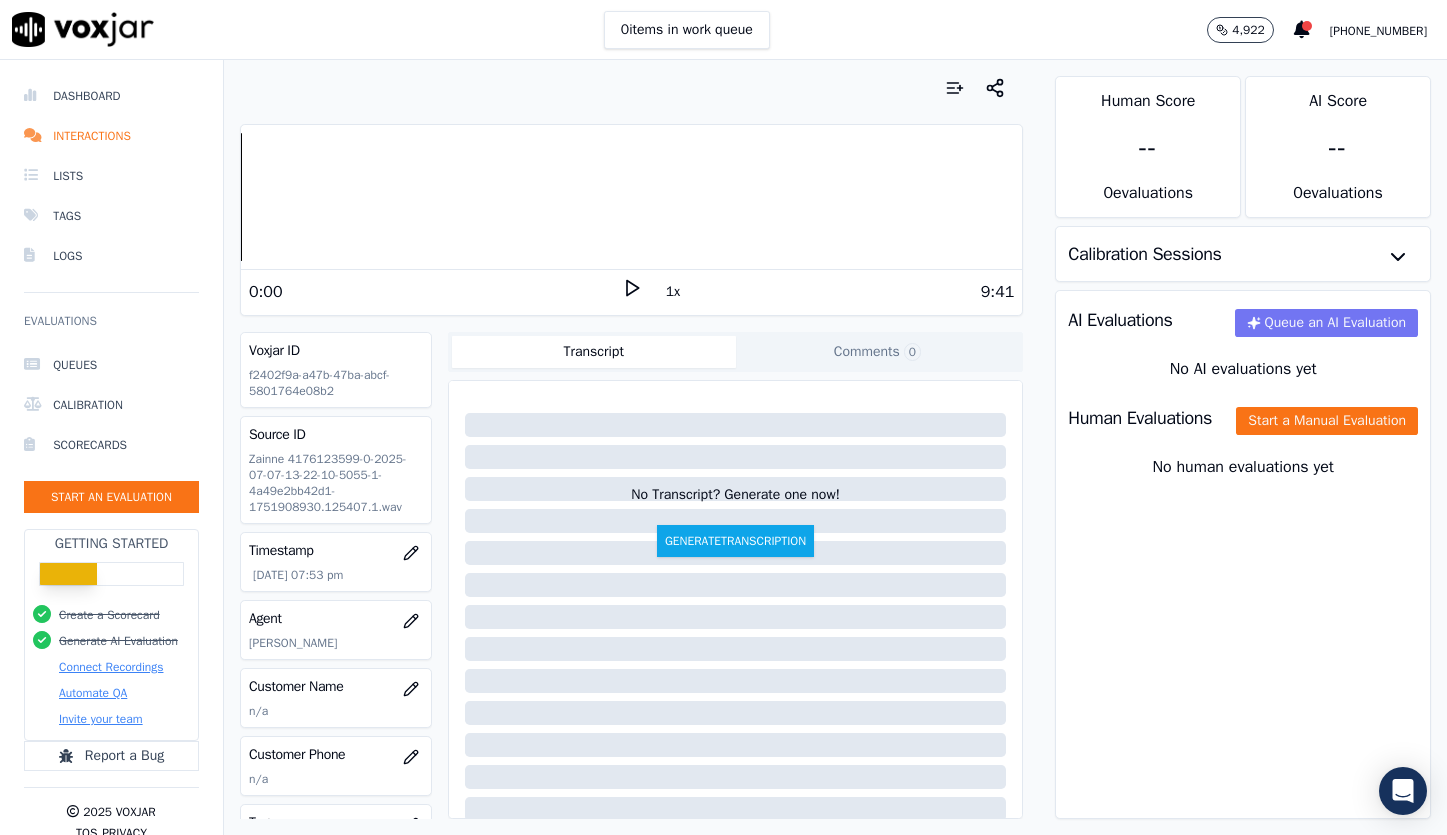 click on "Queue an AI Evaluation" 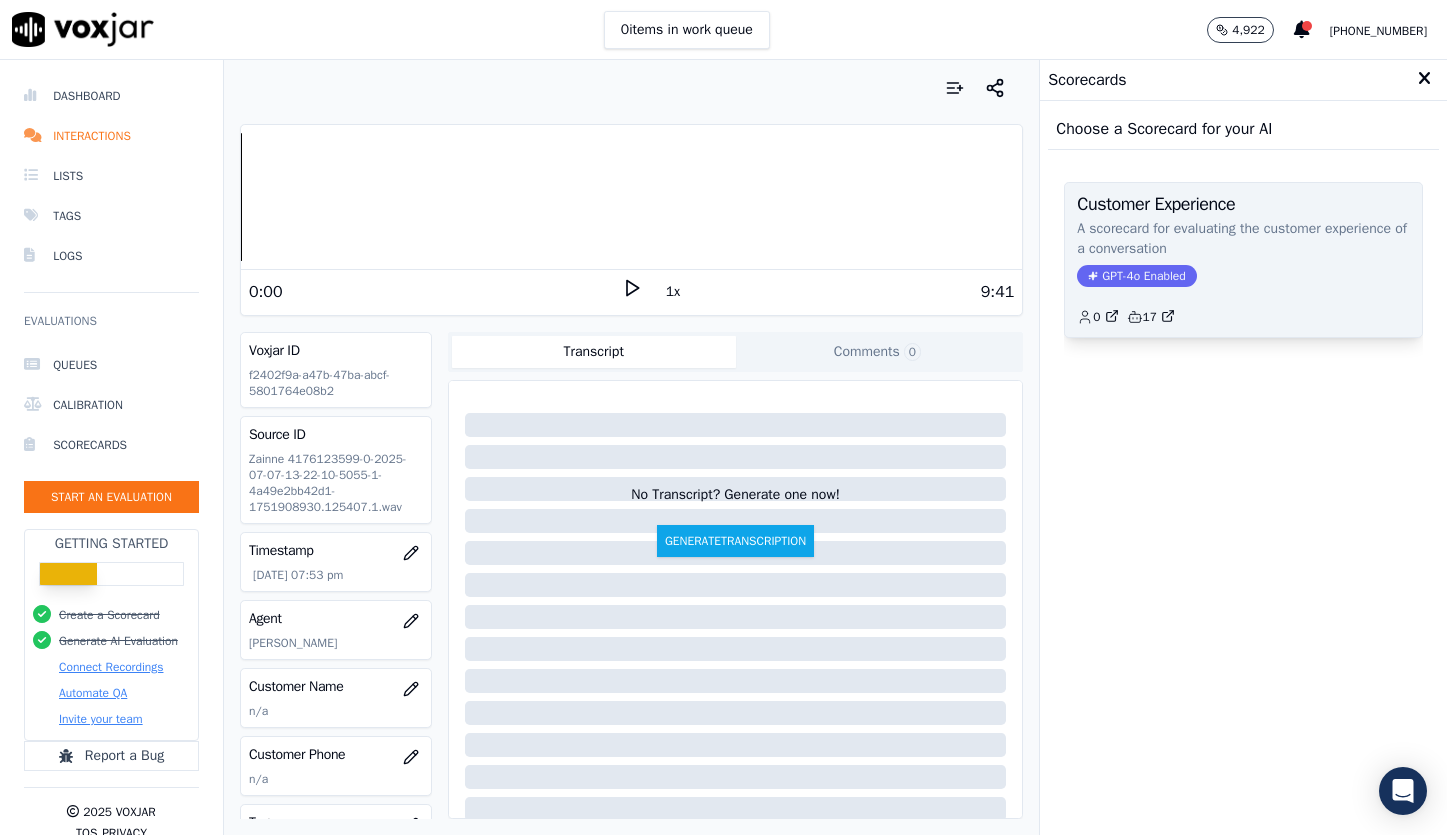 click on "GPT-4o Enabled" at bounding box center (1136, 276) 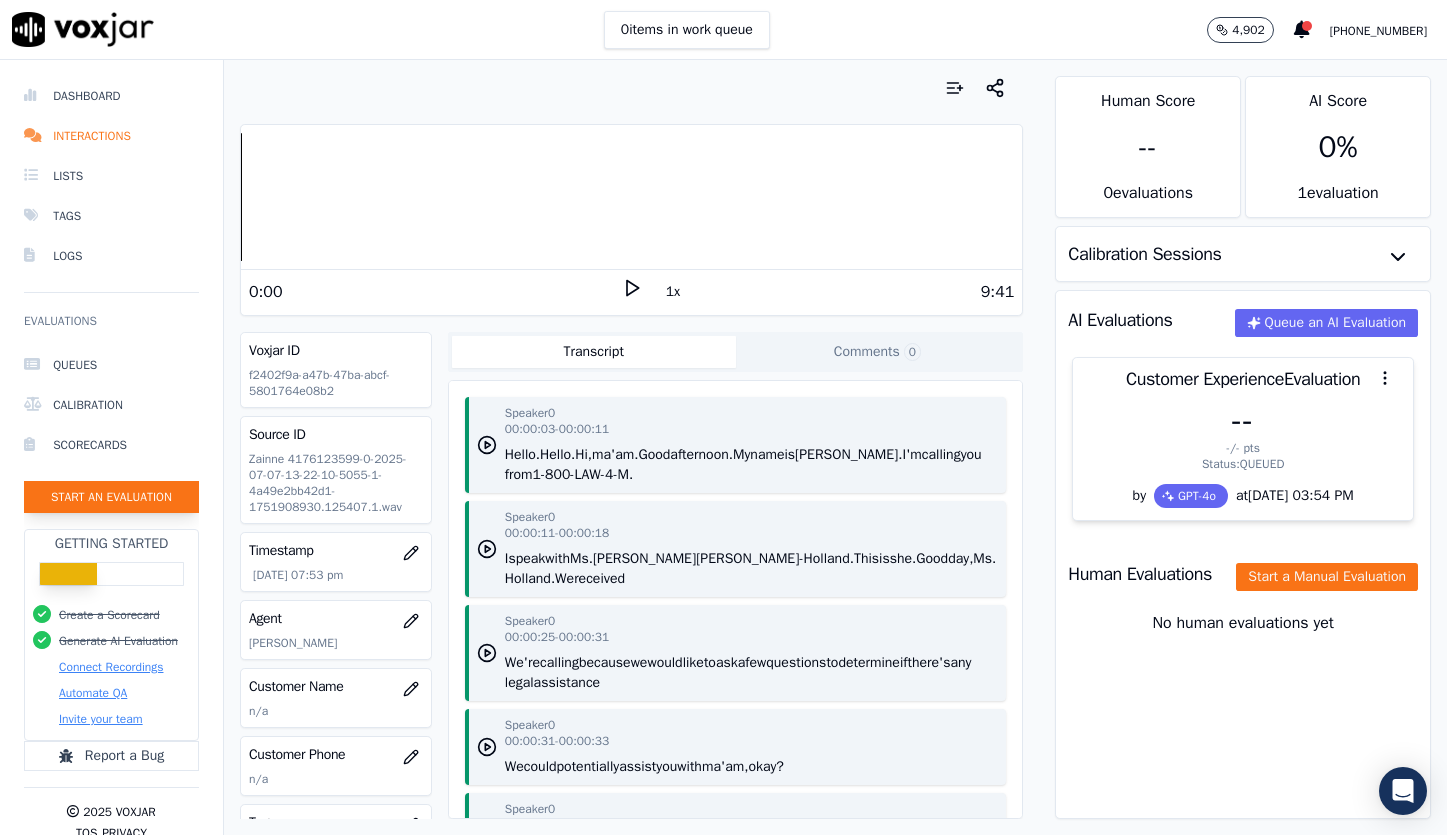 click on "Start an Evaluation" 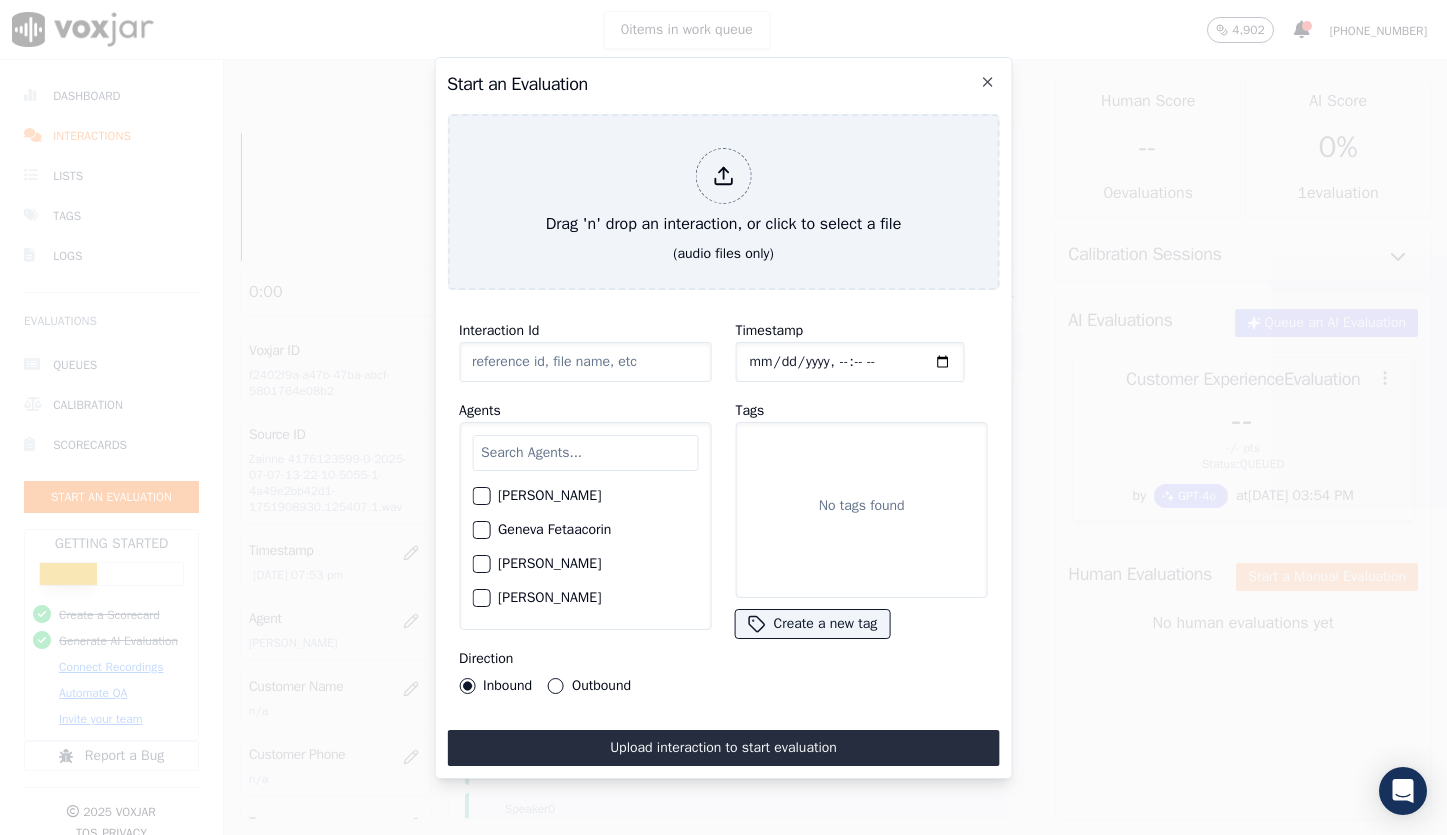 type on "Cheyzelle 5108371004-0-2025-07-07-17-06-02-4047-1-4a49e2bb42d1-1751922362.126667.1.wav" 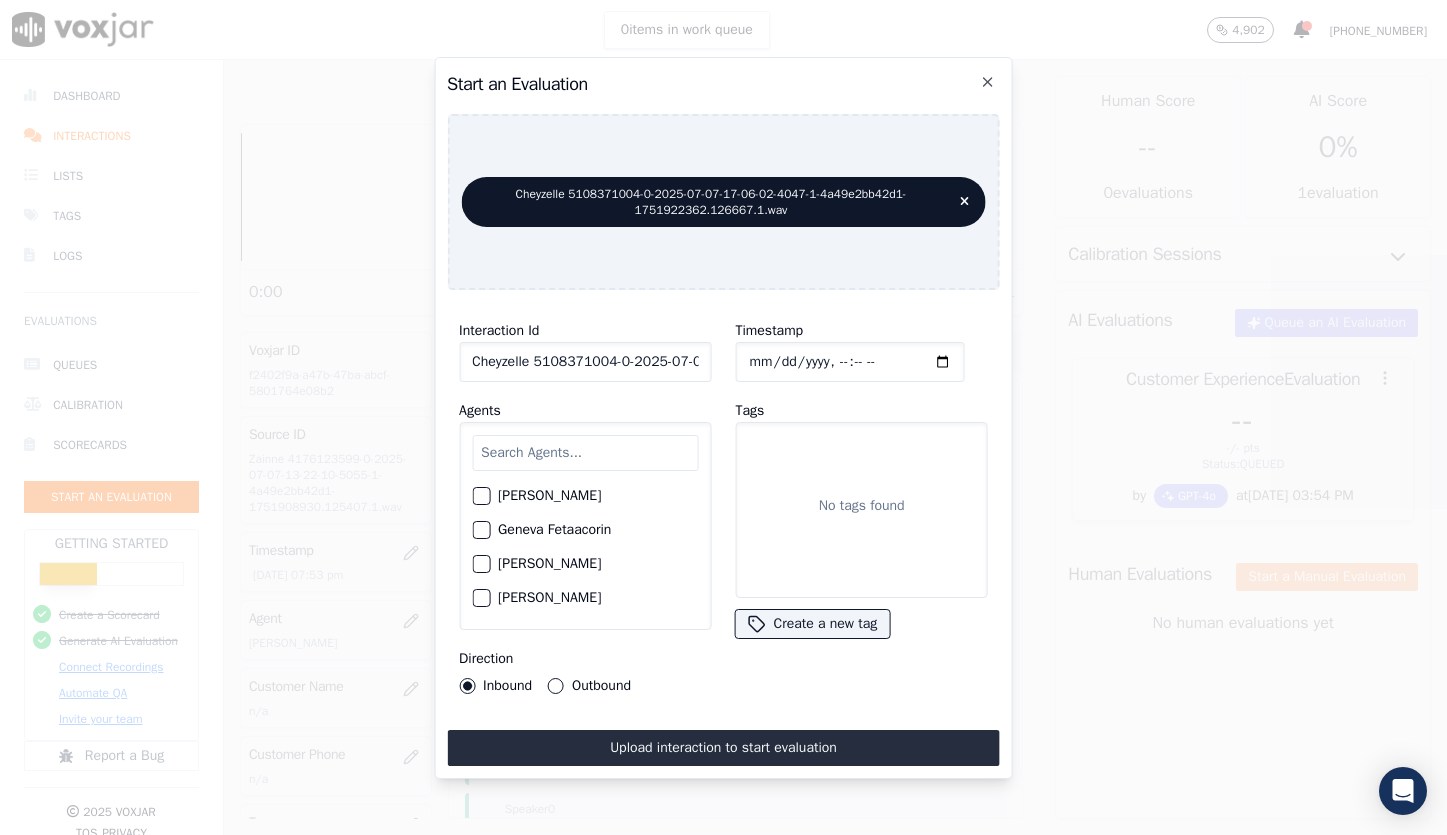 click at bounding box center (480, 496) 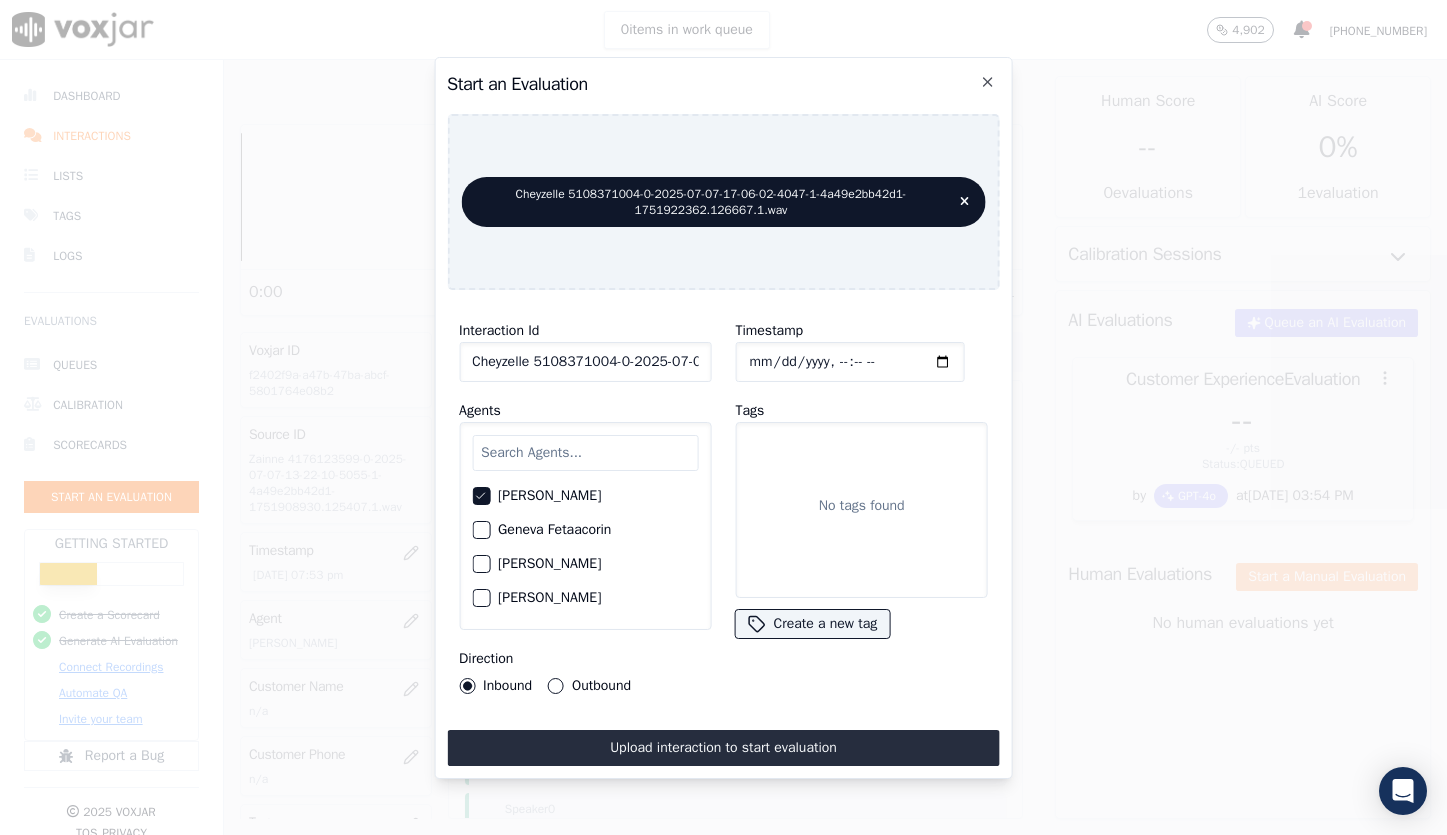 click on "Outbound" at bounding box center [556, 686] 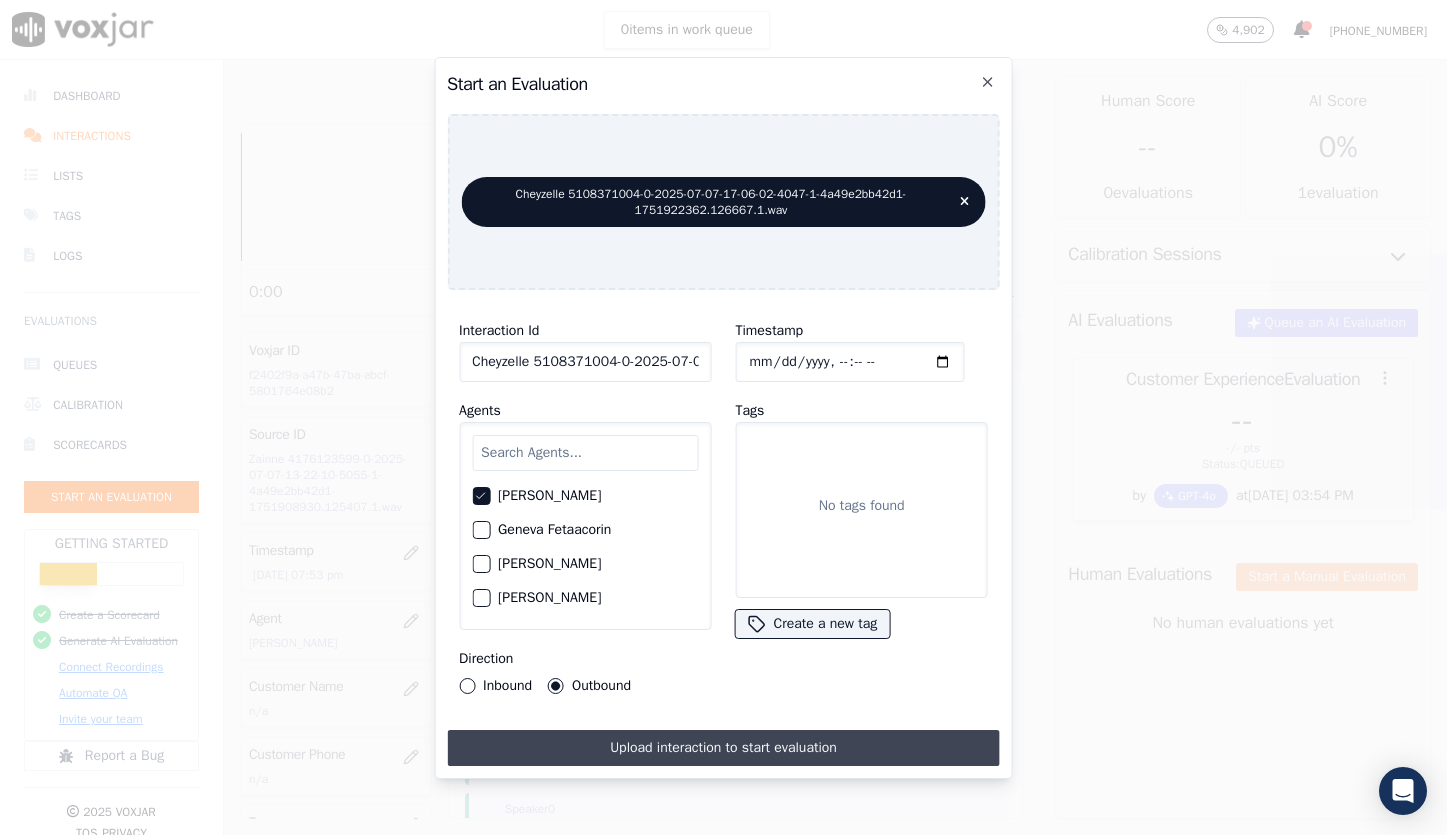 click on "Upload interaction to start evaluation" at bounding box center (723, 748) 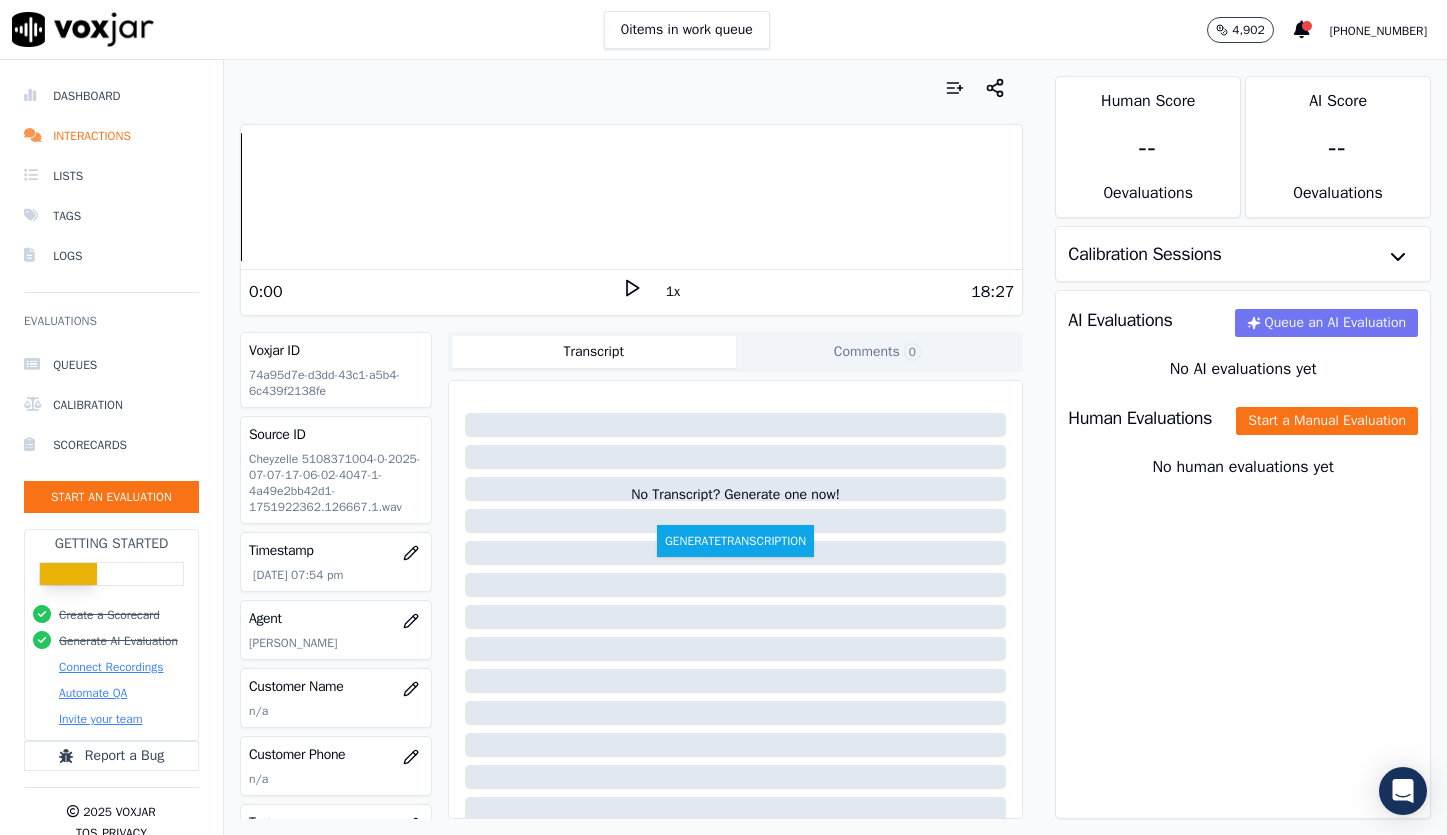 click on "Queue an AI Evaluation" 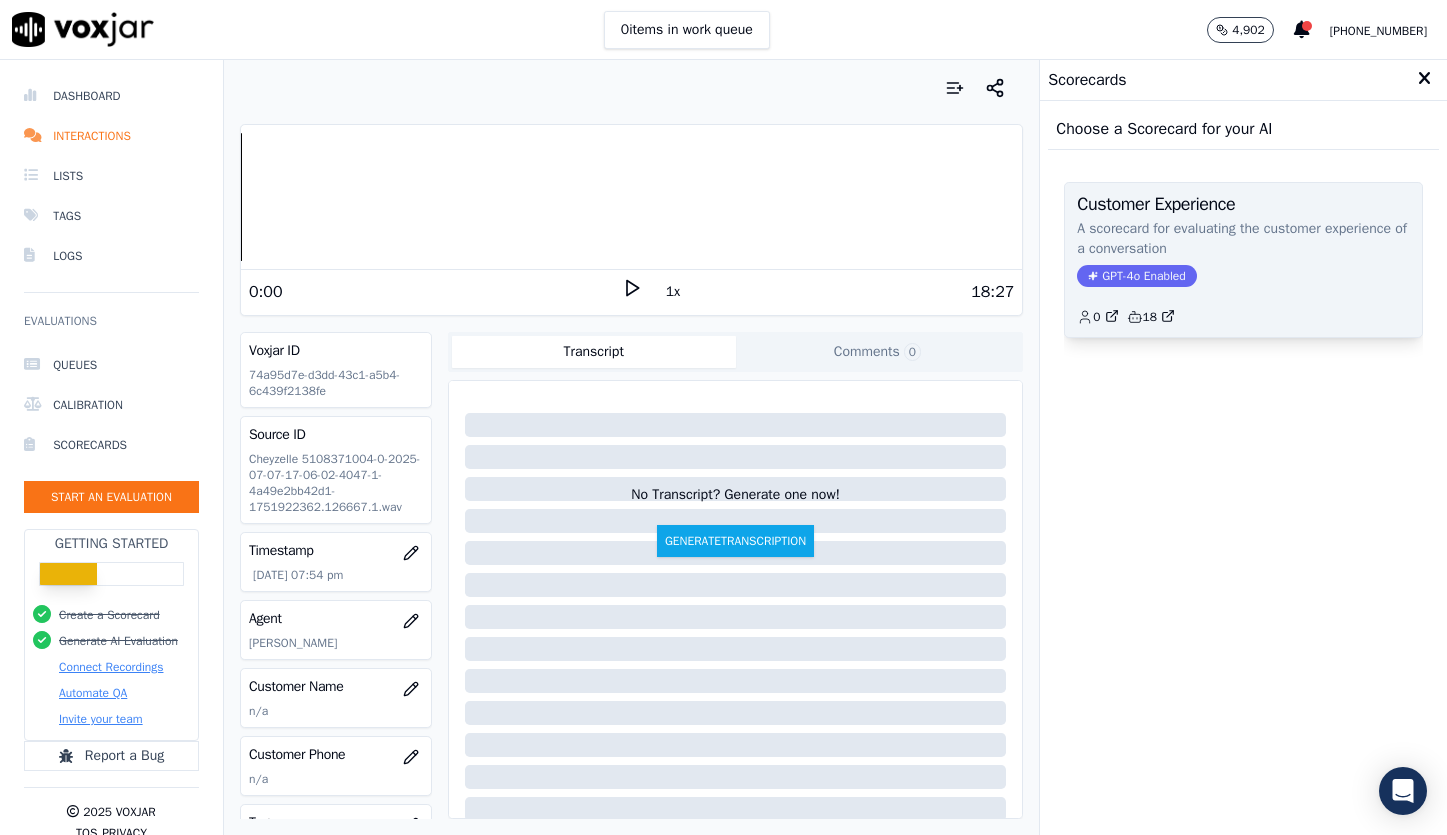 click on "GPT-4o Enabled" at bounding box center [1136, 276] 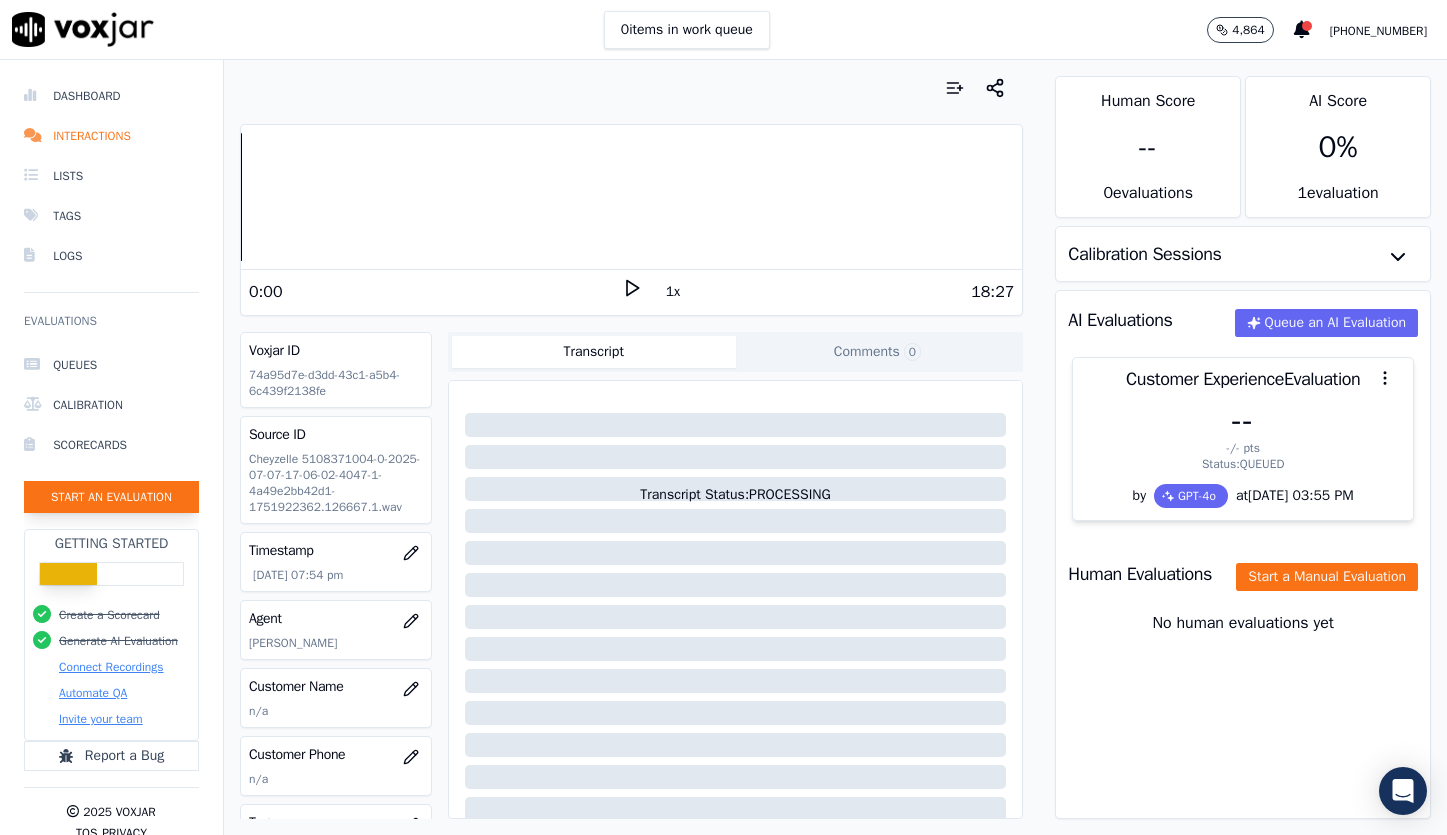 click on "Start an Evaluation" 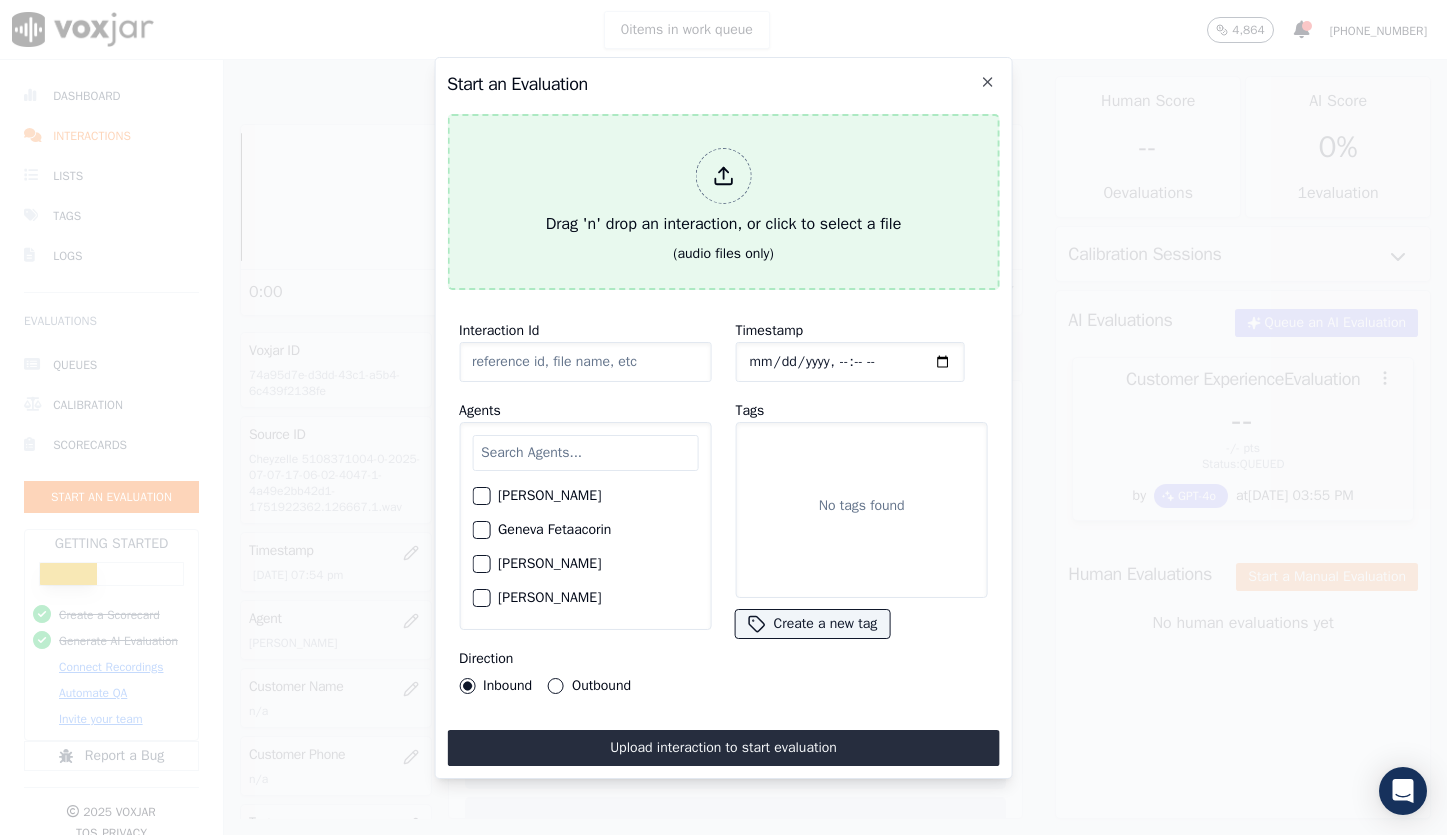 type on "[PERSON_NAME] 3512301955-0-2025-07-07-11-37-18-5053-1-4a49e2bb42d1-1751902638.124675.1.wav" 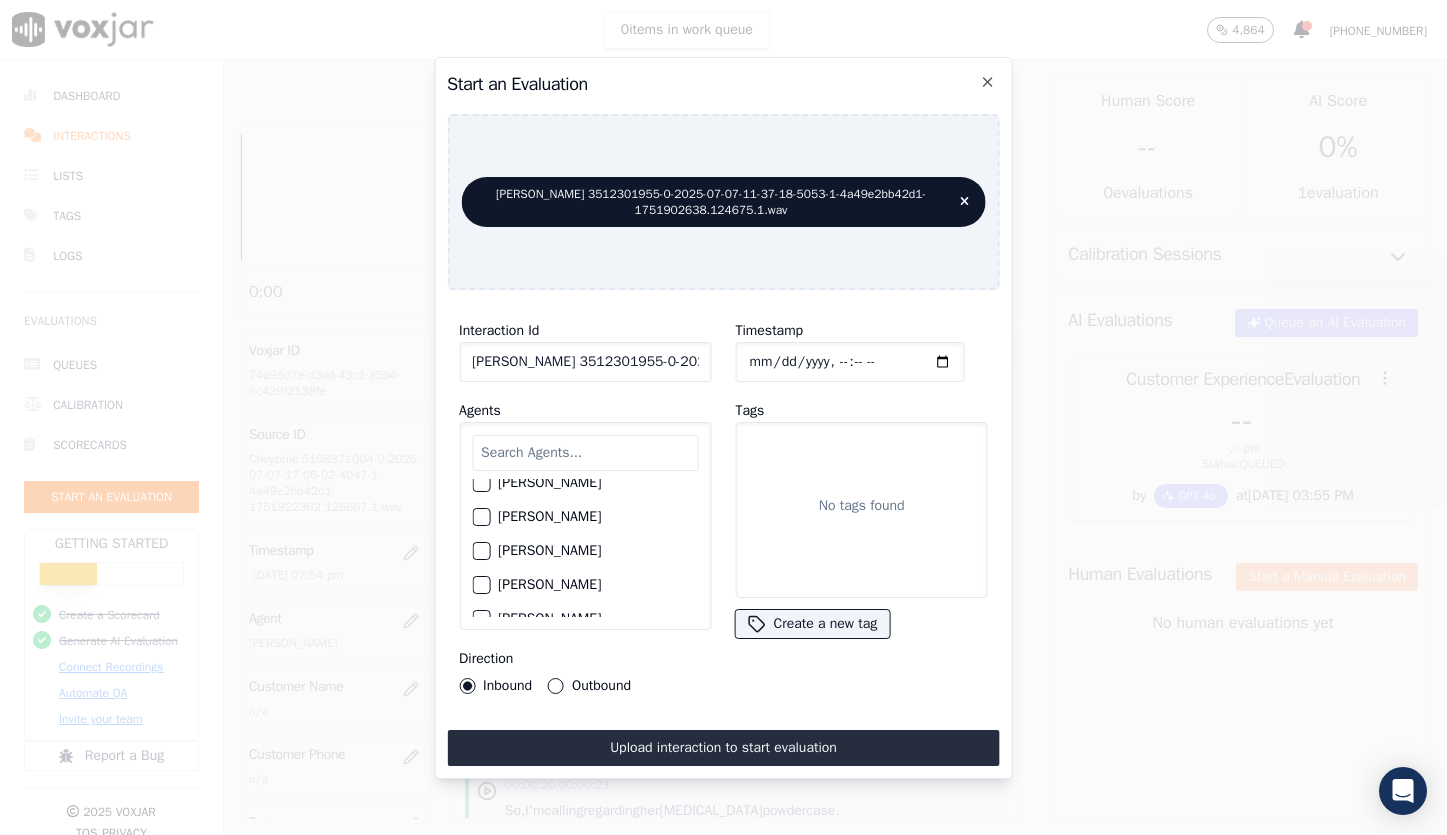 scroll, scrollTop: 116, scrollLeft: 0, axis: vertical 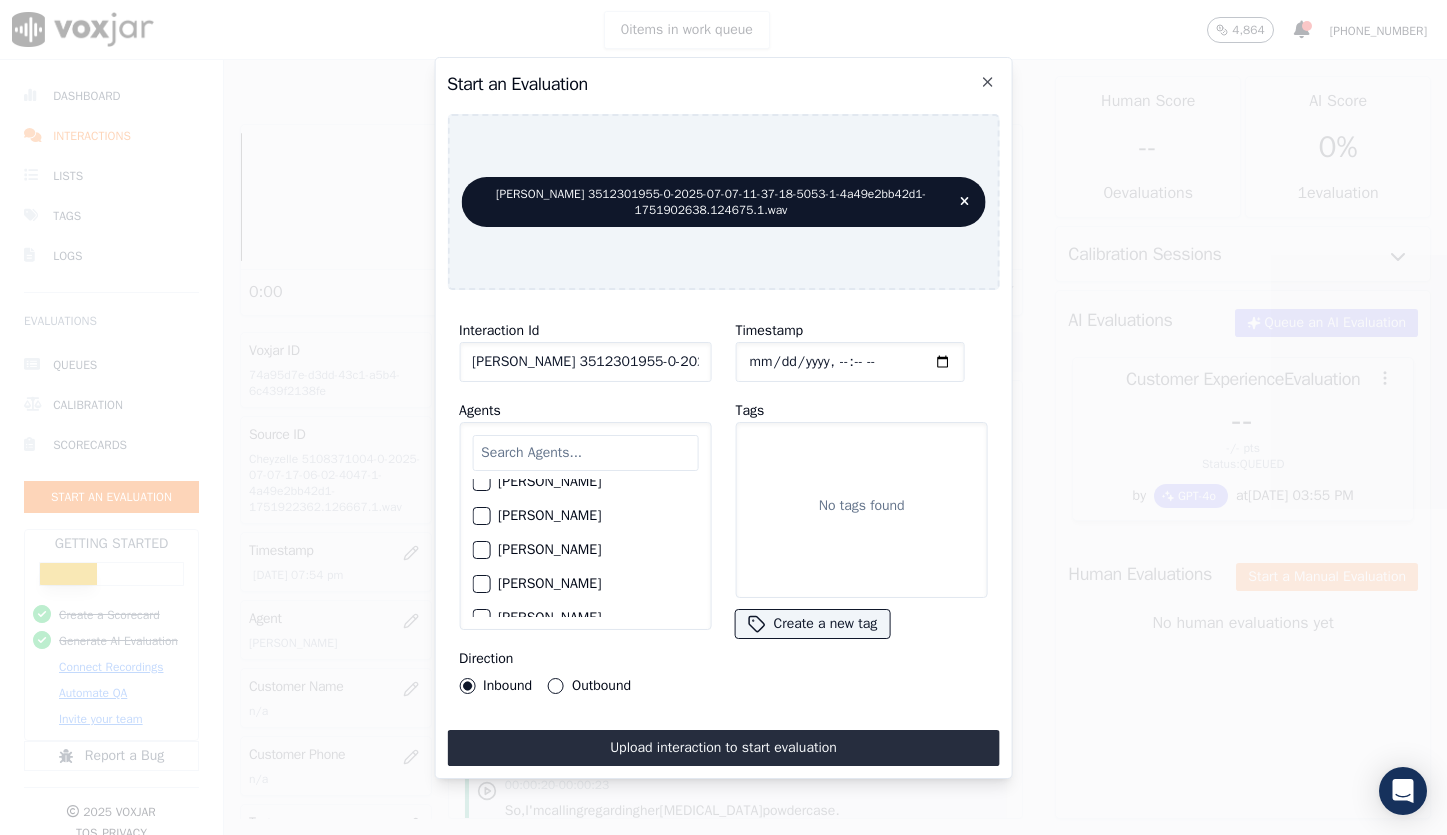 click at bounding box center (480, 550) 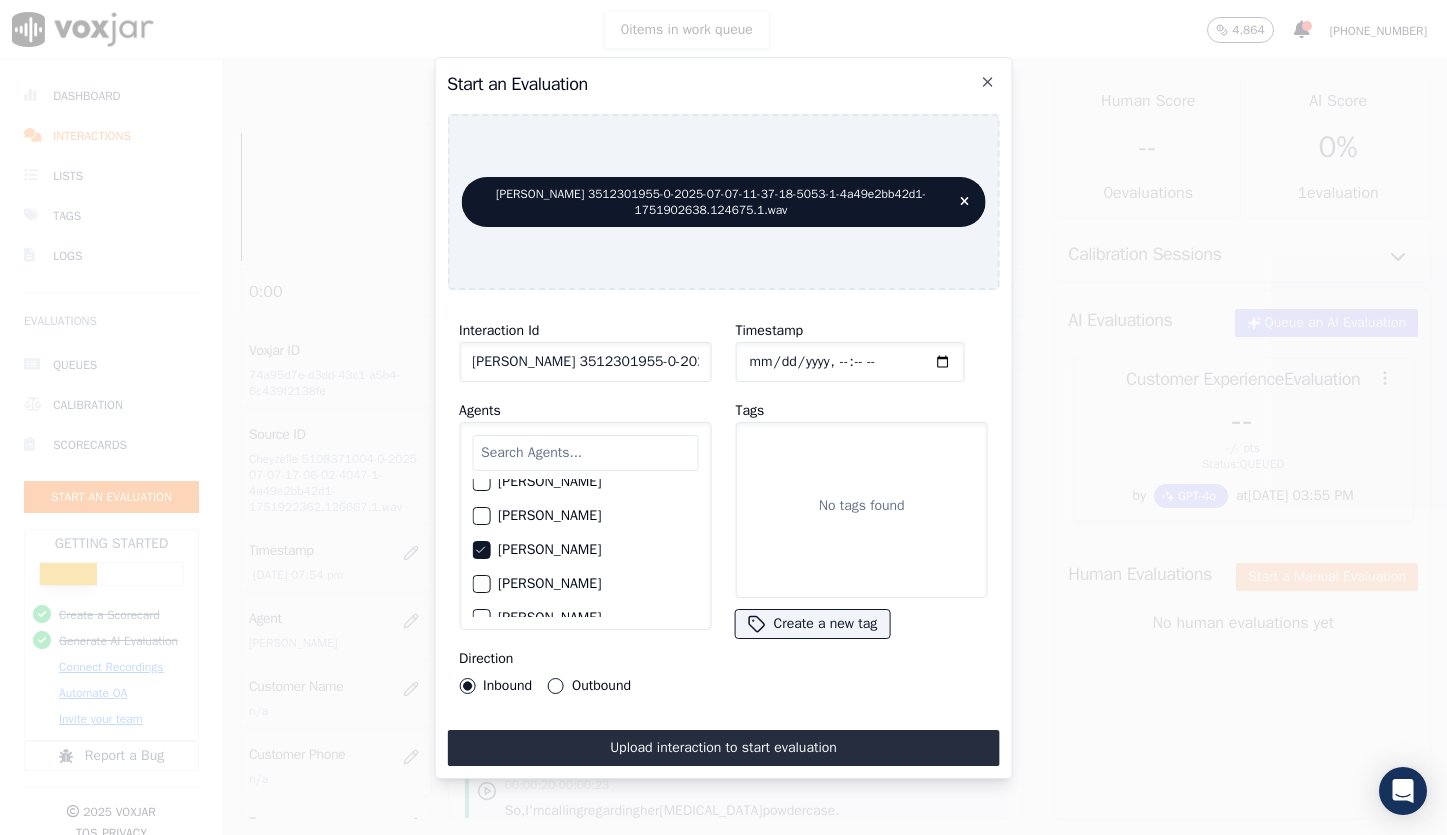click on "Outbound" at bounding box center (556, 686) 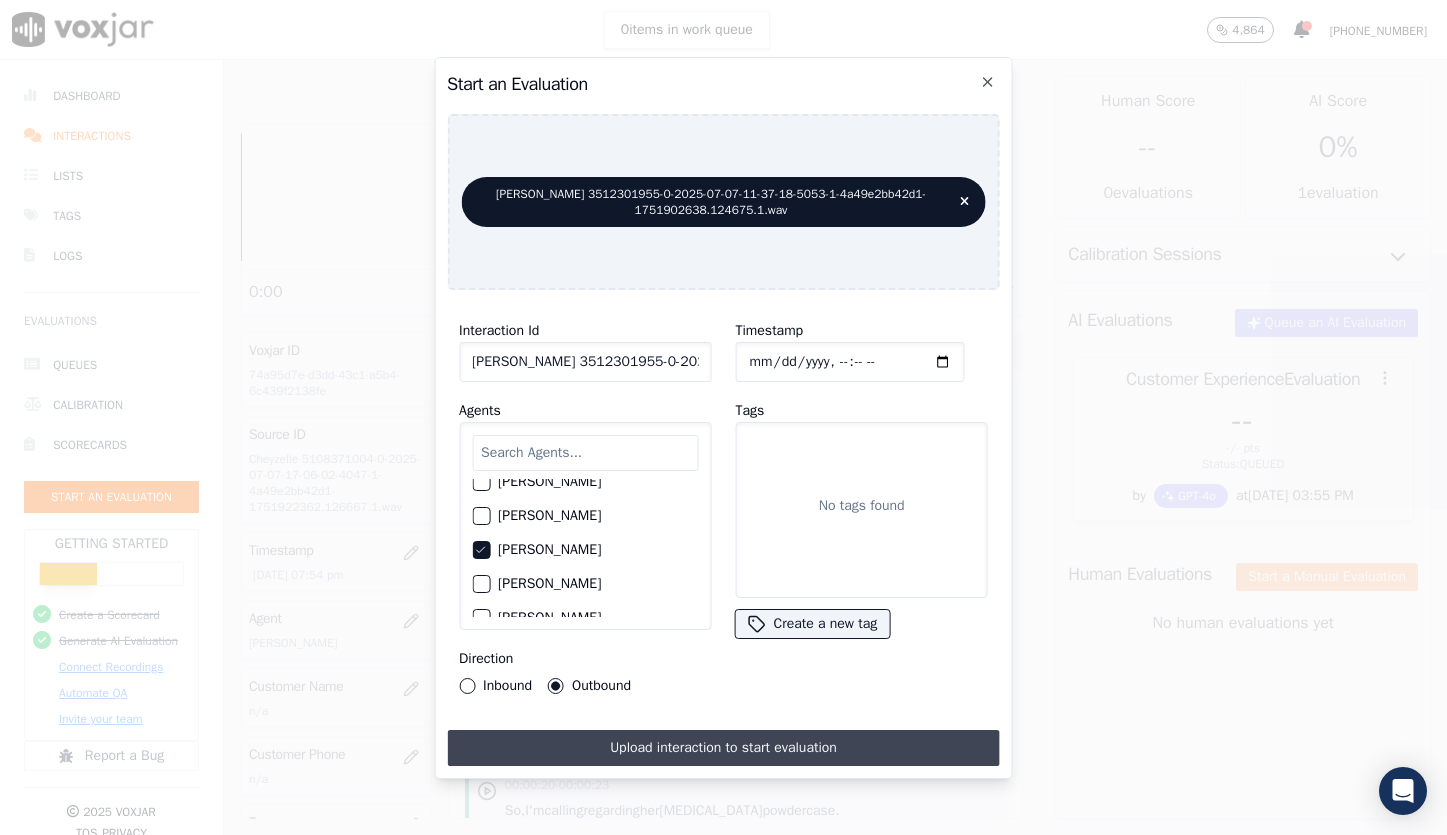 click on "Upload interaction to start evaluation" at bounding box center (723, 748) 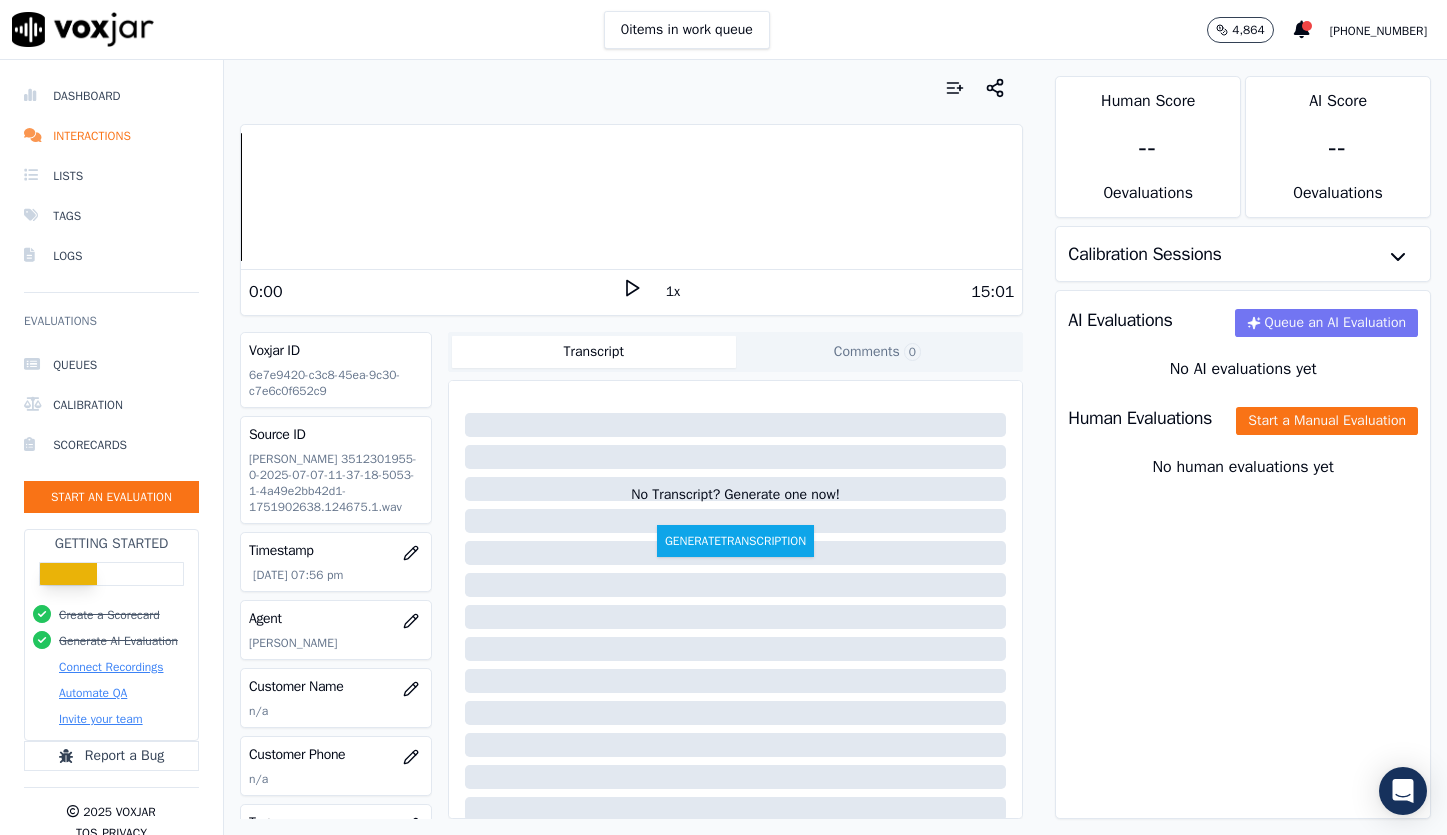click on "Queue an AI Evaluation" 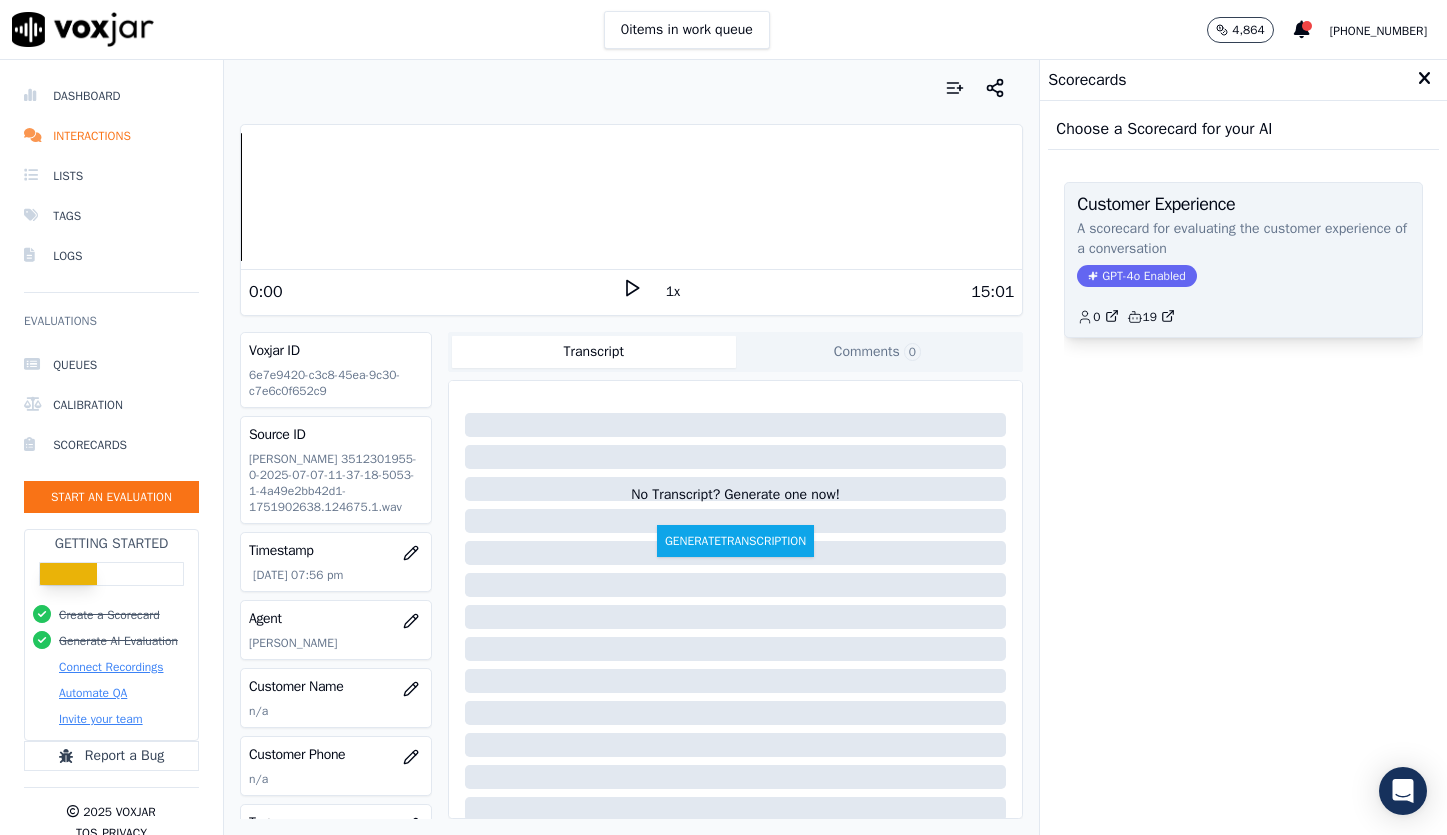 click on "GPT-4o Enabled" at bounding box center (1136, 276) 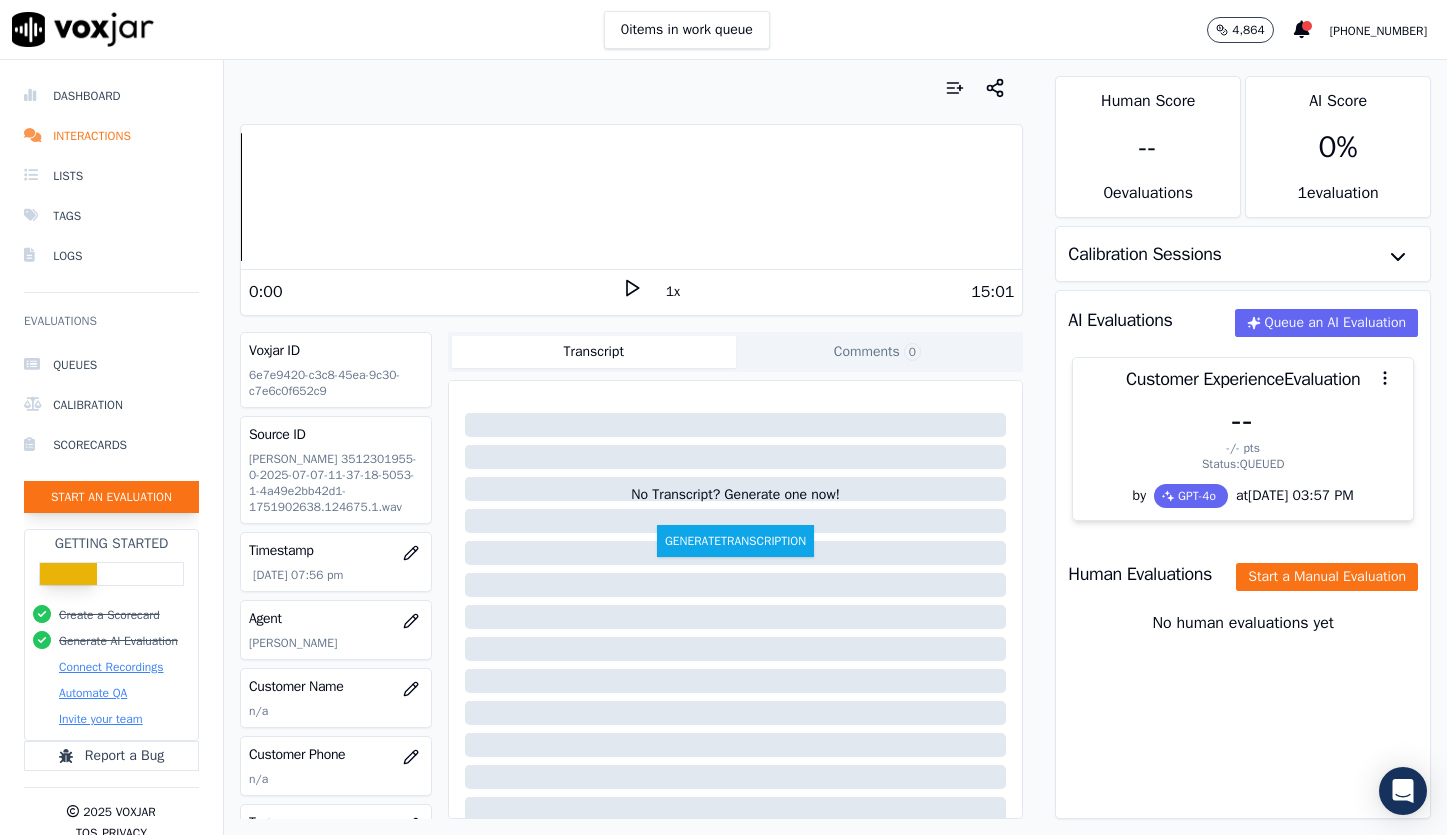 click on "Start an Evaluation" 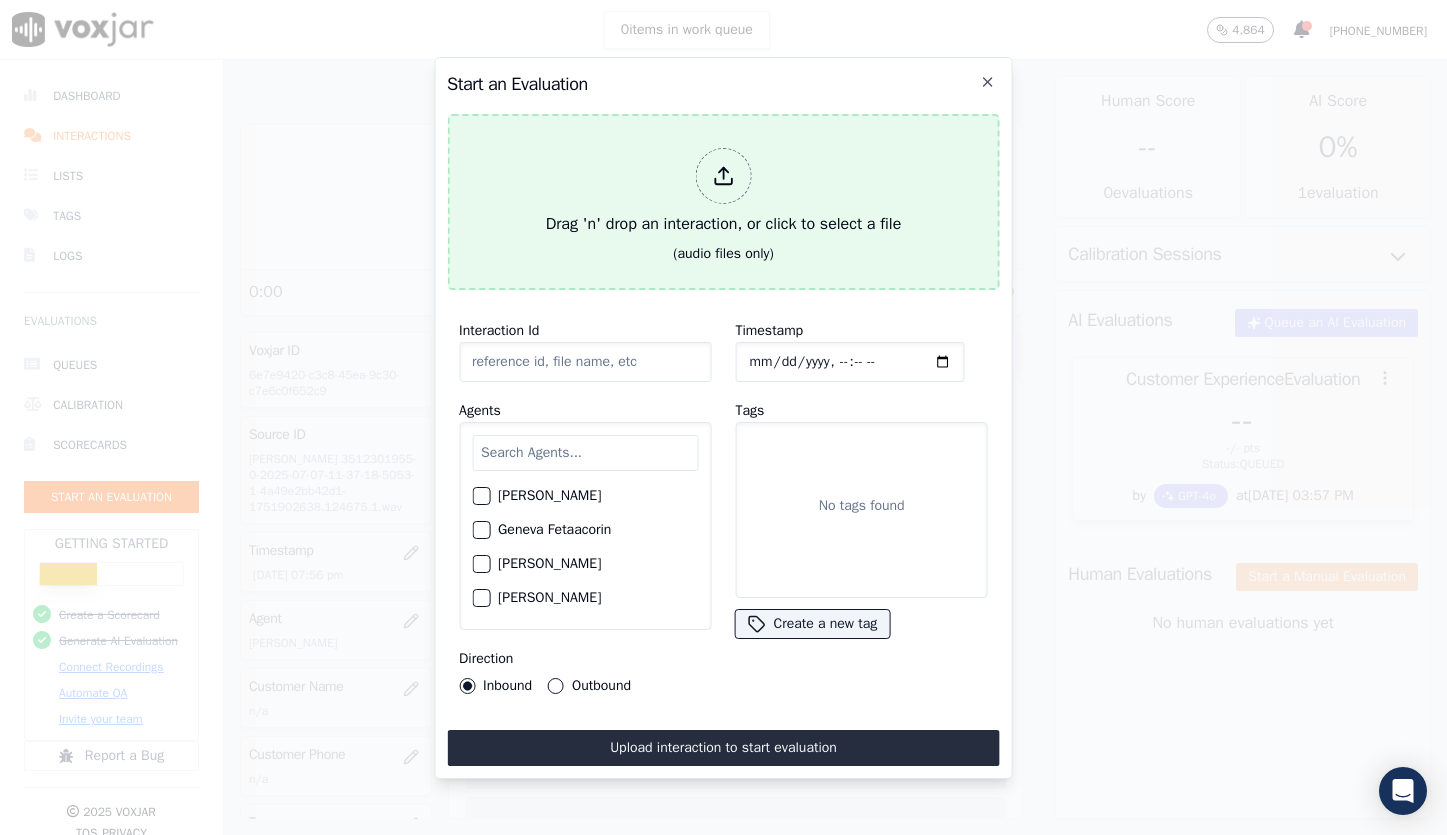 type on "Geneva 9122249317-0-2025-07-07-17-10-03-4041-1-4a49e2bb42d1-1751922603.126677.1.wav" 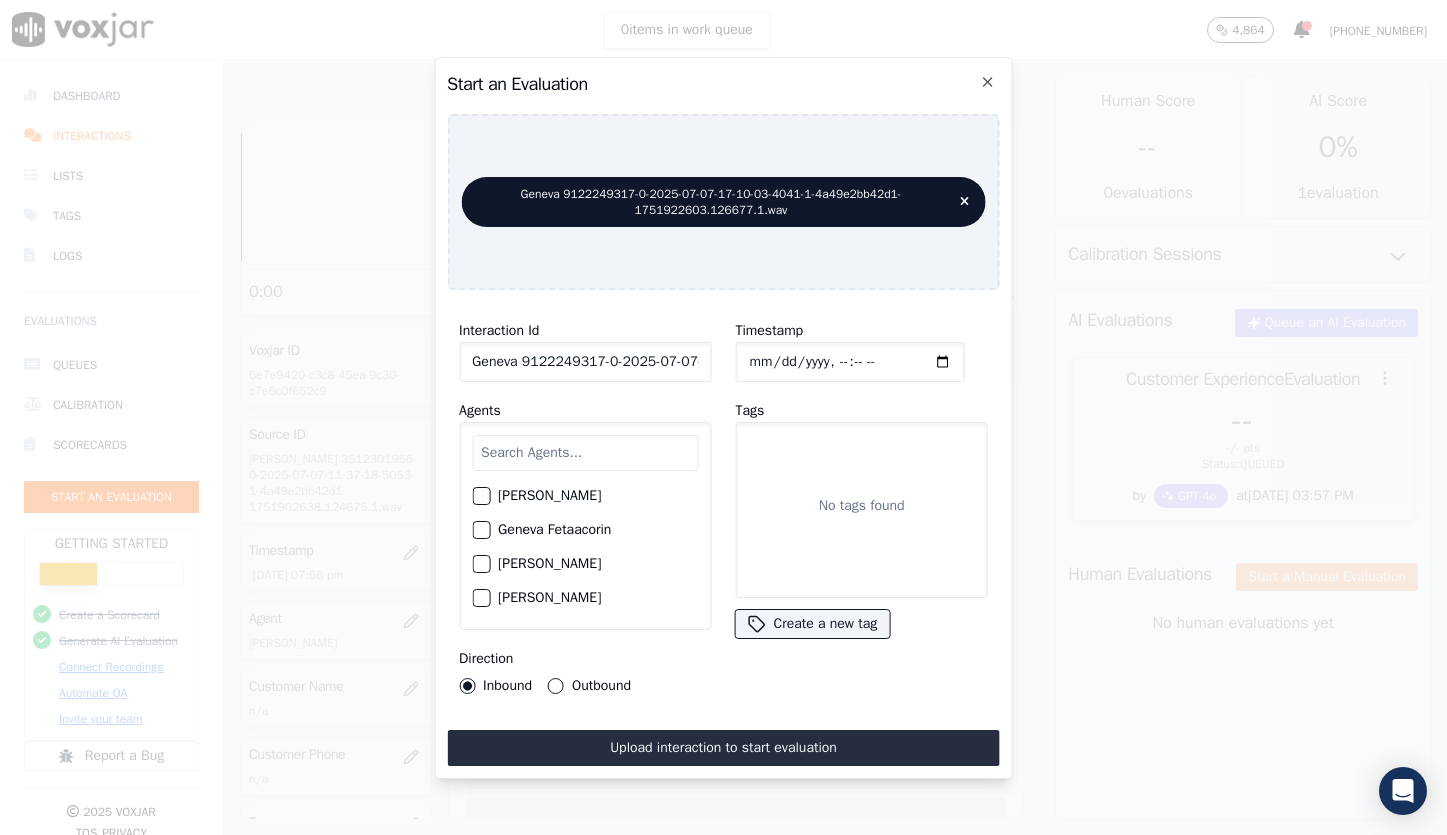 click at bounding box center [480, 530] 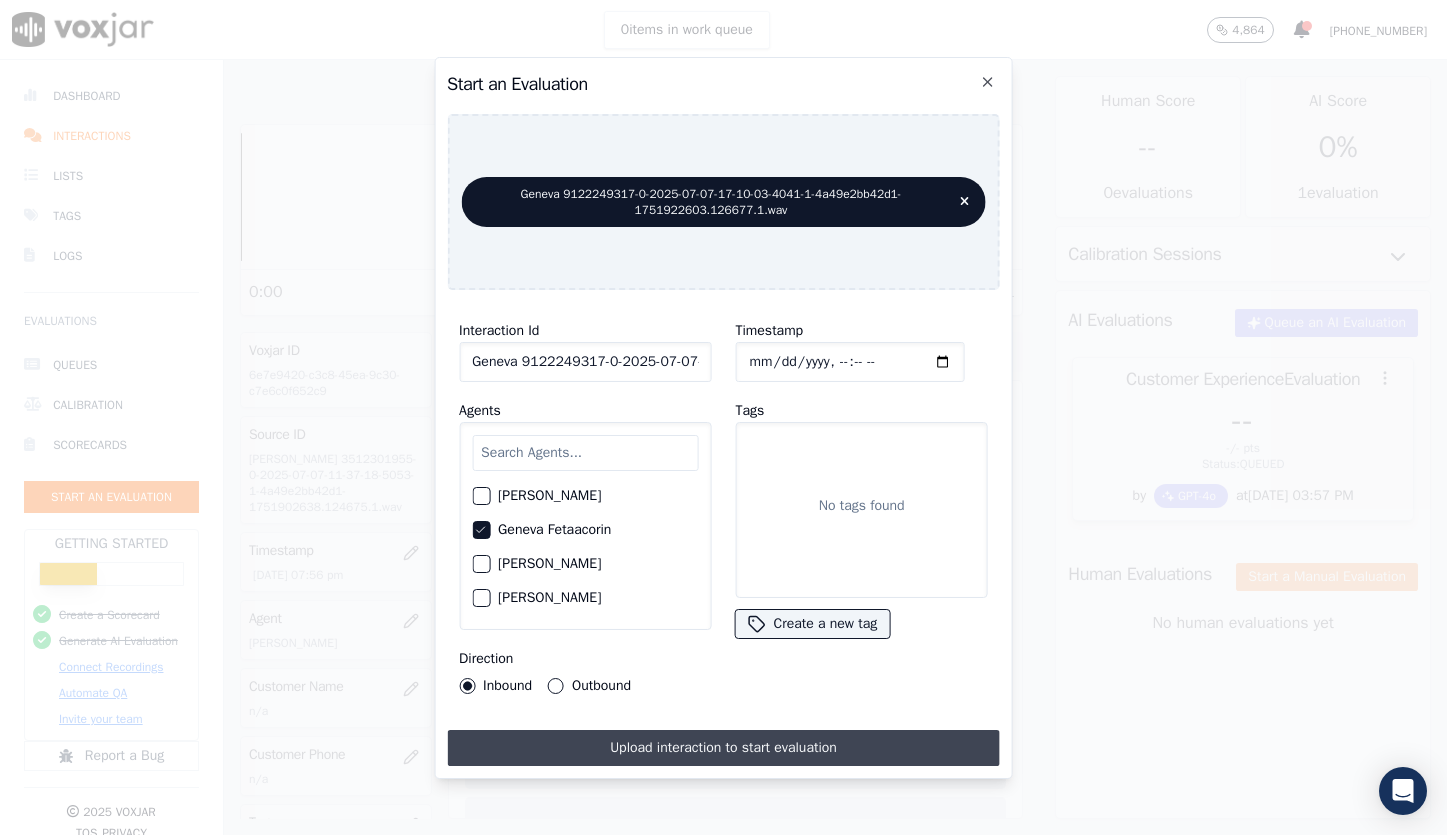 click on "Upload interaction to start evaluation" at bounding box center (723, 748) 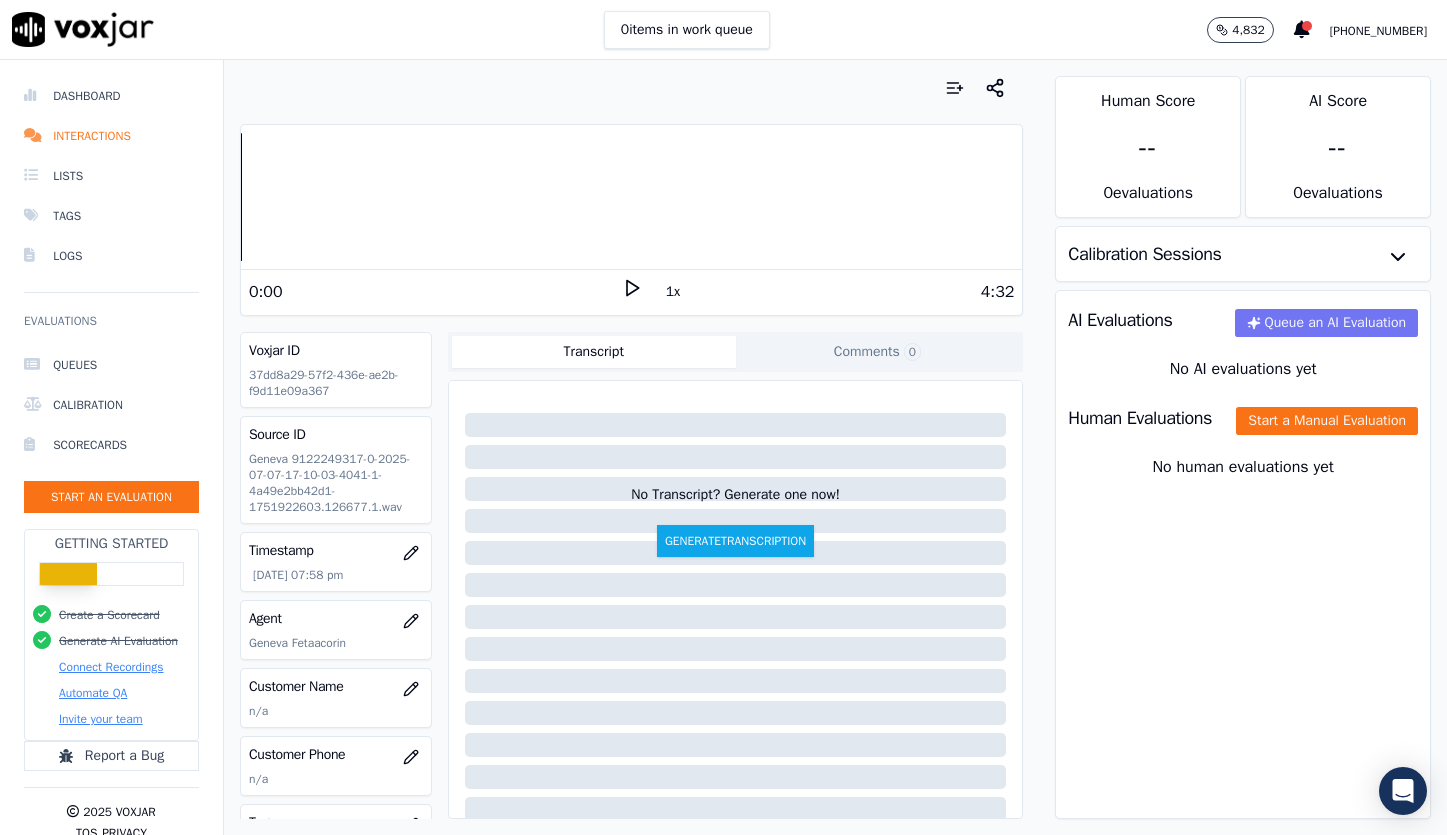 click on "Queue an AI Evaluation" 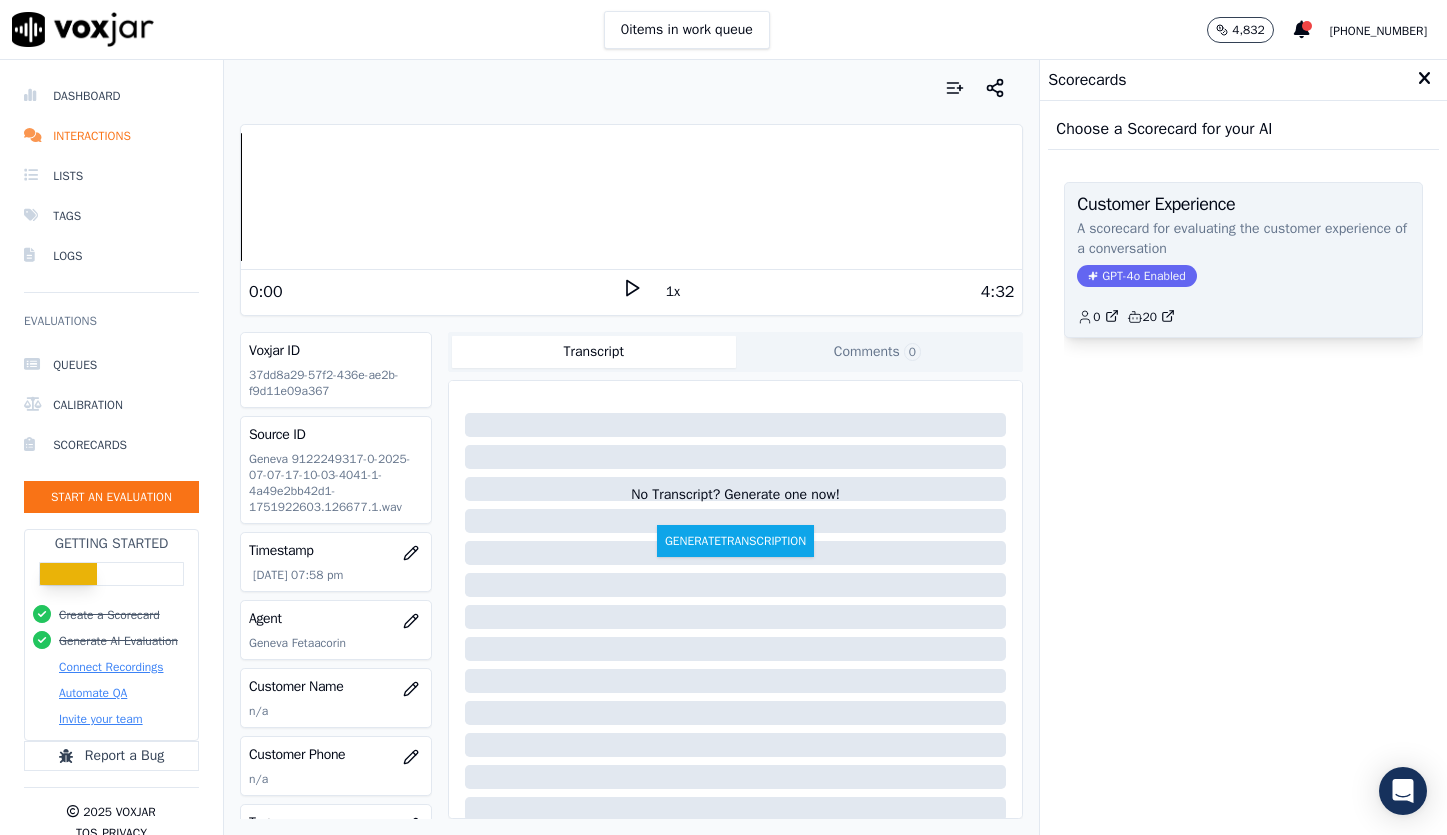 click on "GPT-4o Enabled" at bounding box center (1136, 276) 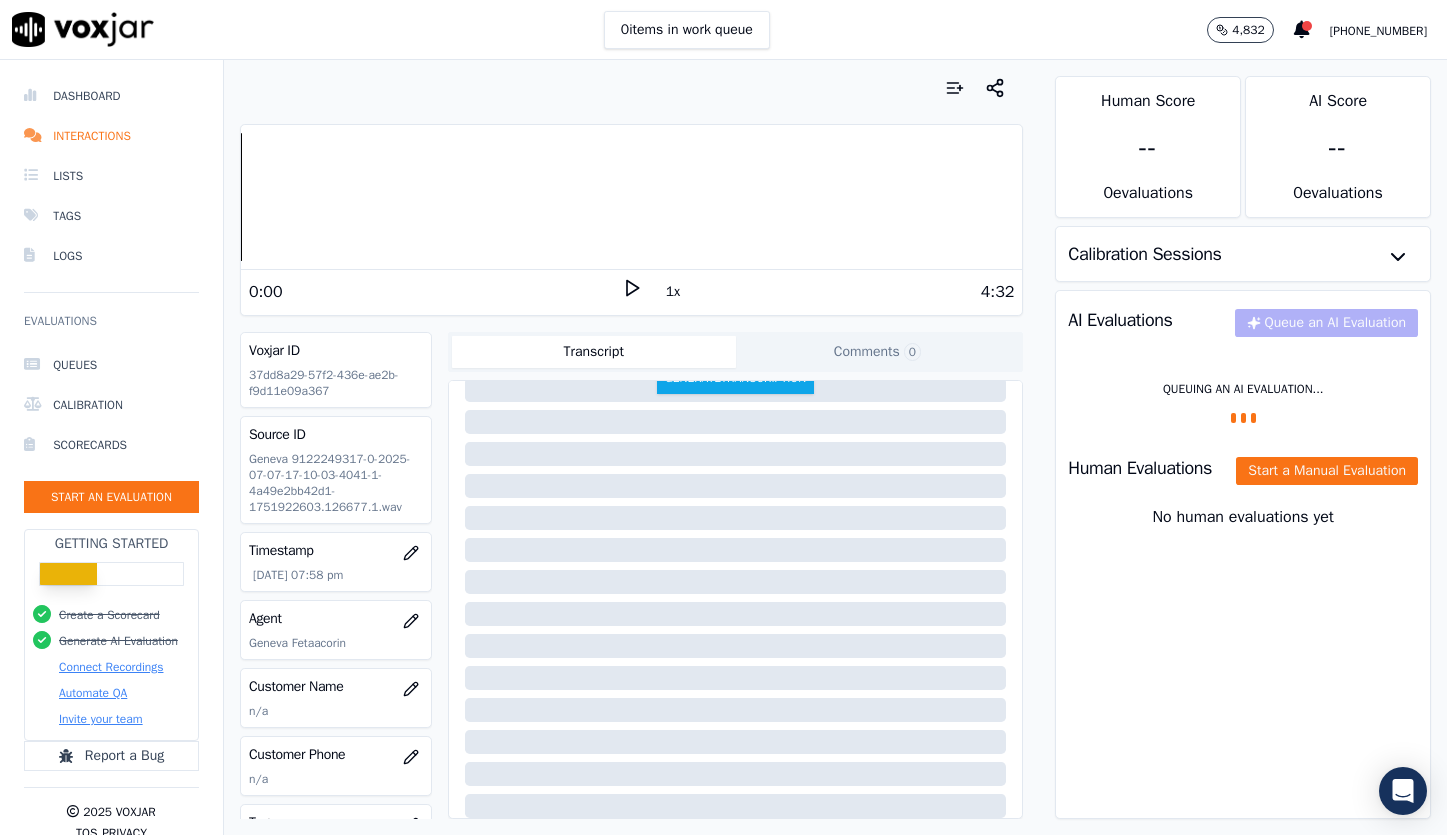 scroll, scrollTop: 0, scrollLeft: 0, axis: both 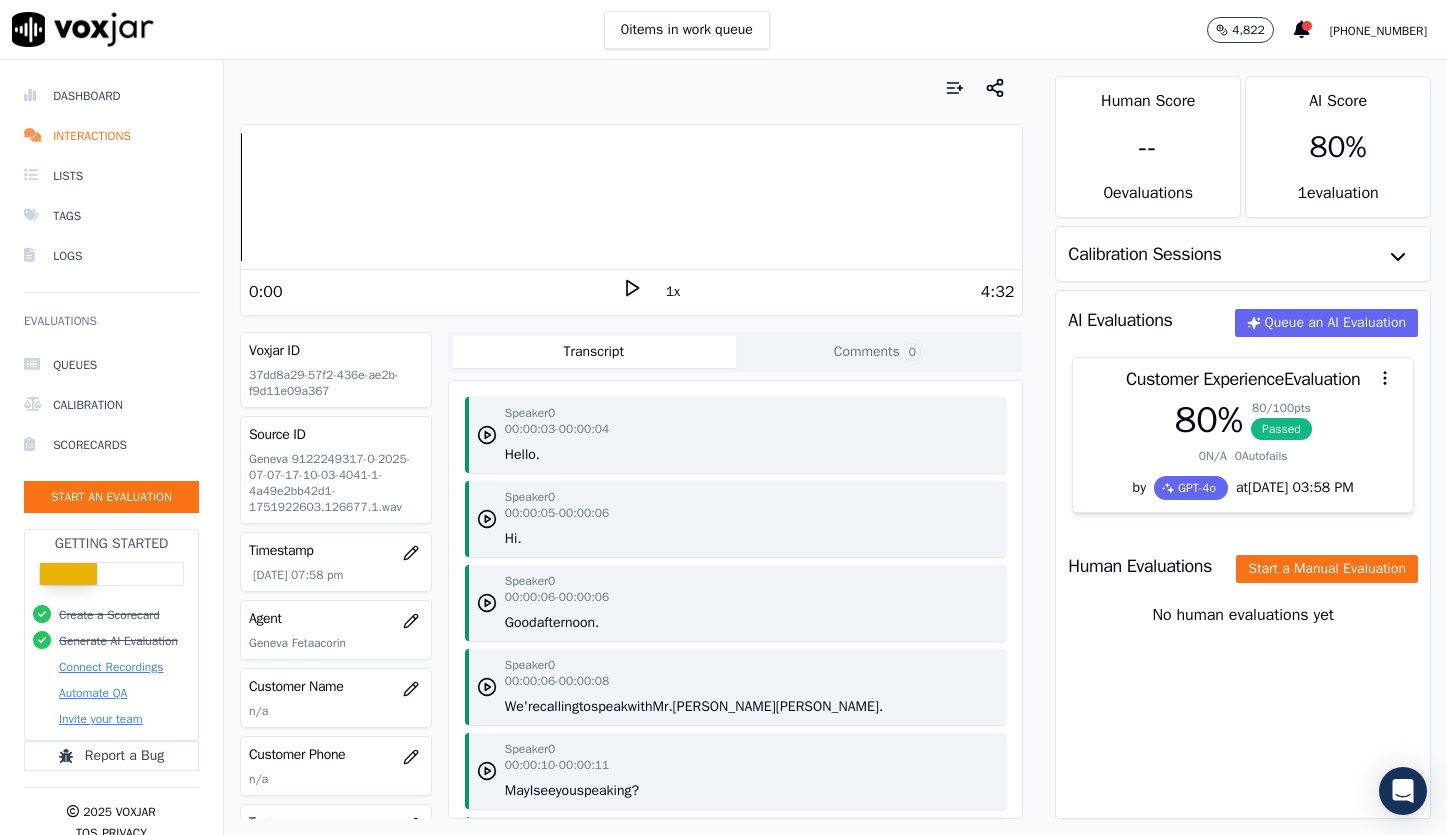 click on "[PHONE_NUMBER]" at bounding box center (1378, 31) 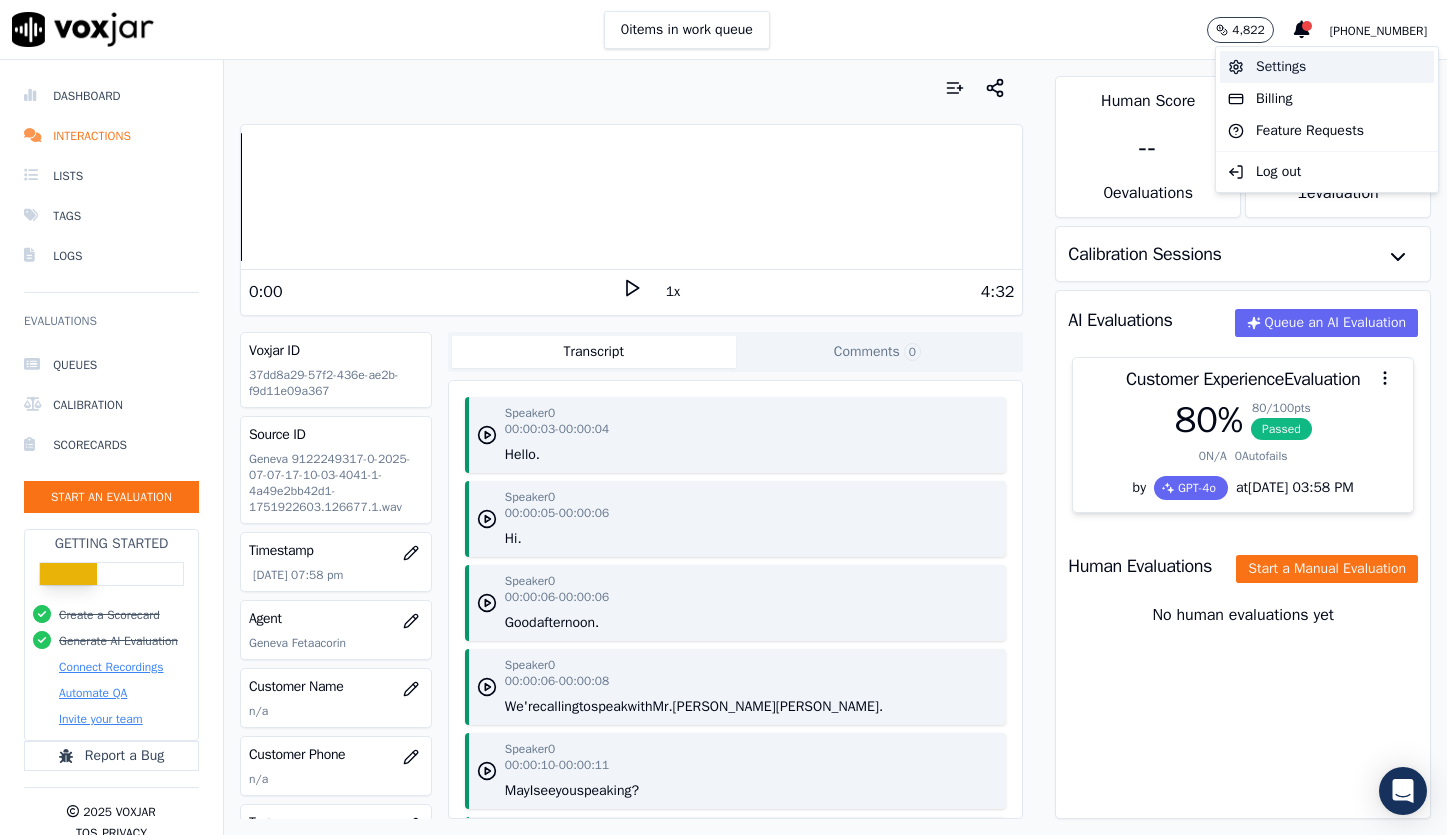click on "Settings" at bounding box center [1327, 67] 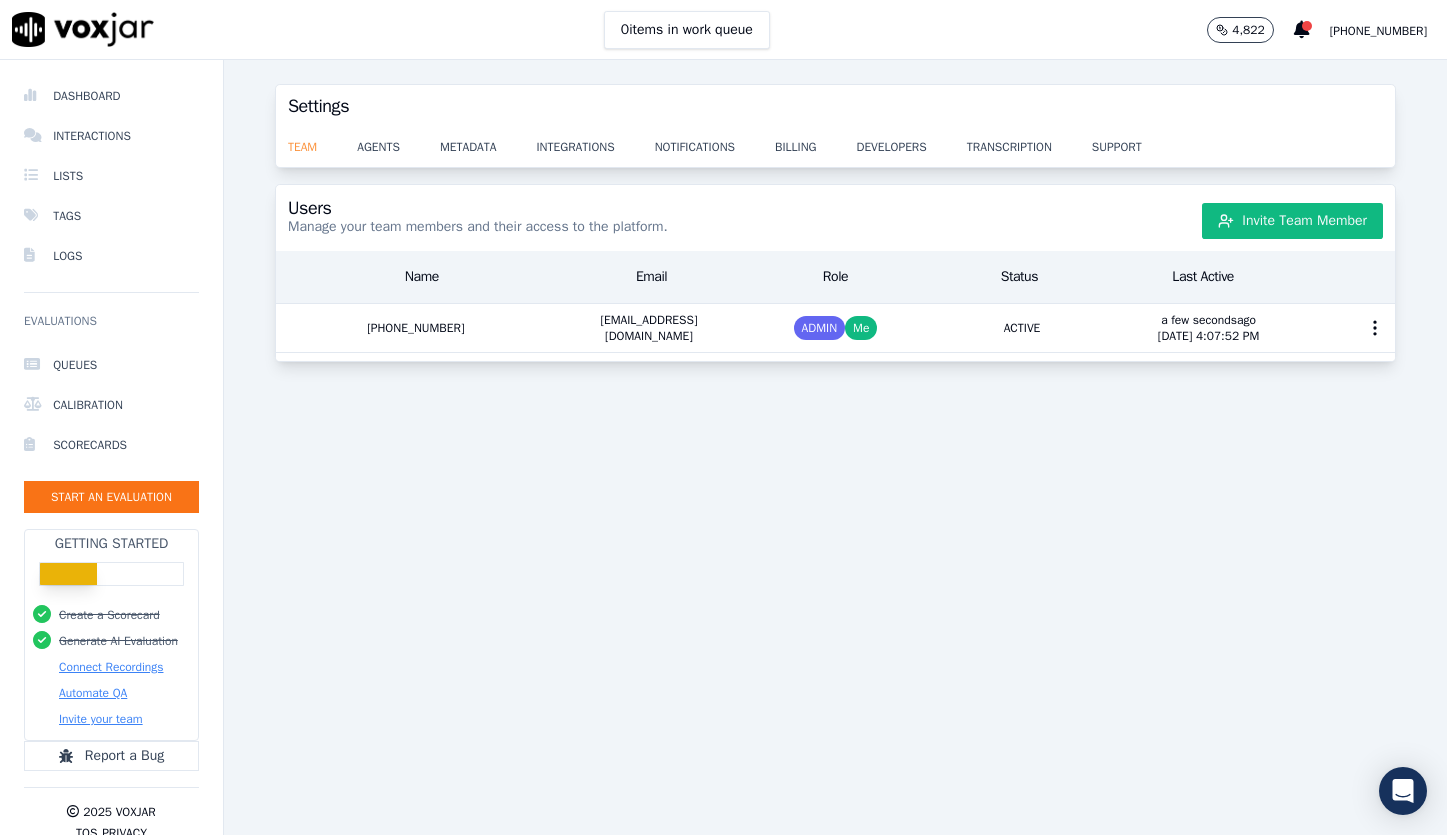 click on "team" at bounding box center (322, 141) 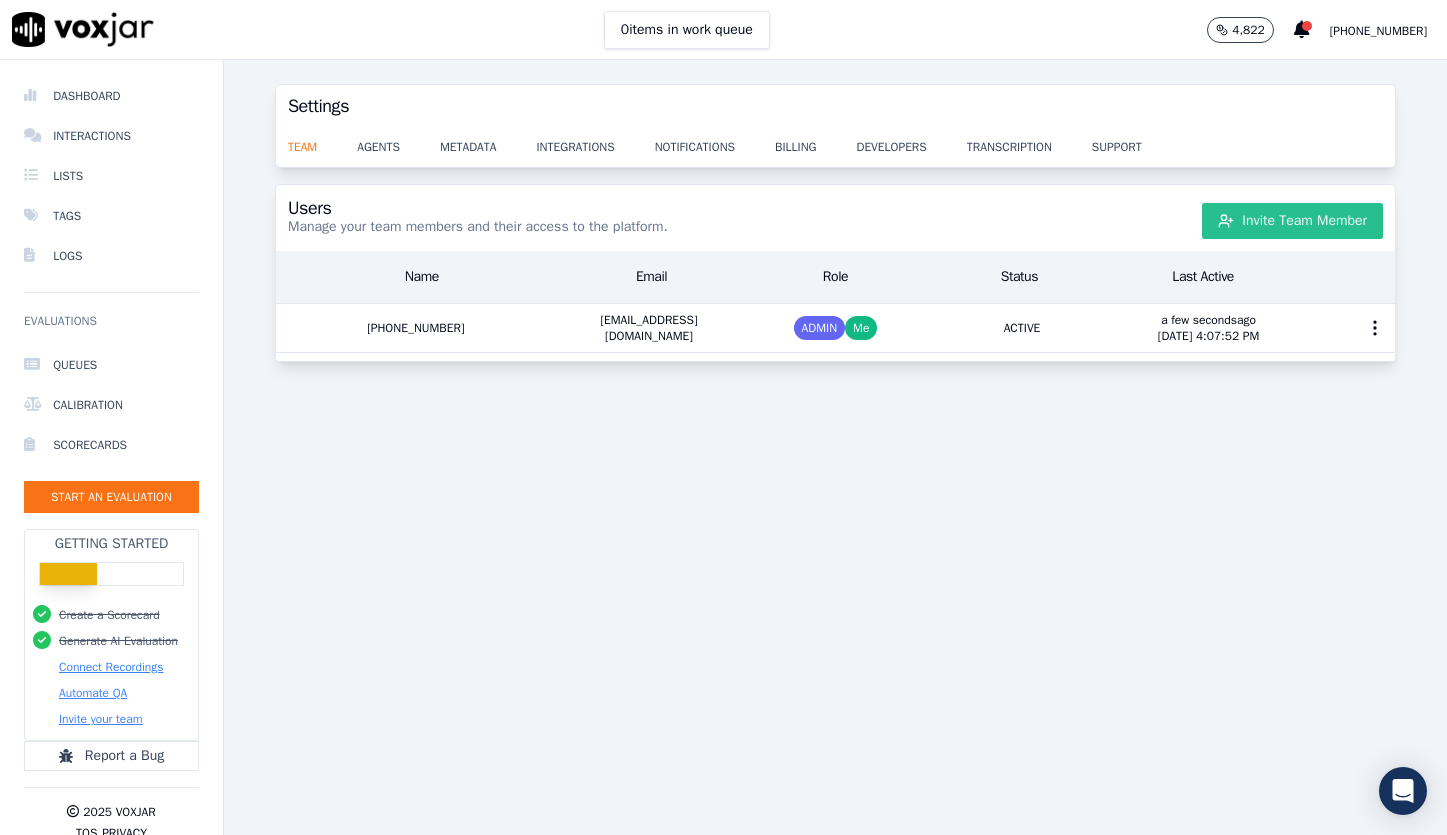 click on "Invite Team Member" at bounding box center [1292, 221] 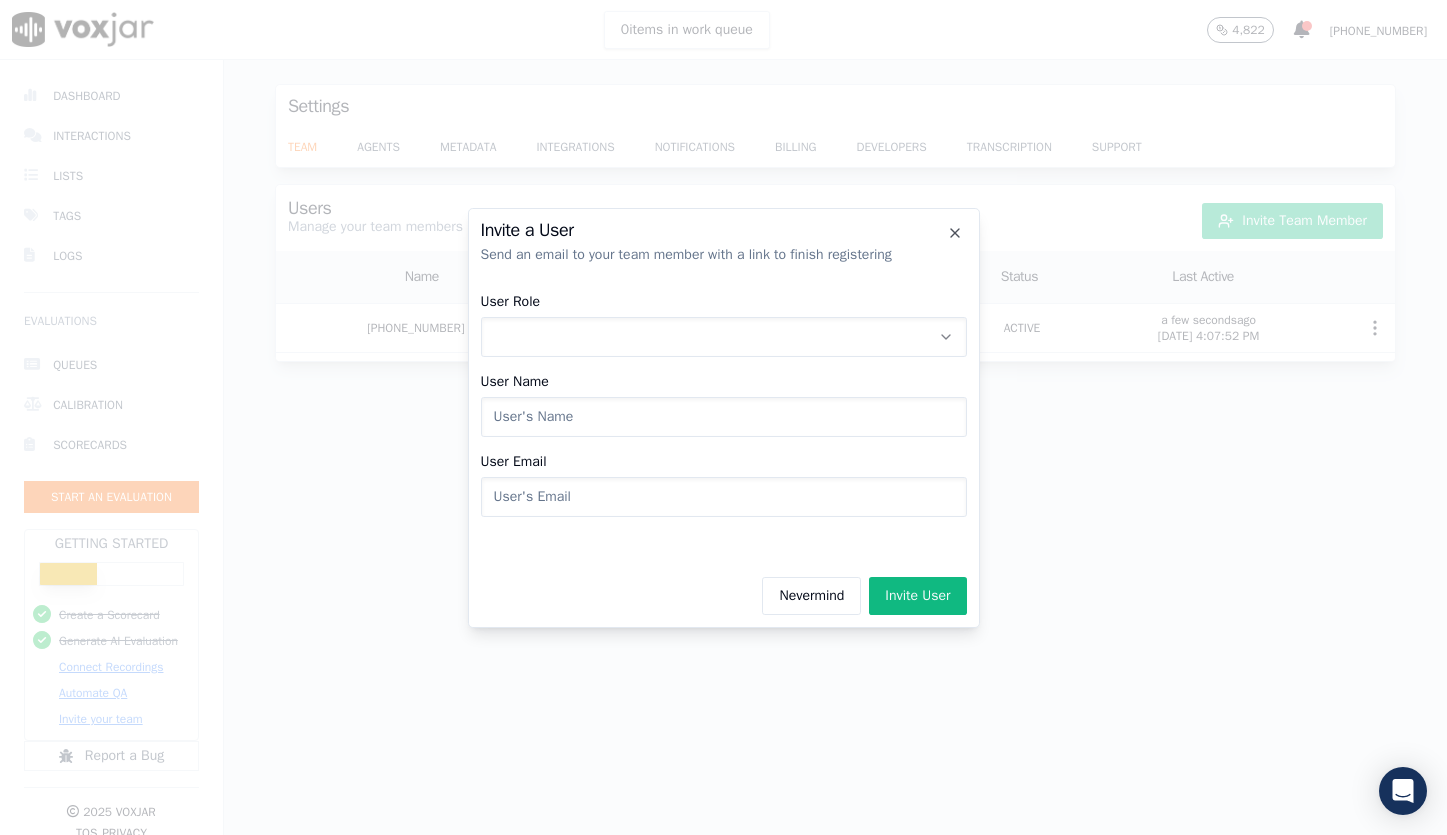 click on "User Role" 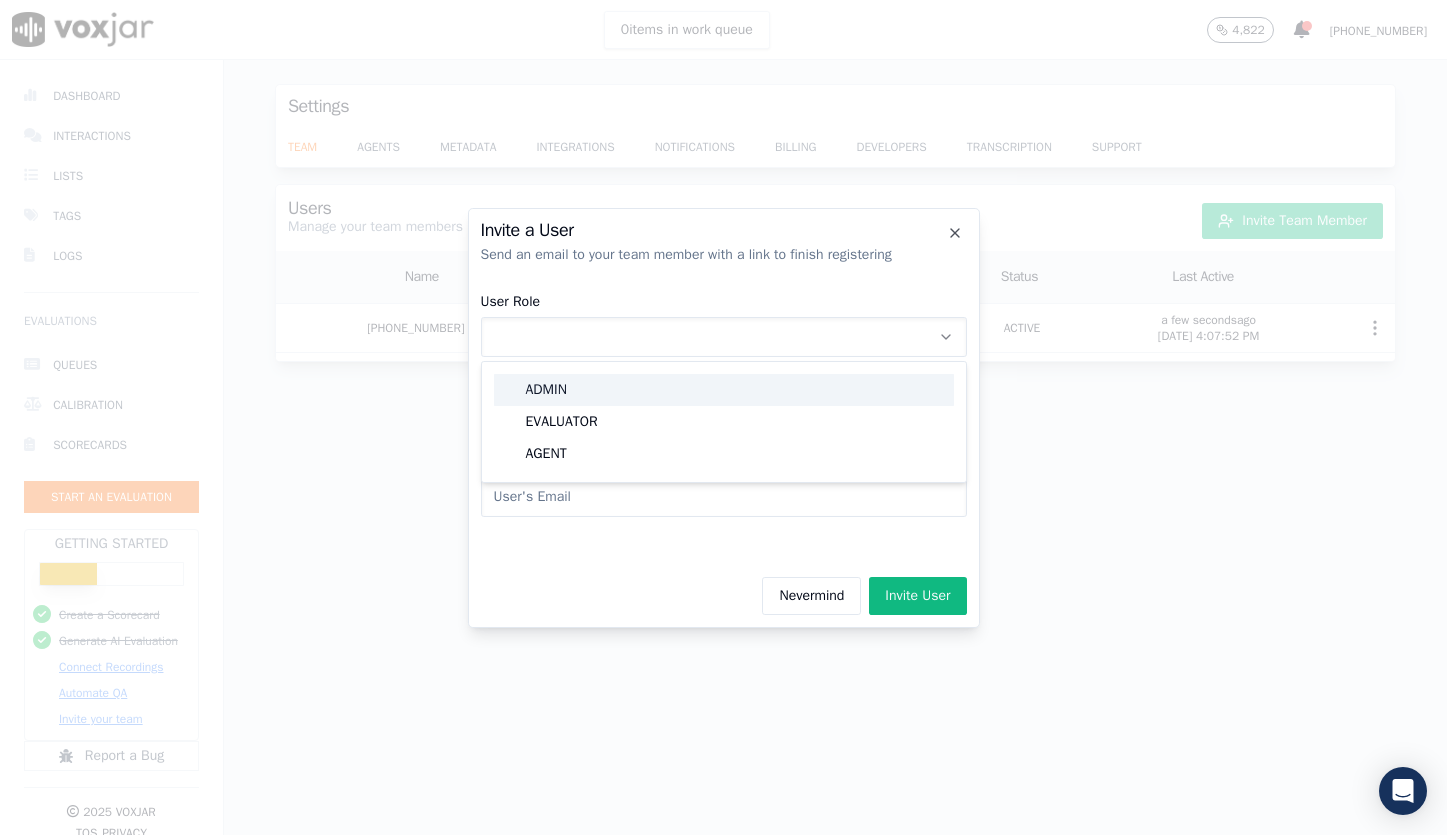 click on "ADMIN" at bounding box center (724, 390) 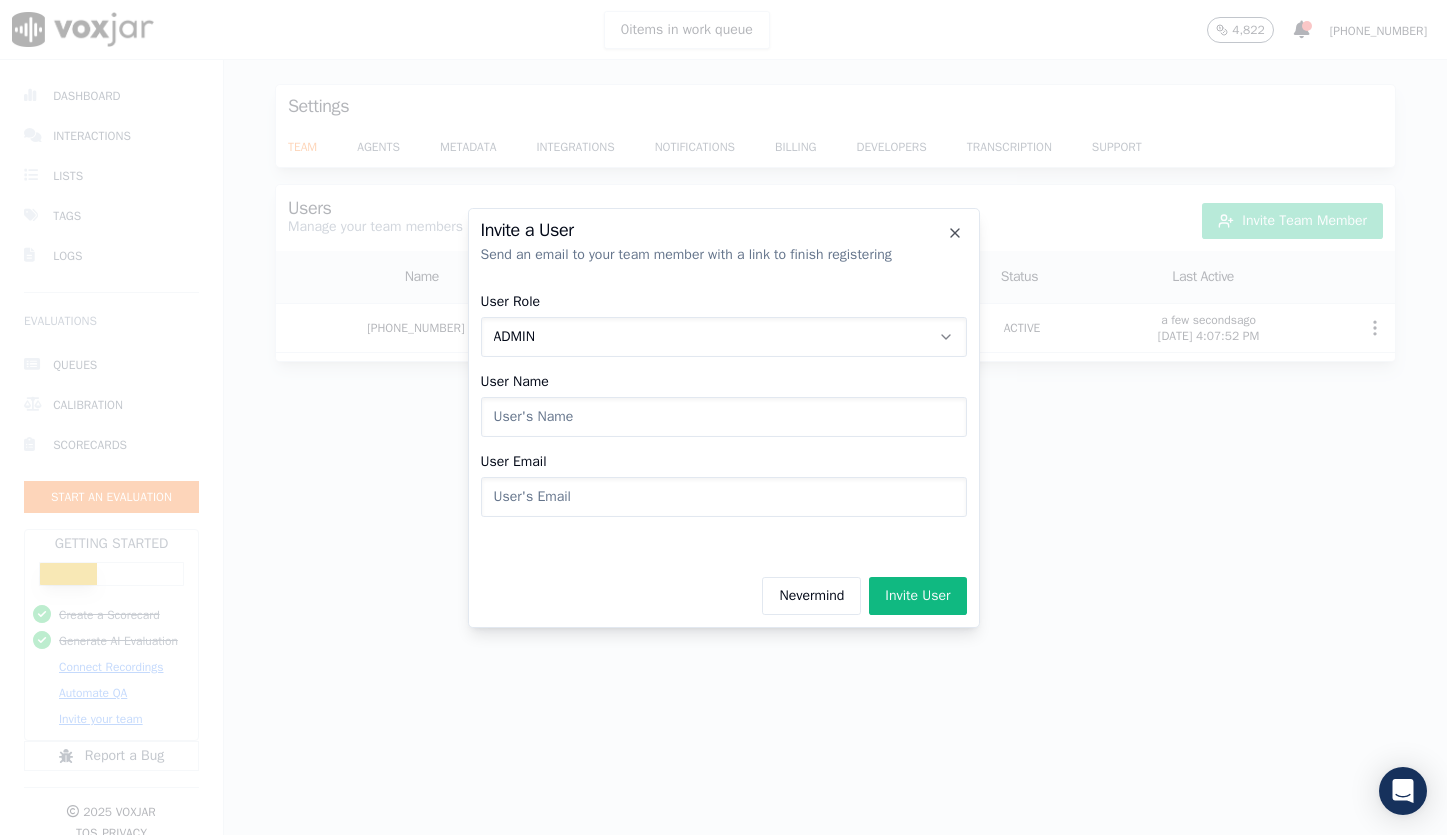 click on "User Name" 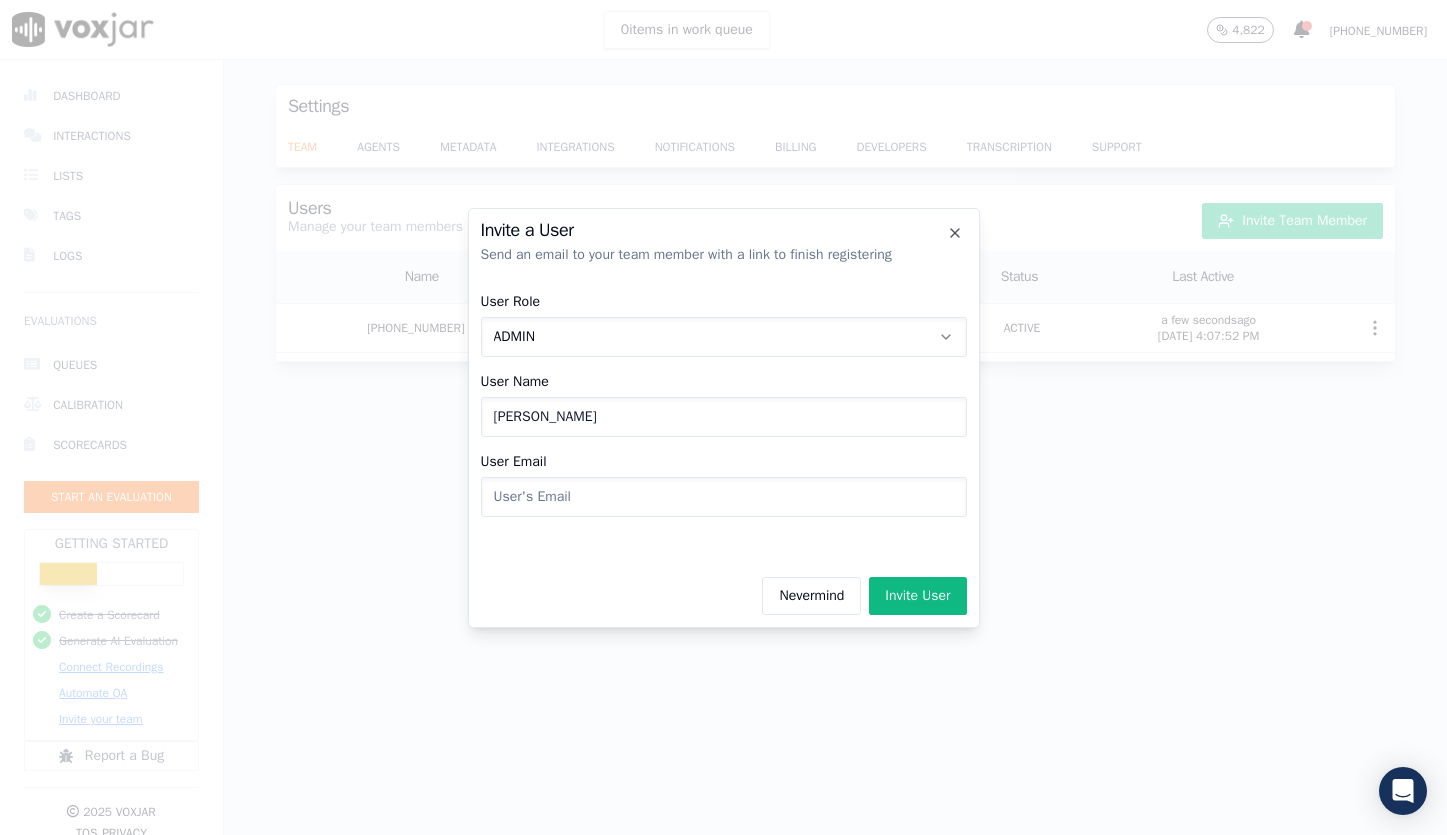 type on "Tyra Sample" 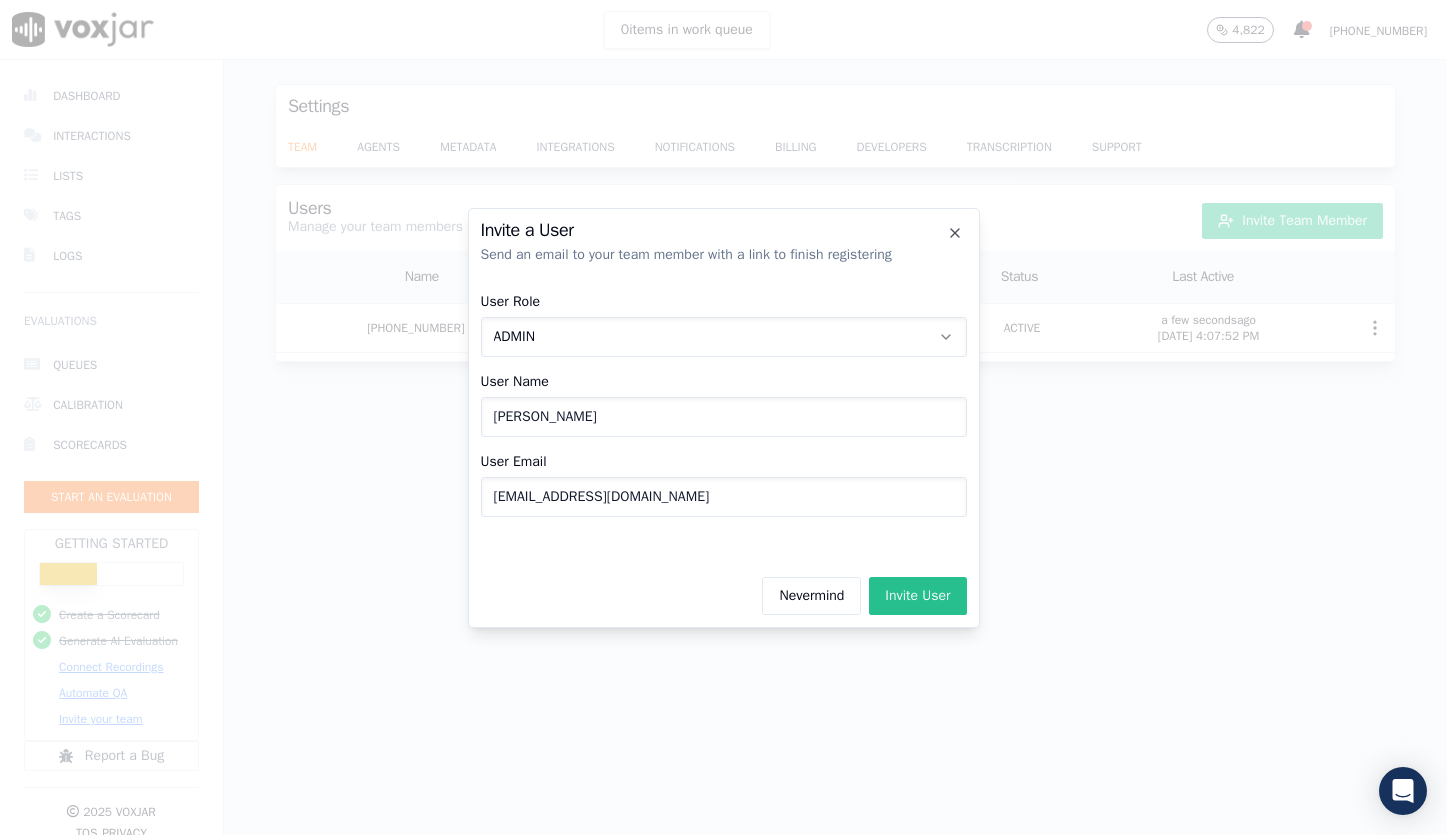type on "tsample@wildfirelmg.com" 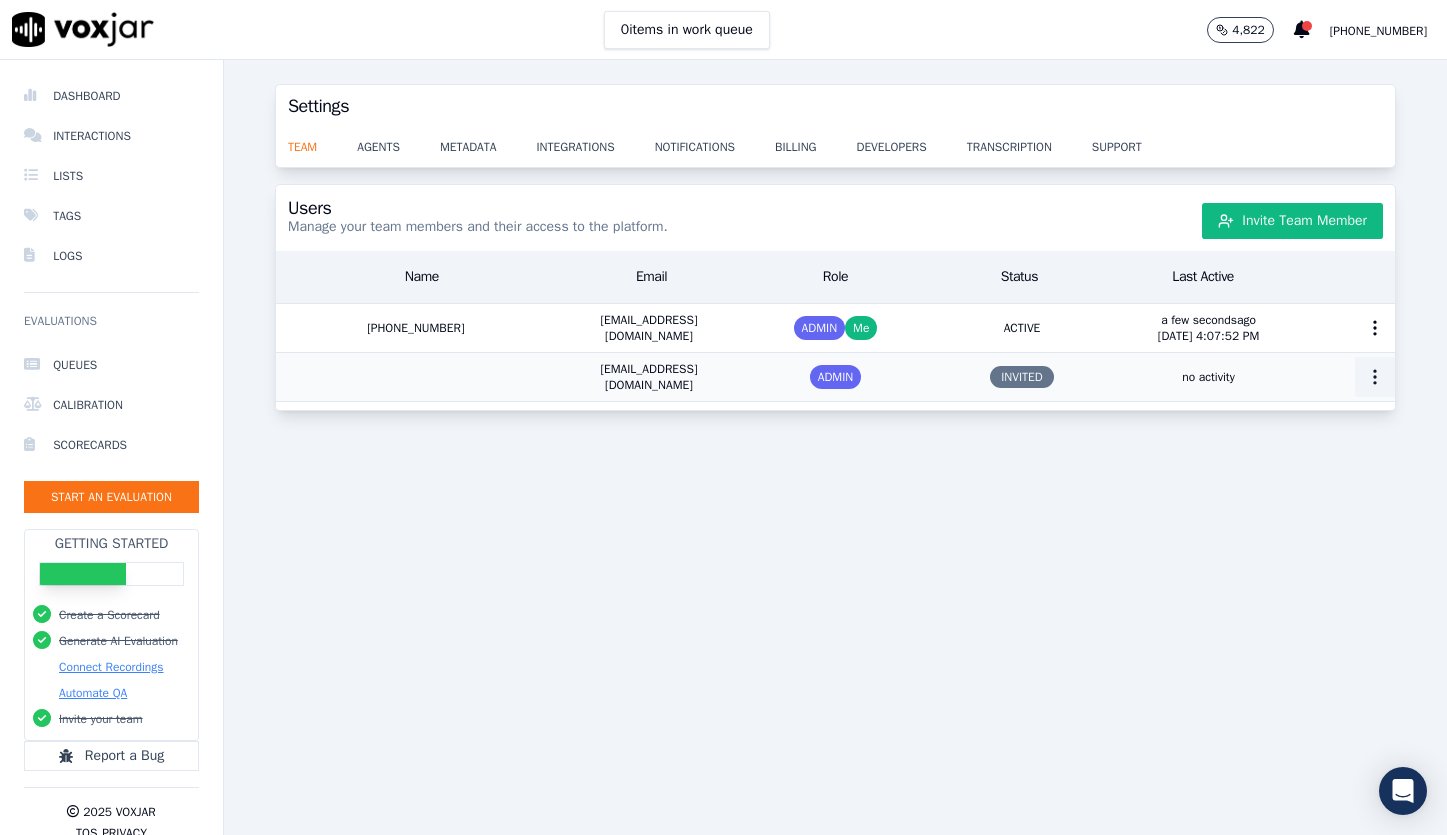 click 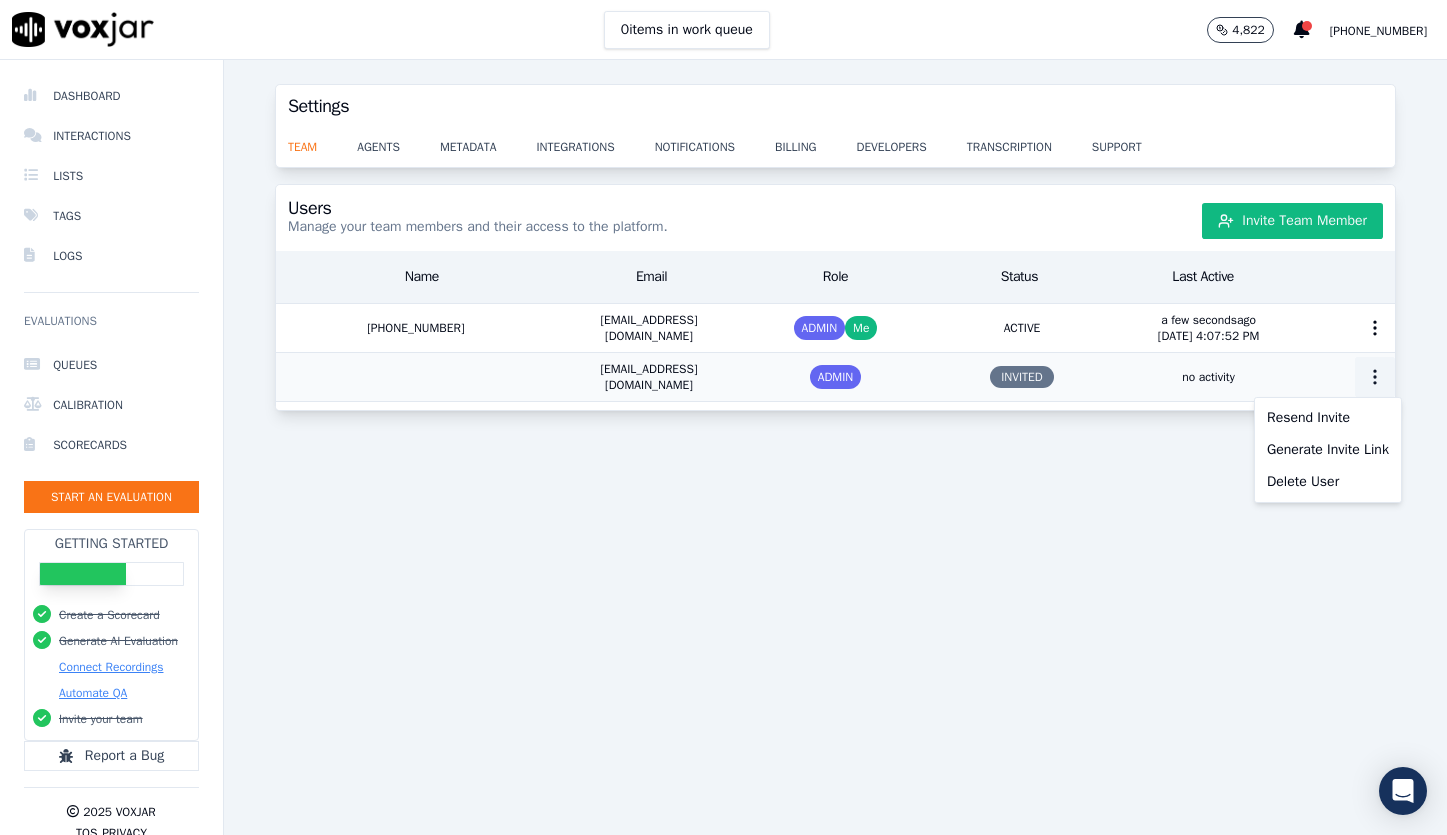 click 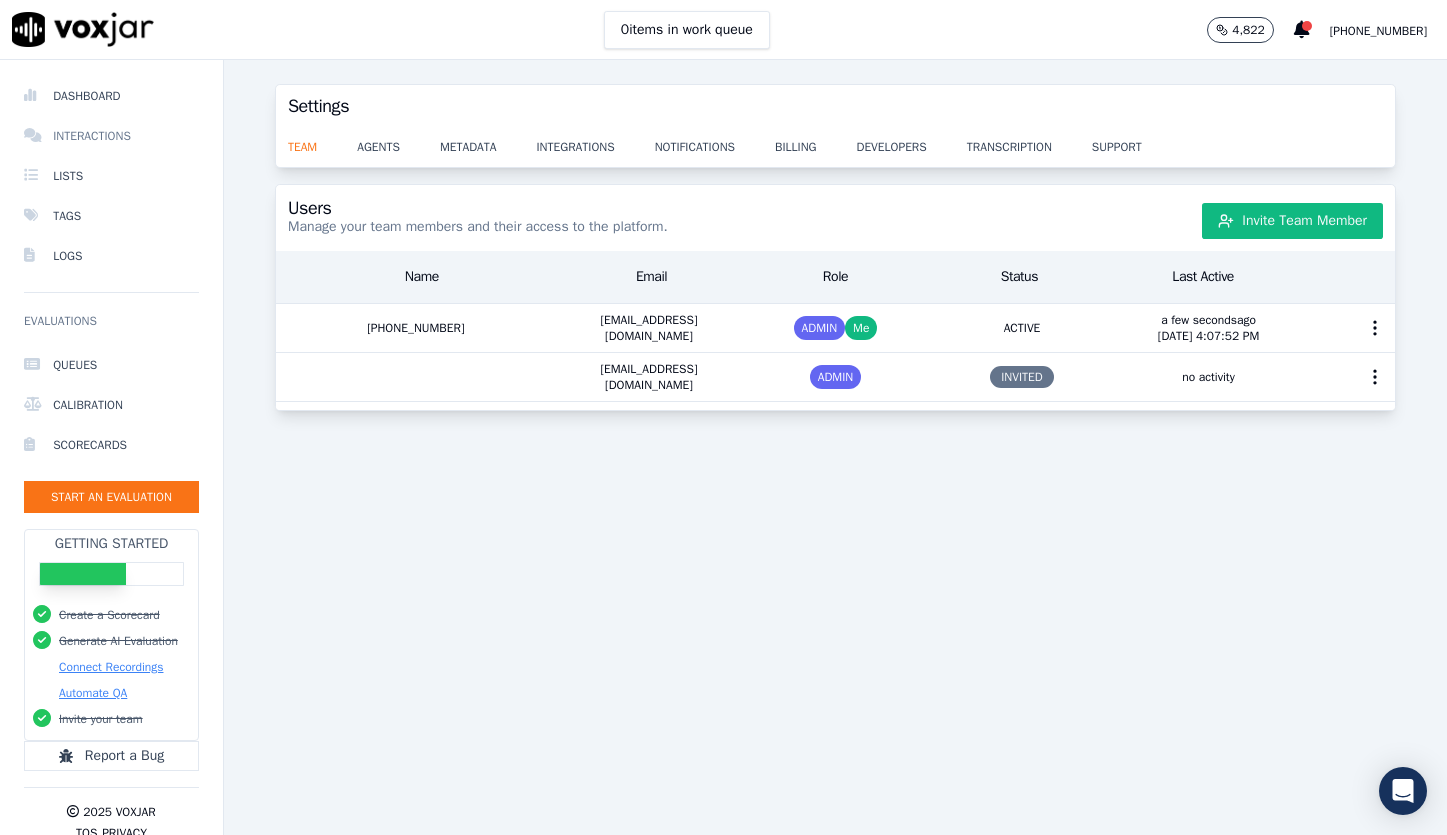click on "Interactions" at bounding box center (111, 136) 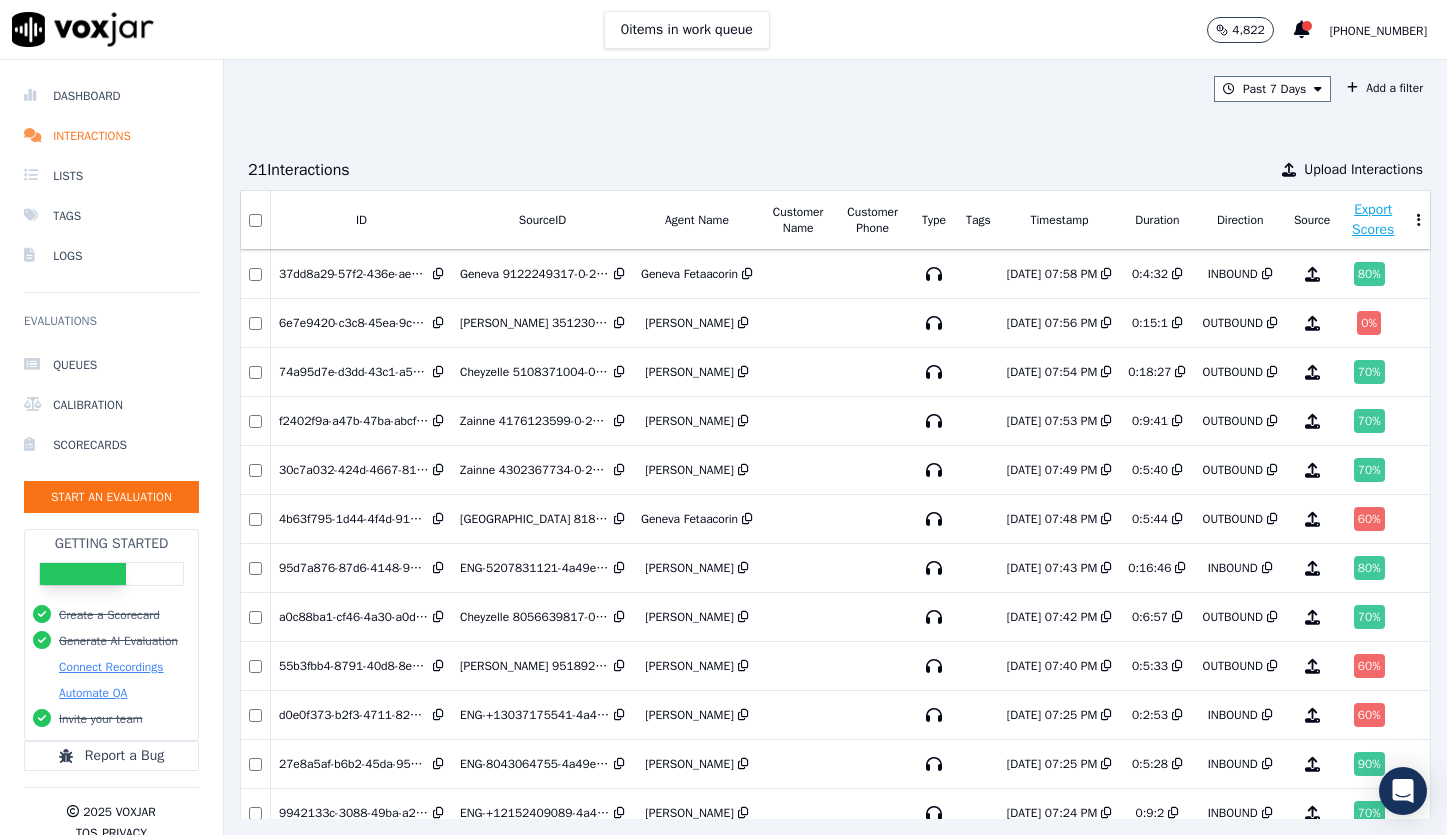 scroll, scrollTop: 0, scrollLeft: 82, axis: horizontal 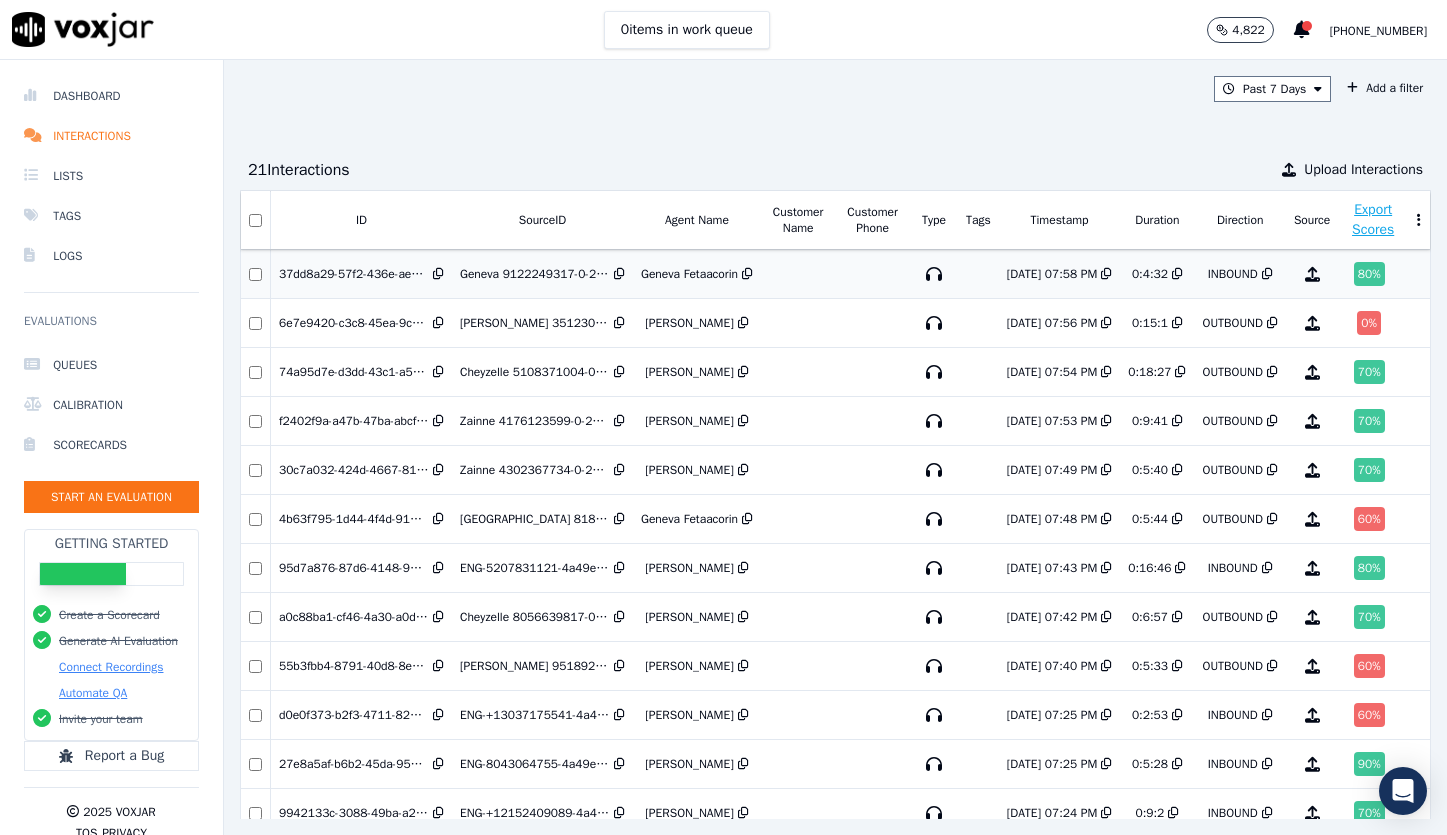 click on "80 %" at bounding box center (1369, 274) 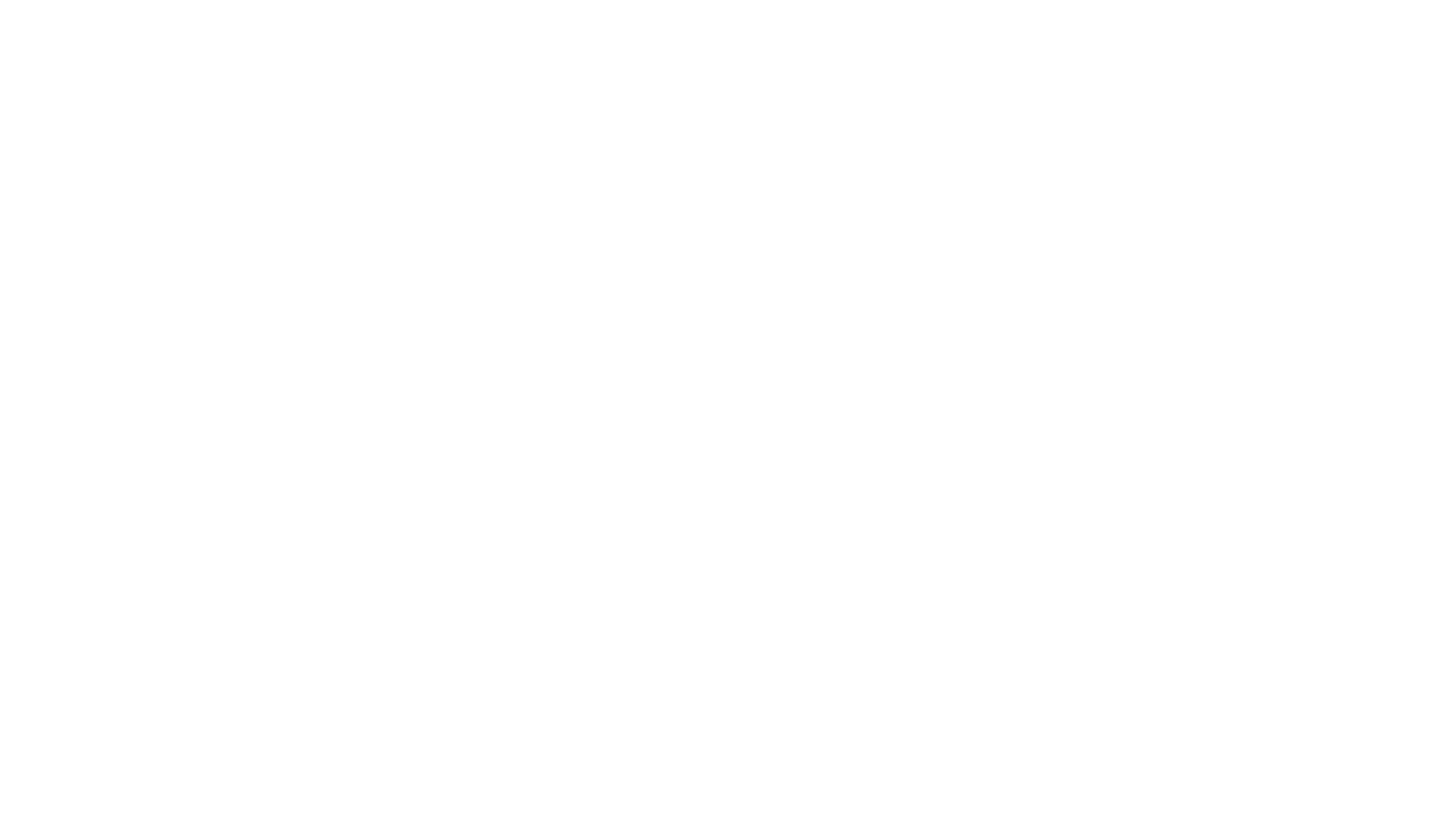 scroll, scrollTop: 0, scrollLeft: 0, axis: both 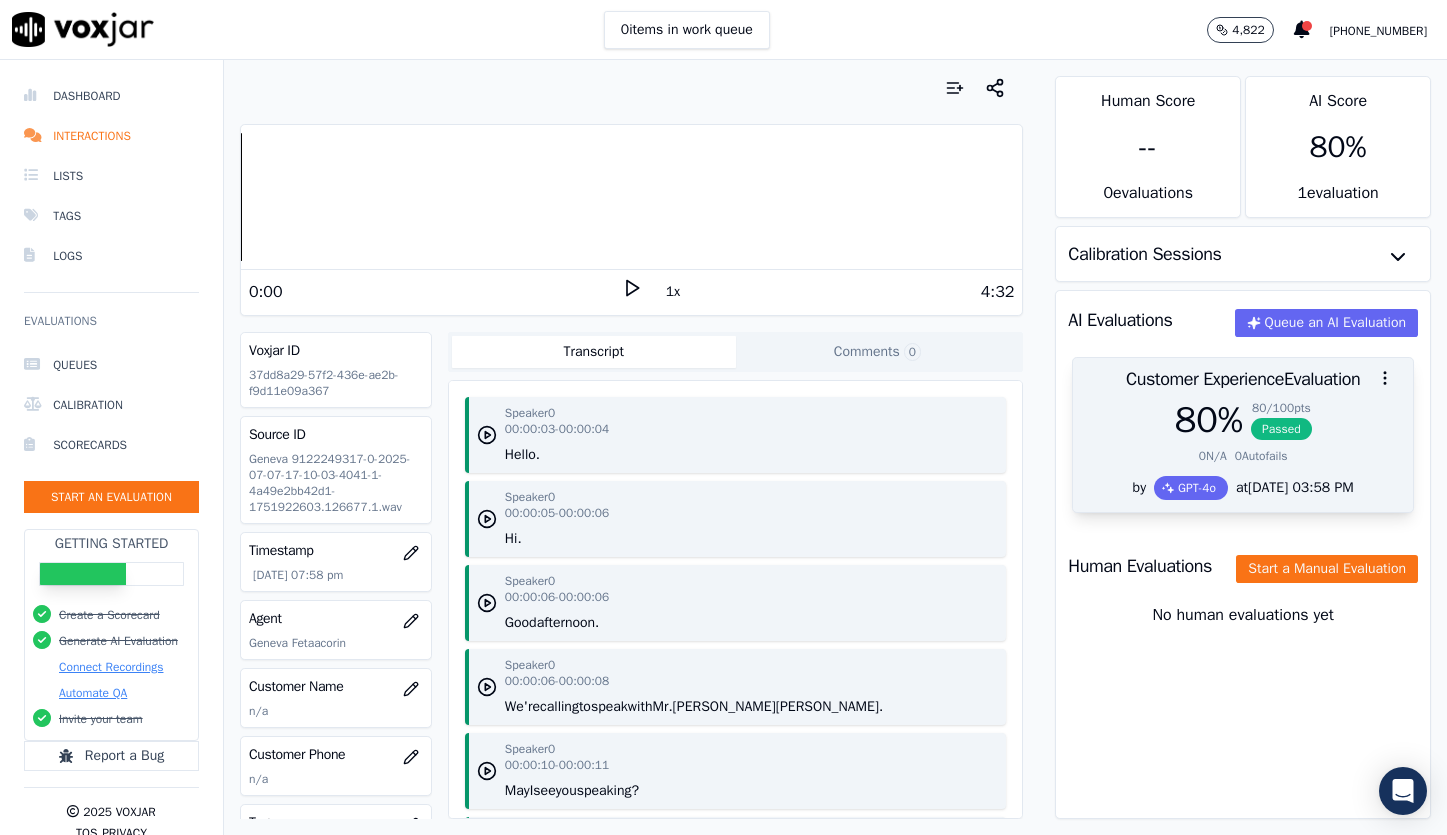 click on "Passed" at bounding box center [1281, 429] 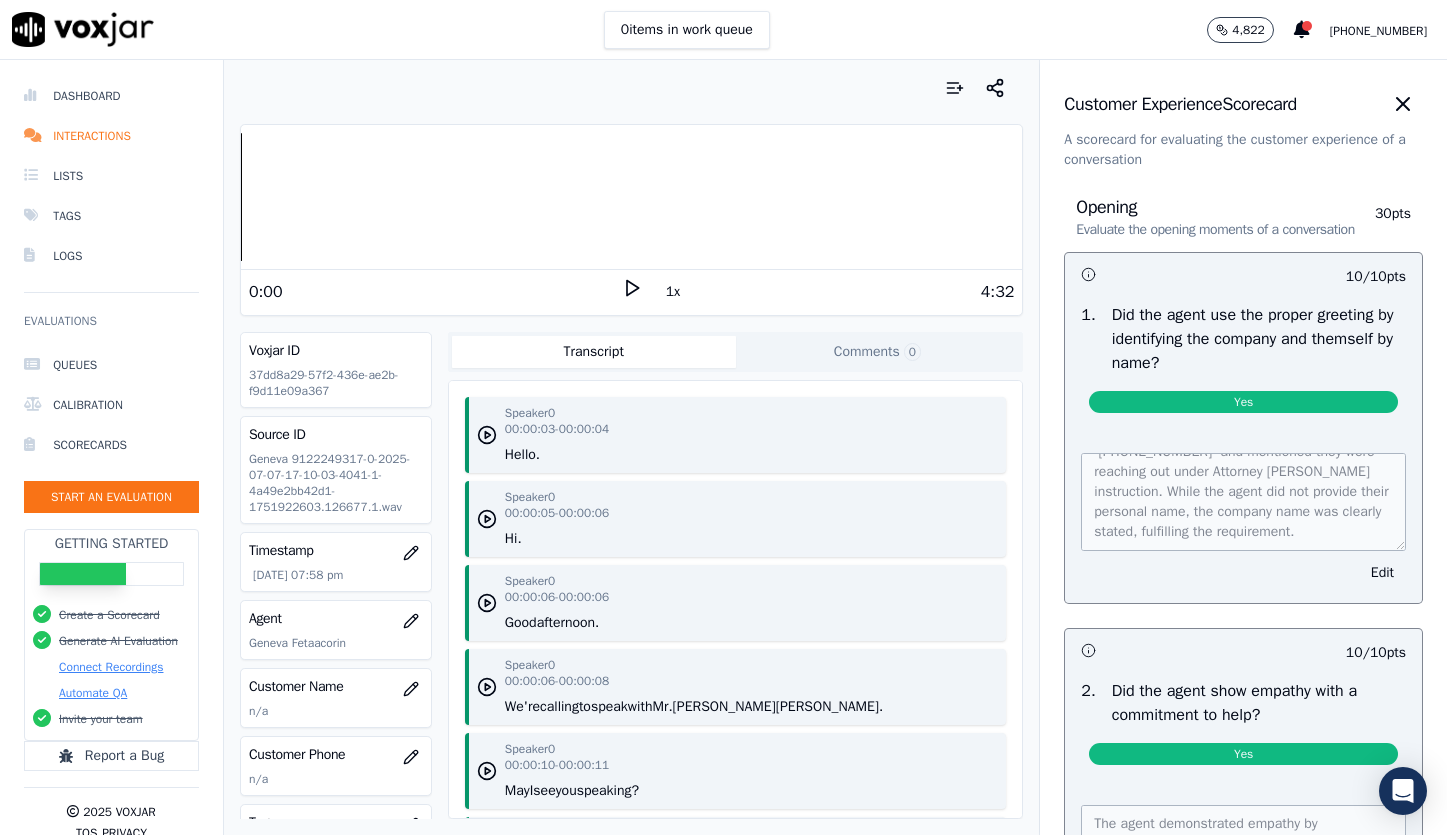 scroll, scrollTop: 60, scrollLeft: 0, axis: vertical 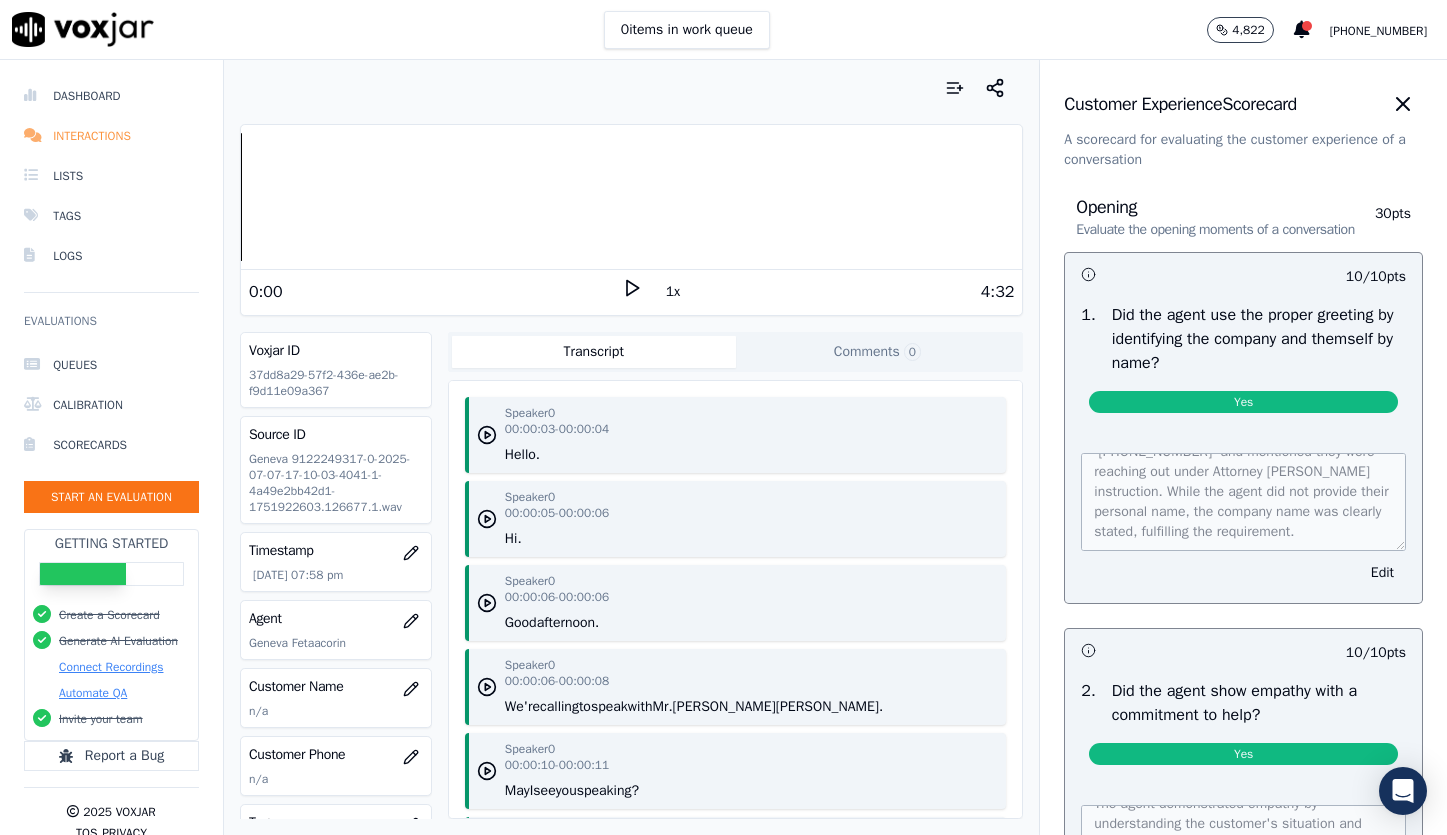 click on "Interactions" at bounding box center (111, 136) 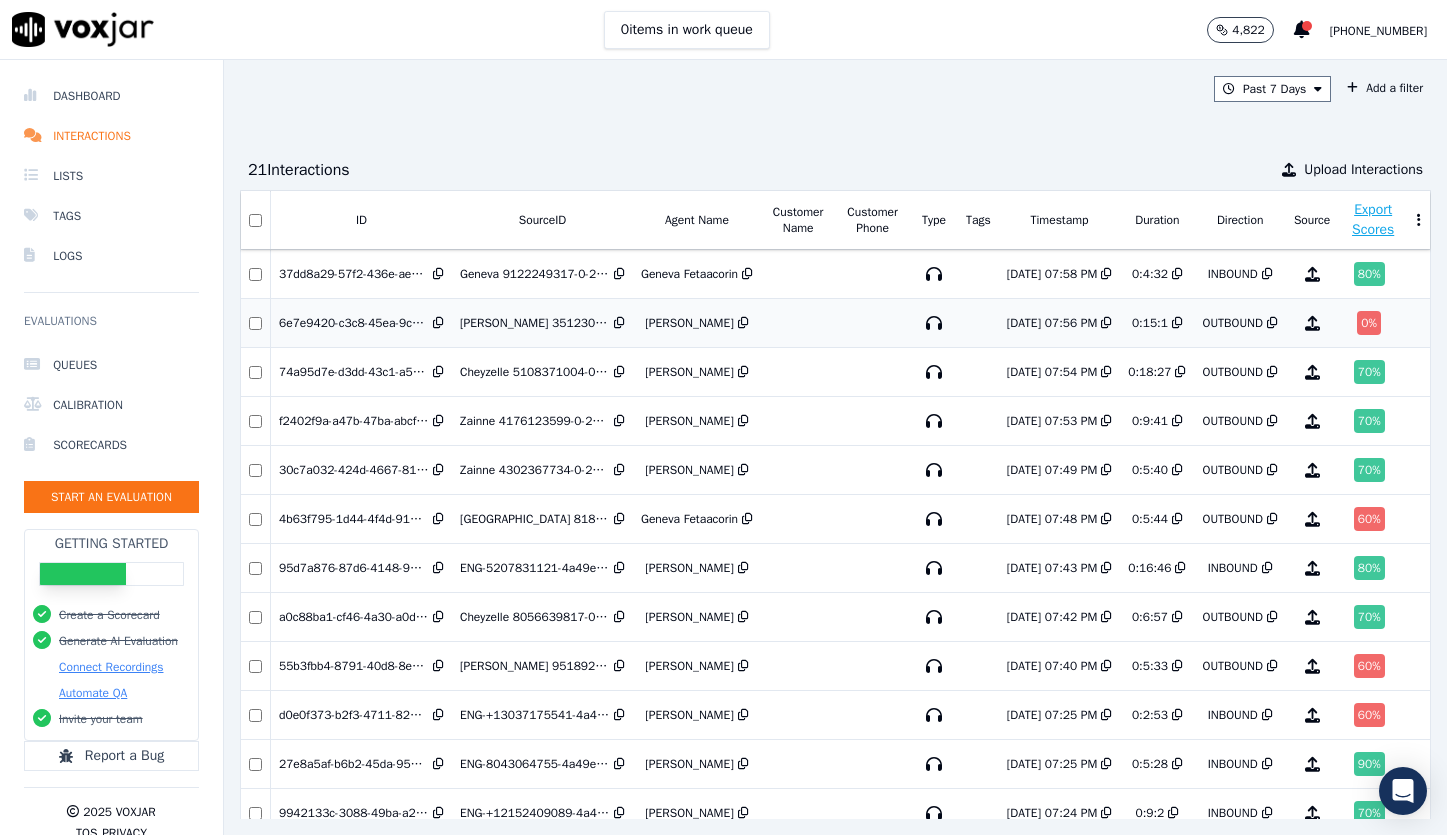 scroll, scrollTop: 0, scrollLeft: 0, axis: both 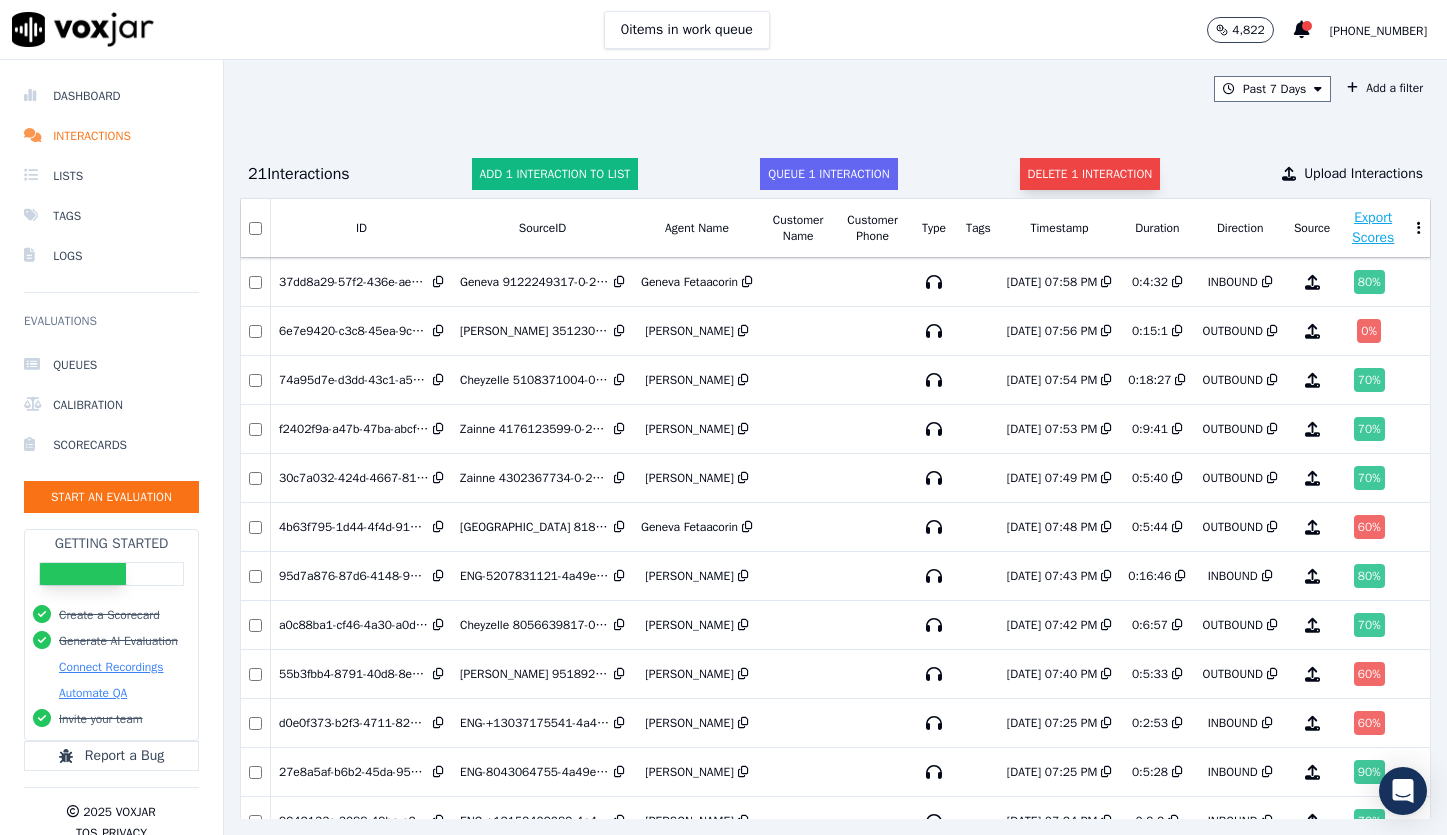 click on "Delete 1 interaction" at bounding box center (1090, 174) 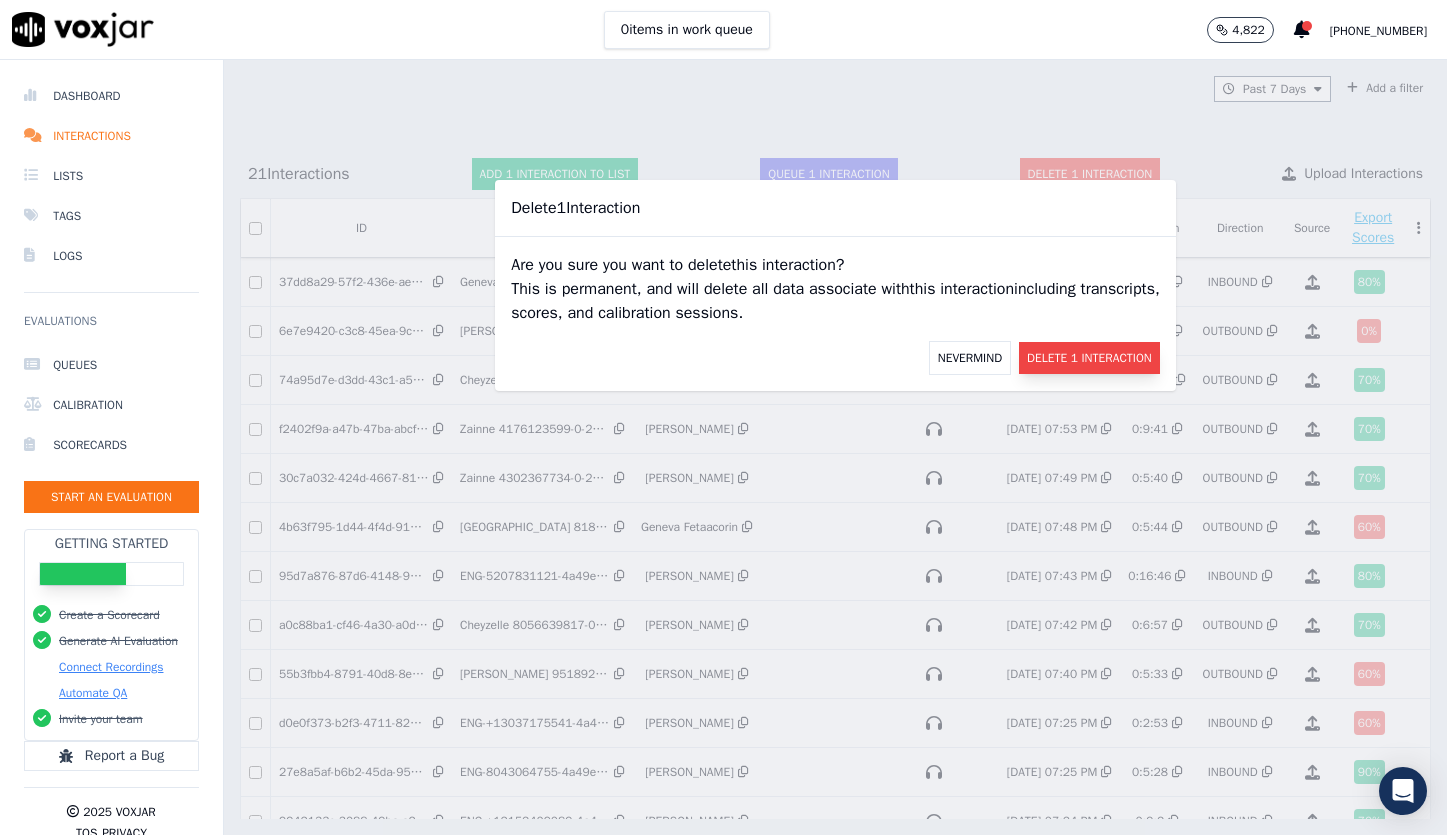 click on "Delete 1 Interaction" at bounding box center (1089, 358) 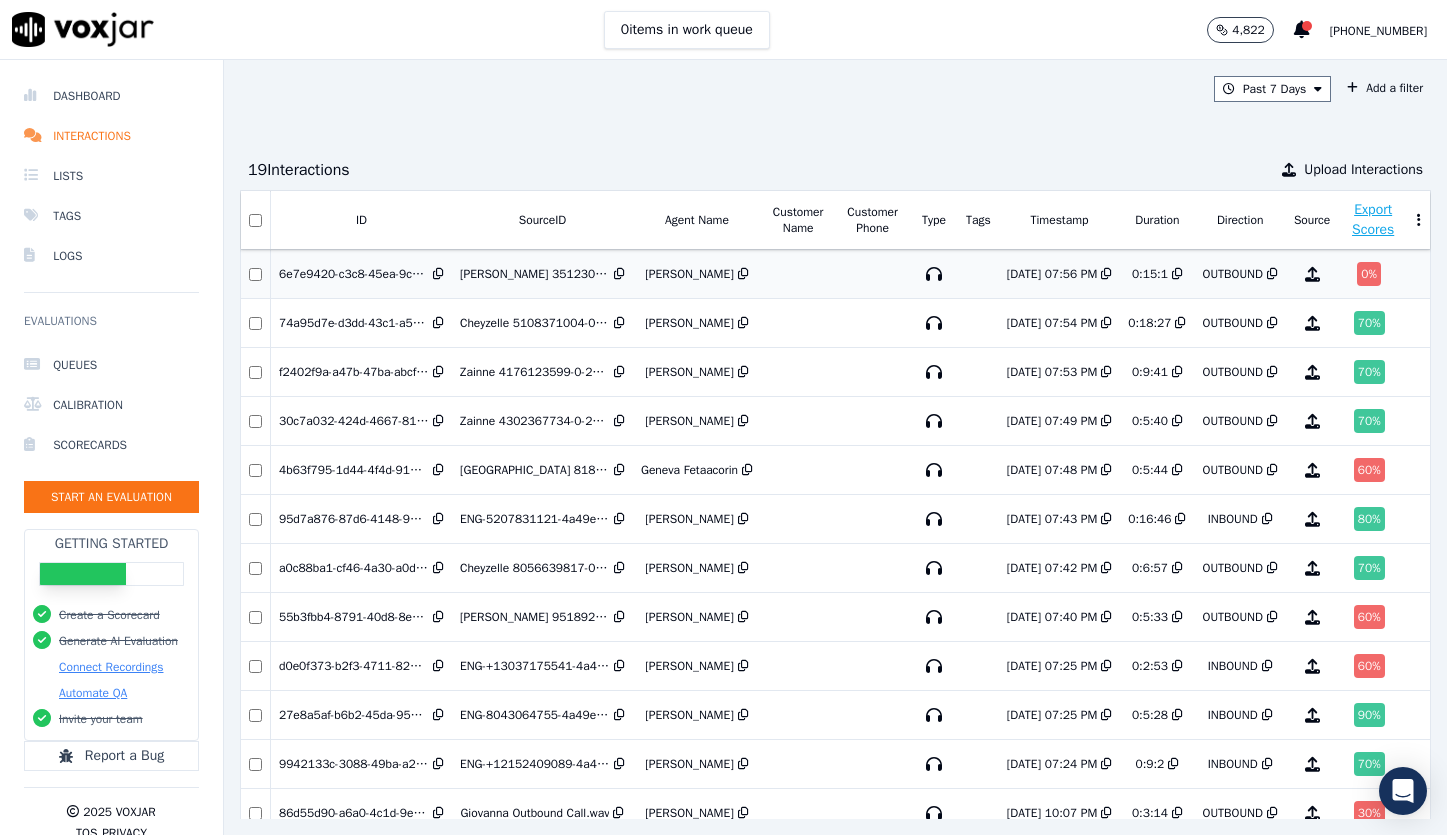 scroll, scrollTop: 0, scrollLeft: 82, axis: horizontal 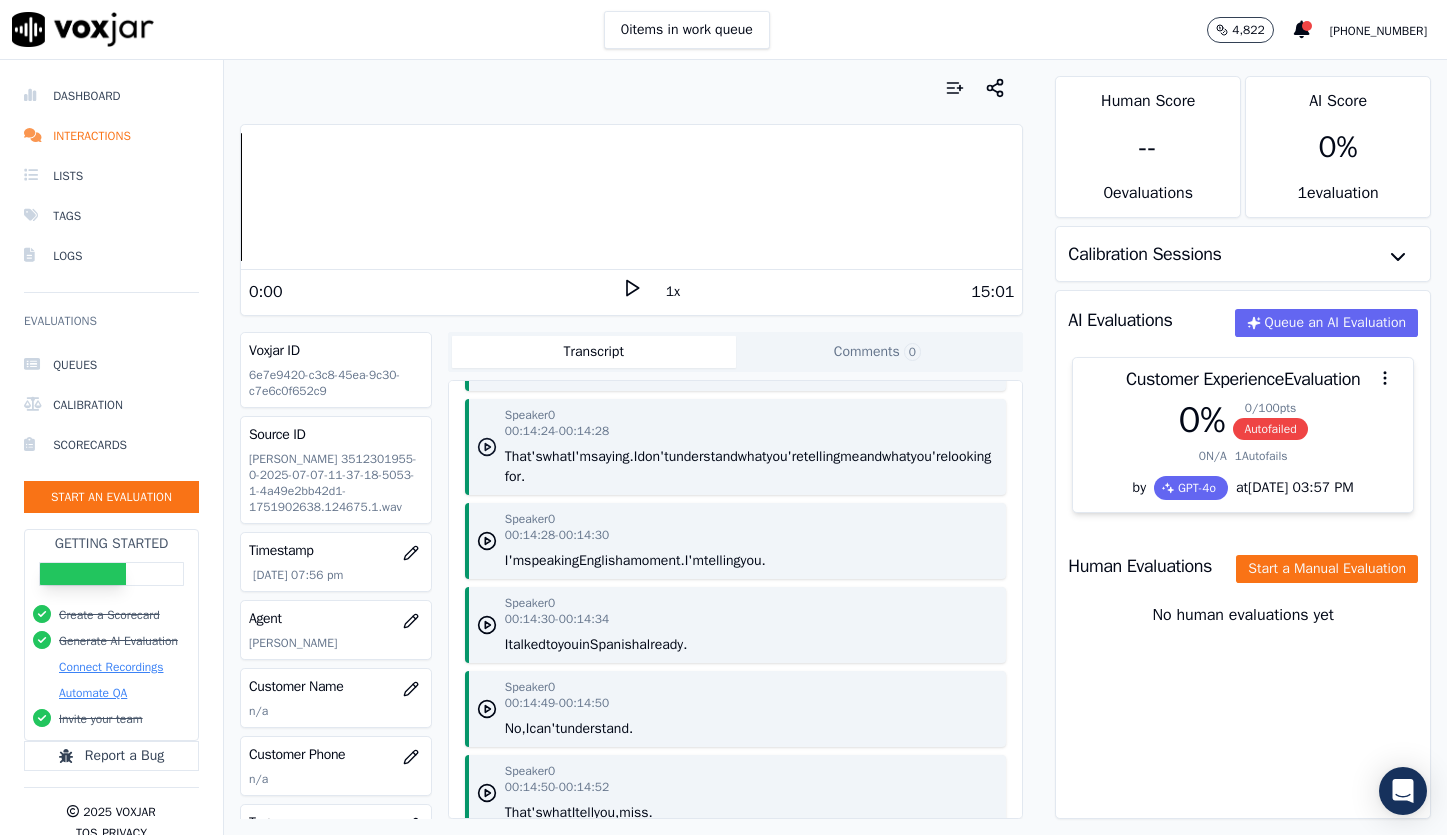 click 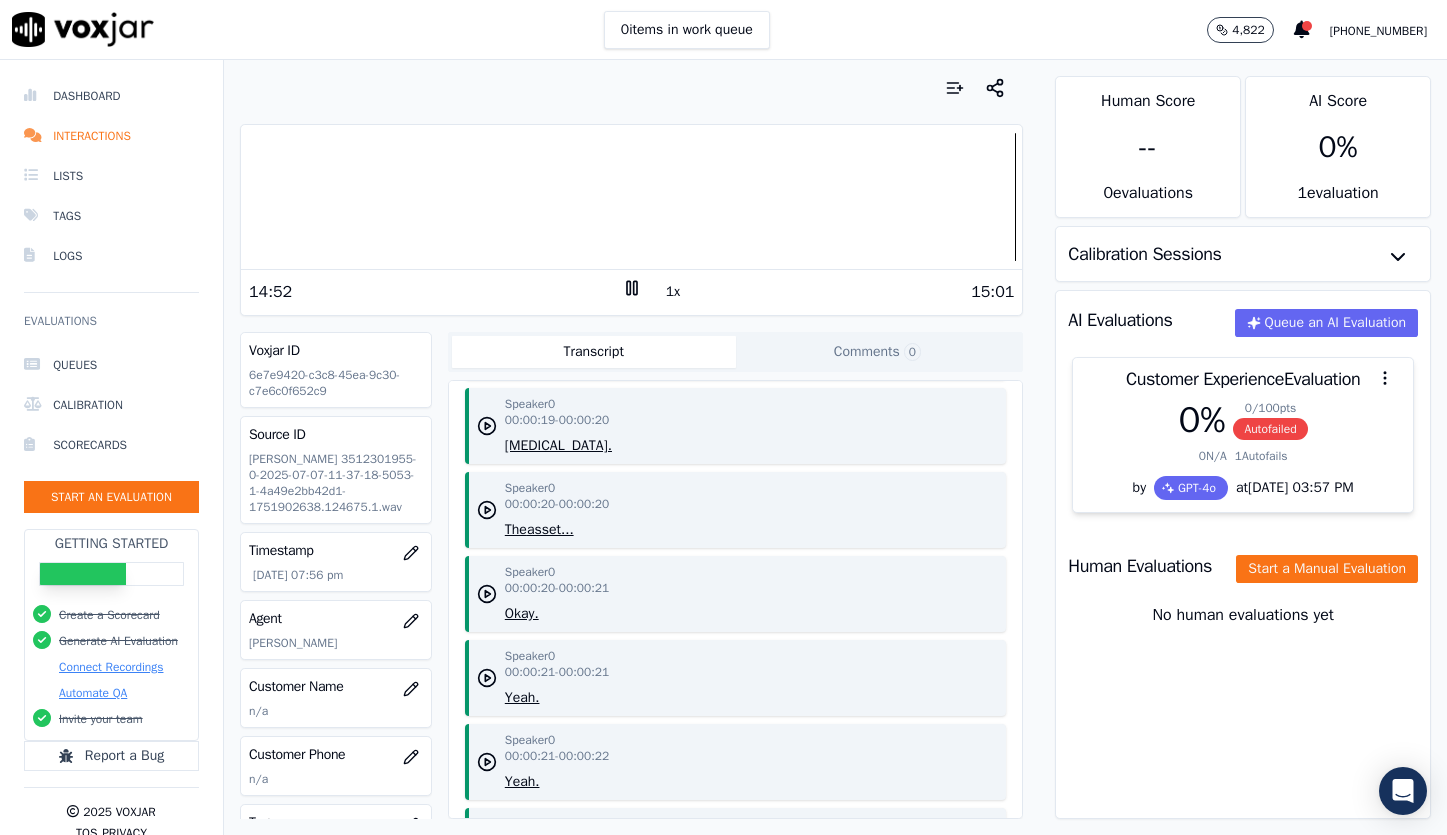 scroll, scrollTop: 0, scrollLeft: 0, axis: both 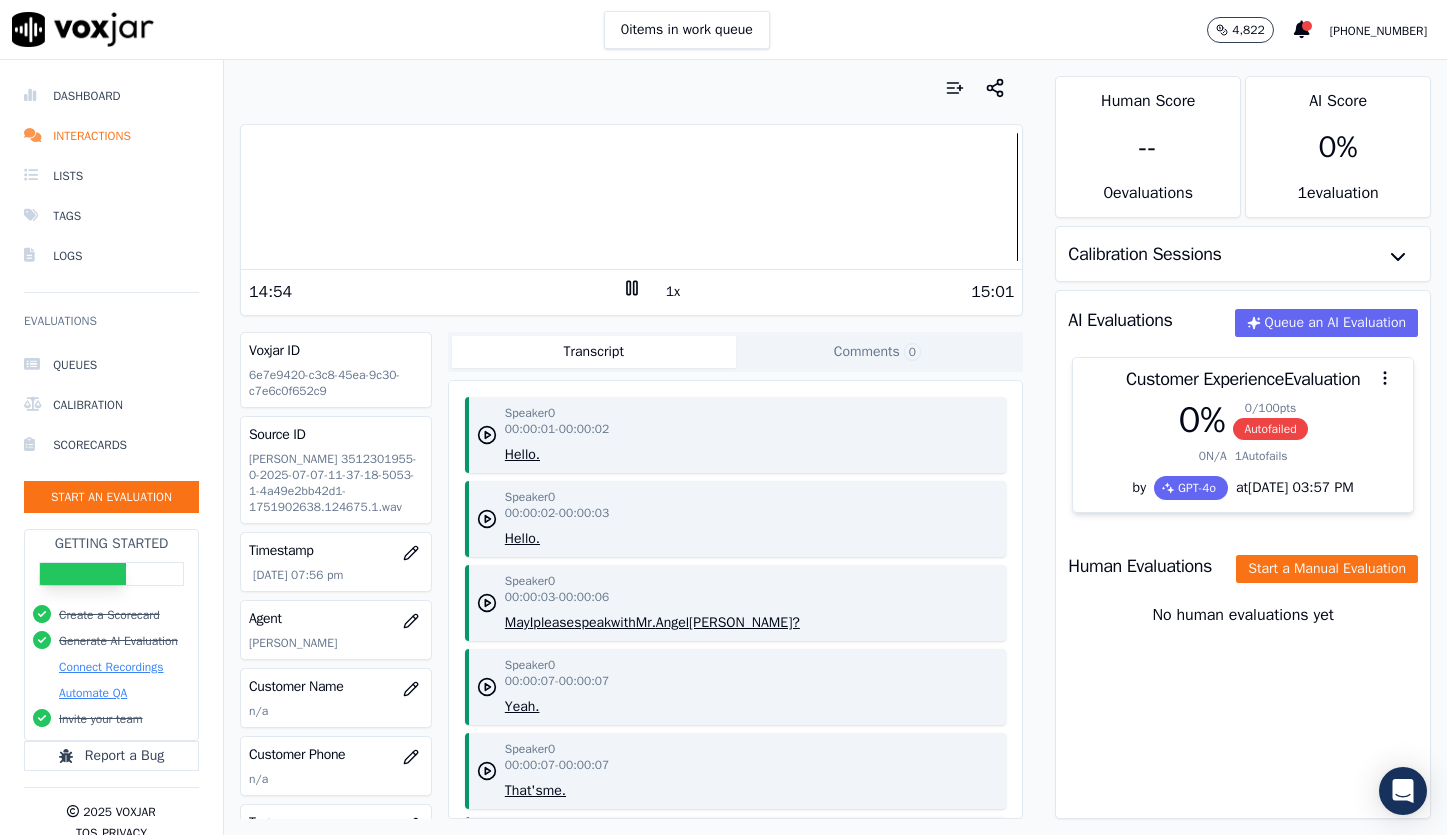 click on "Your browser does not support the audio element.   14:54     1x   15:01   Voxjar ID   6e7e9420-c3c8-45ea-9c30-c7e6c0f652c9   Source ID   [PERSON_NAME] 3512301955-0-2025-07-07-11-37-18-5053-1-4a49e2bb42d1-1751902638.124675.1.wav   Timestamp
[DATE] 07:56 pm     Agent
[PERSON_NAME]     Customer Name     n/a     Customer Phone     n/a     Tags
No Tags     Source     manualUpload   Type     AUDIO       Transcript   Comments  0     Speaker  0   00:00:01  -  00:00:02    Hello.     Speaker  0   00:00:02  -  00:00:03    Hello.     Speaker  0   00:00:03  -  00:00:06    May  I  please  speak  with  [PERSON_NAME]?     Speaker  0   00:00:07  -  00:00:07    Yeah.     Speaker  0   00:00:07  -  00:00:07    That's  me.     Speaker  0   00:00:08  -  00:00:09    Hi,  [PERSON_NAME].     Speaker  0   00:00:09  -  00:00:15    It's  me  again,  [PERSON_NAME],  from  1 -800 -LAWFIRM,  regarding  your  [MEDICAL_DATA]  claim.     Speaker  0   00:00:16  -  00:00:17    What?     Speaker  0   00:00:17  -  00:00:19    Your" at bounding box center (631, 447) 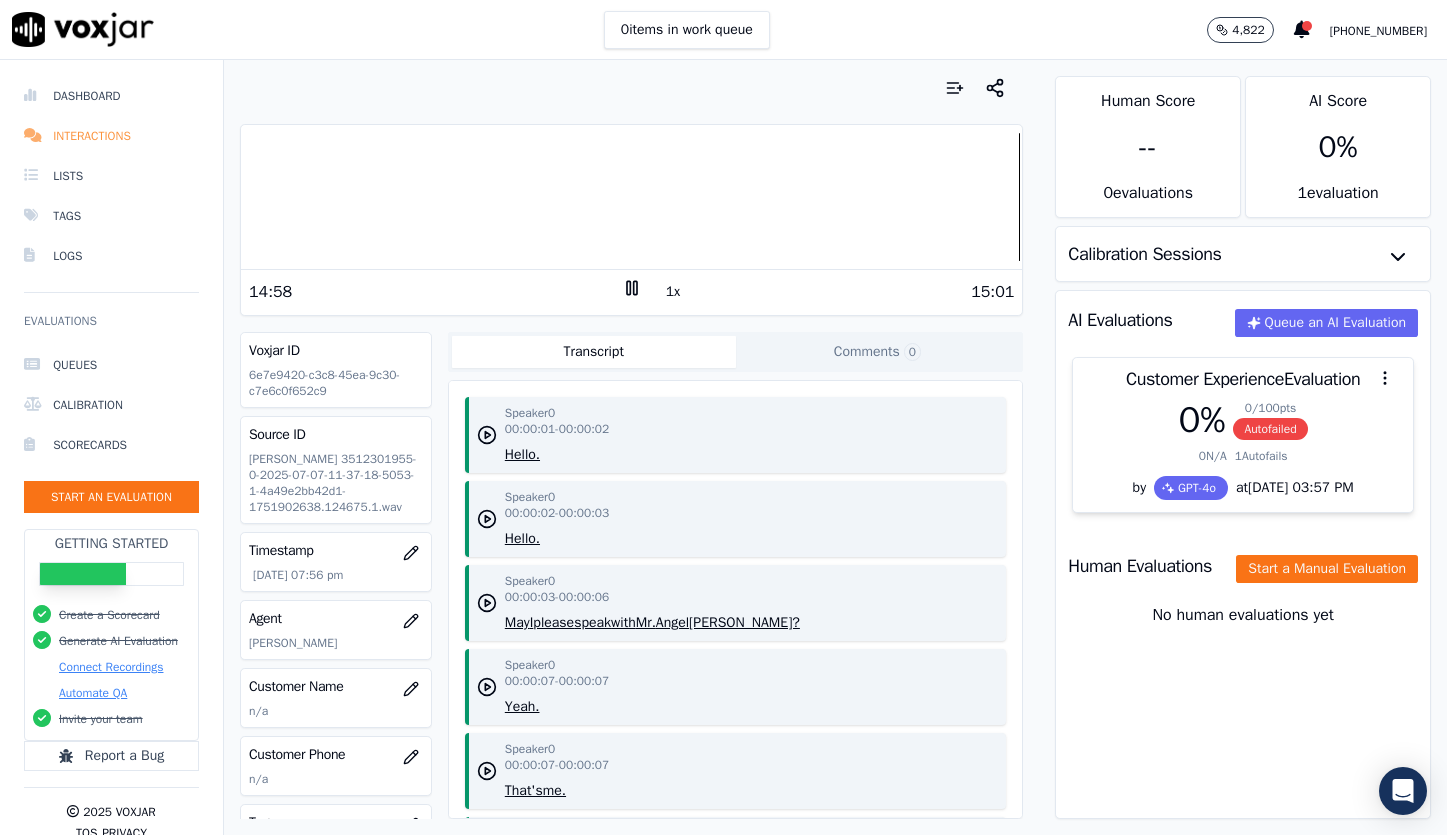 click on "Interactions" at bounding box center [111, 136] 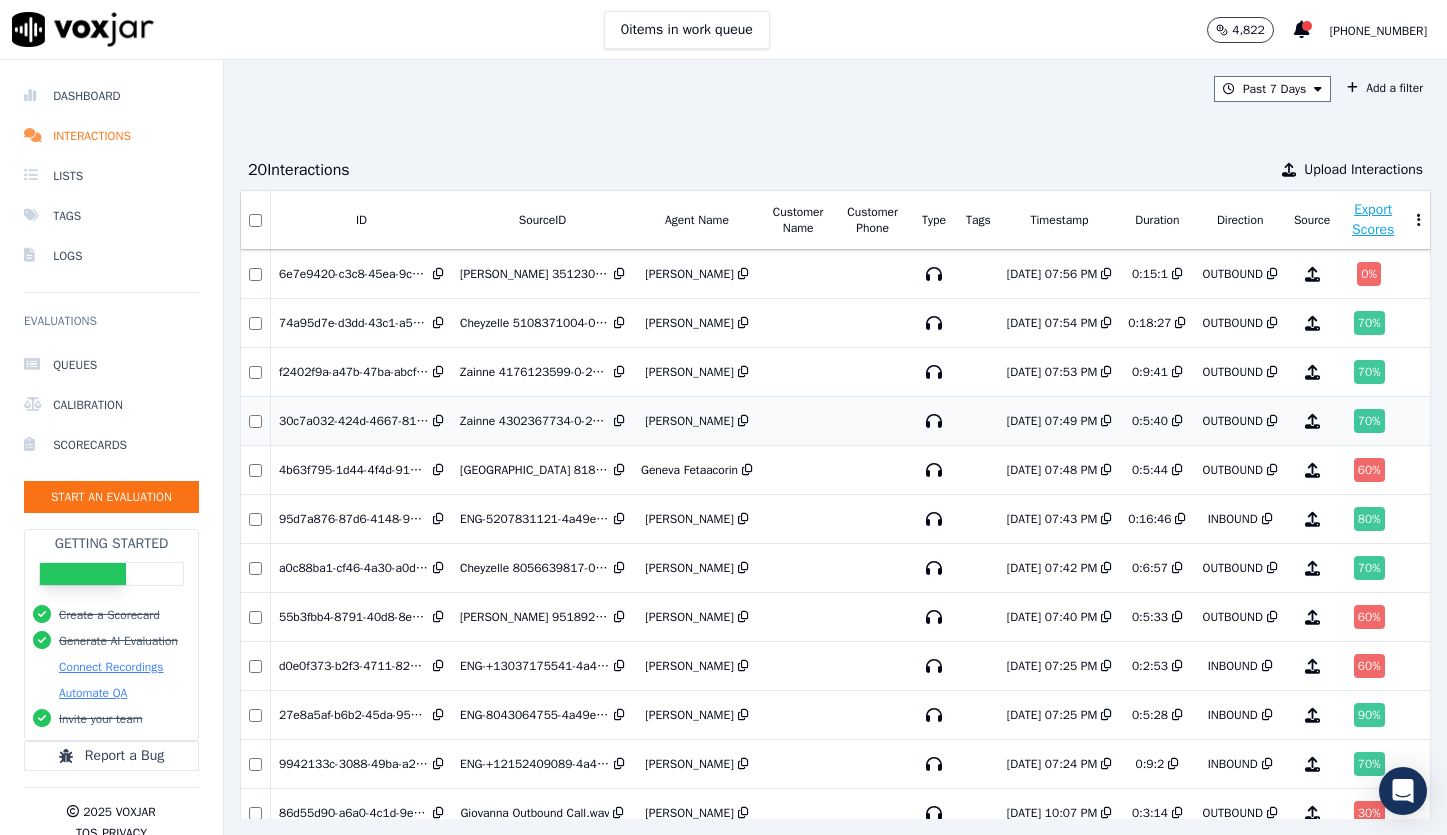 scroll, scrollTop: 0, scrollLeft: 0, axis: both 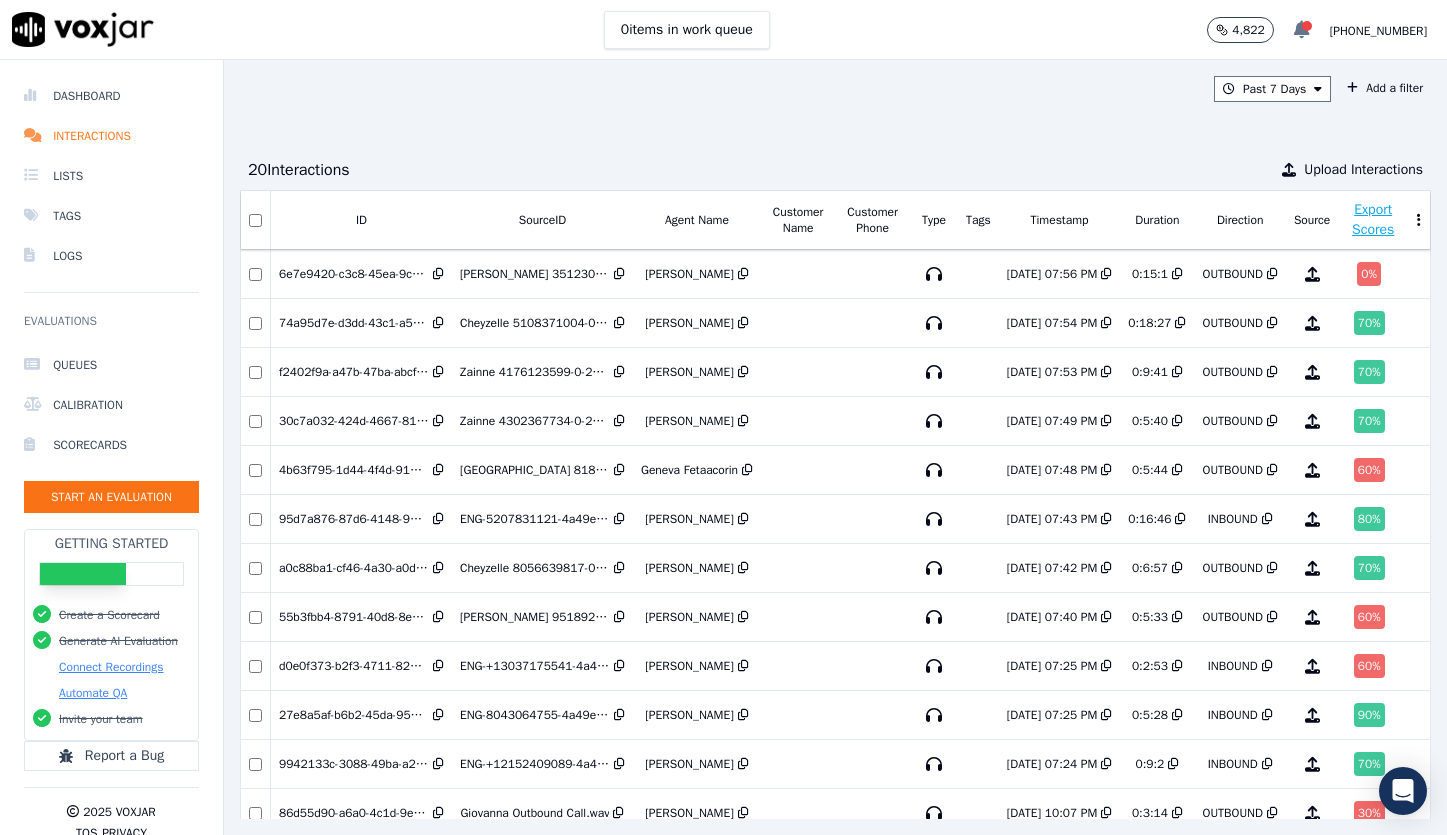 click at bounding box center [1302, 30] 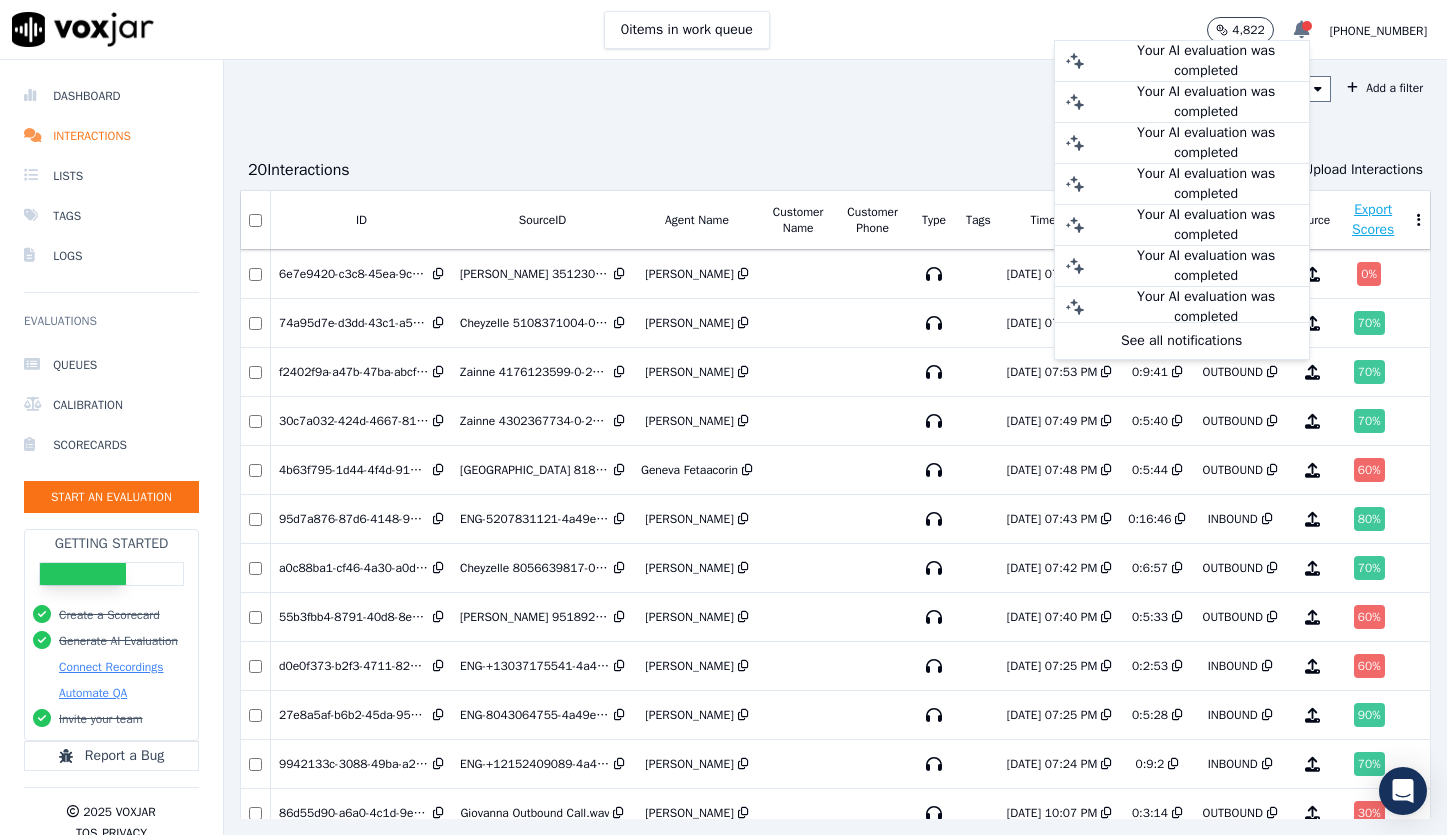 click at bounding box center [1302, 30] 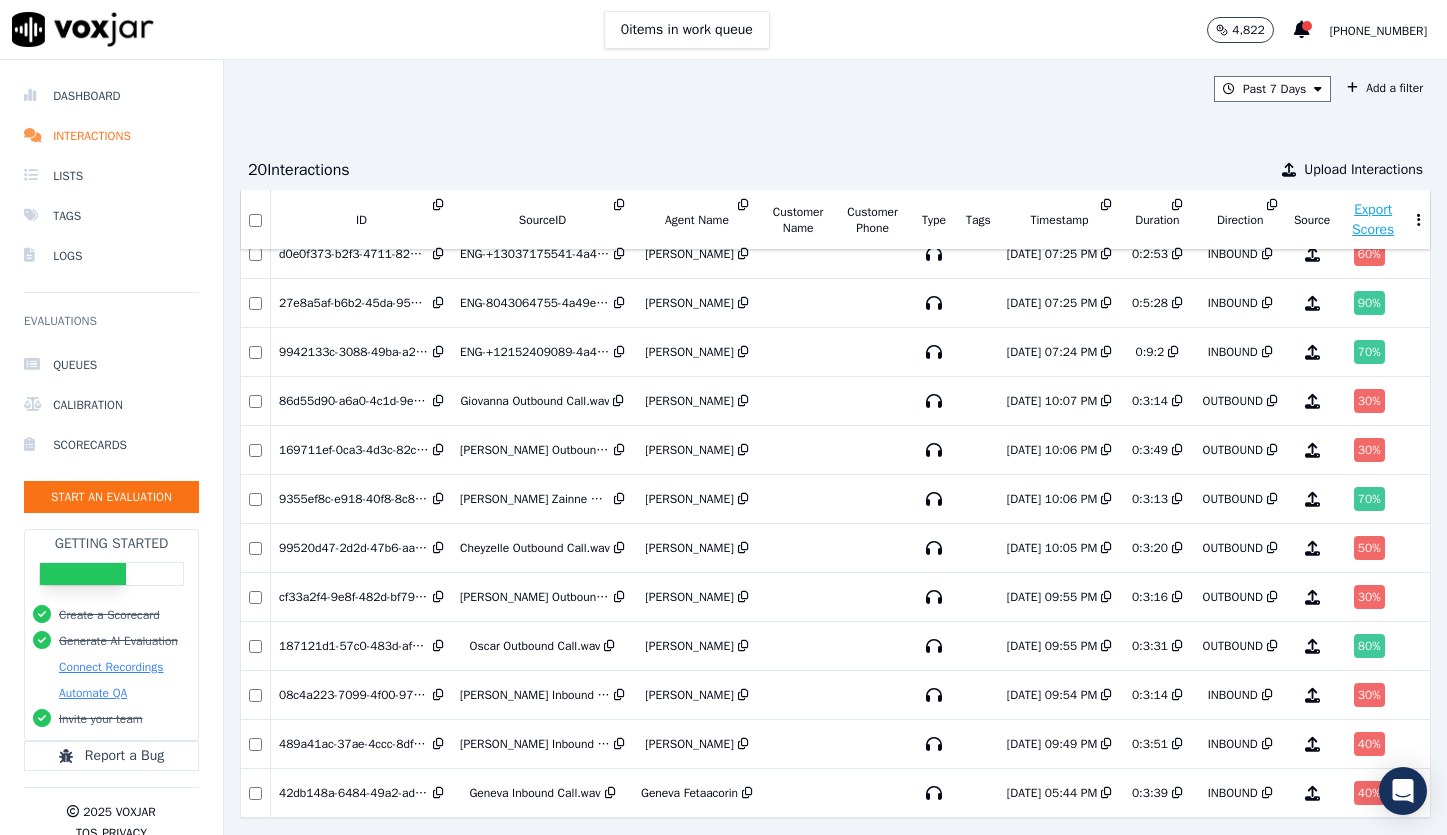 scroll, scrollTop: 0, scrollLeft: 0, axis: both 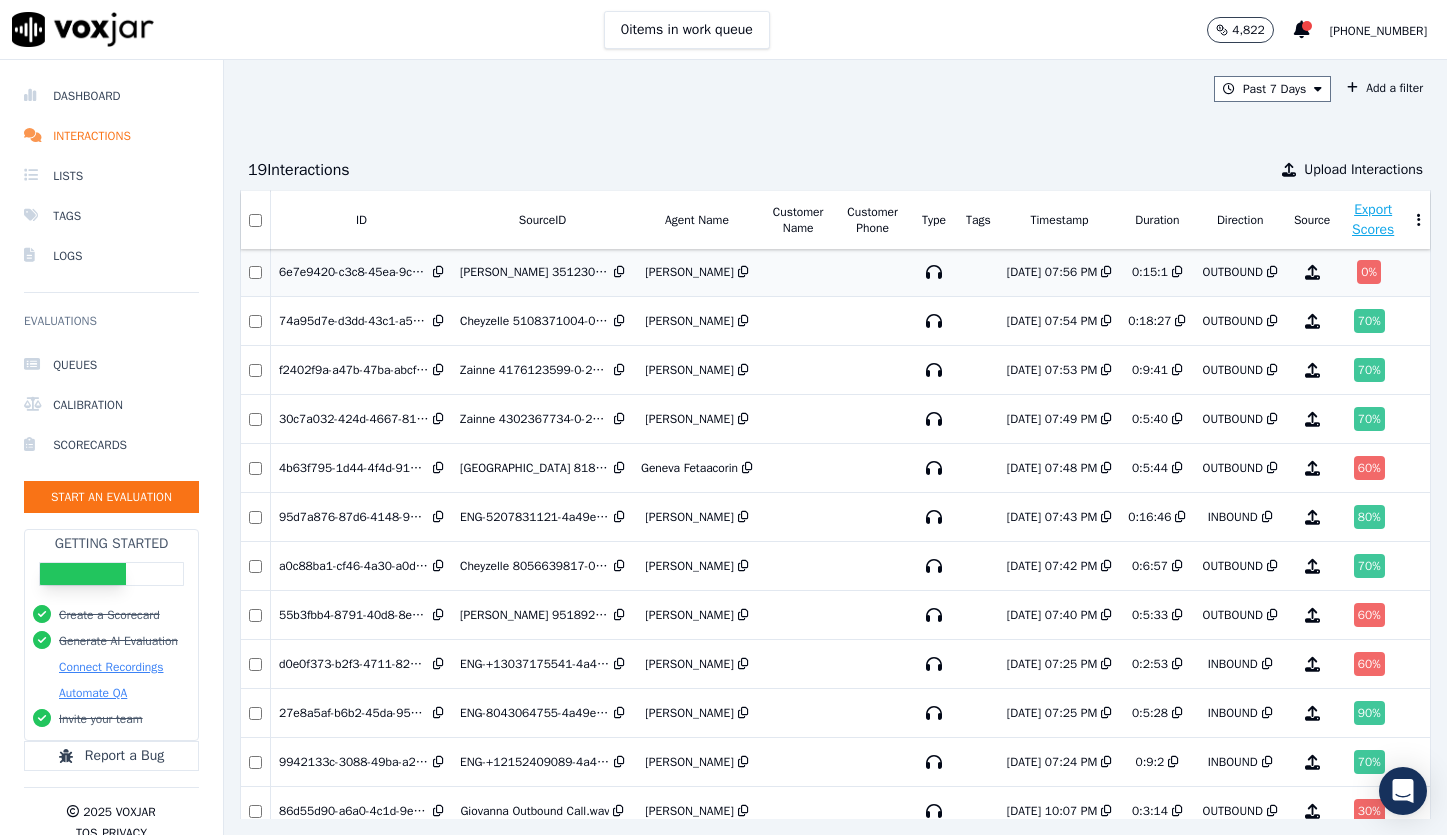 click on "0 %" at bounding box center [1369, 272] 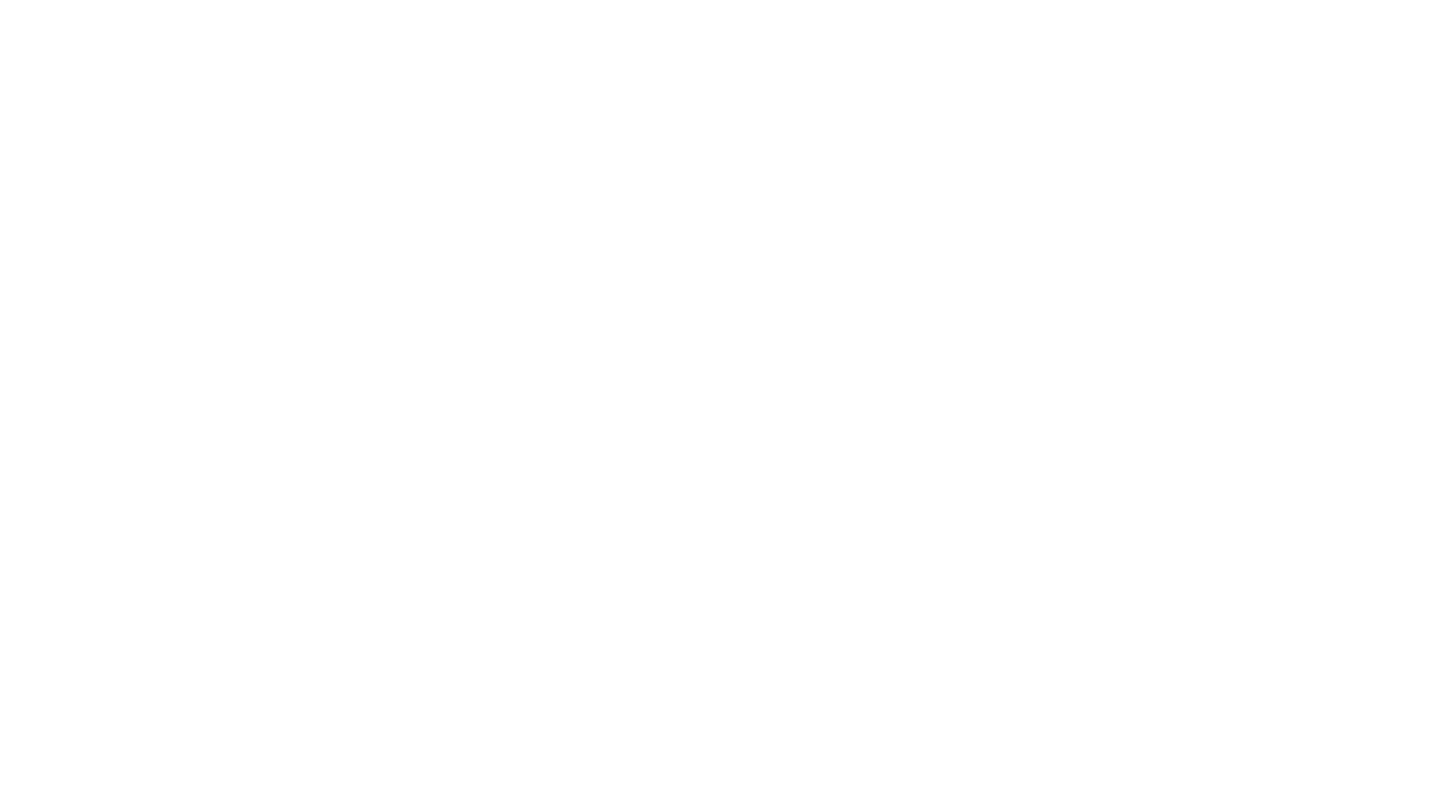 scroll, scrollTop: 0, scrollLeft: 0, axis: both 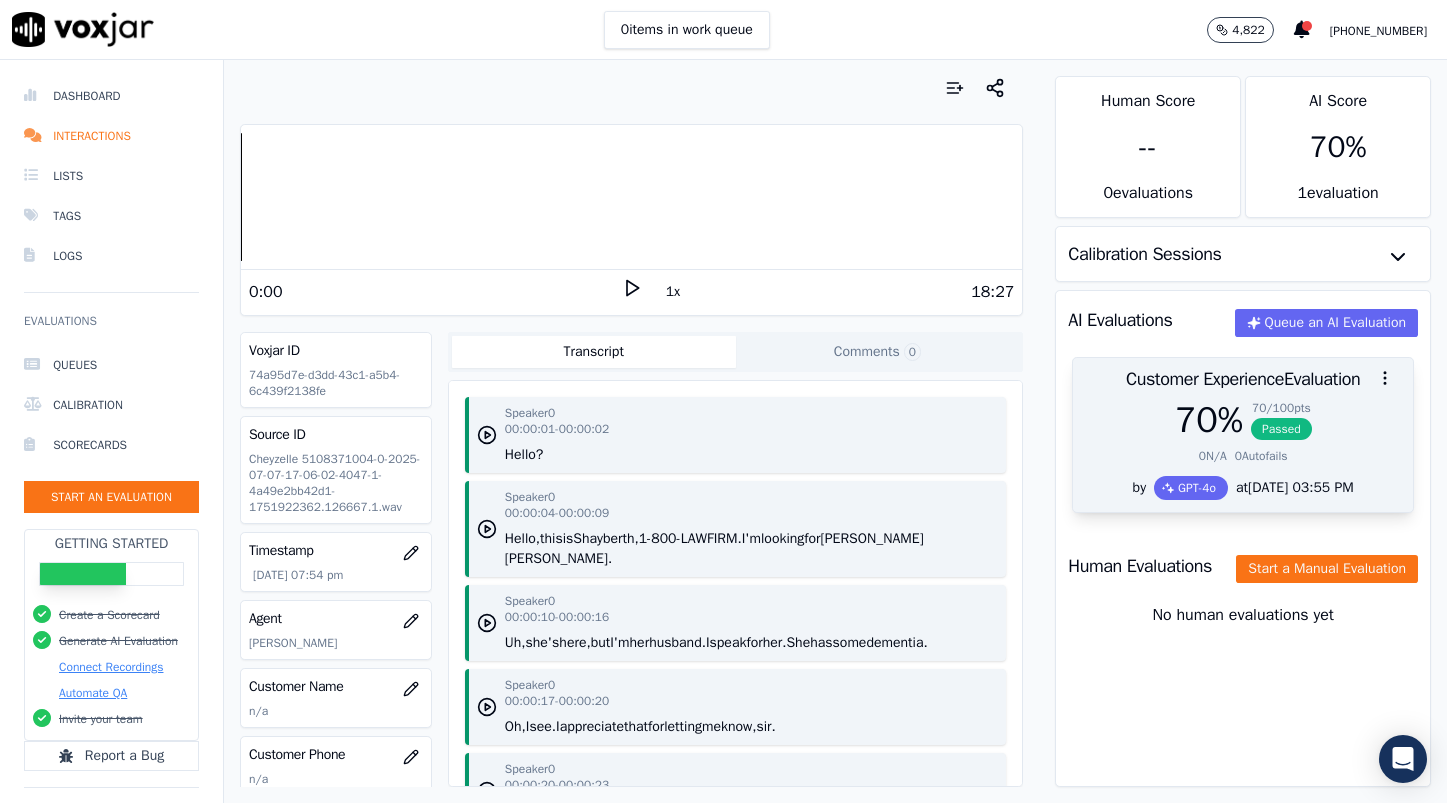 click on "70 %" at bounding box center (1209, 420) 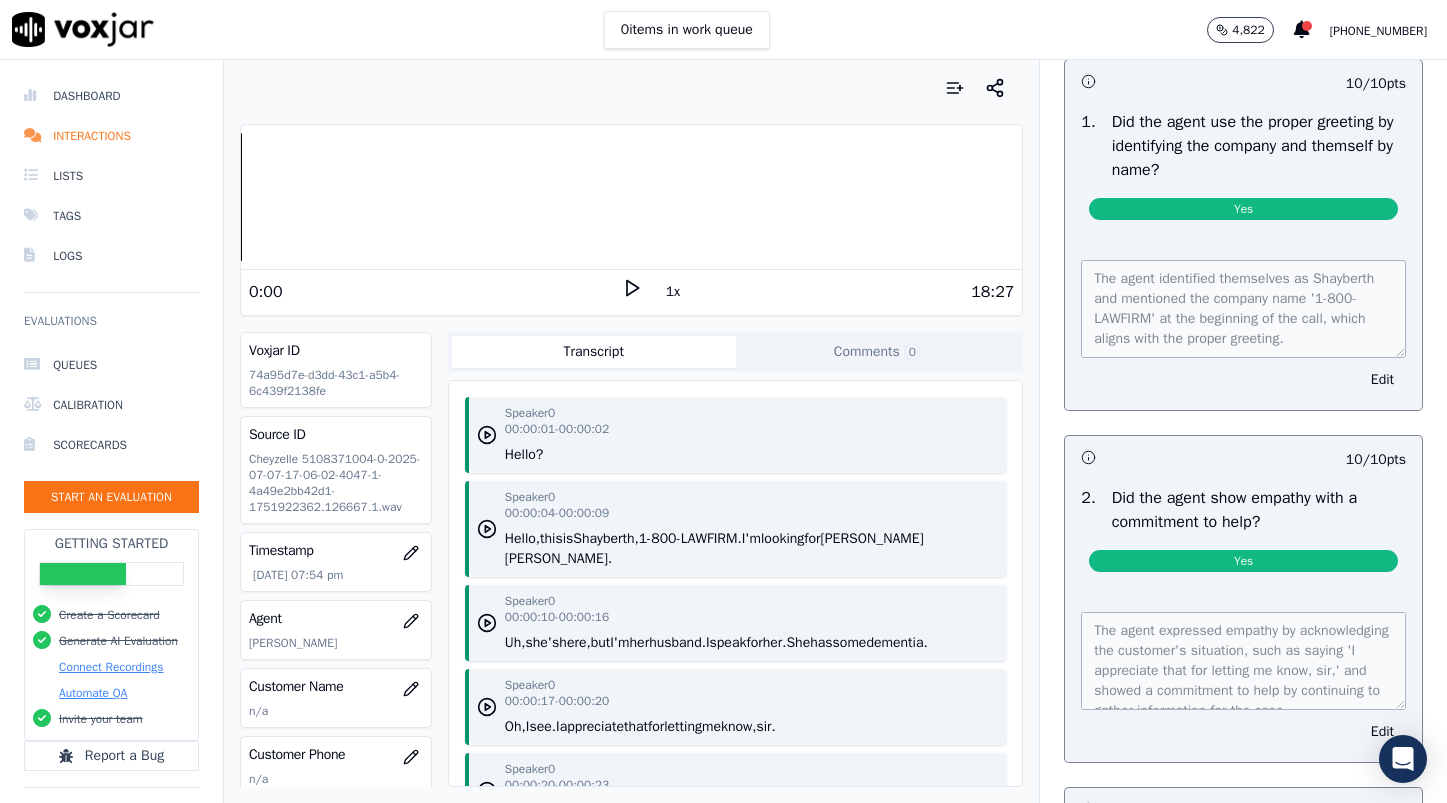scroll, scrollTop: 199, scrollLeft: 0, axis: vertical 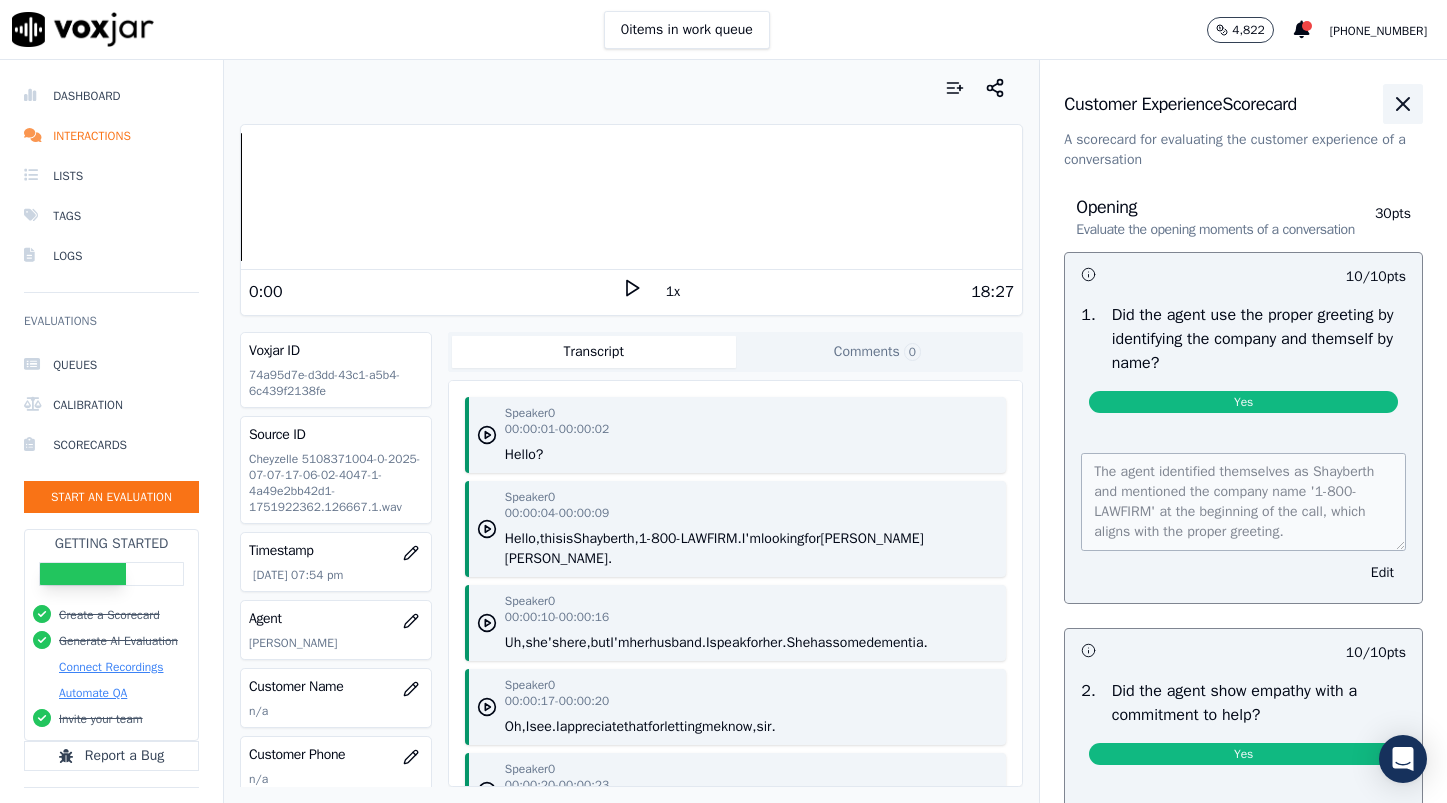click 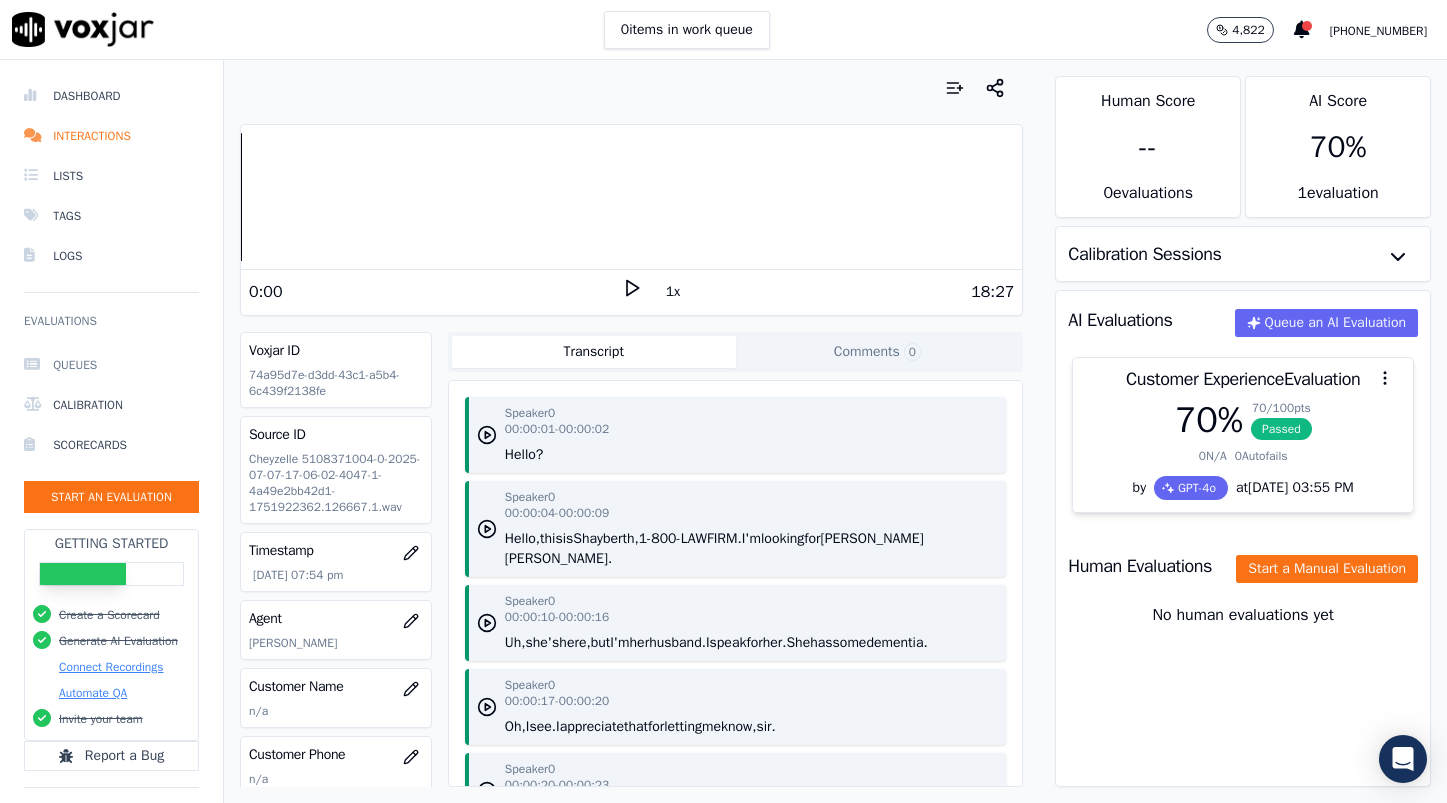click on "Queues" at bounding box center [111, 365] 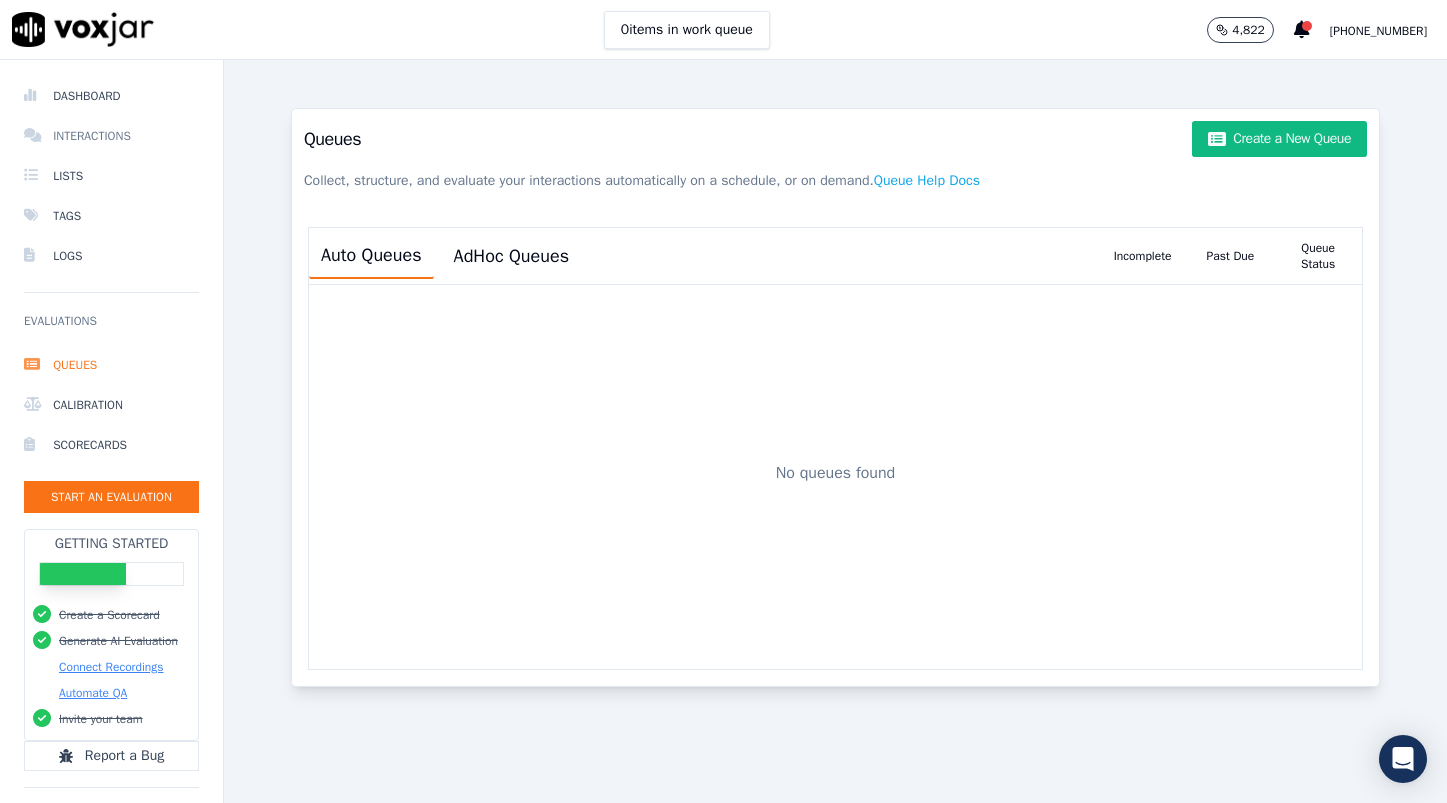 click on "Interactions" at bounding box center [111, 136] 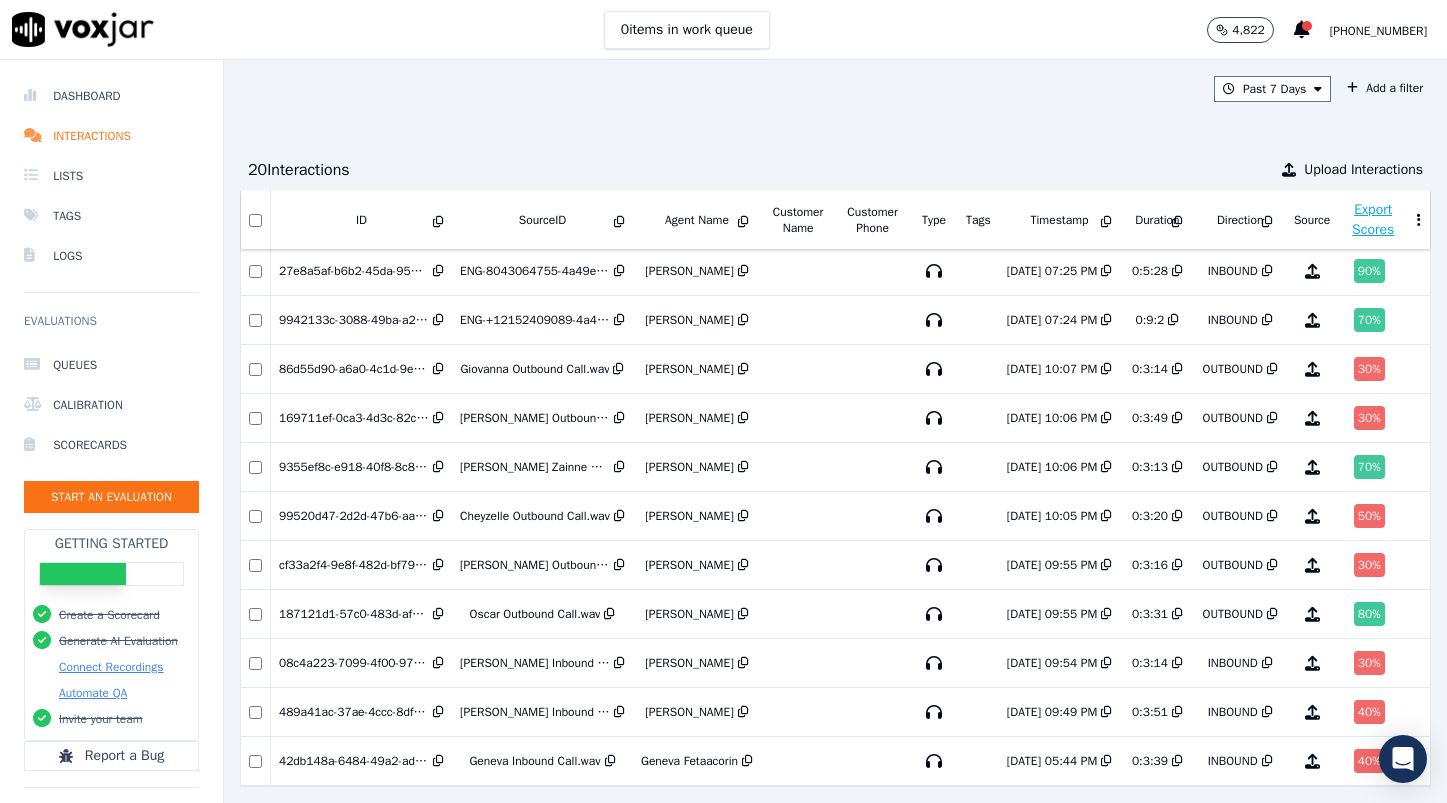 scroll, scrollTop: 489, scrollLeft: 0, axis: vertical 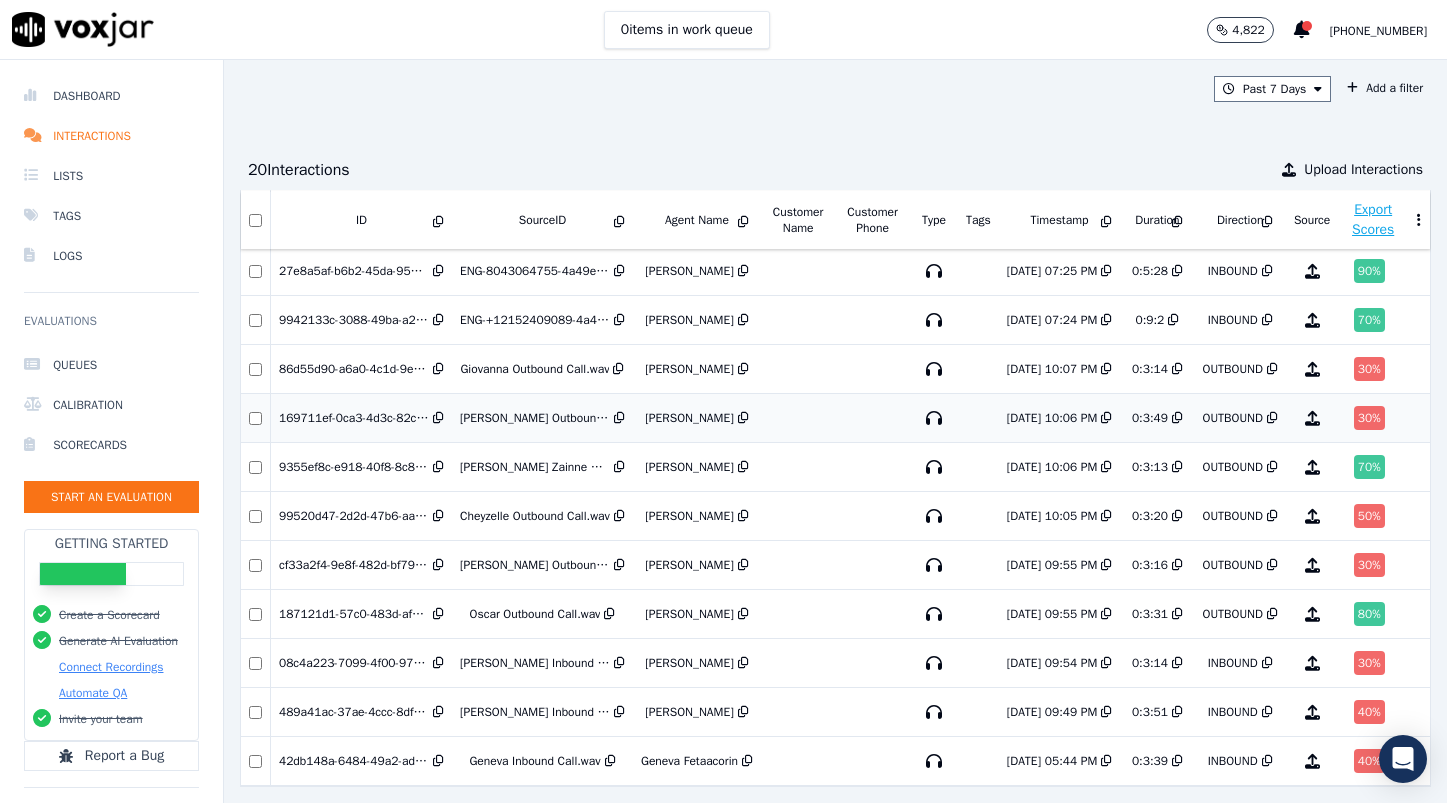 click on "[PERSON_NAME] Outbound Call.wav" at bounding box center [535, 418] 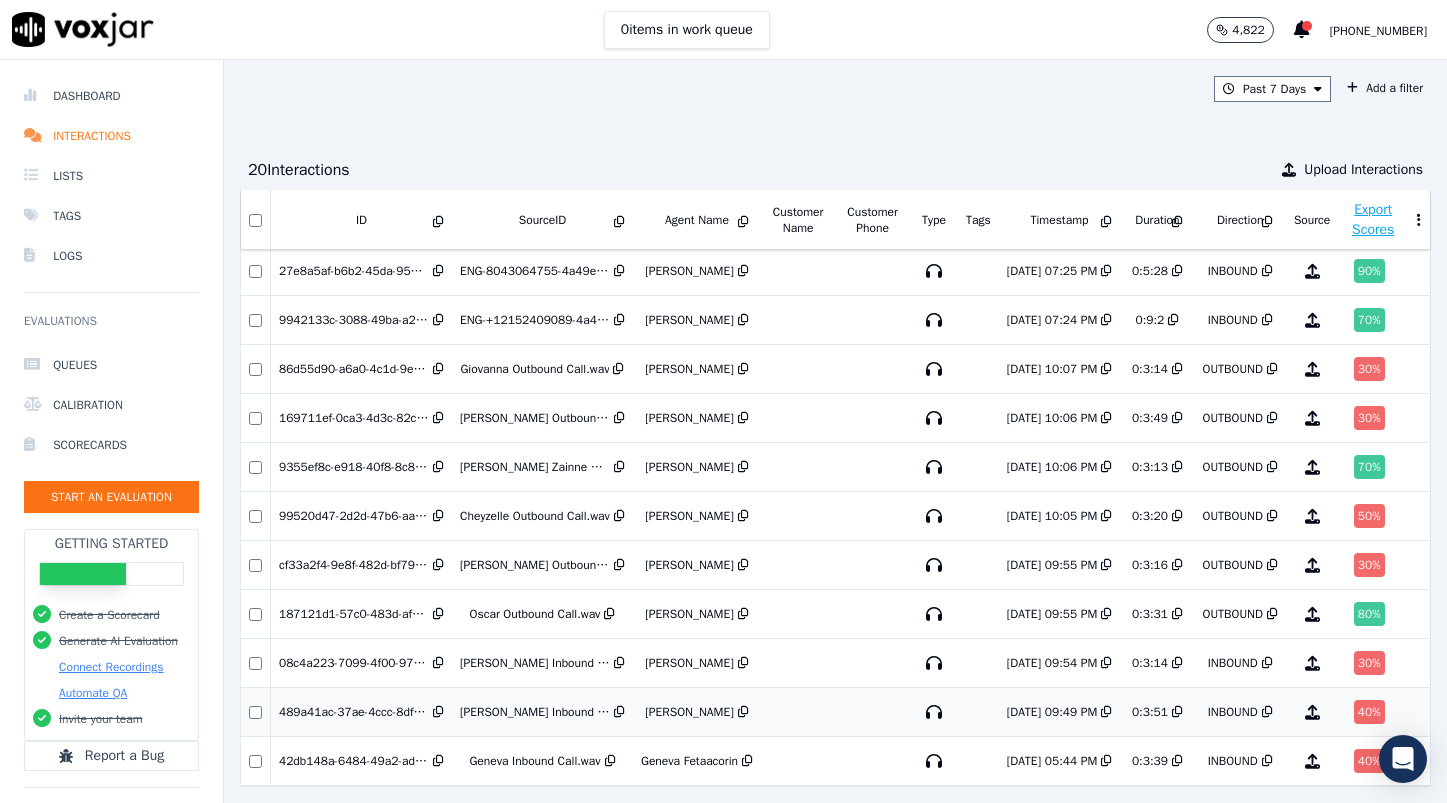 click on "489a41ac-37ae-4ccc-8df2-2225bdff0125" at bounding box center (354, 712) 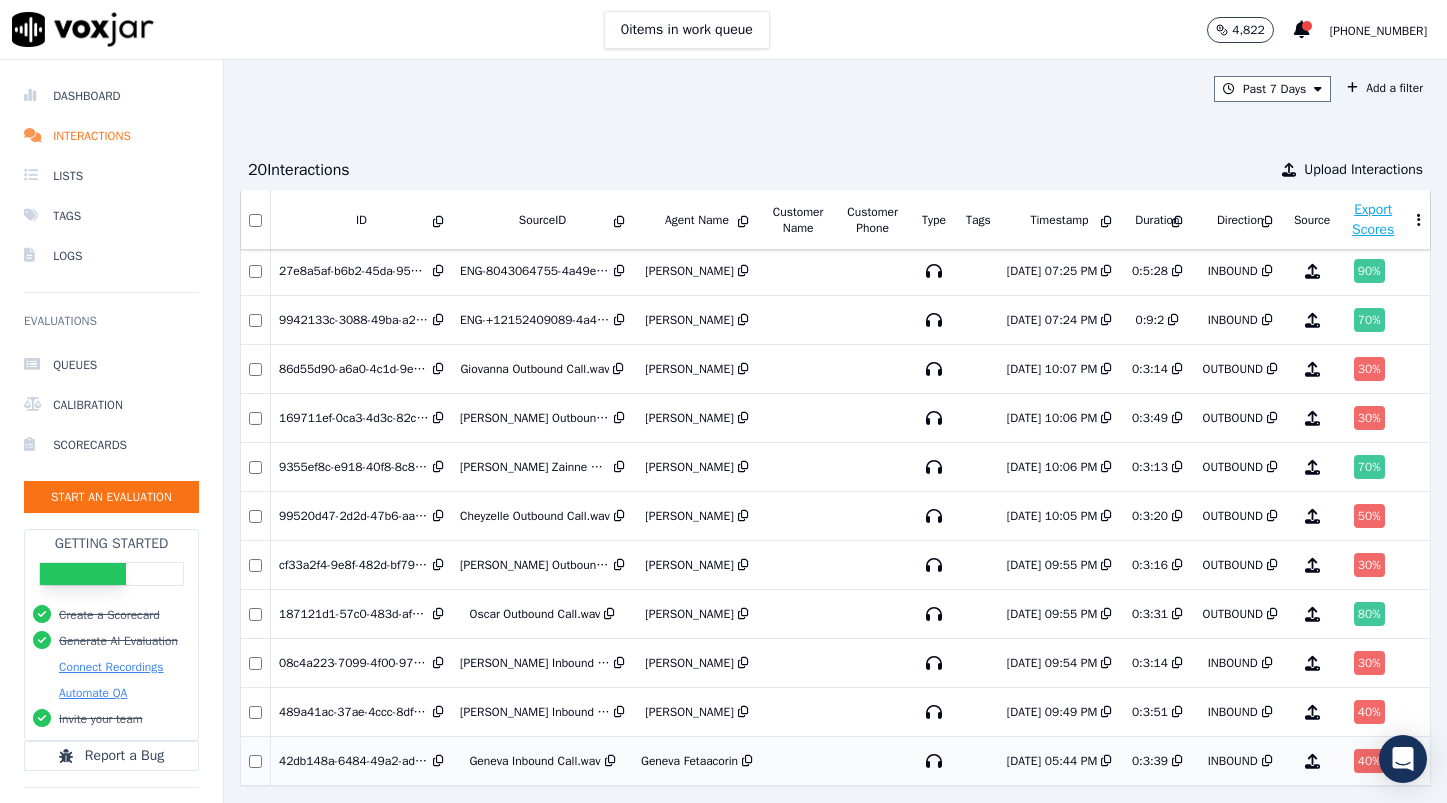 click on "42db148a-6484-49a2-adf1-83b42ba857c8" at bounding box center (354, 761) 